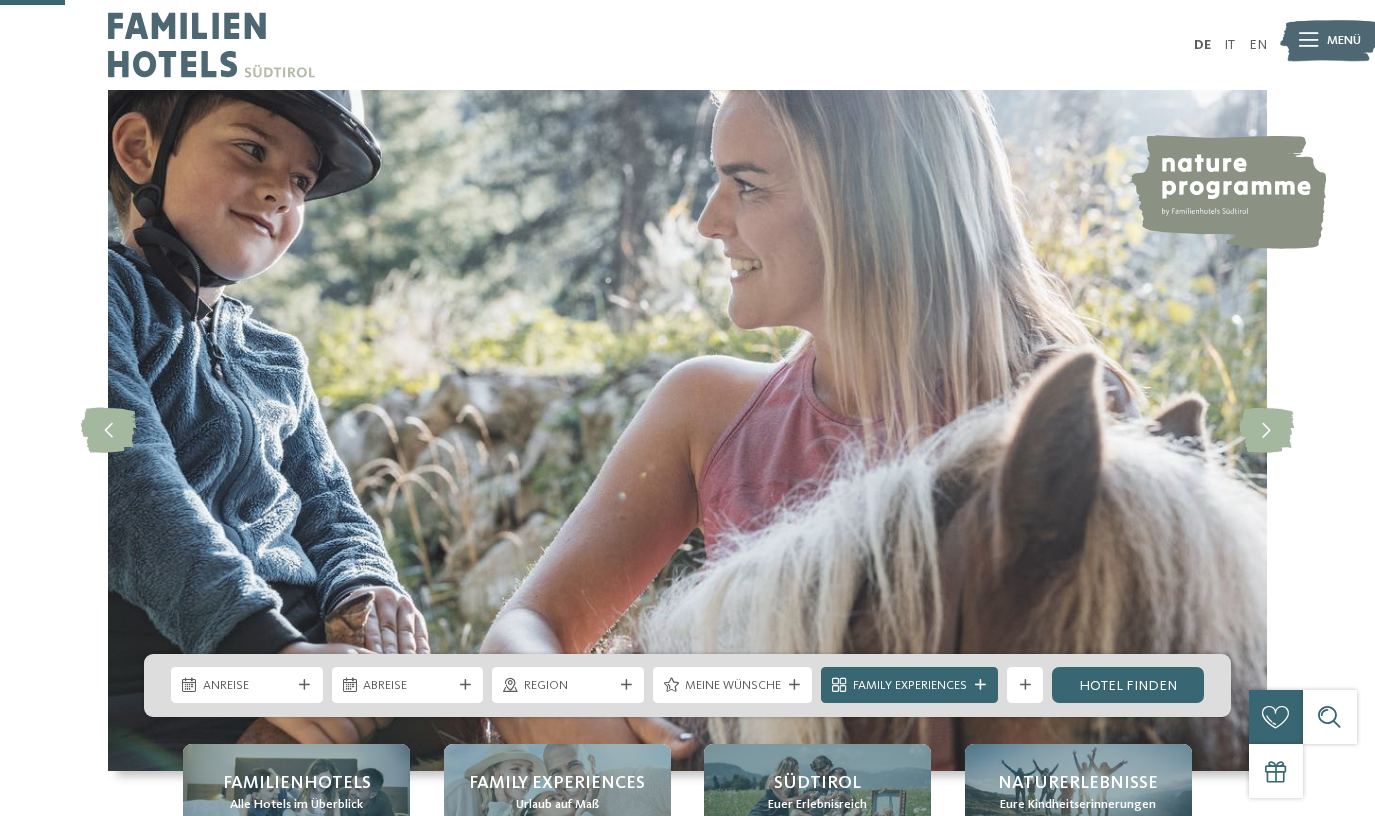 drag, startPoint x: 0, startPoint y: 0, endPoint x: 1019, endPoint y: 622, distance: 1193.8363 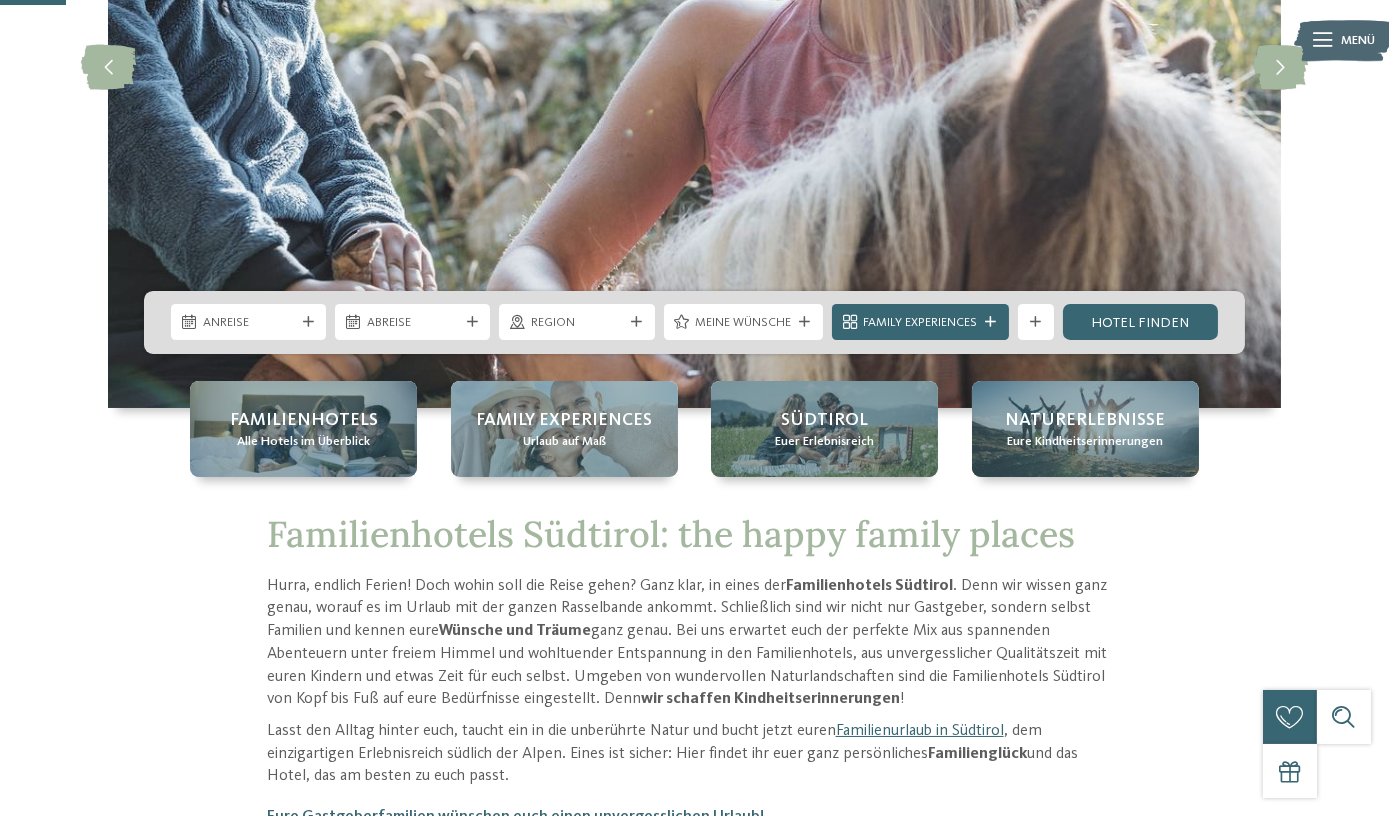 scroll, scrollTop: 363, scrollLeft: 0, axis: vertical 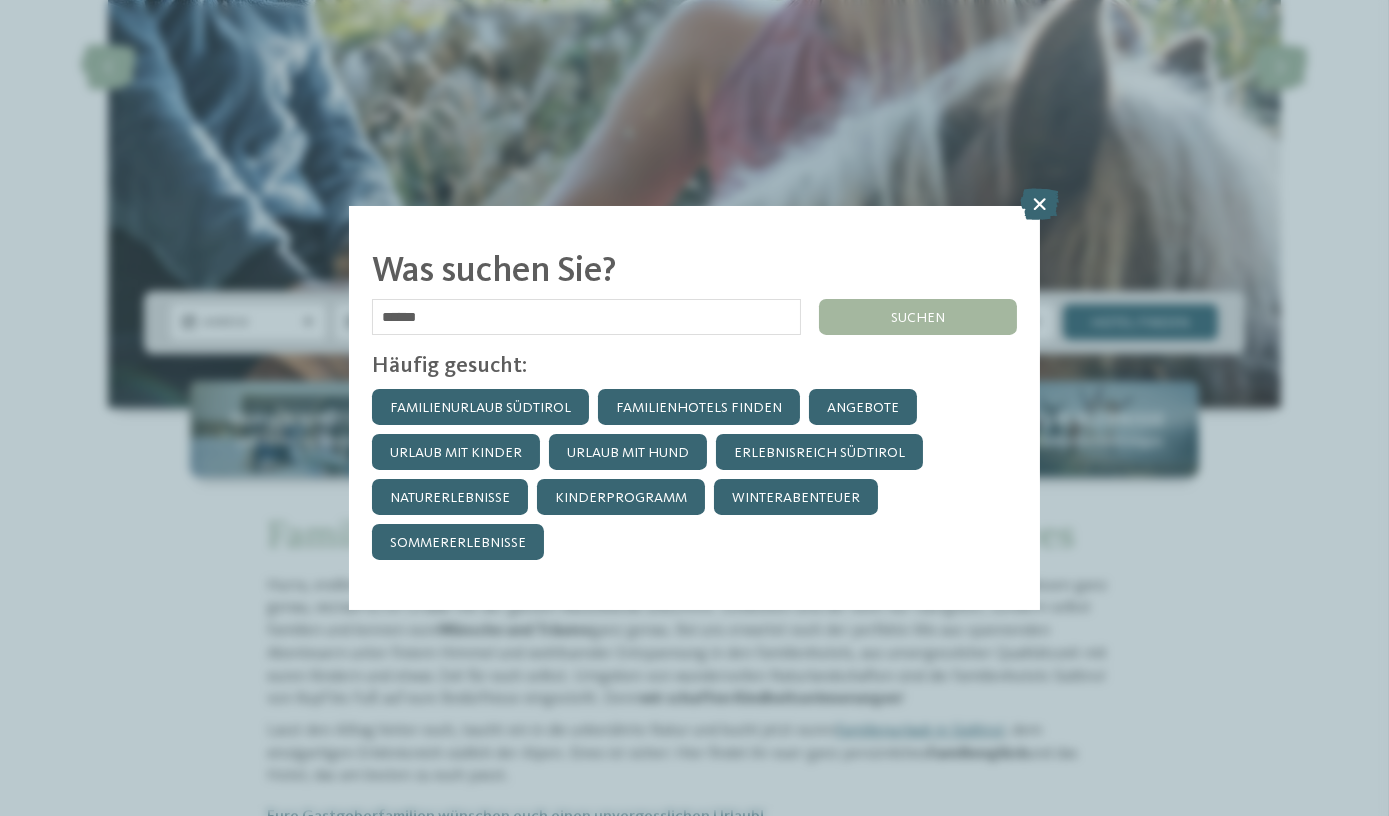 type on "******" 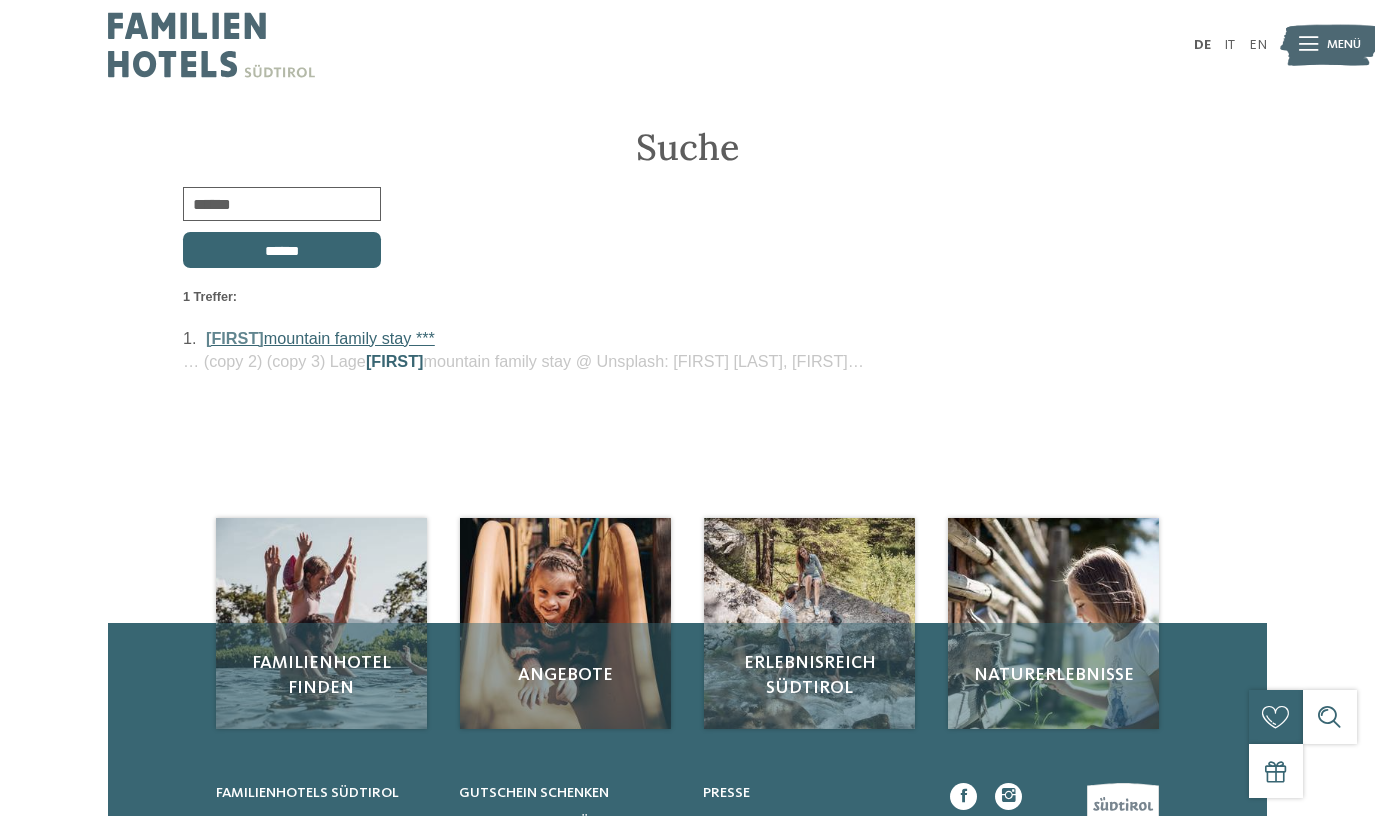 scroll, scrollTop: 0, scrollLeft: 0, axis: both 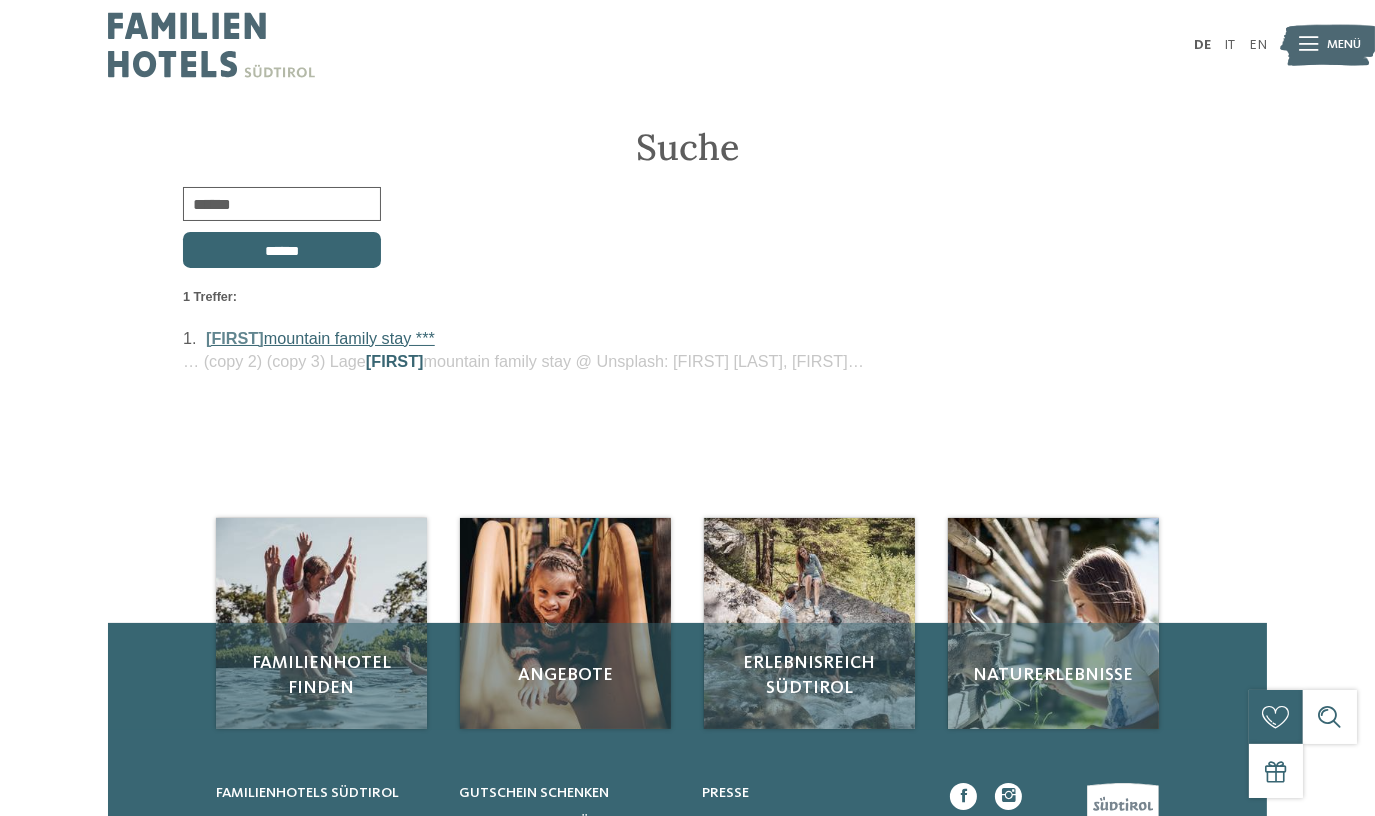click on "linara  mountain family stay ***" at bounding box center [320, 338] 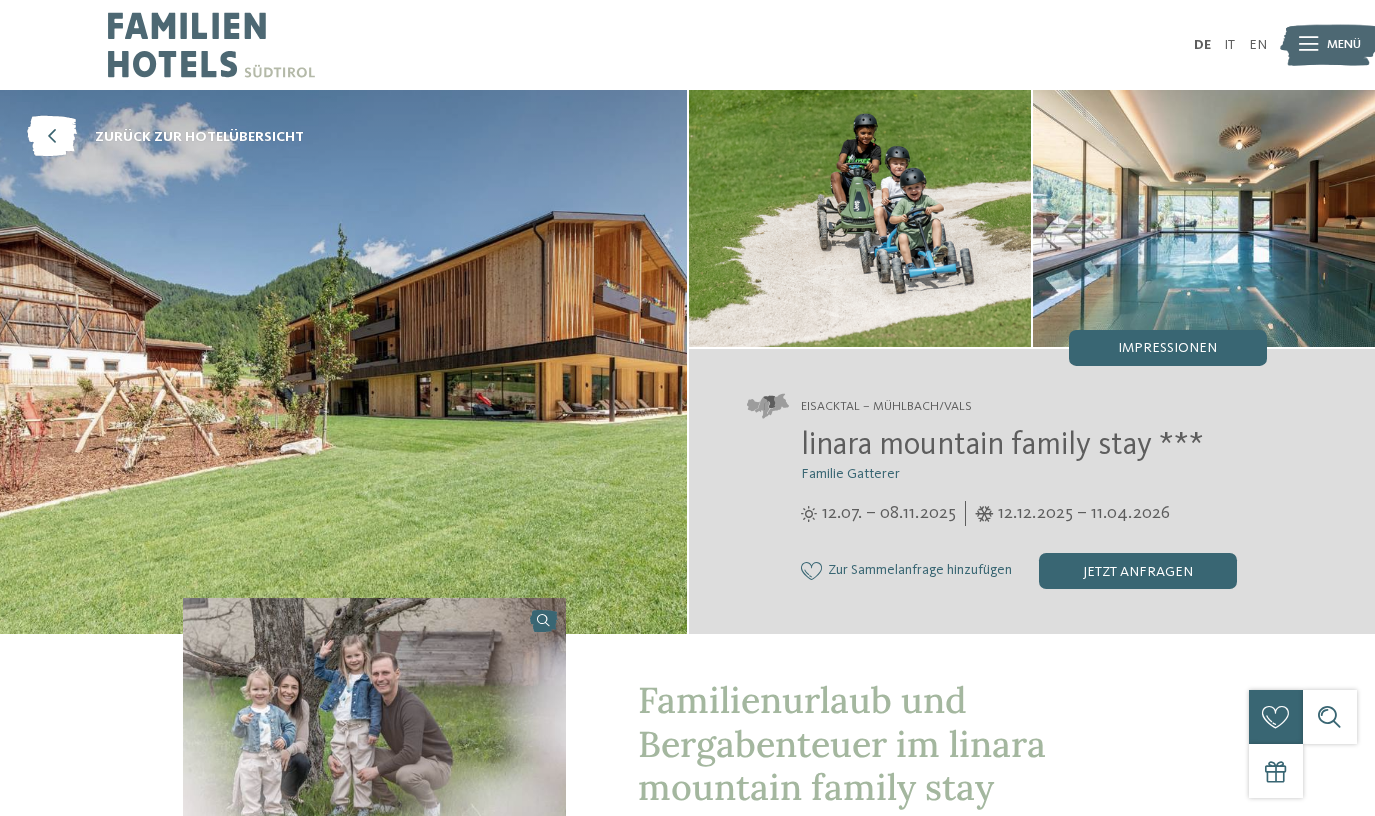 scroll, scrollTop: 0, scrollLeft: 0, axis: both 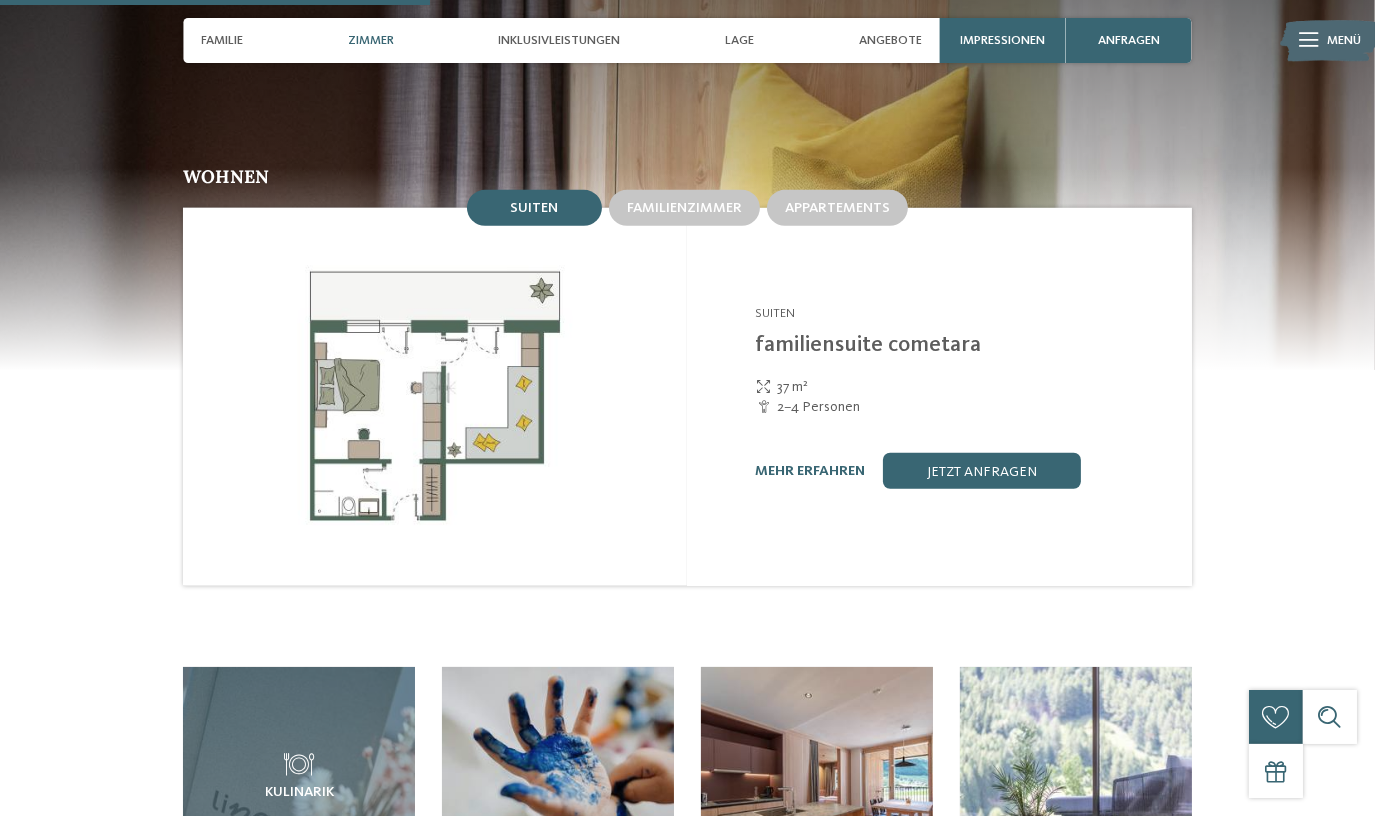 click on "mehr erfahren" at bounding box center (810, 471) 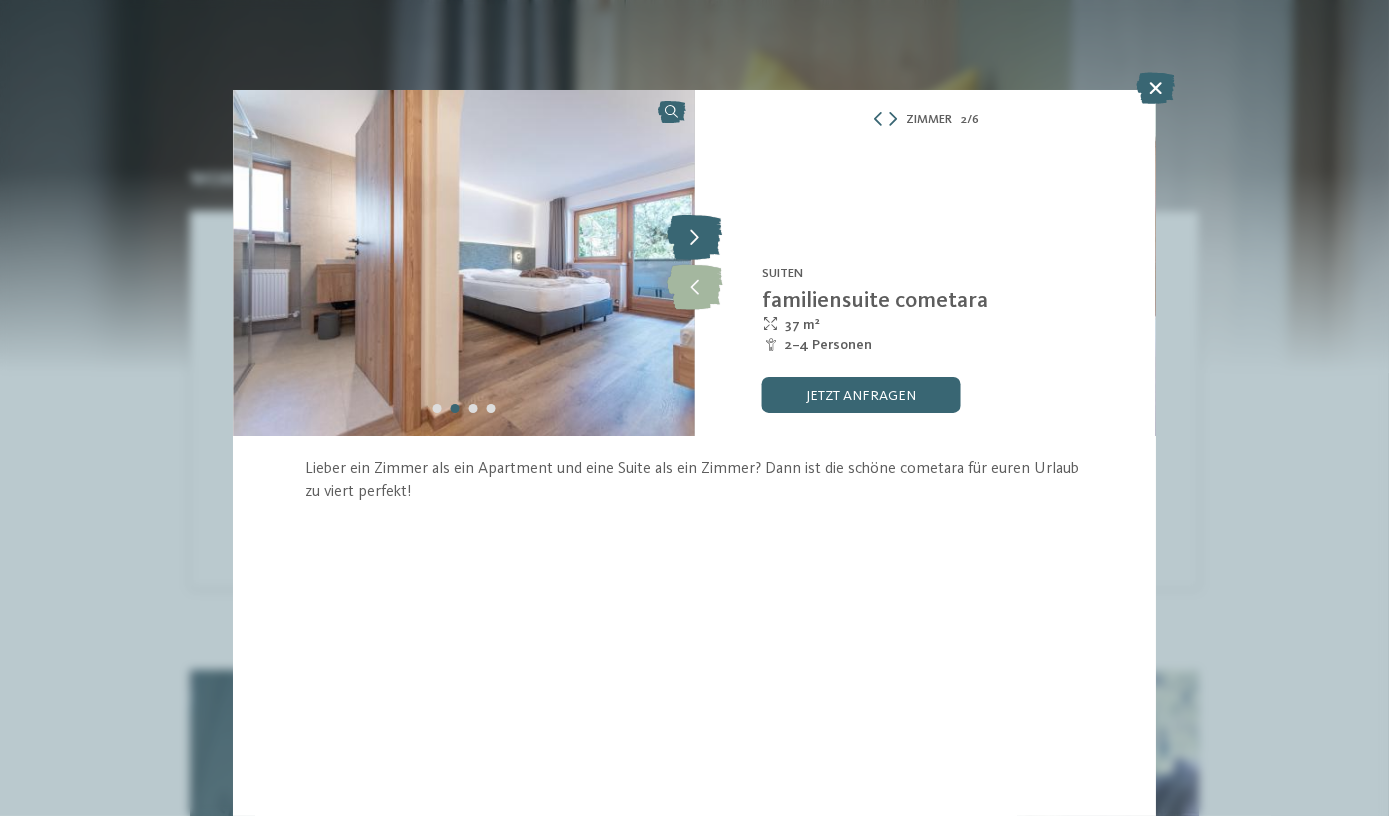 click at bounding box center [694, 238] 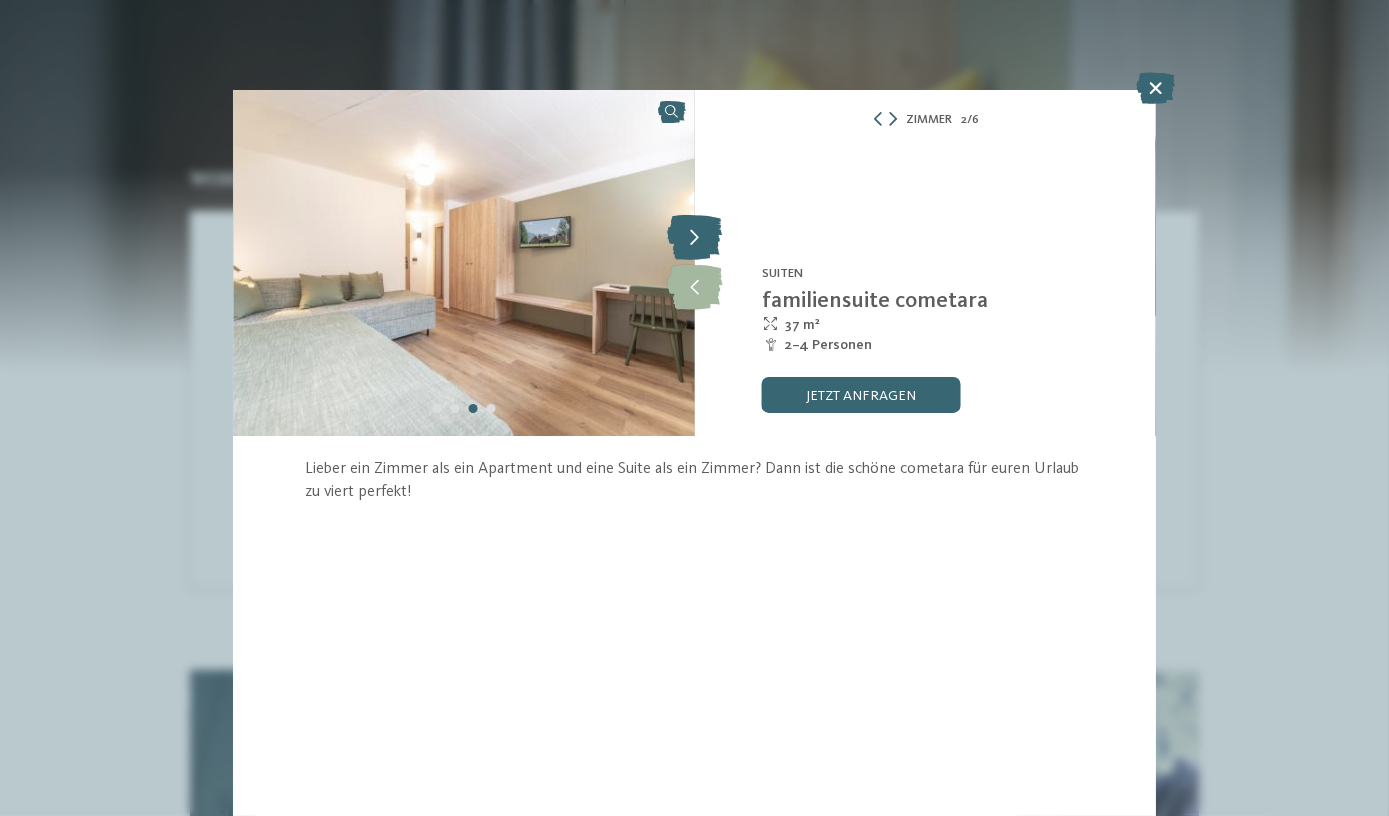 click at bounding box center [694, 238] 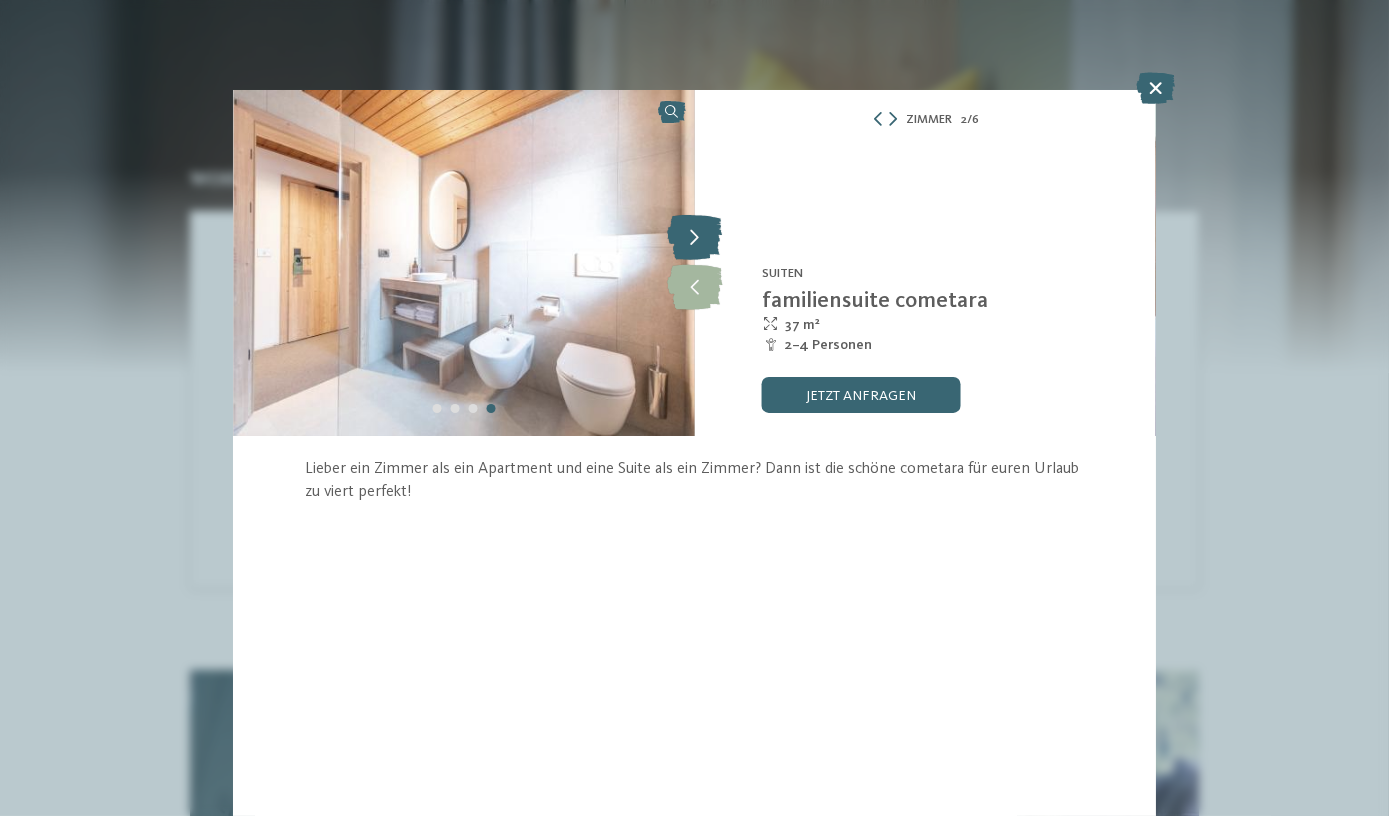 click at bounding box center [694, 238] 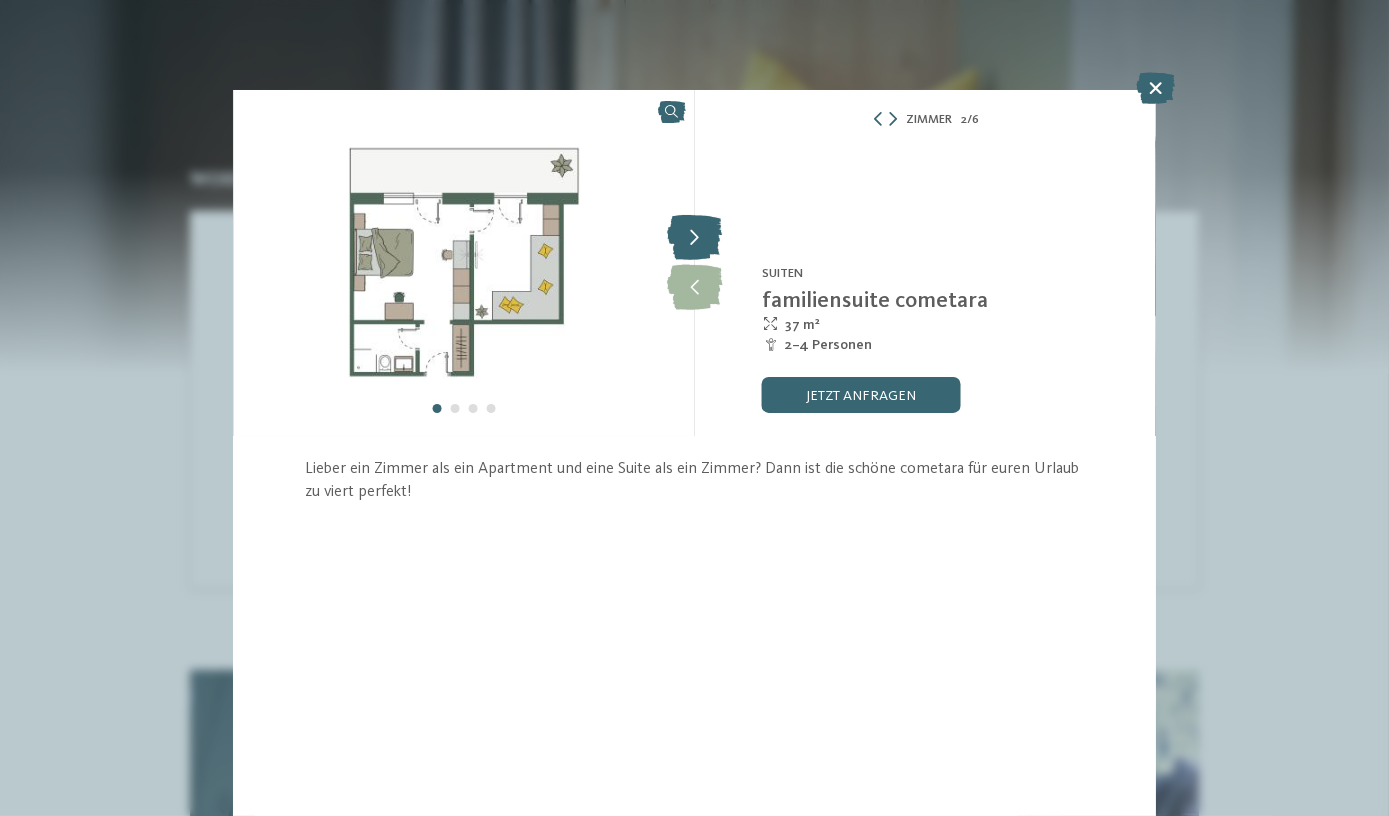 click at bounding box center (694, 238) 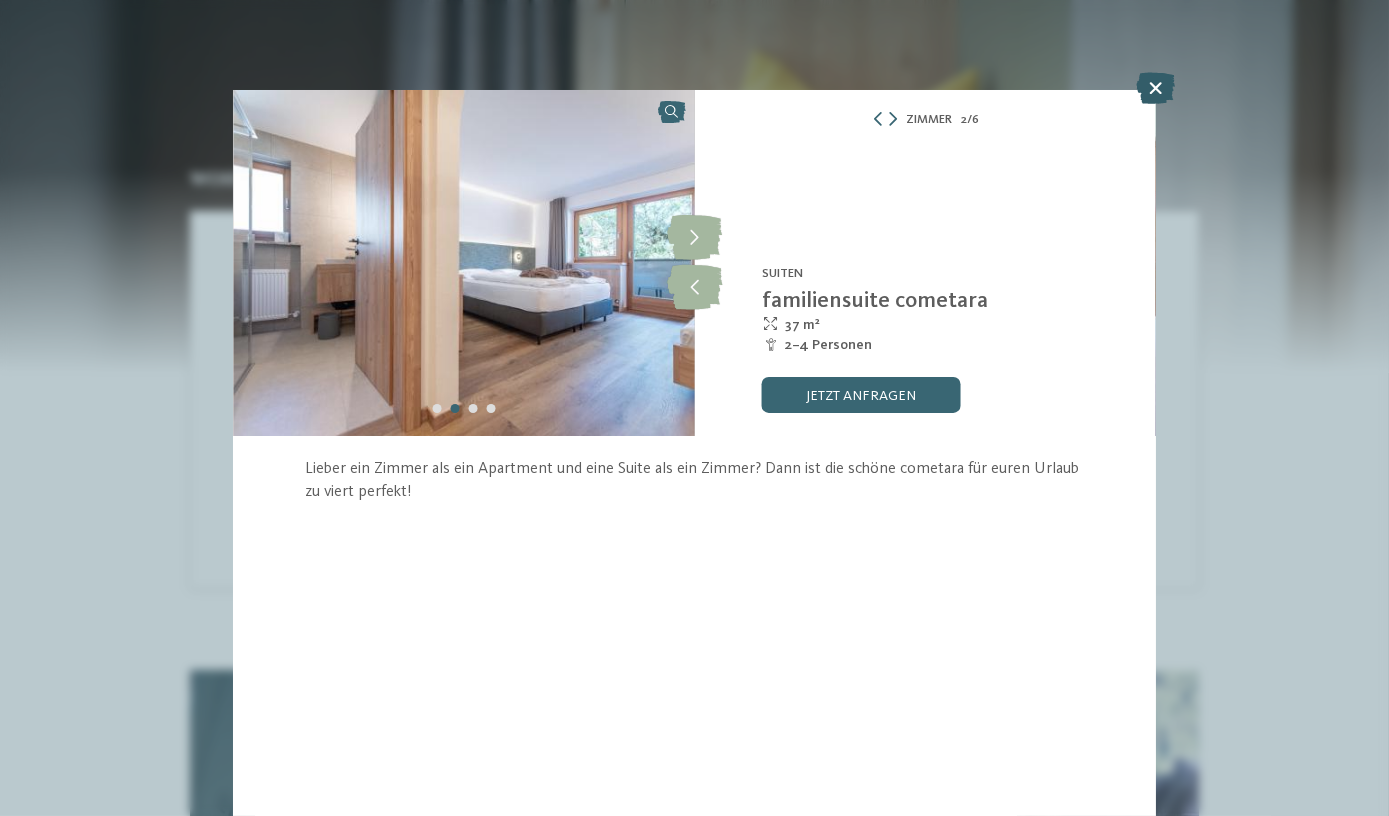 click at bounding box center [1155, 88] 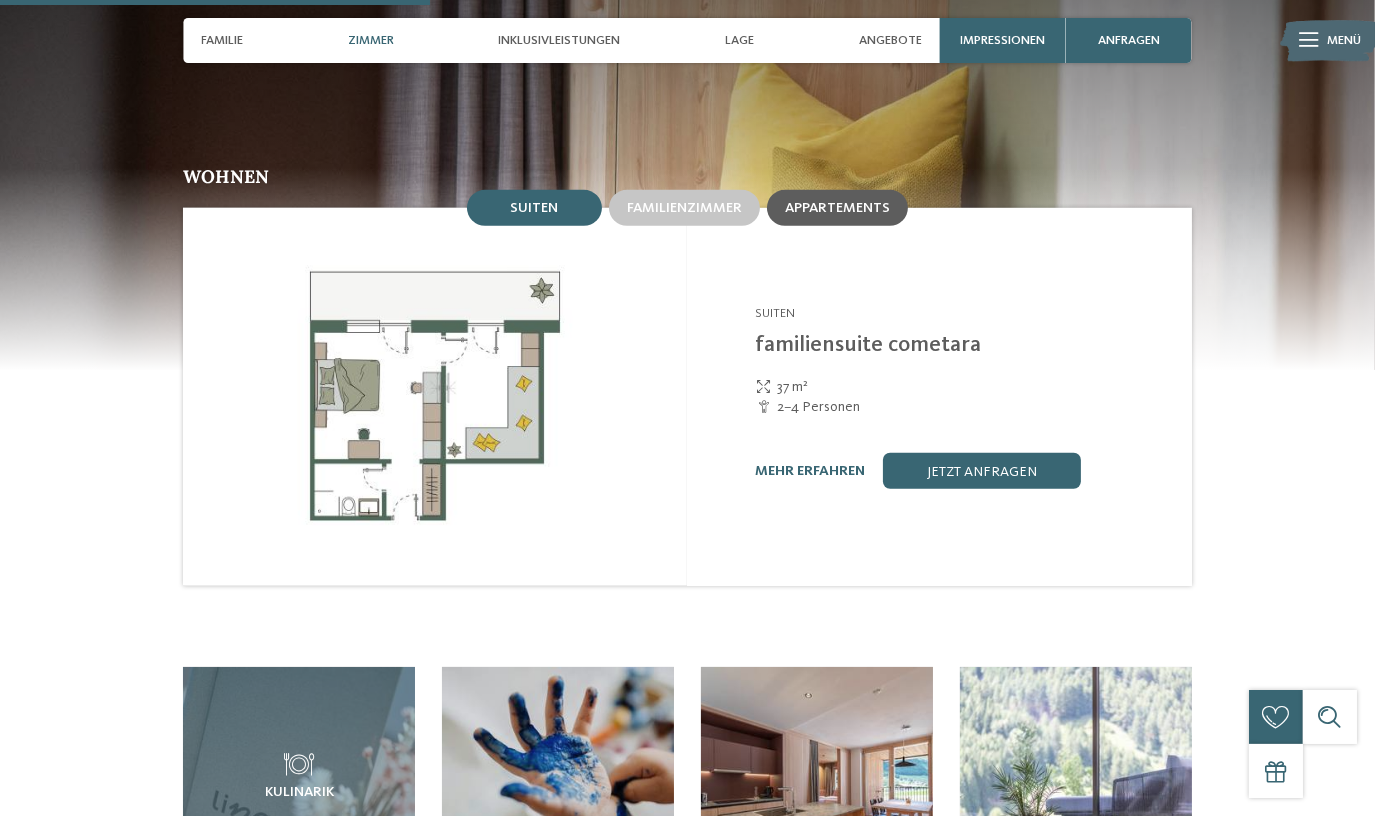 click on "Appartements" at bounding box center [837, 207] 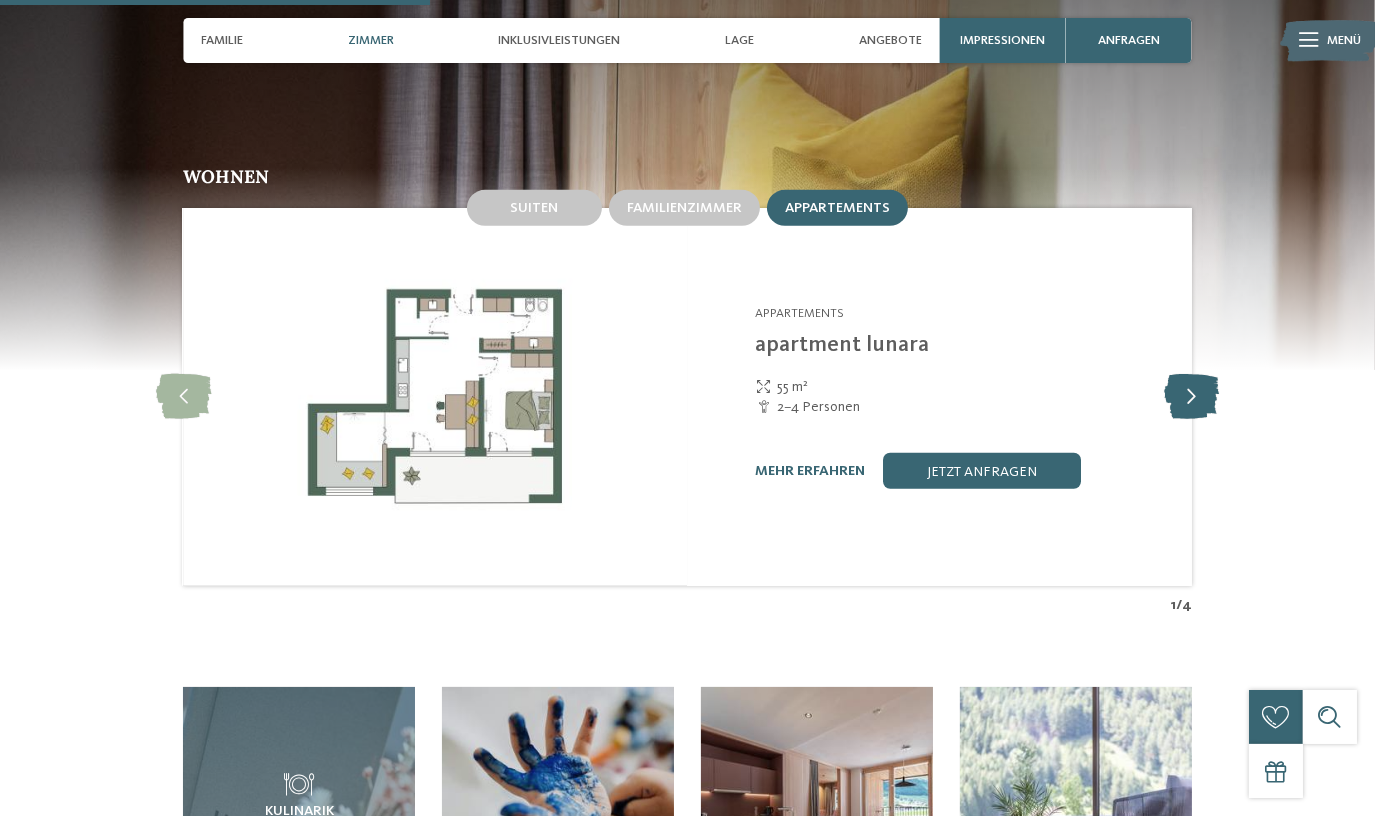 click at bounding box center (1191, 397) 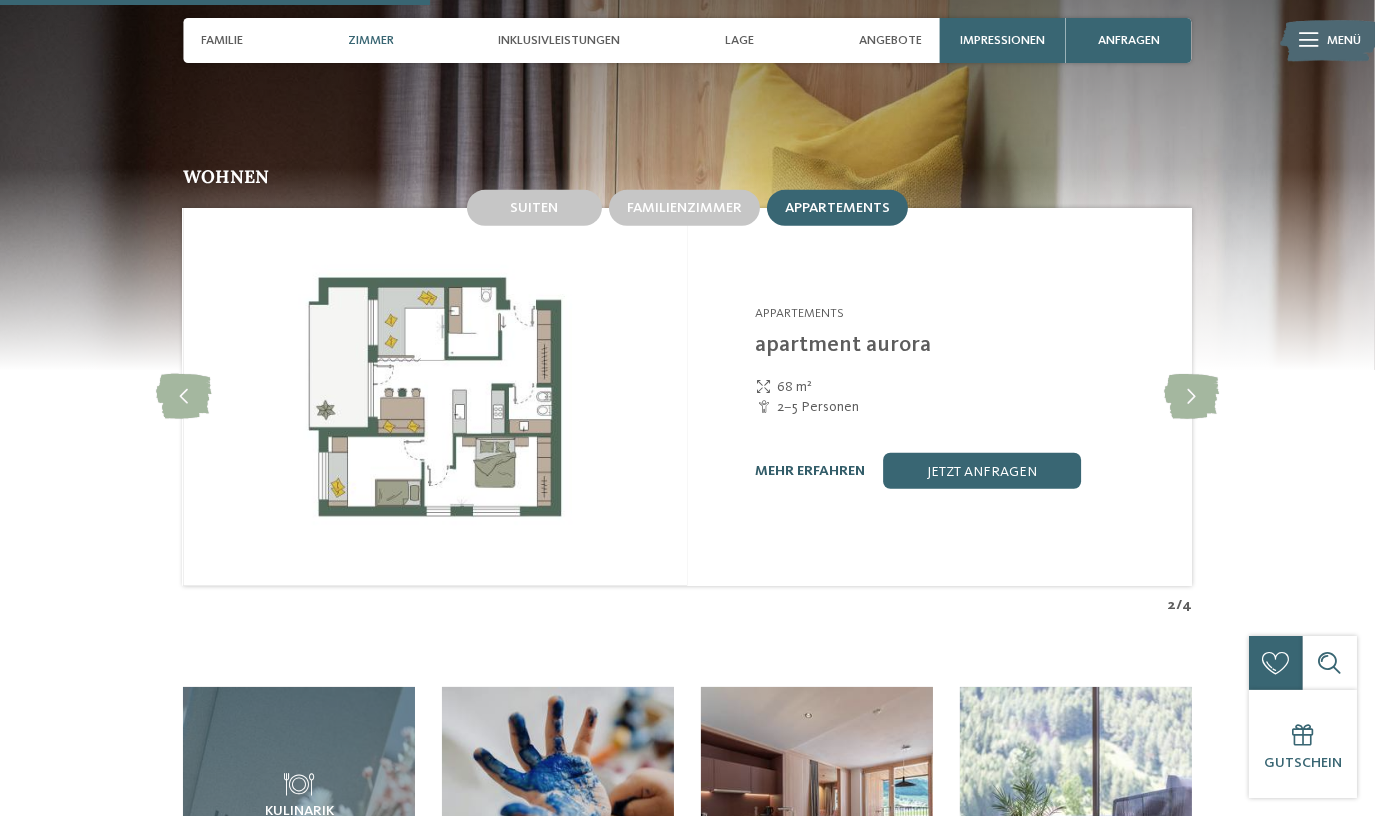 click on "mehr erfahren" at bounding box center [810, 471] 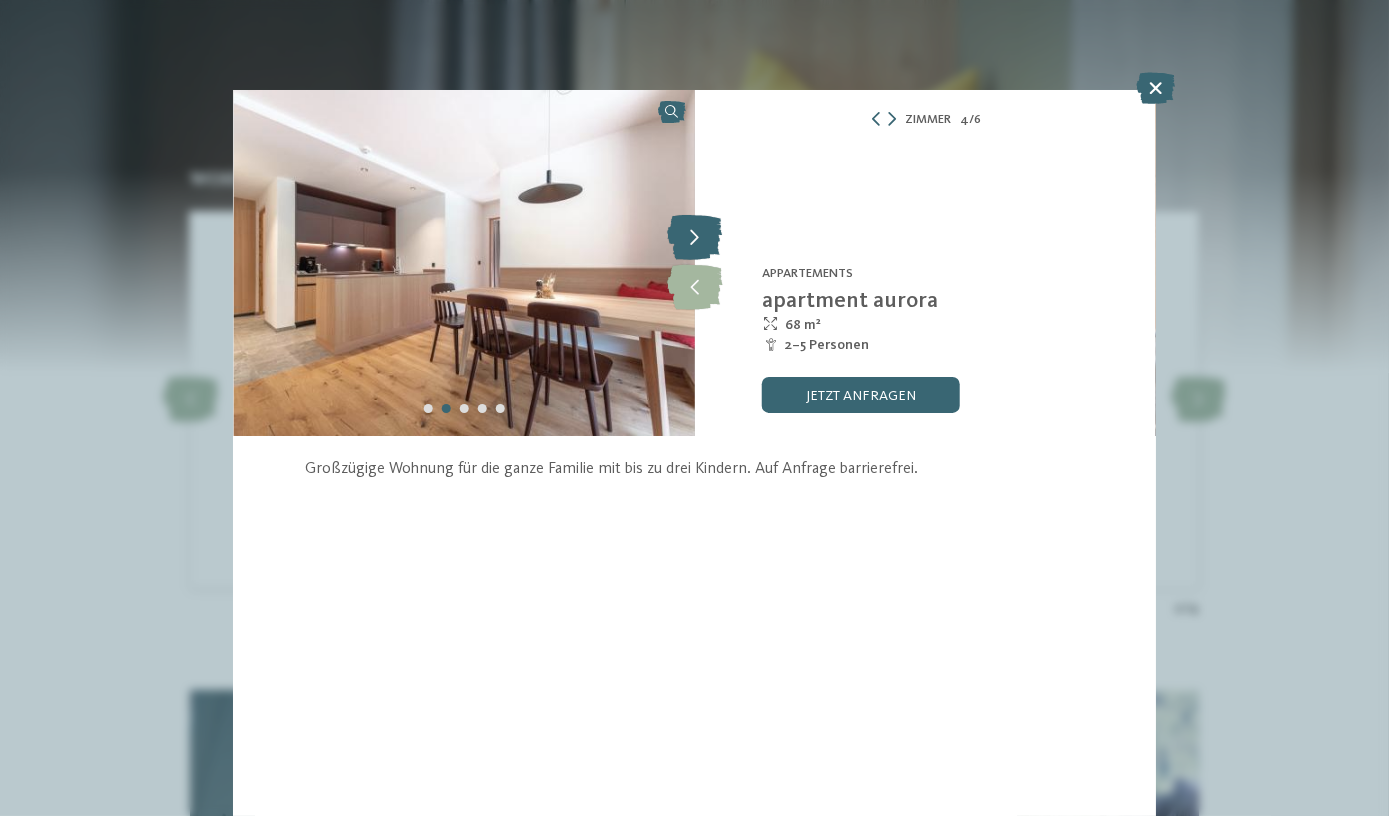click at bounding box center [694, 238] 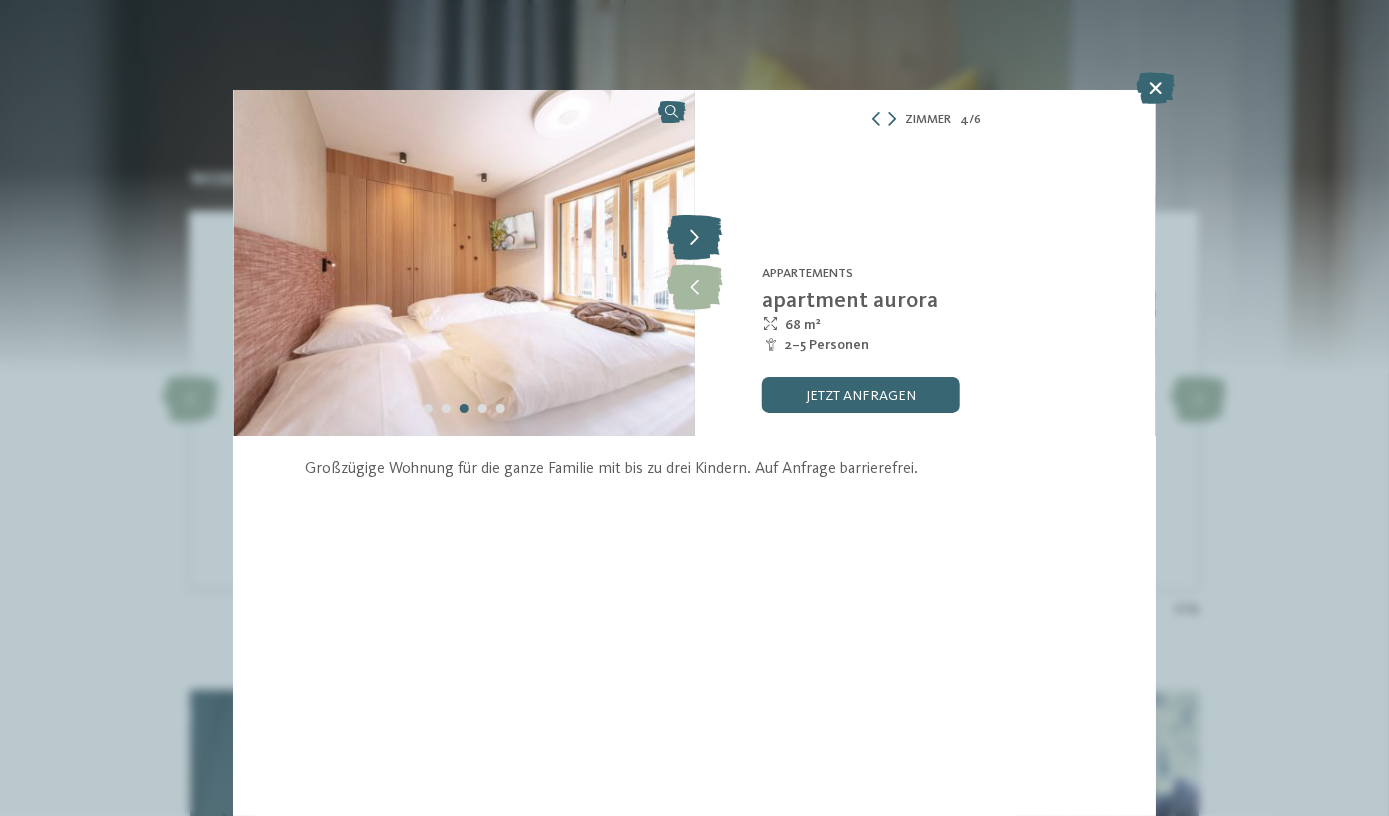 click at bounding box center (694, 238) 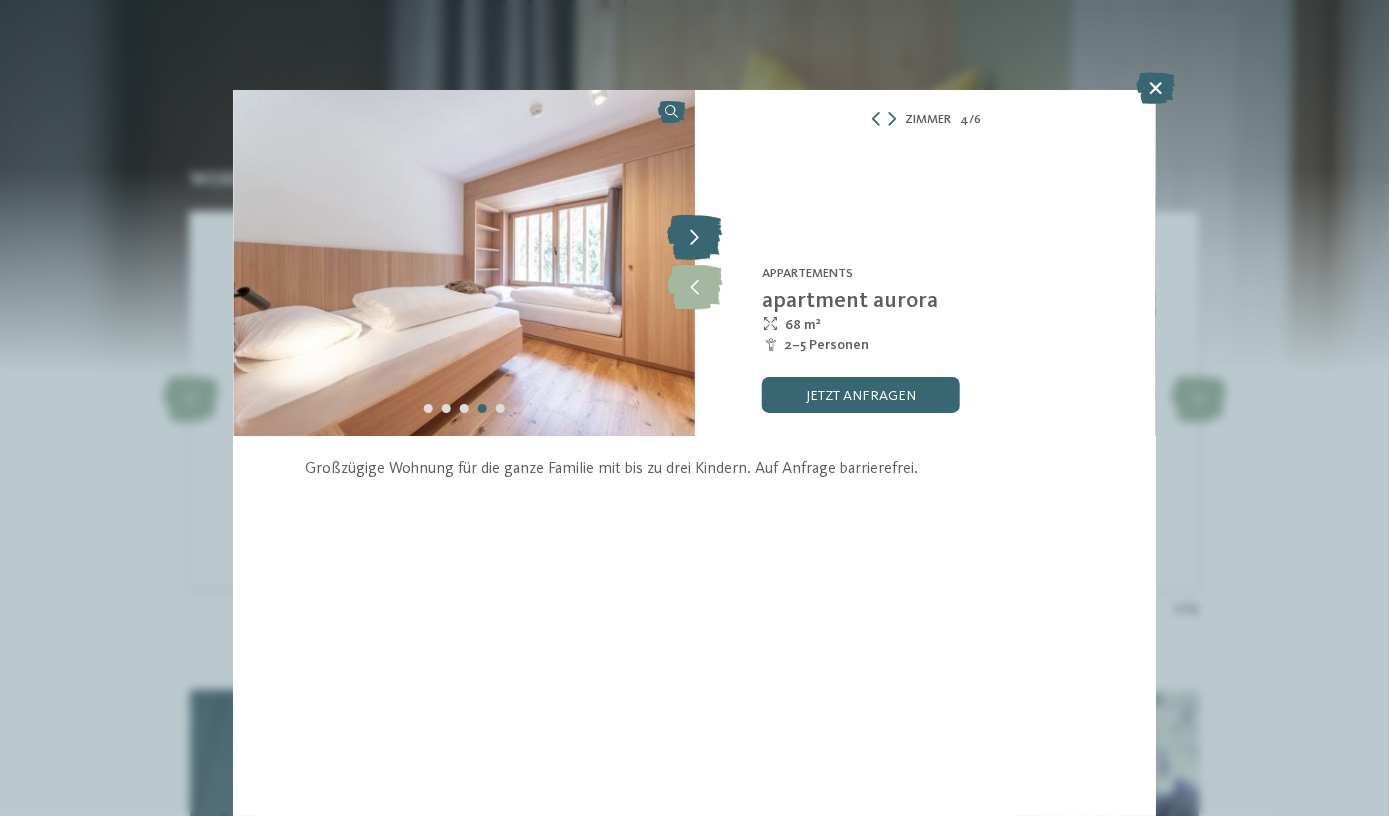 click at bounding box center [694, 238] 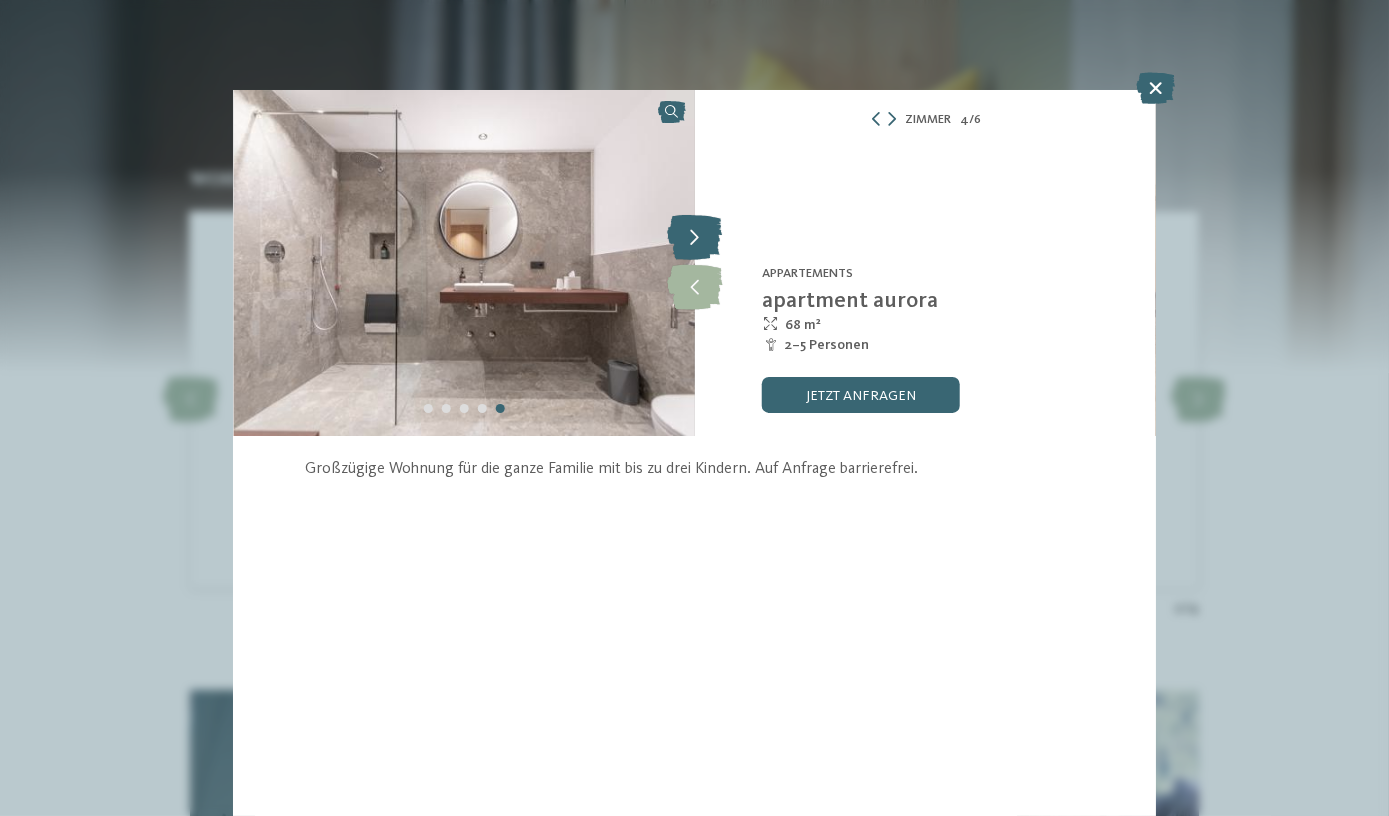 click at bounding box center [694, 238] 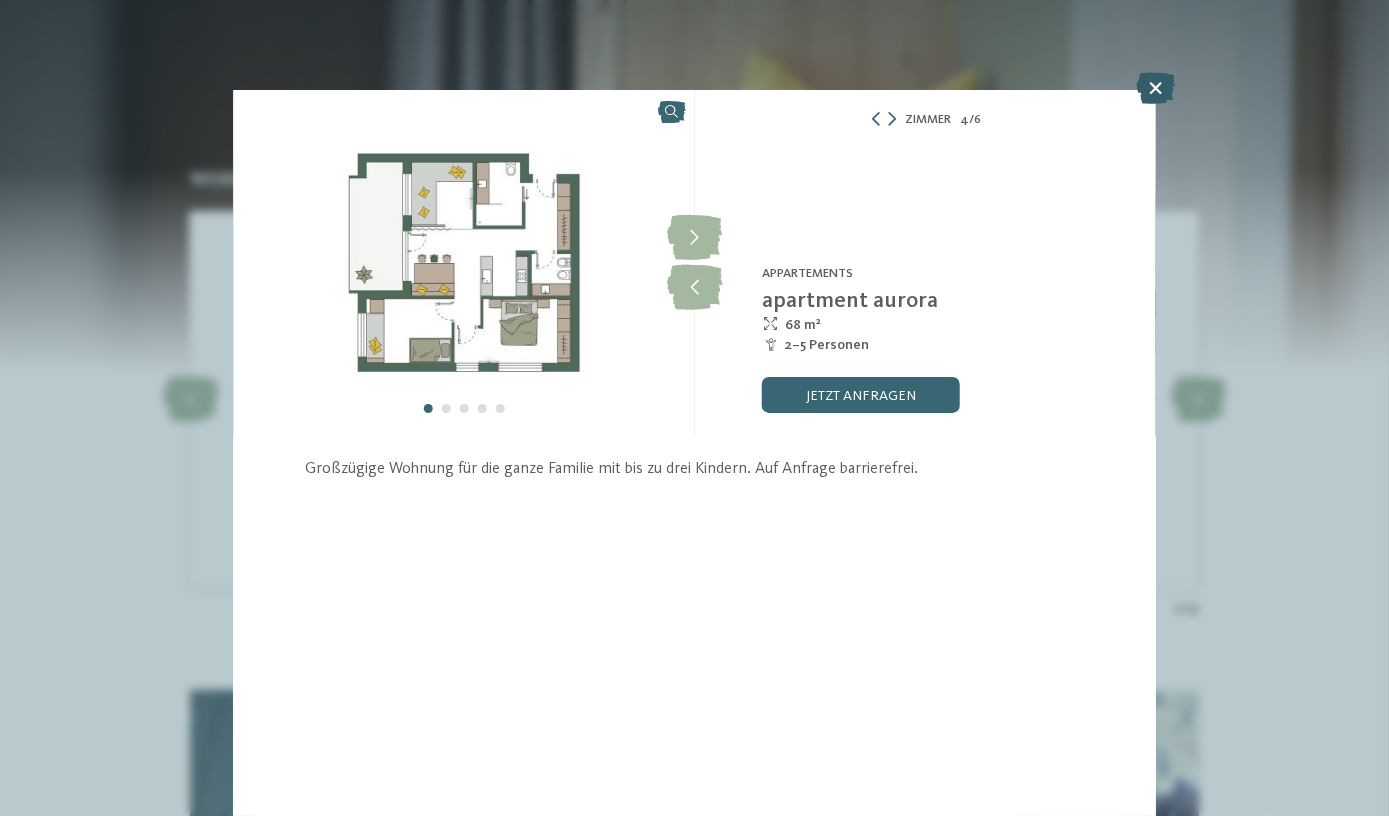 click at bounding box center (1155, 88) 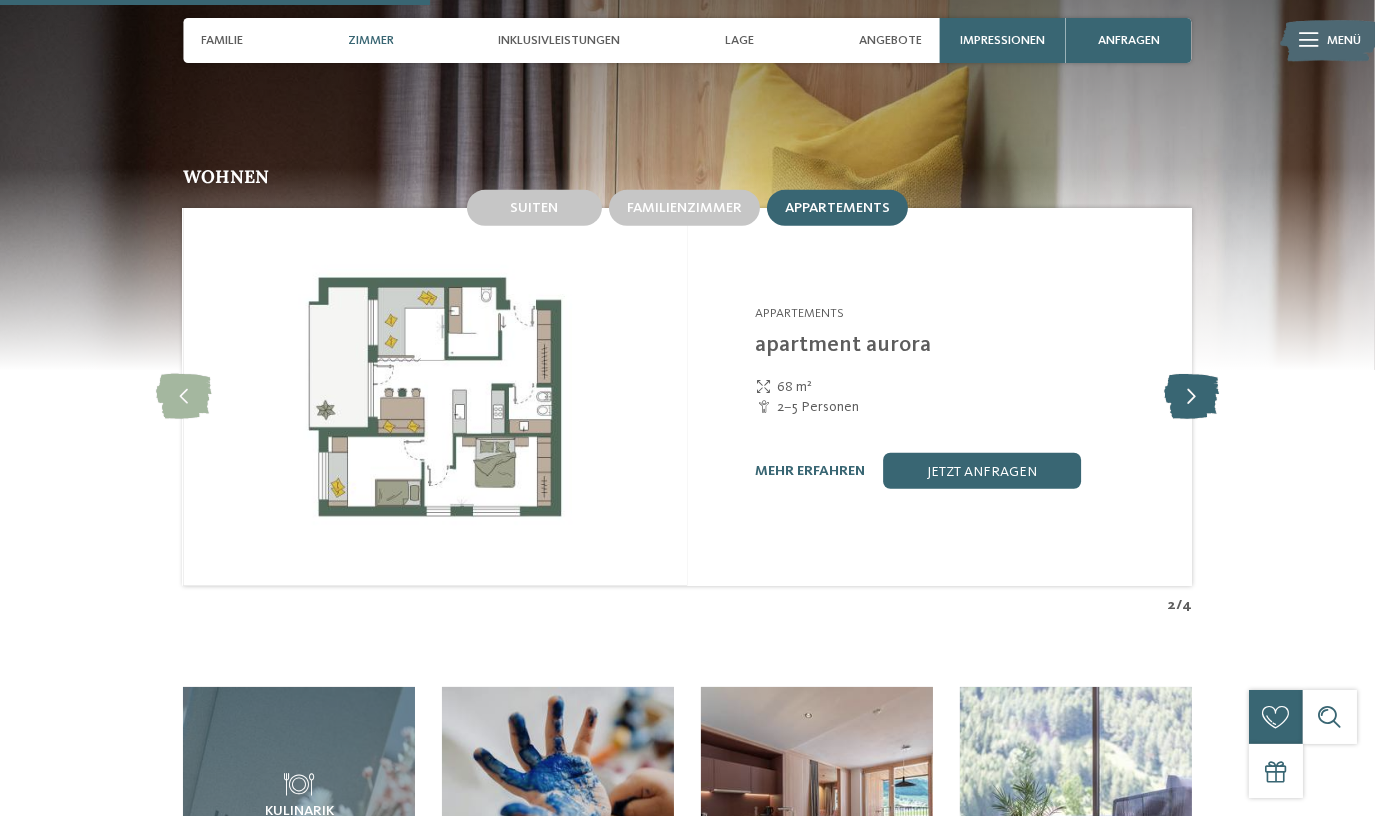 click at bounding box center (1191, 397) 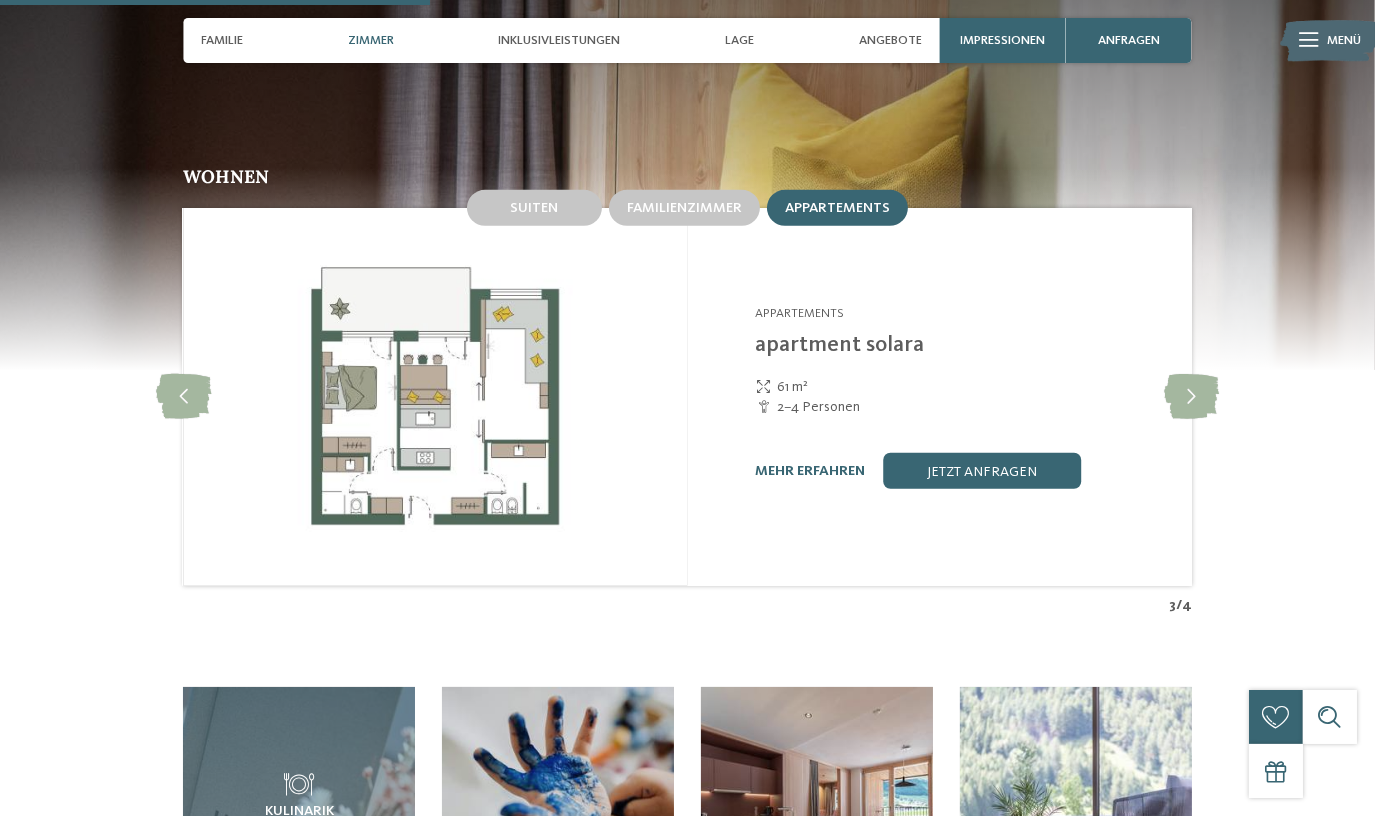 click on "mehr erfahren" at bounding box center (810, 471) 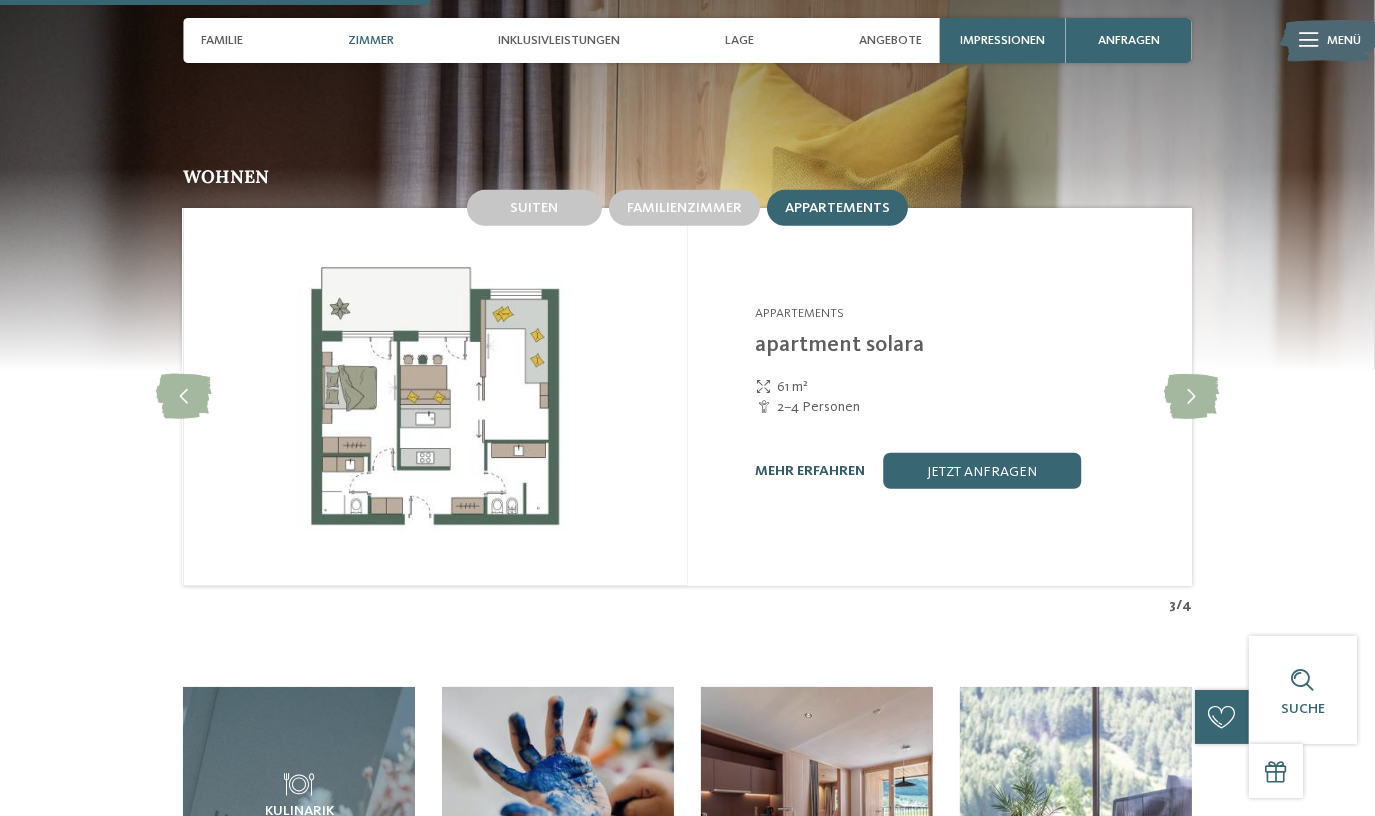 click on "mehr erfahren" at bounding box center (810, 471) 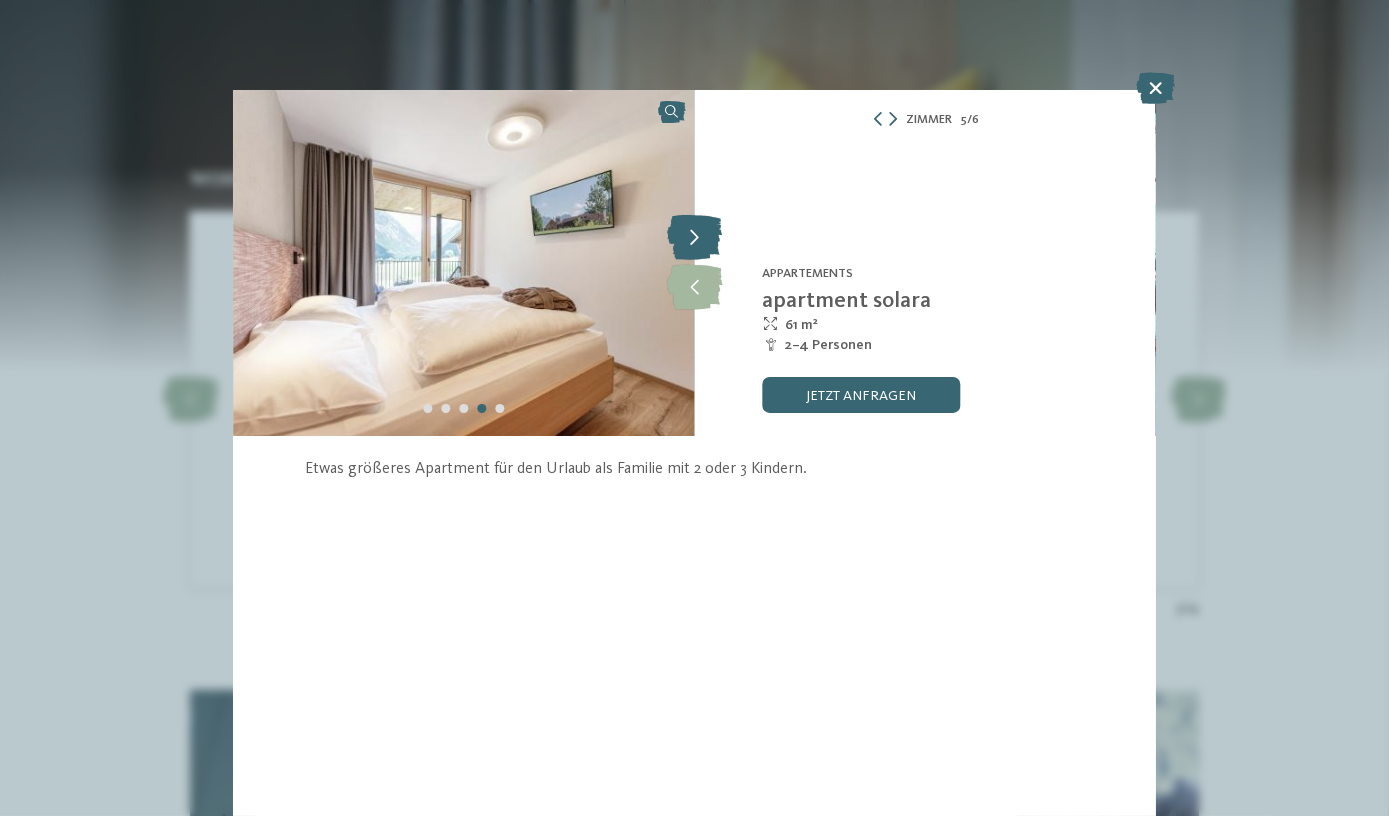 click at bounding box center [694, 238] 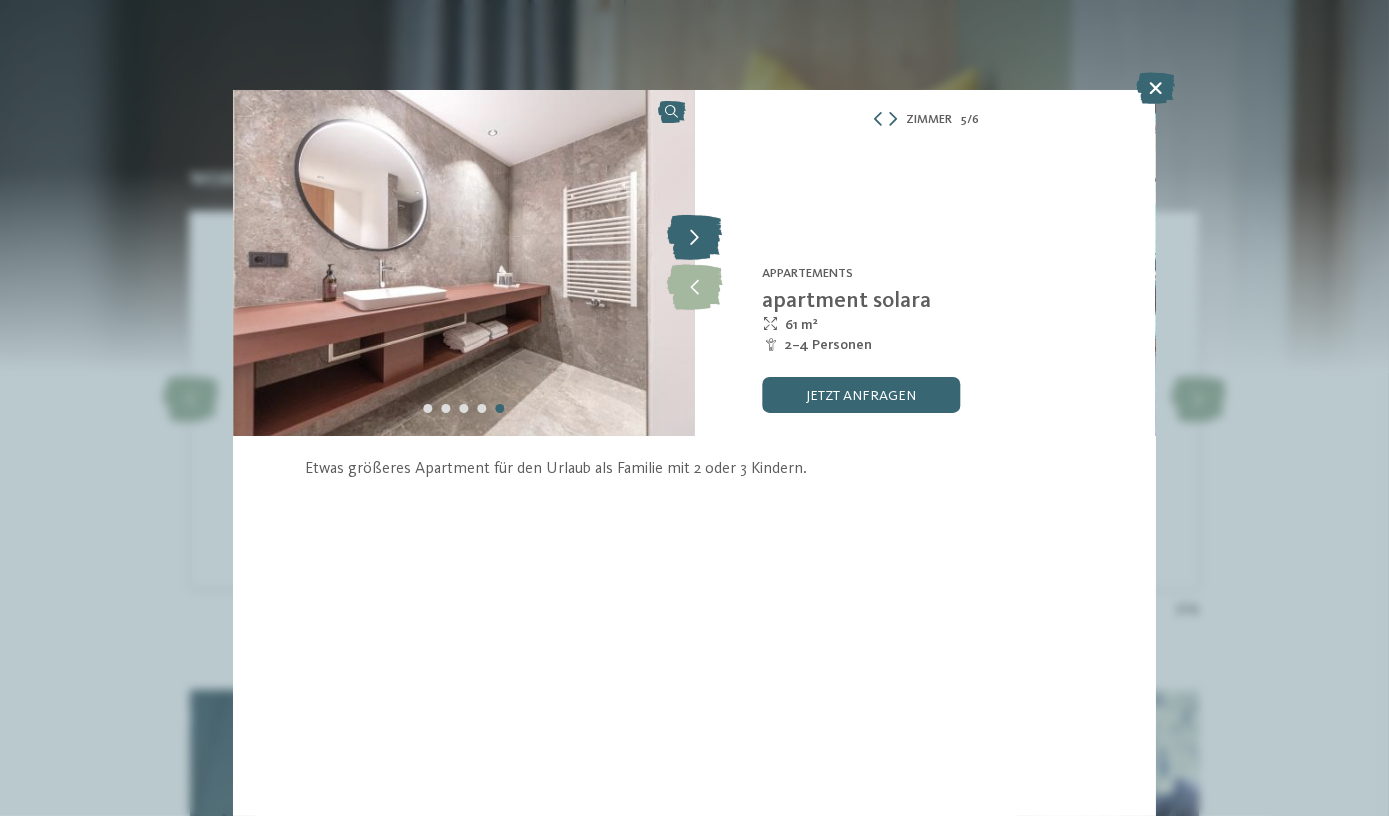 click at bounding box center [694, 238] 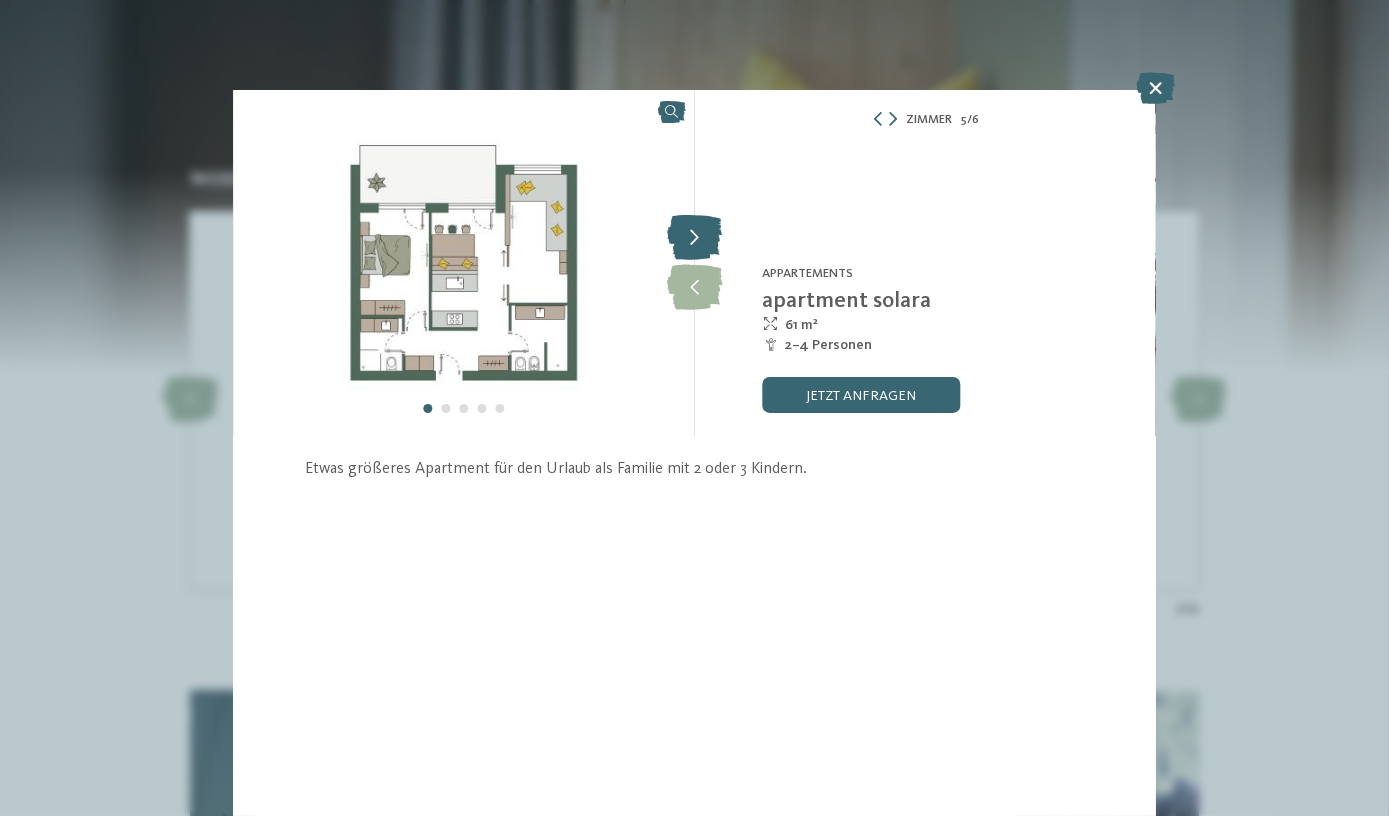 click at bounding box center (694, 238) 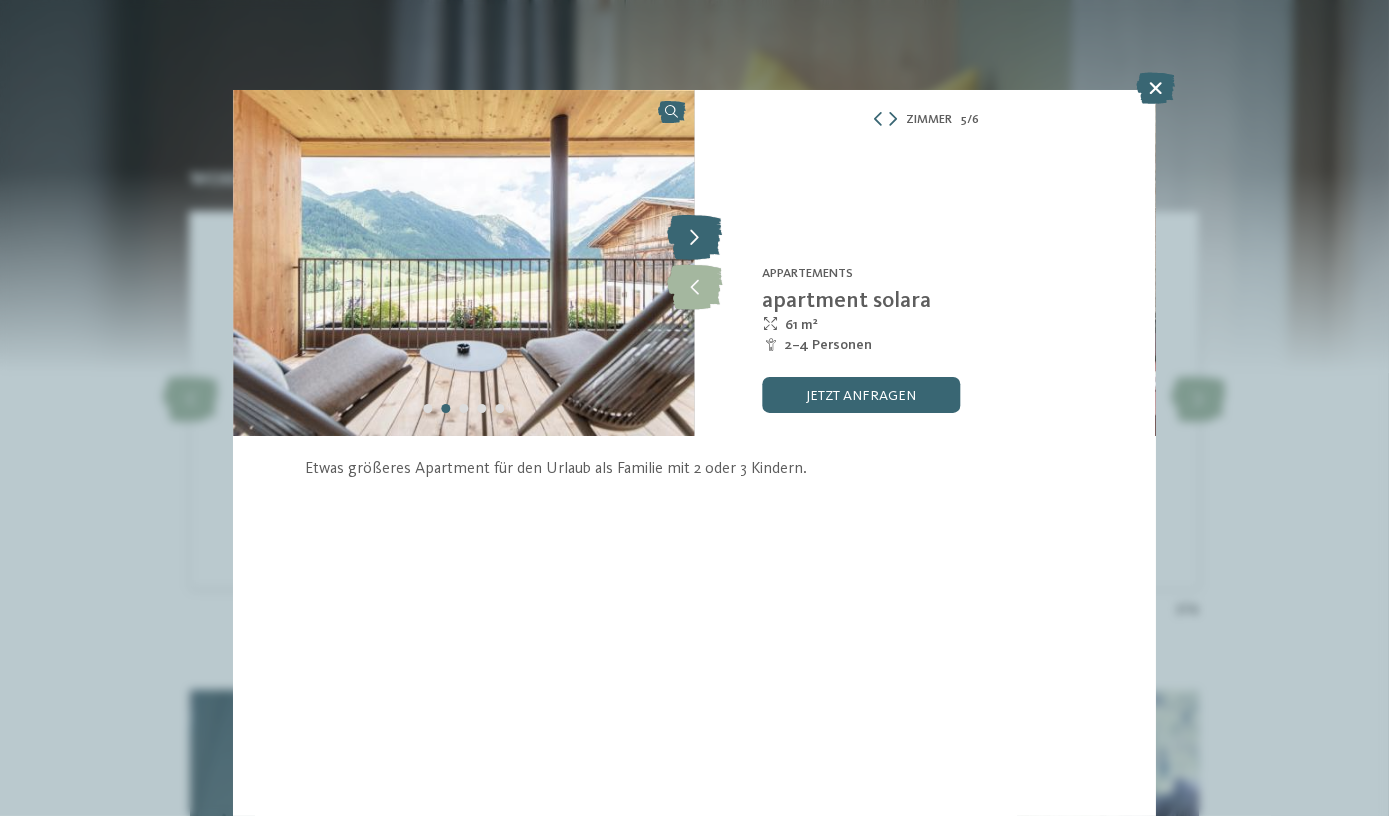 click at bounding box center (694, 238) 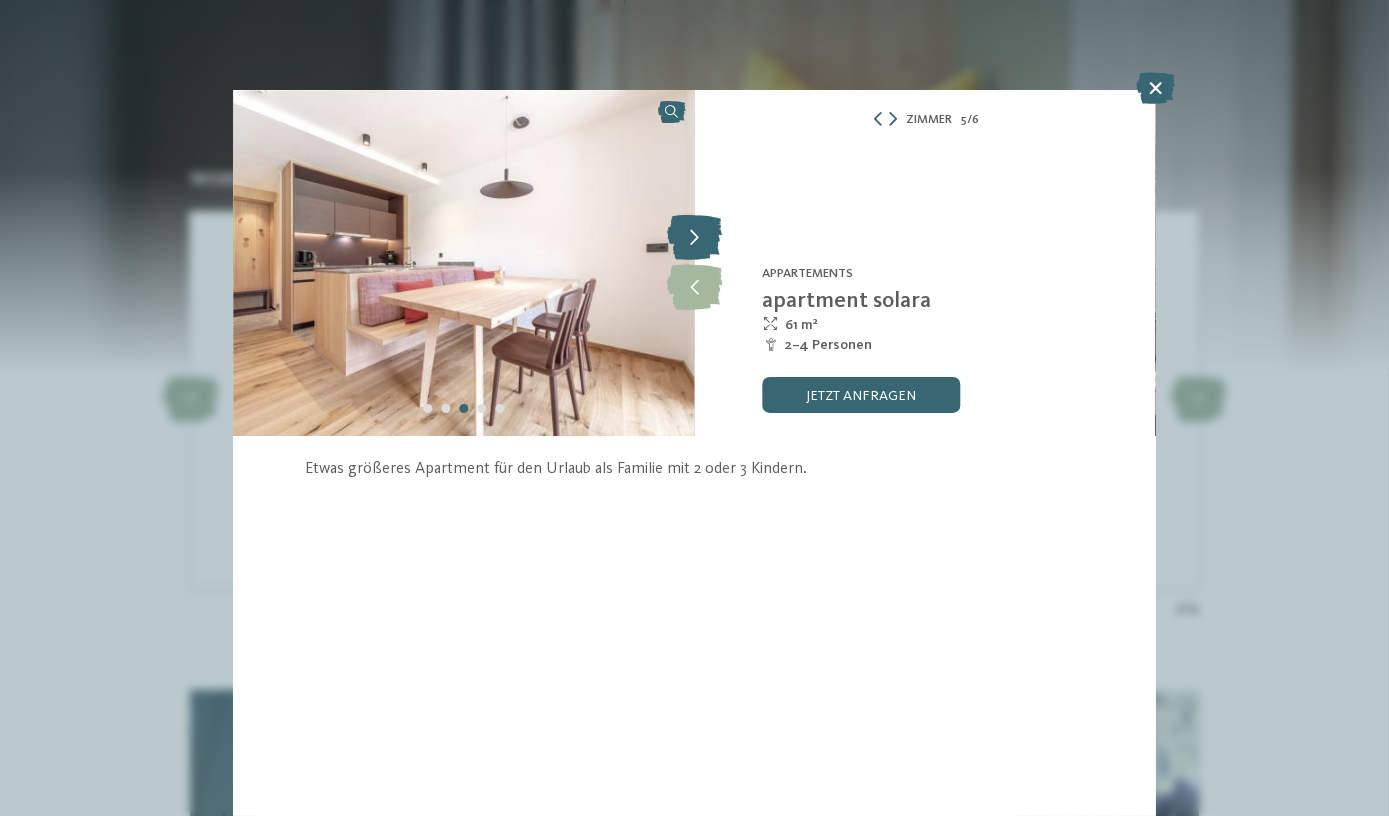 click at bounding box center (694, 238) 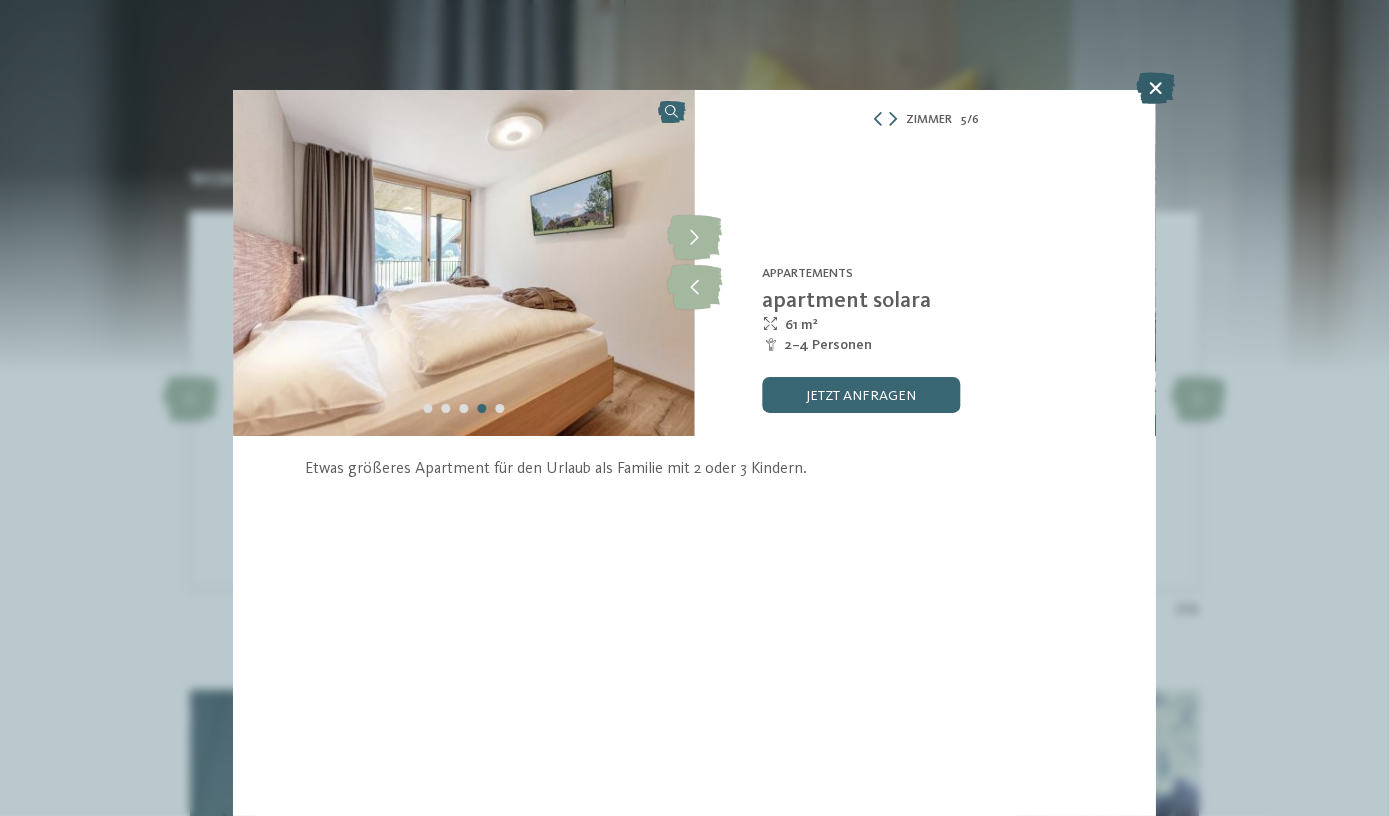 click at bounding box center [1155, 88] 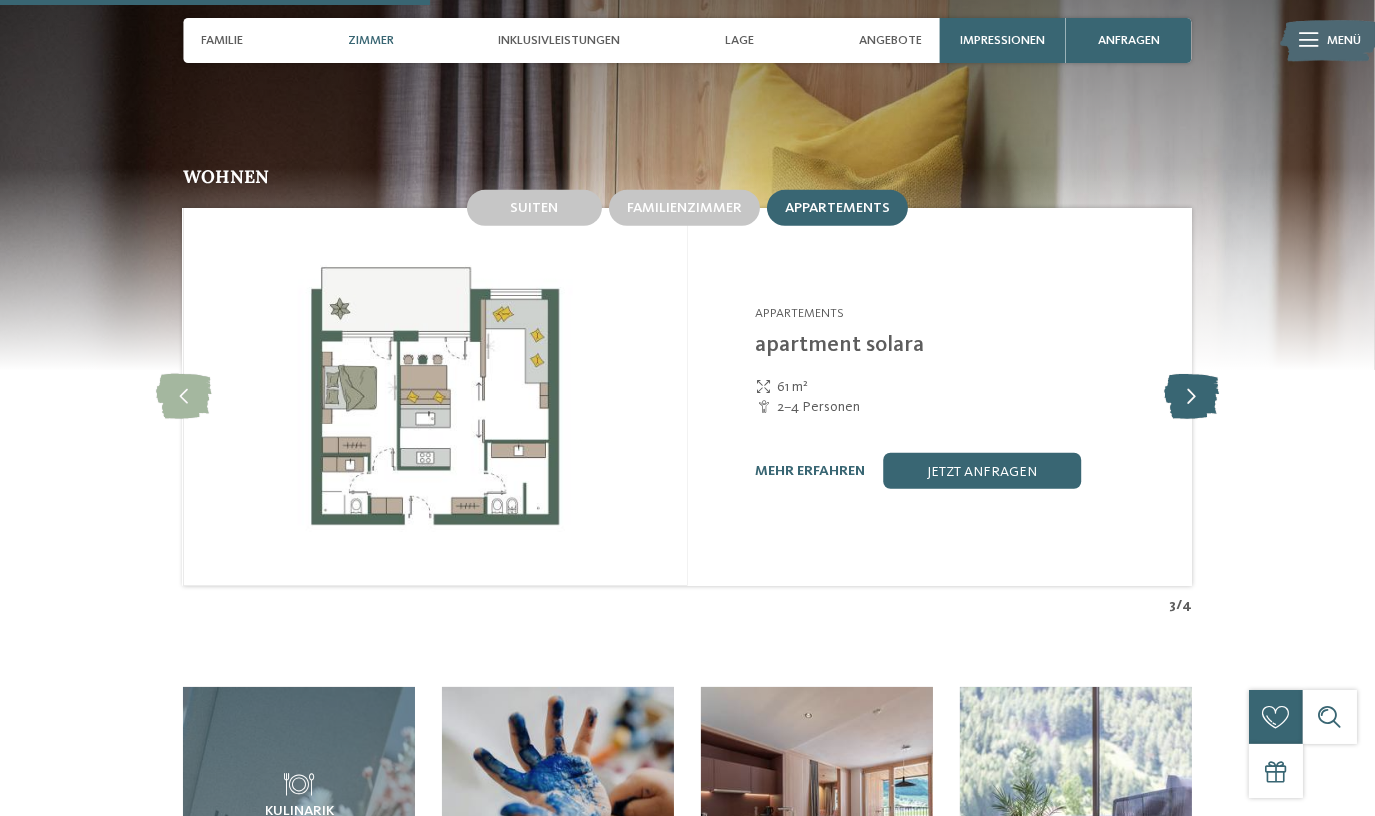 click at bounding box center (1191, 397) 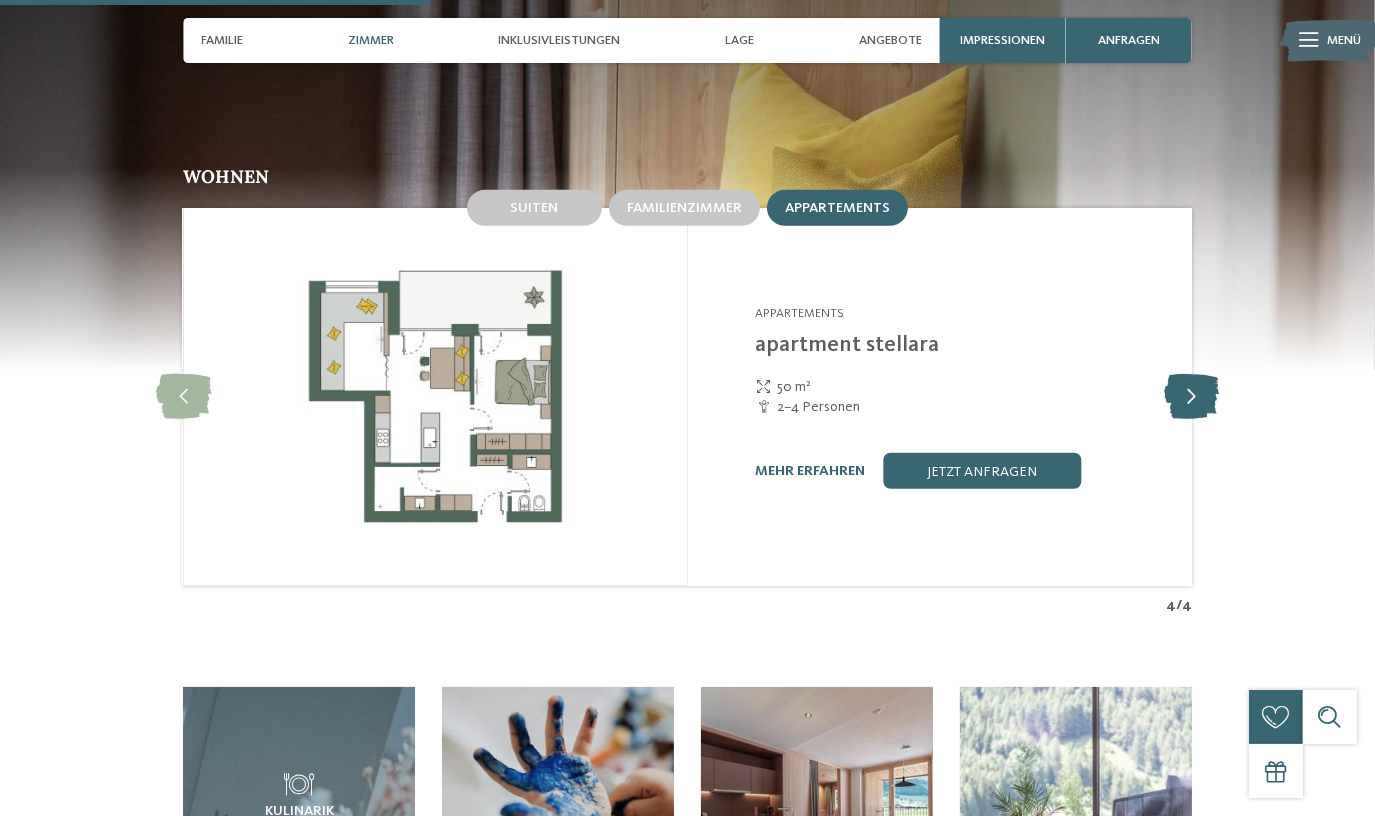 click at bounding box center [1191, 397] 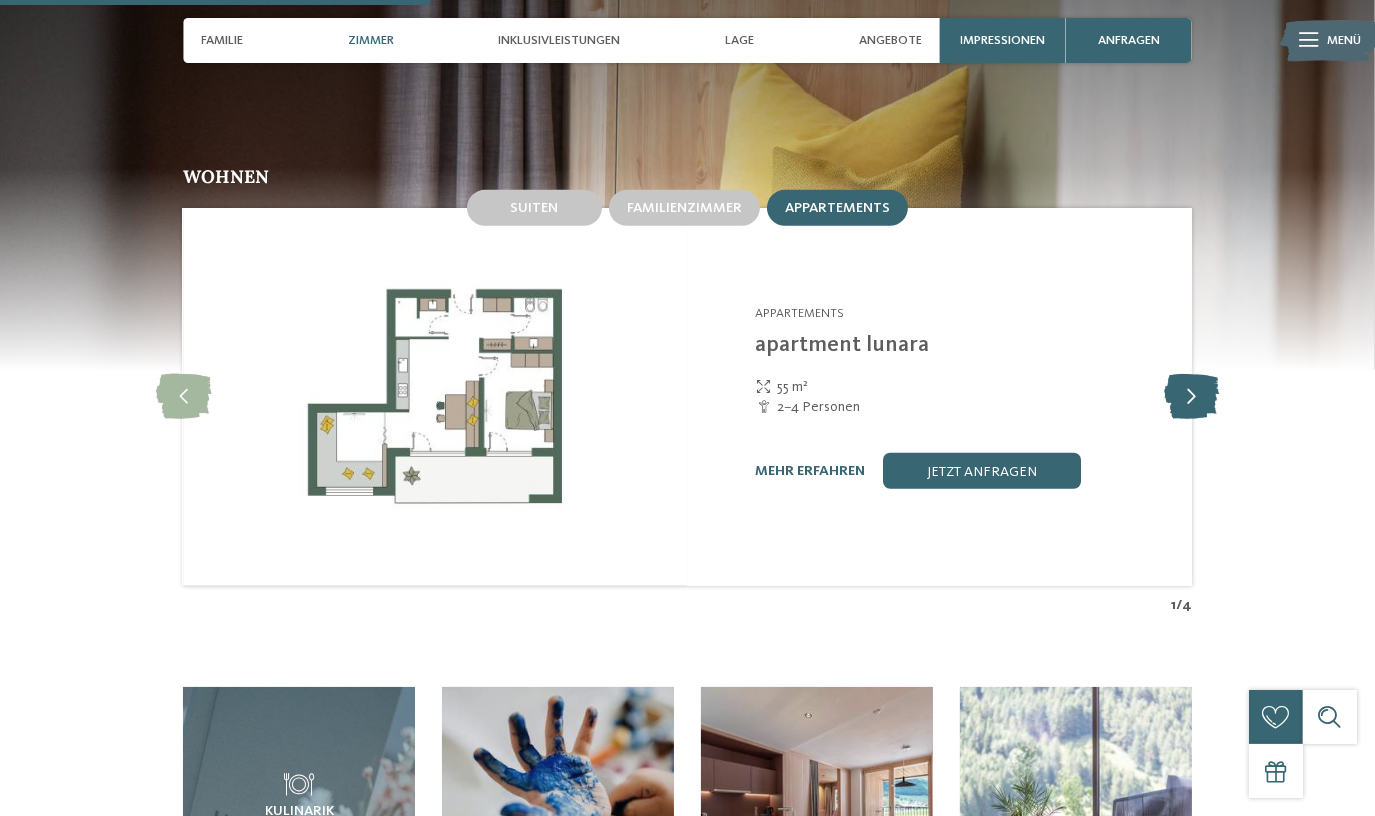 click at bounding box center [1191, 397] 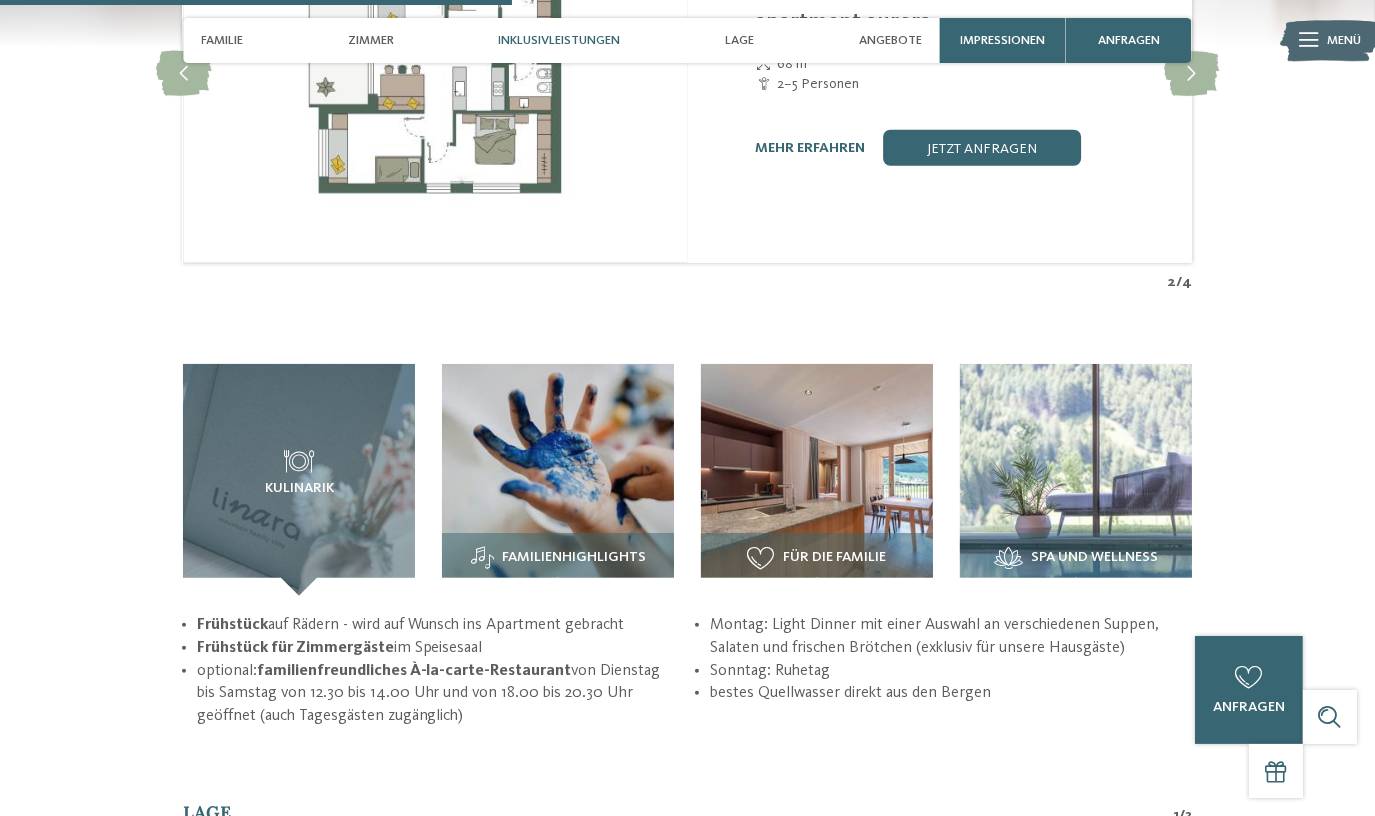 scroll, scrollTop: 2181, scrollLeft: 0, axis: vertical 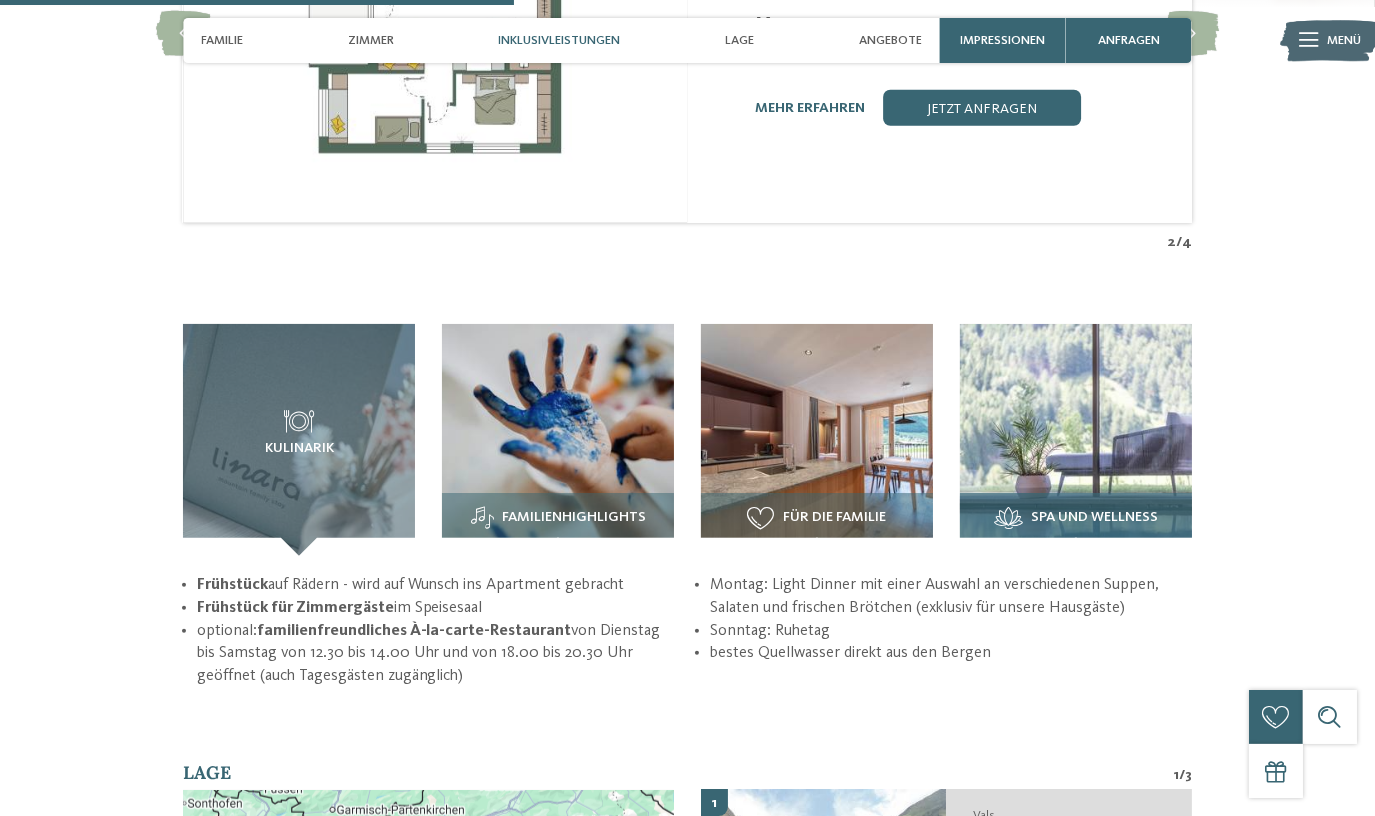 click on "Spa und Wellness" at bounding box center (1076, 518) 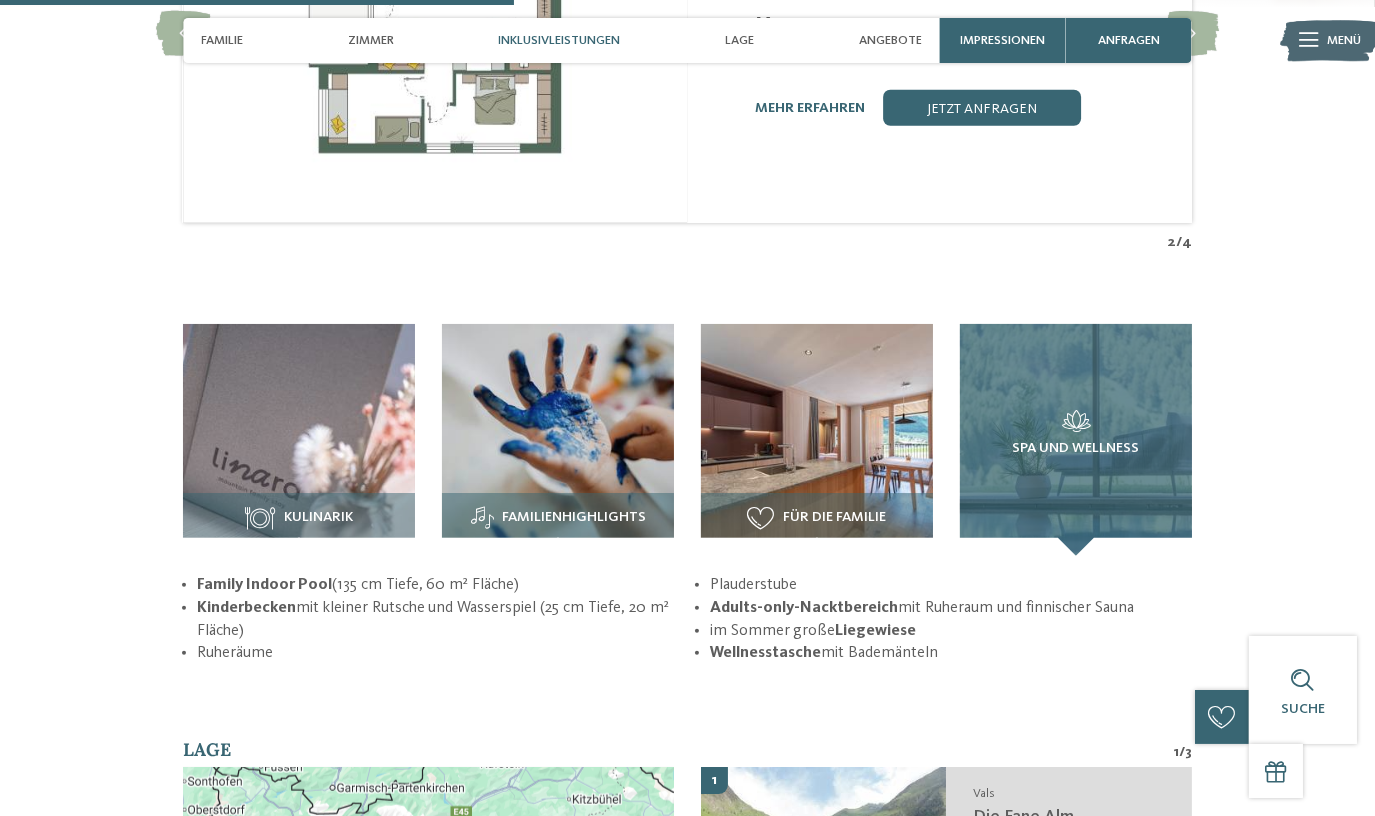 click at bounding box center (1076, 421) 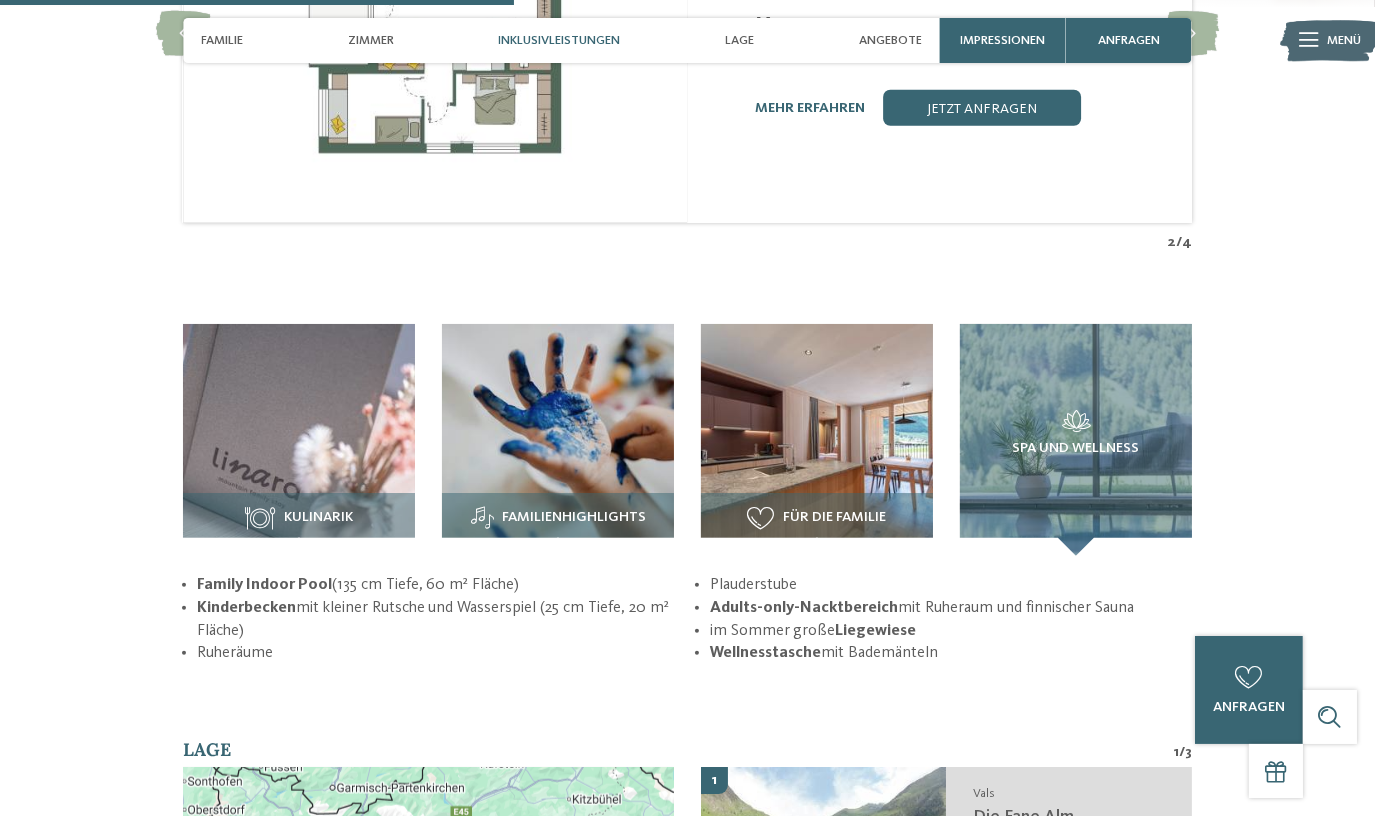 click on "Adults-only-Nacktbereich  mit Ruheraum und finnischer Sauna" at bounding box center [951, 608] 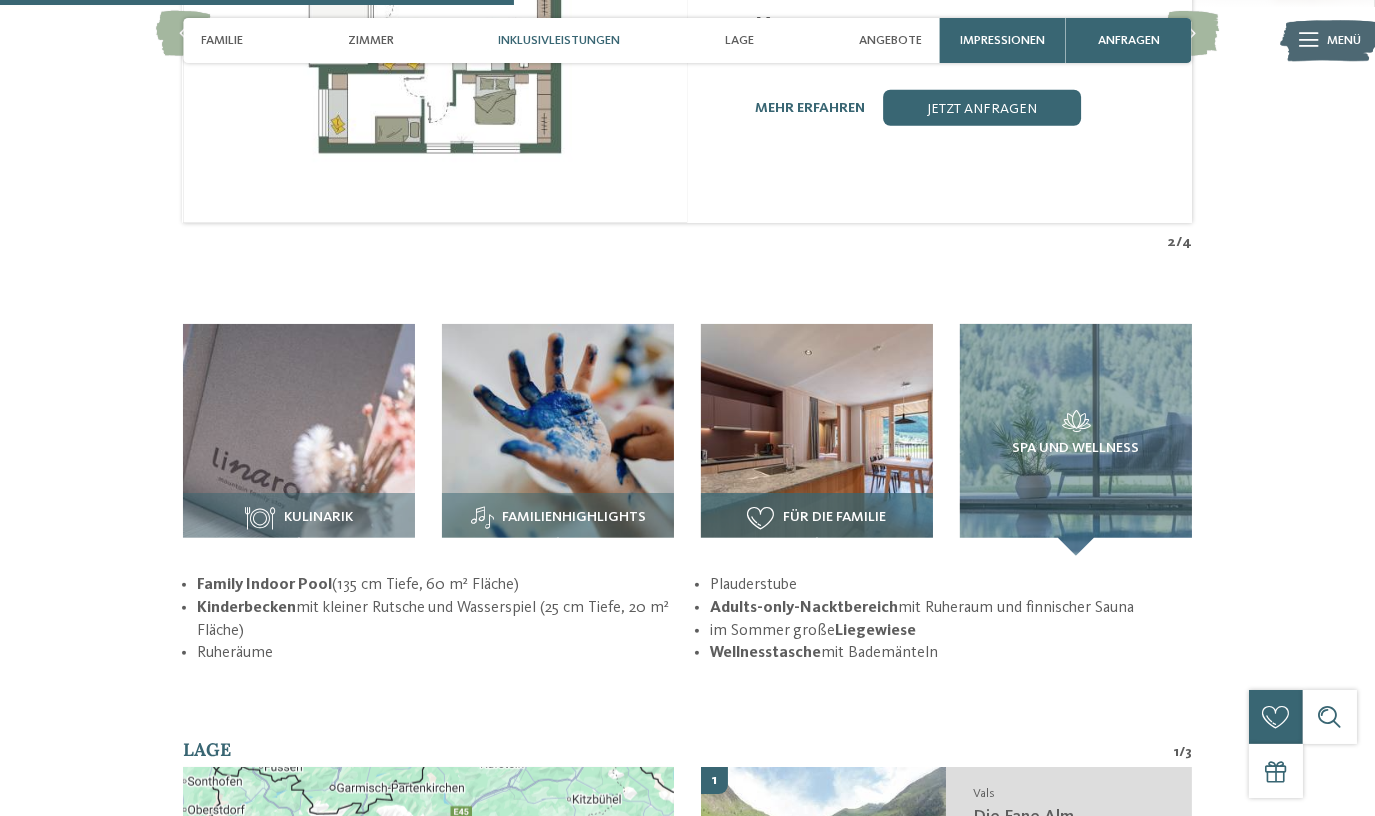 click at bounding box center [817, 440] 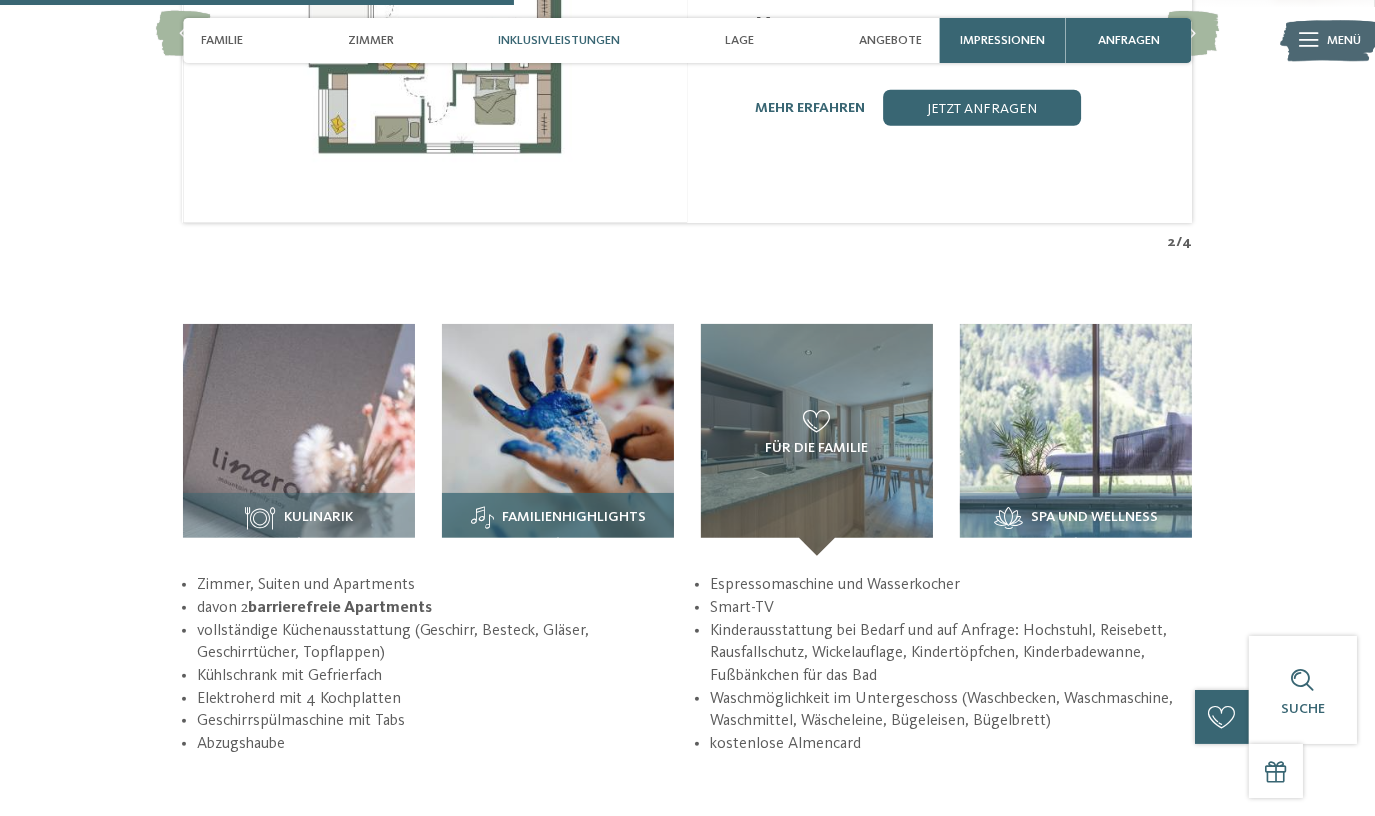 click at bounding box center [558, 440] 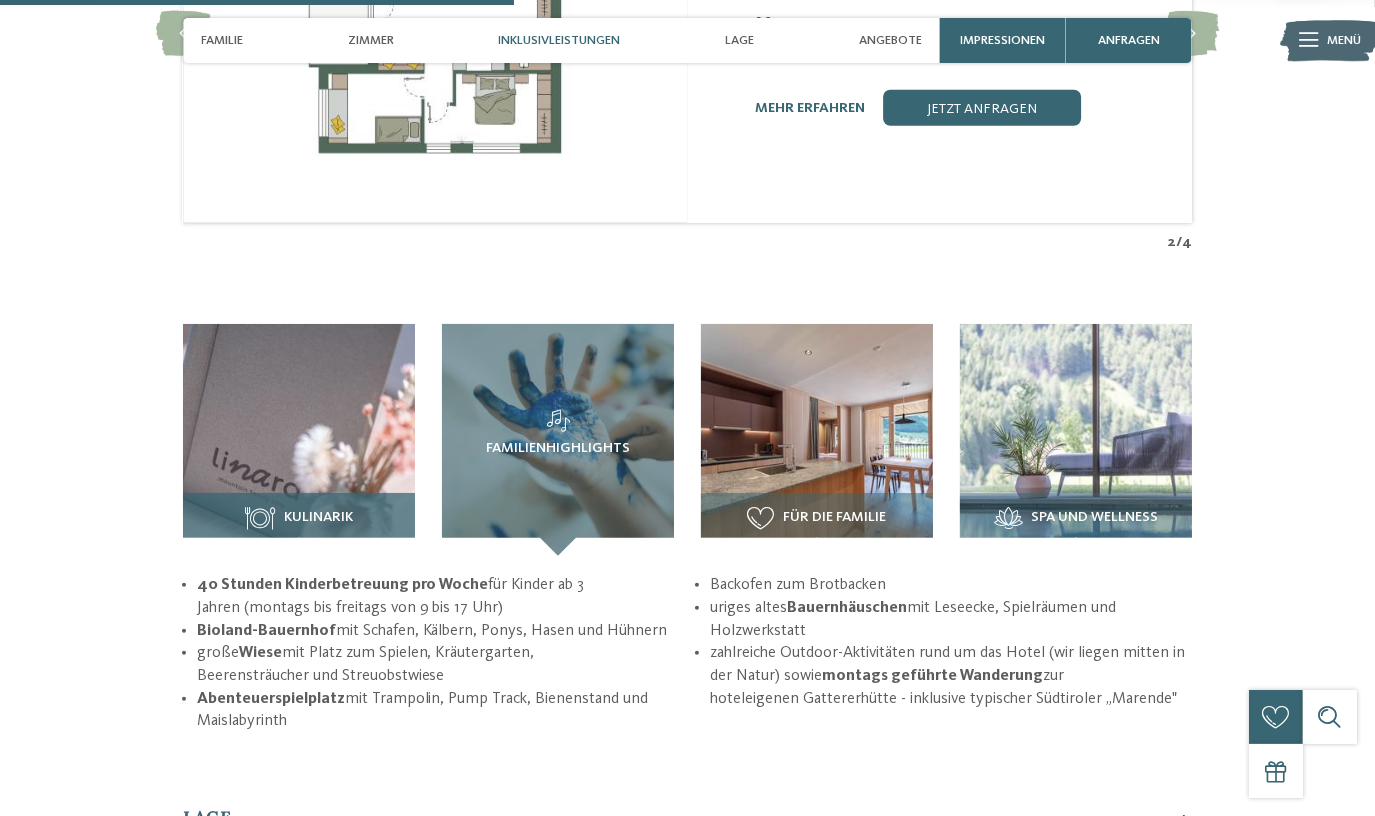click at bounding box center [299, 440] 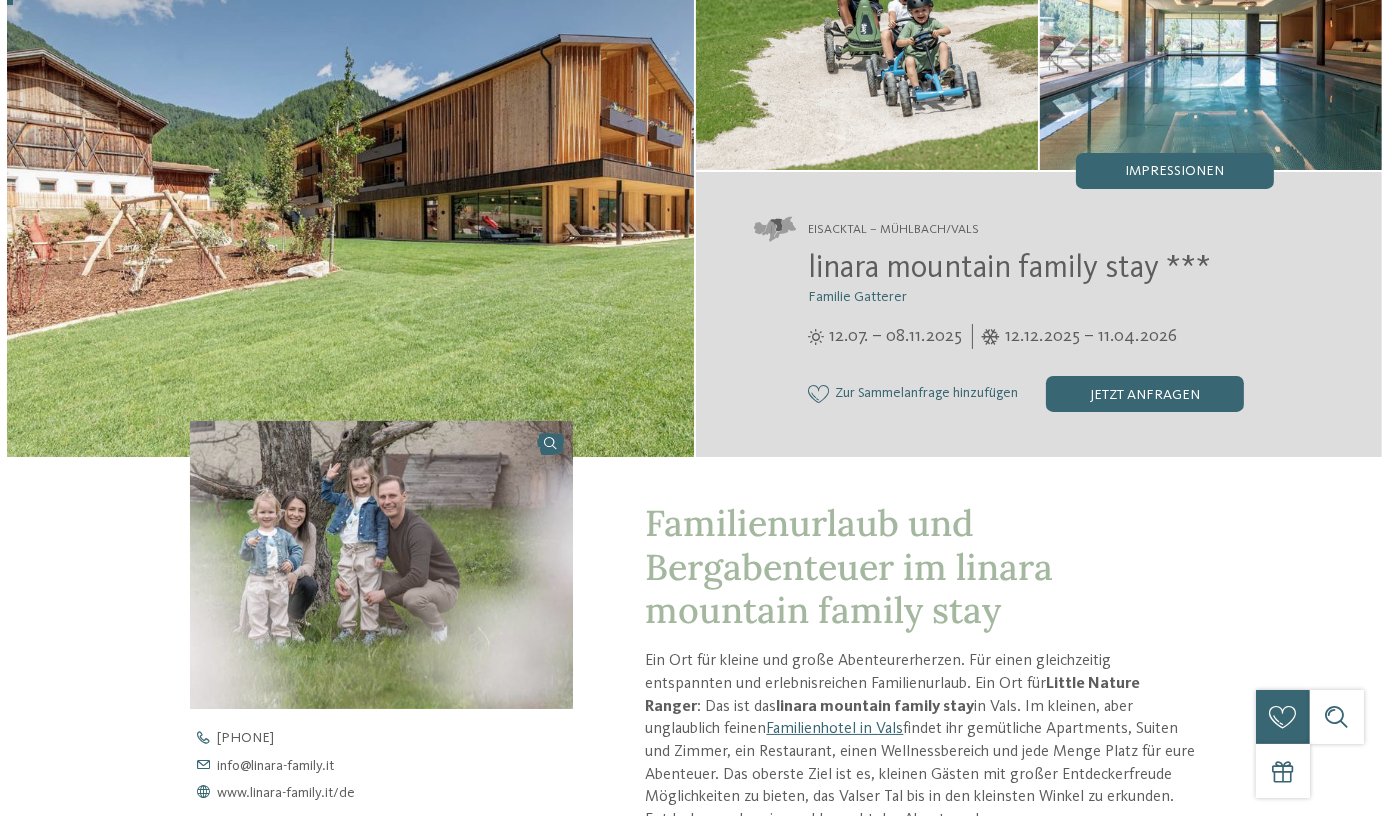 scroll, scrollTop: 181, scrollLeft: 0, axis: vertical 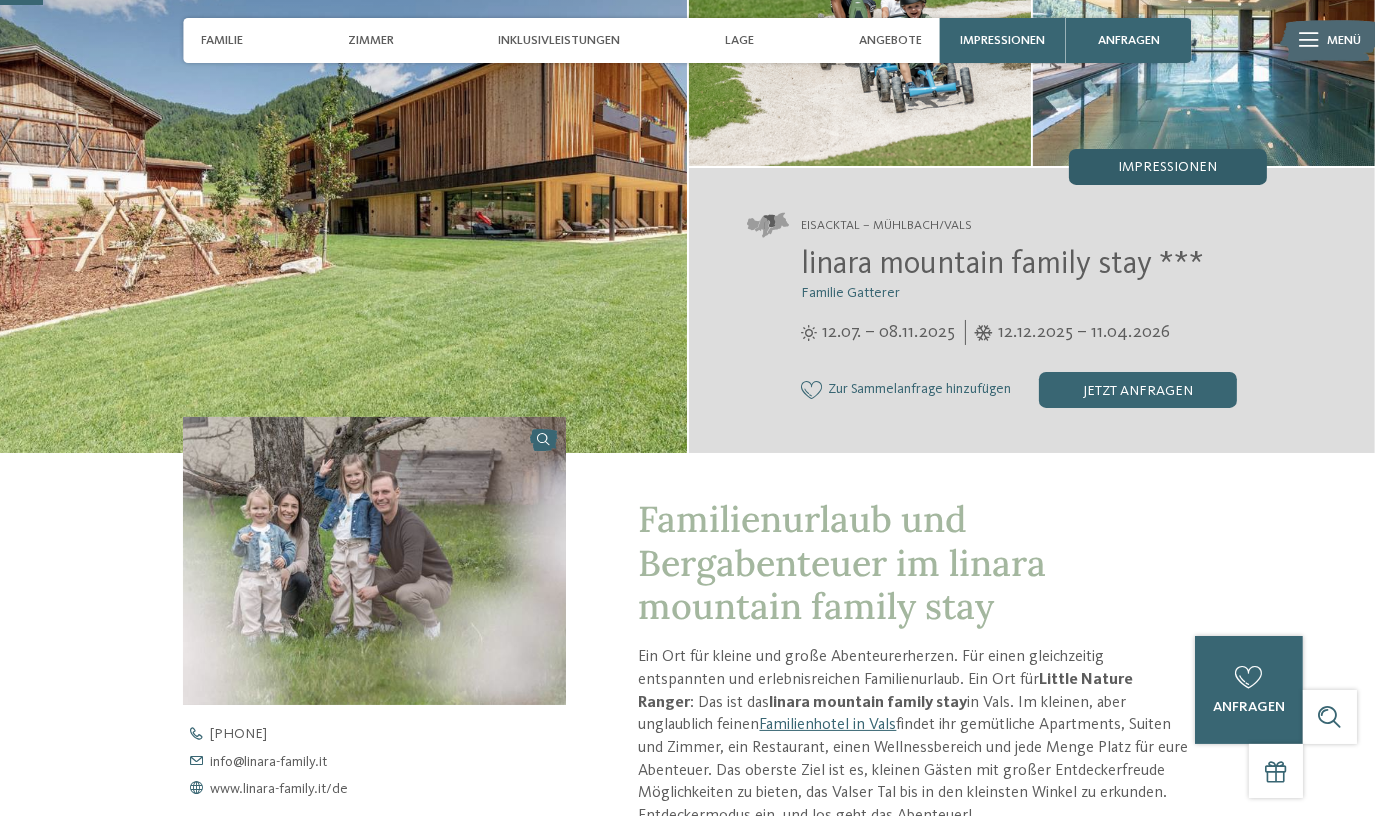 click on "Impressionen" at bounding box center (1167, 167) 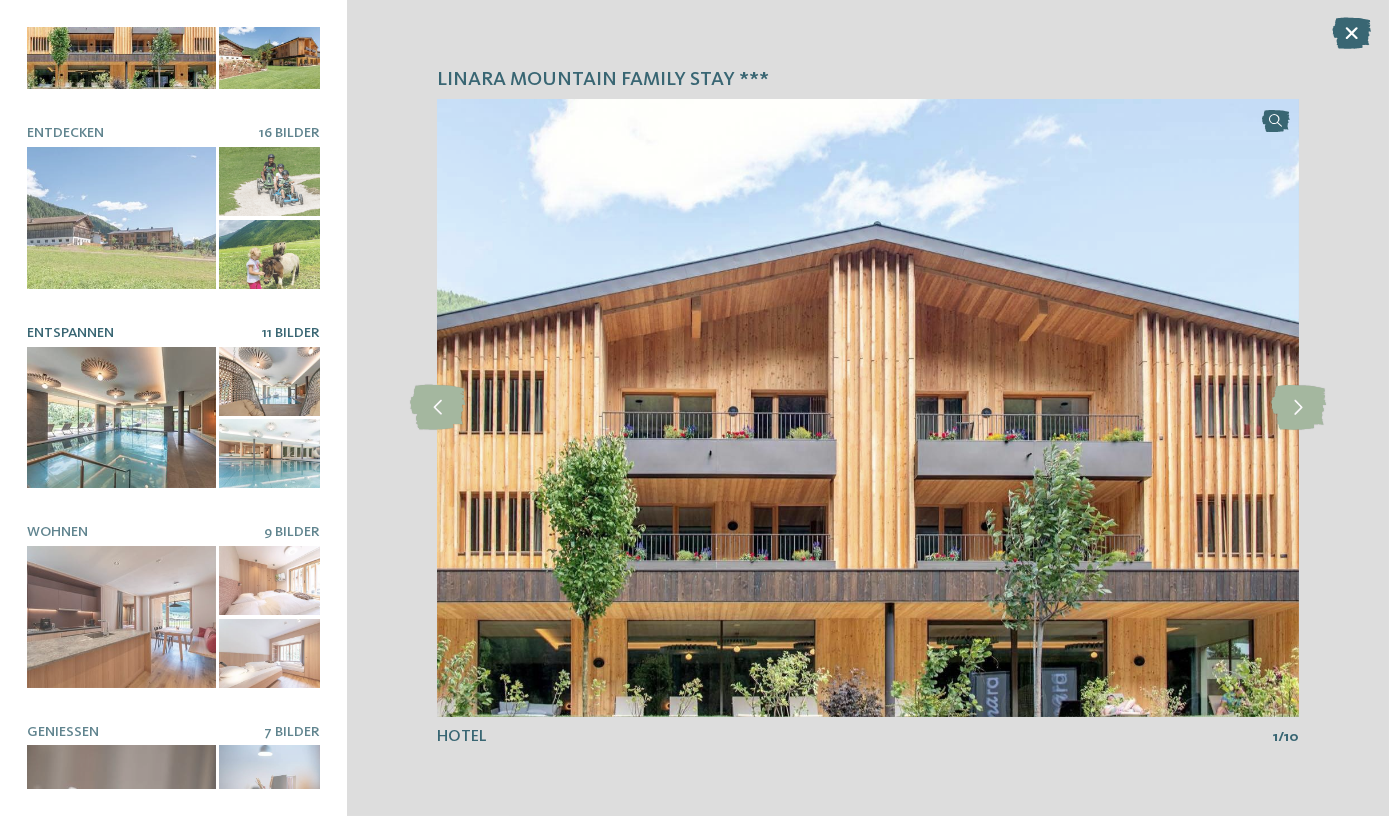 scroll, scrollTop: 0, scrollLeft: 0, axis: both 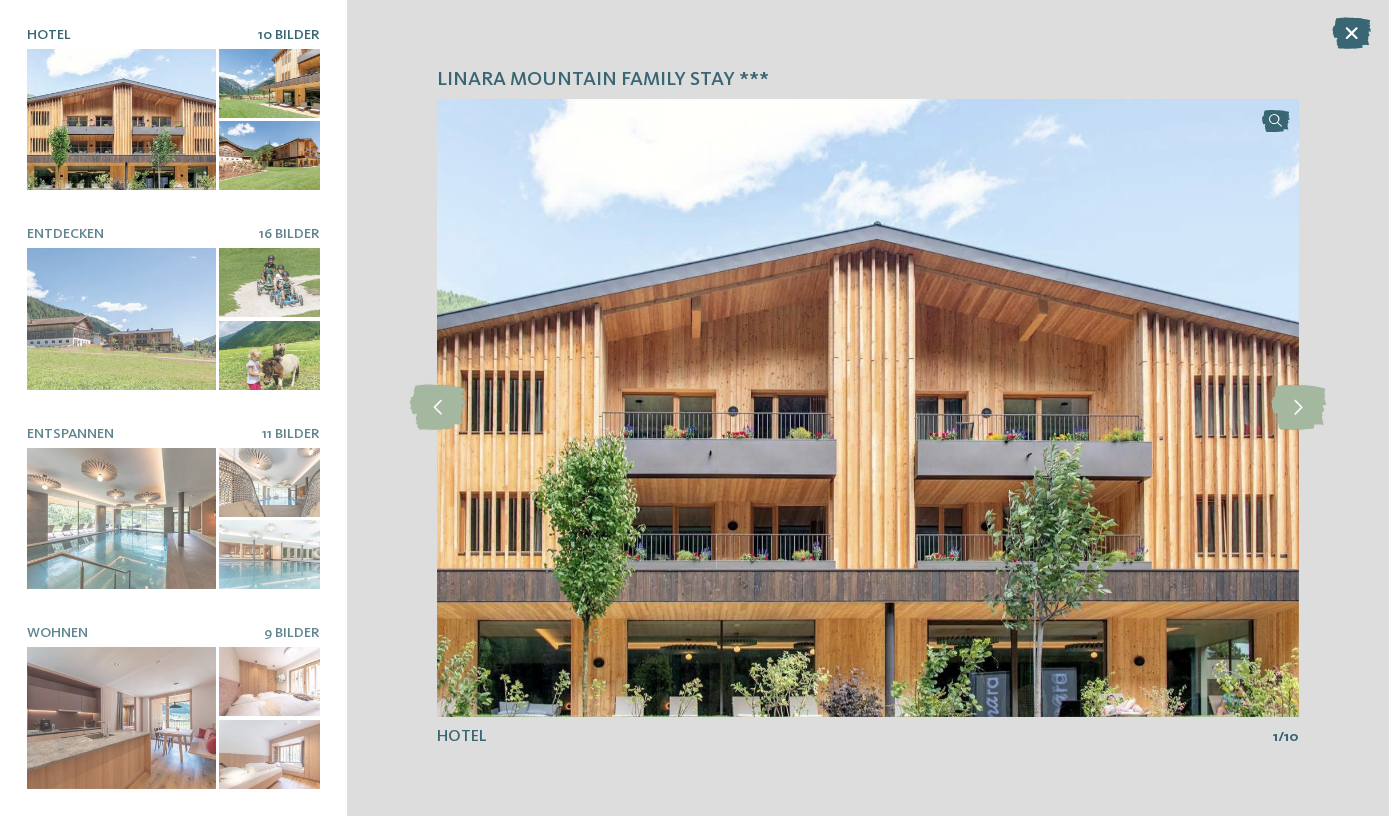 click at bounding box center [121, 120] 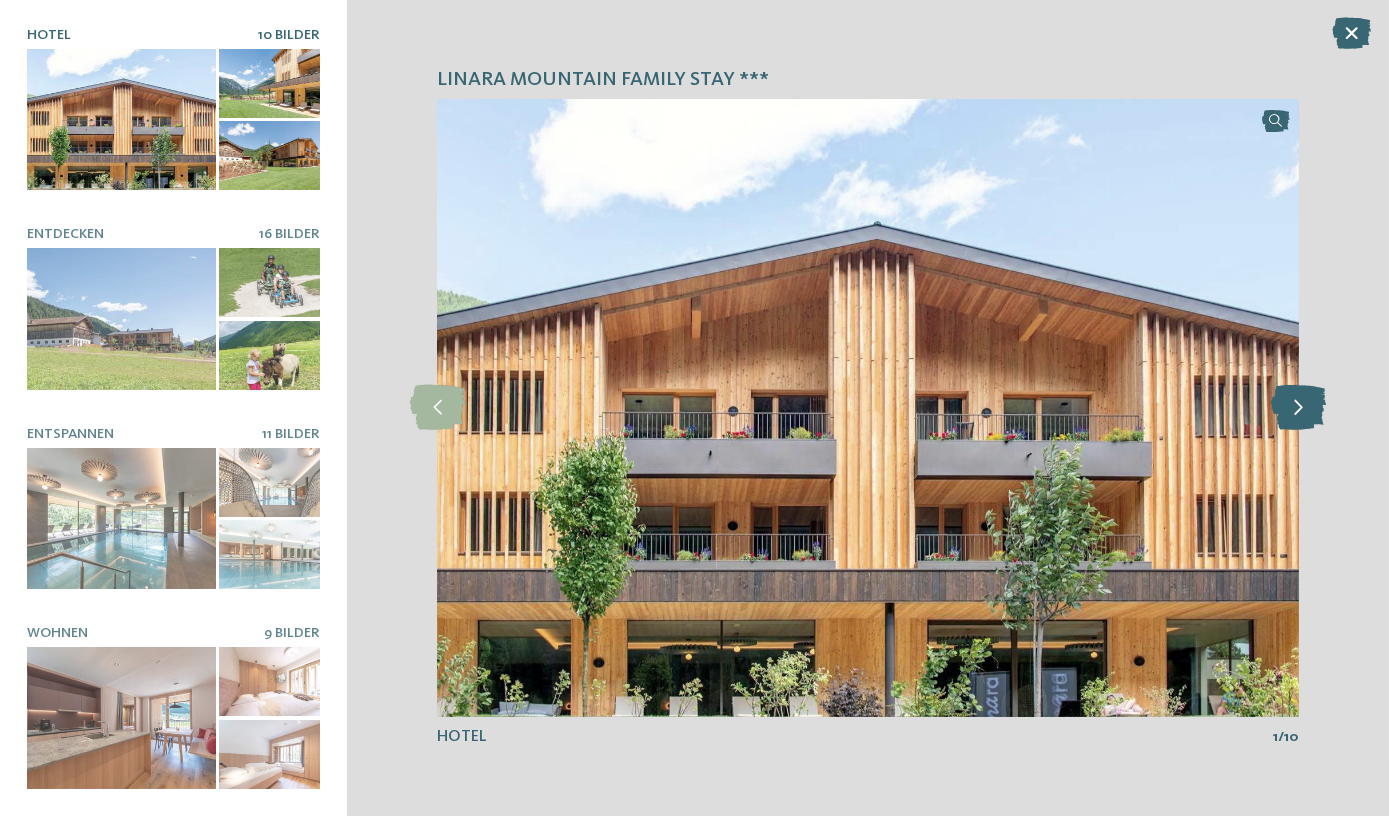 click at bounding box center [1298, 407] 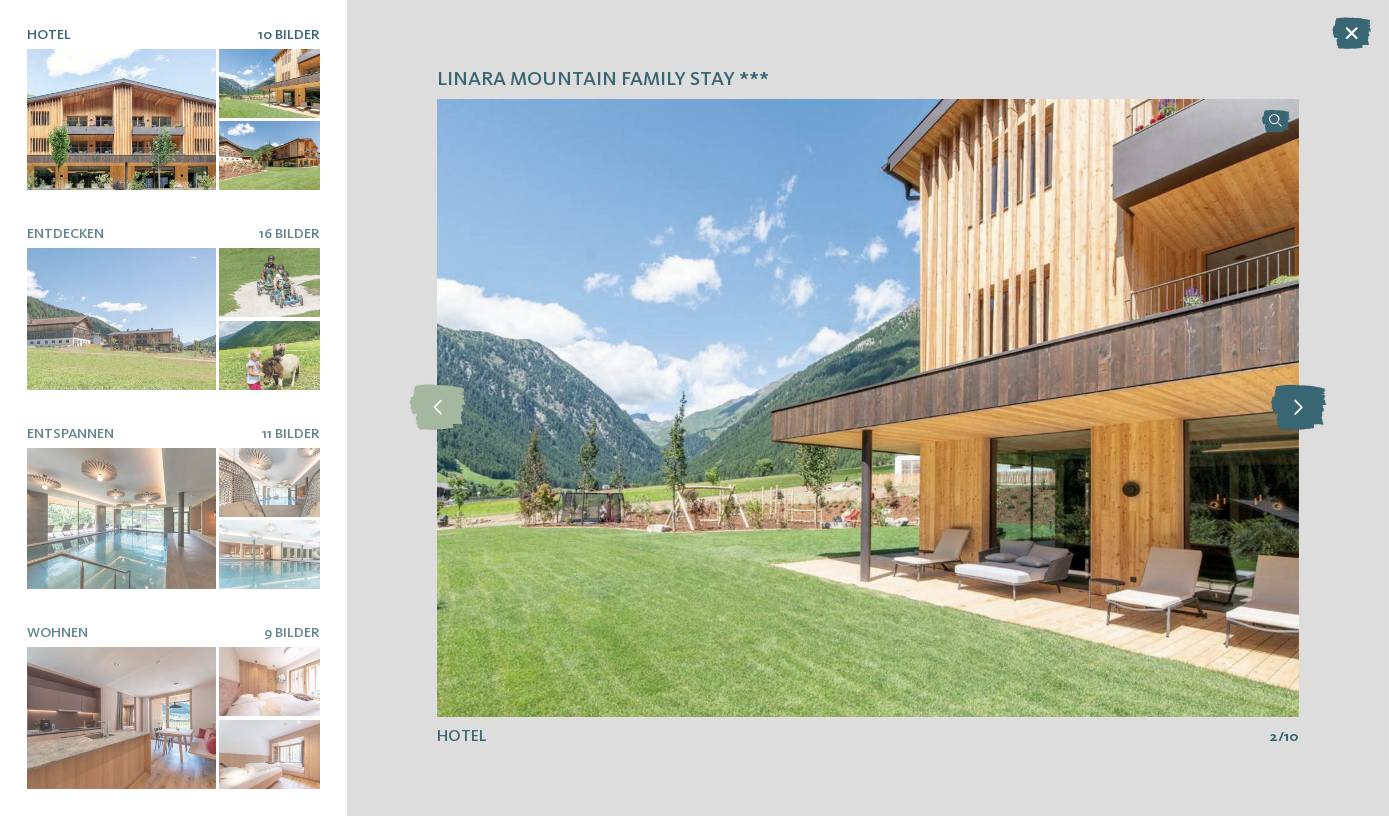 click at bounding box center (1298, 407) 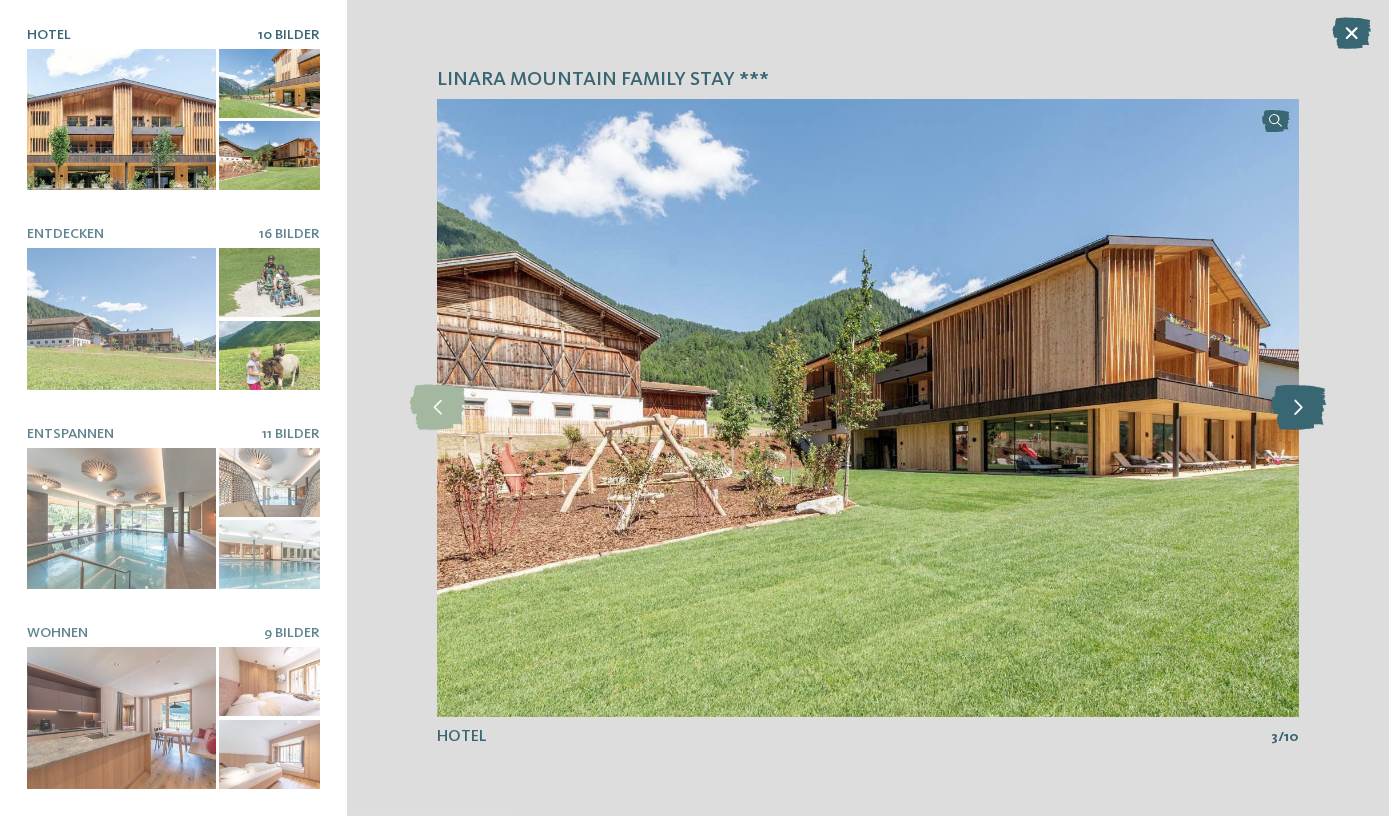 click at bounding box center [1298, 407] 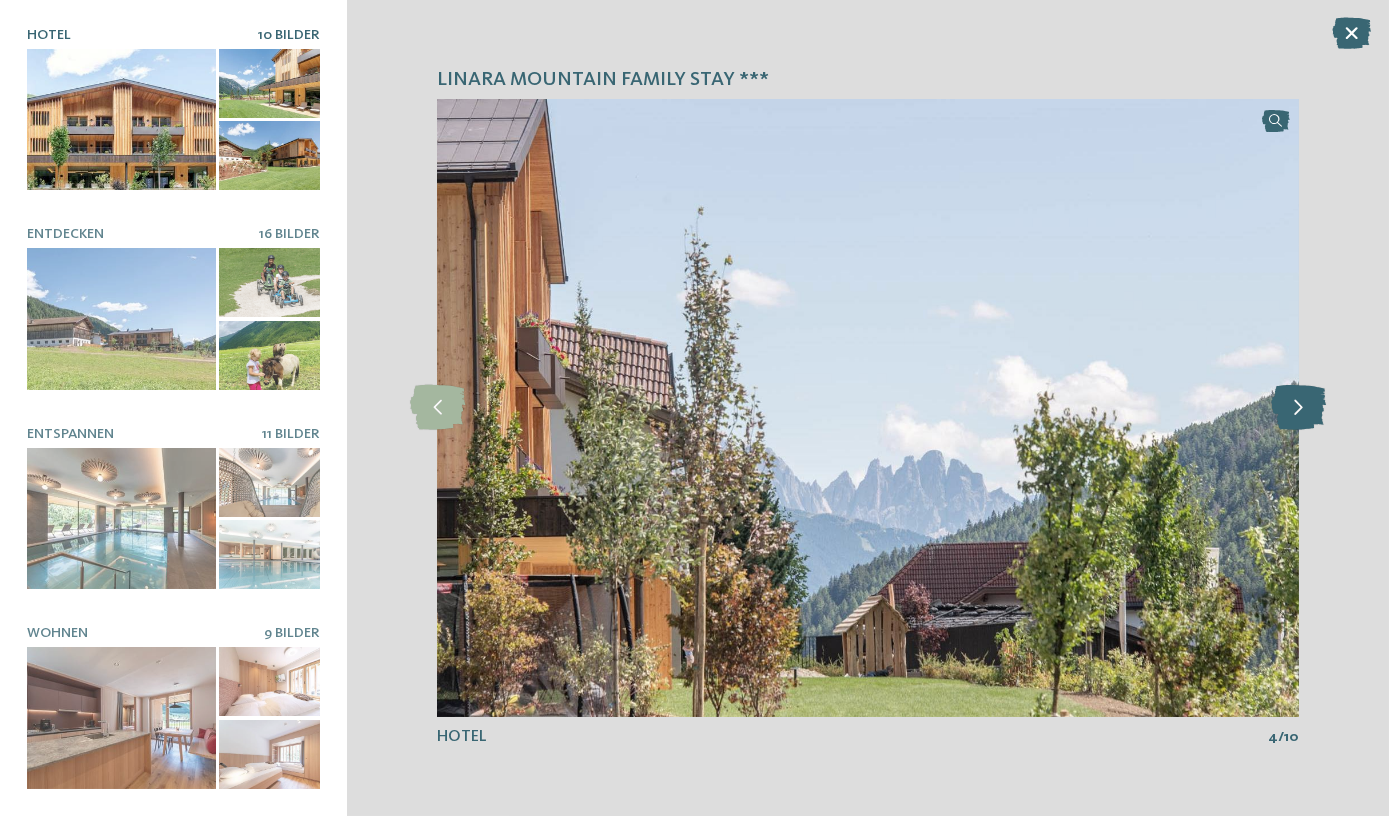 click at bounding box center (1298, 407) 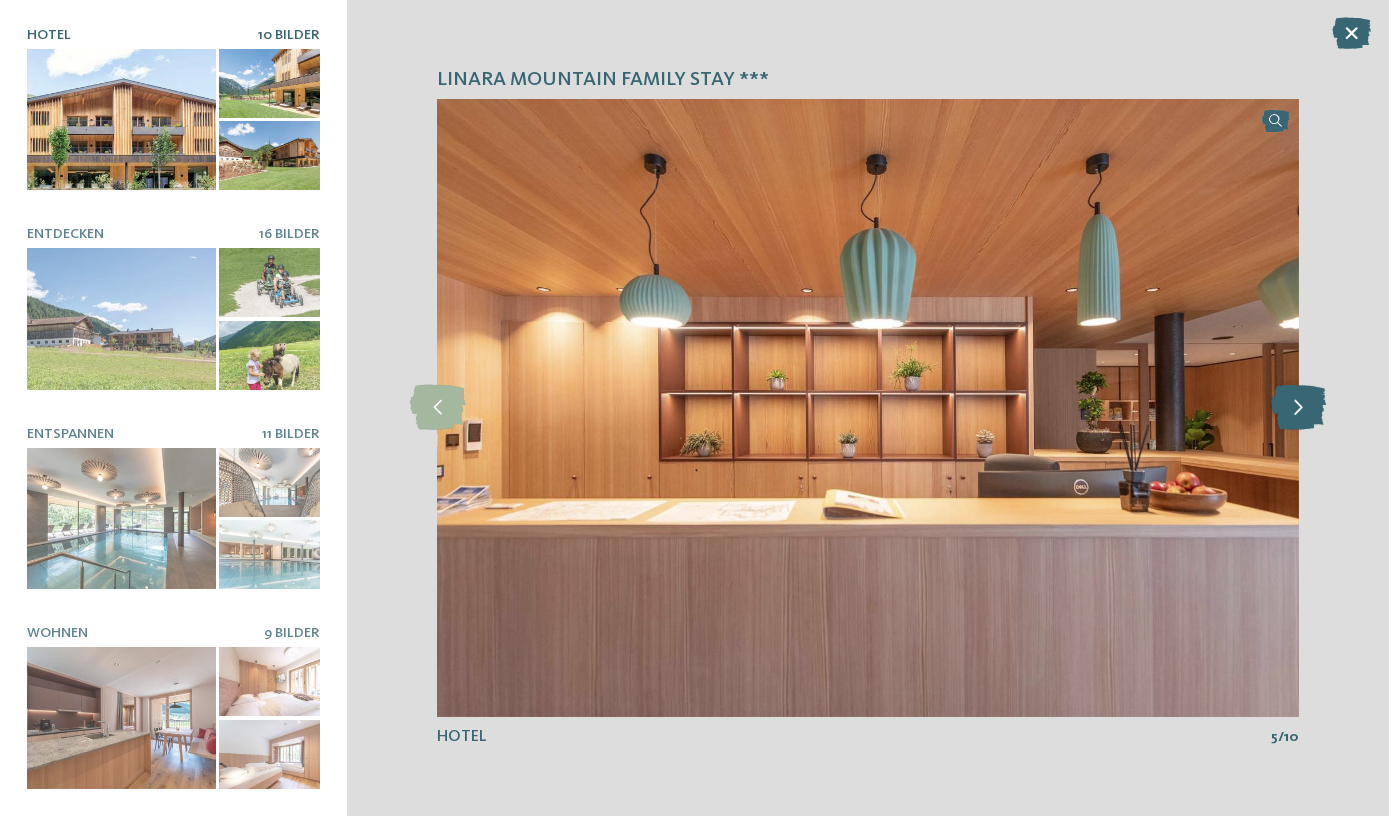 click at bounding box center (1298, 407) 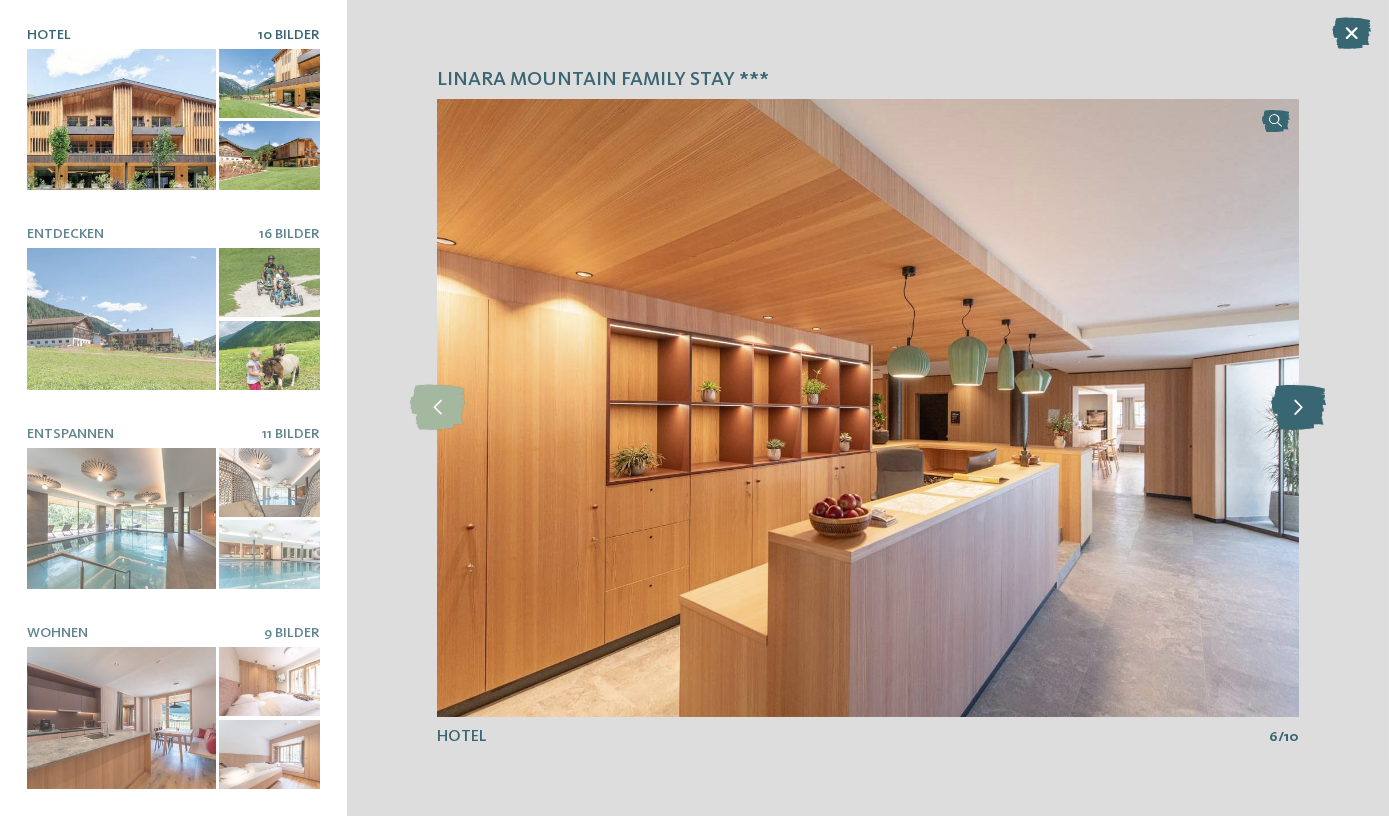click at bounding box center [1298, 407] 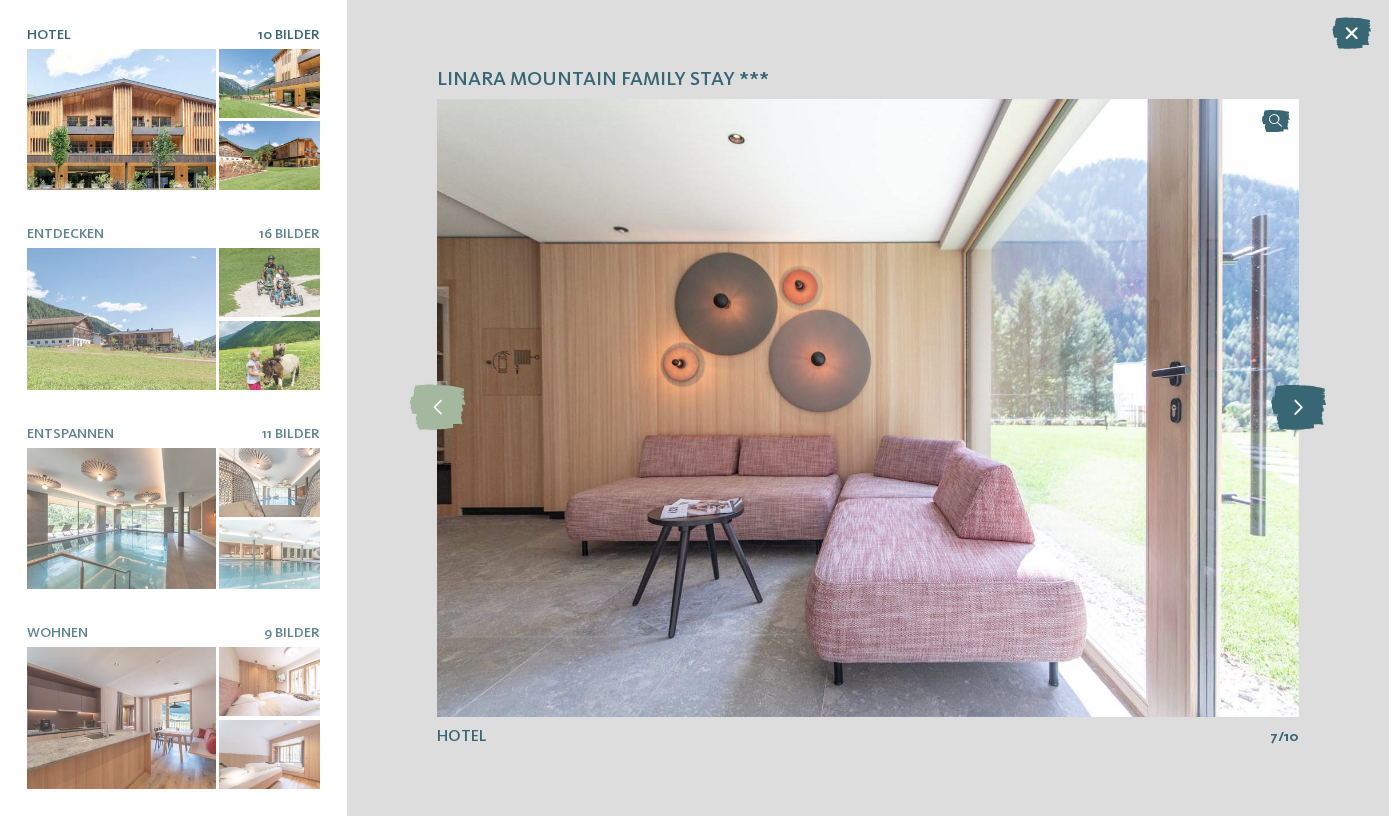 click at bounding box center [1298, 407] 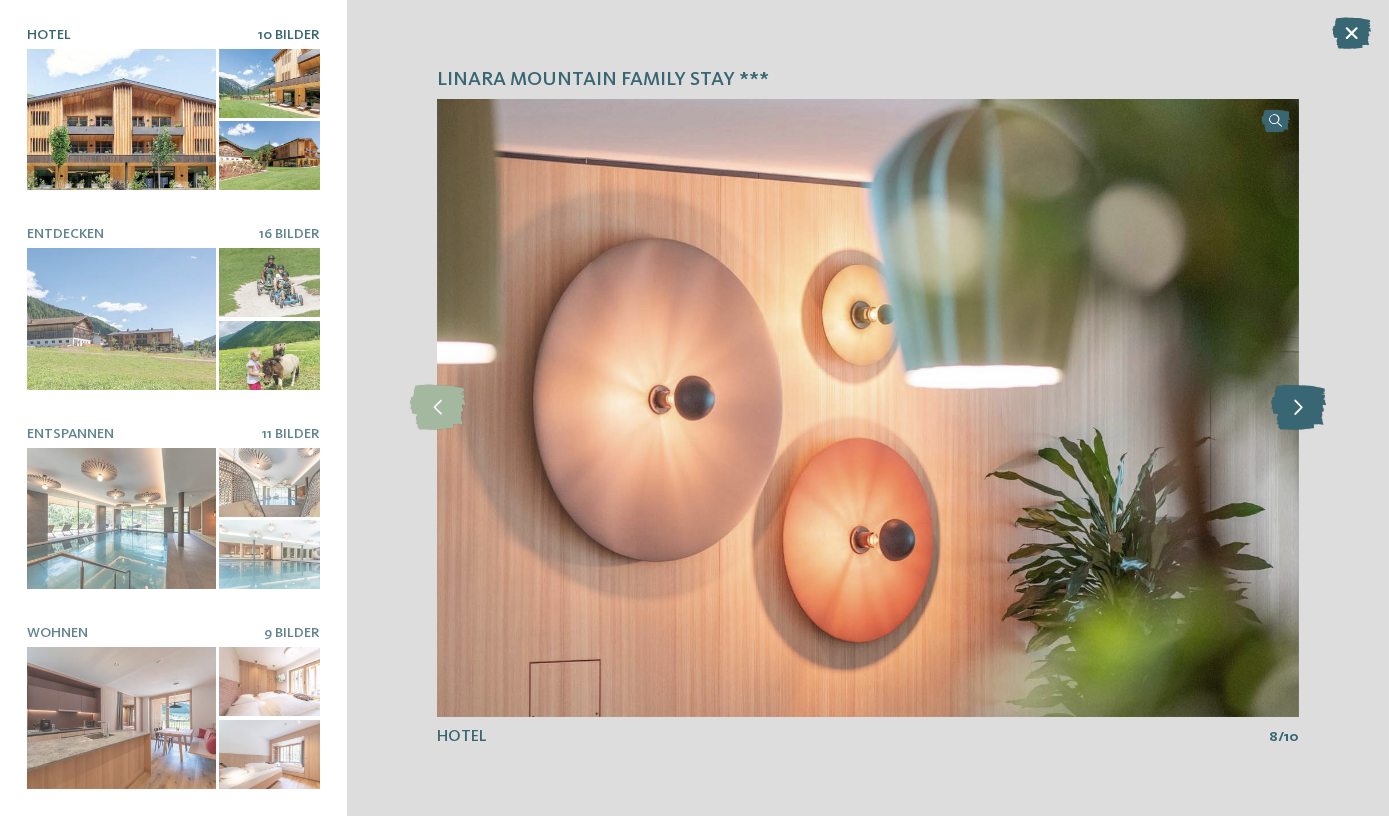 click at bounding box center [1298, 407] 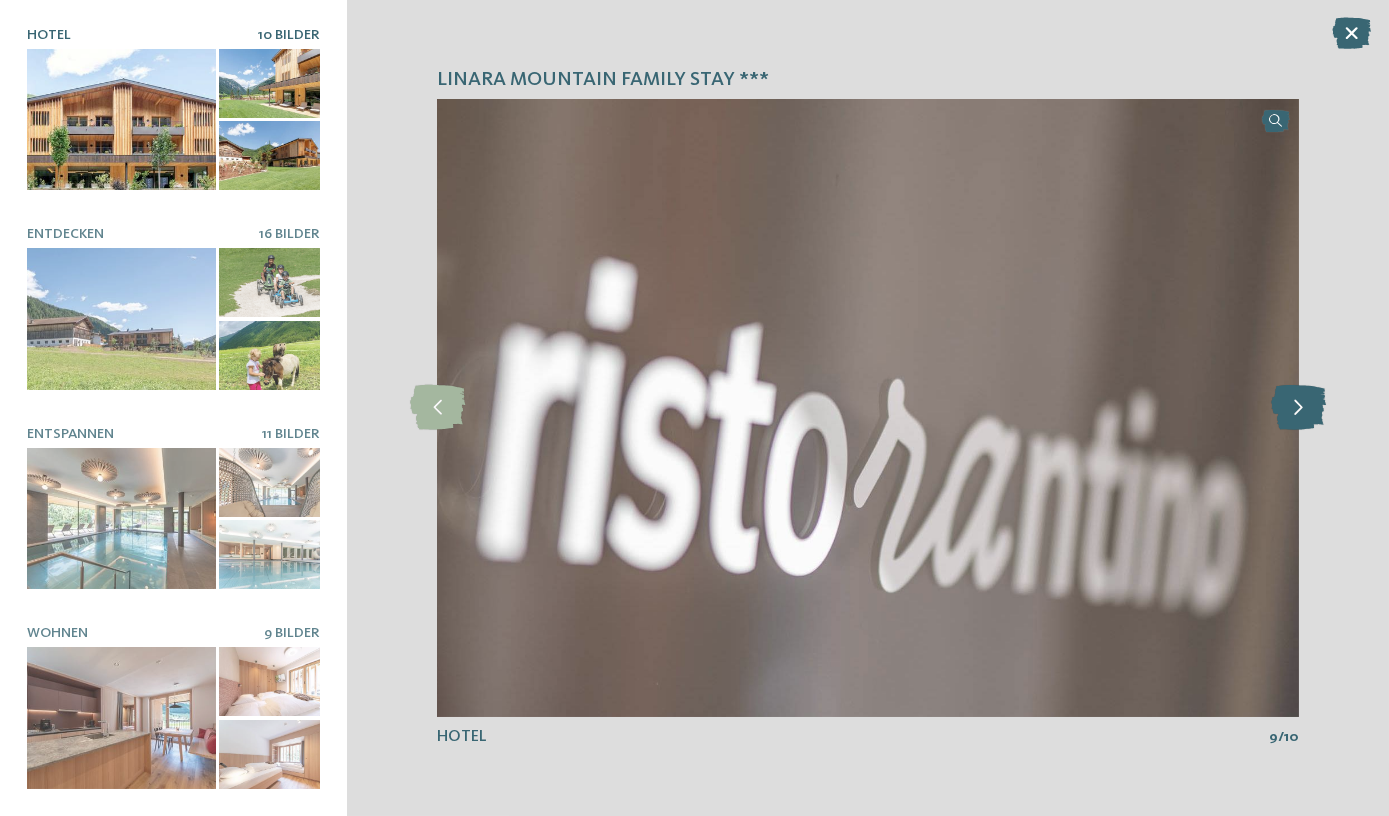 click at bounding box center (1298, 407) 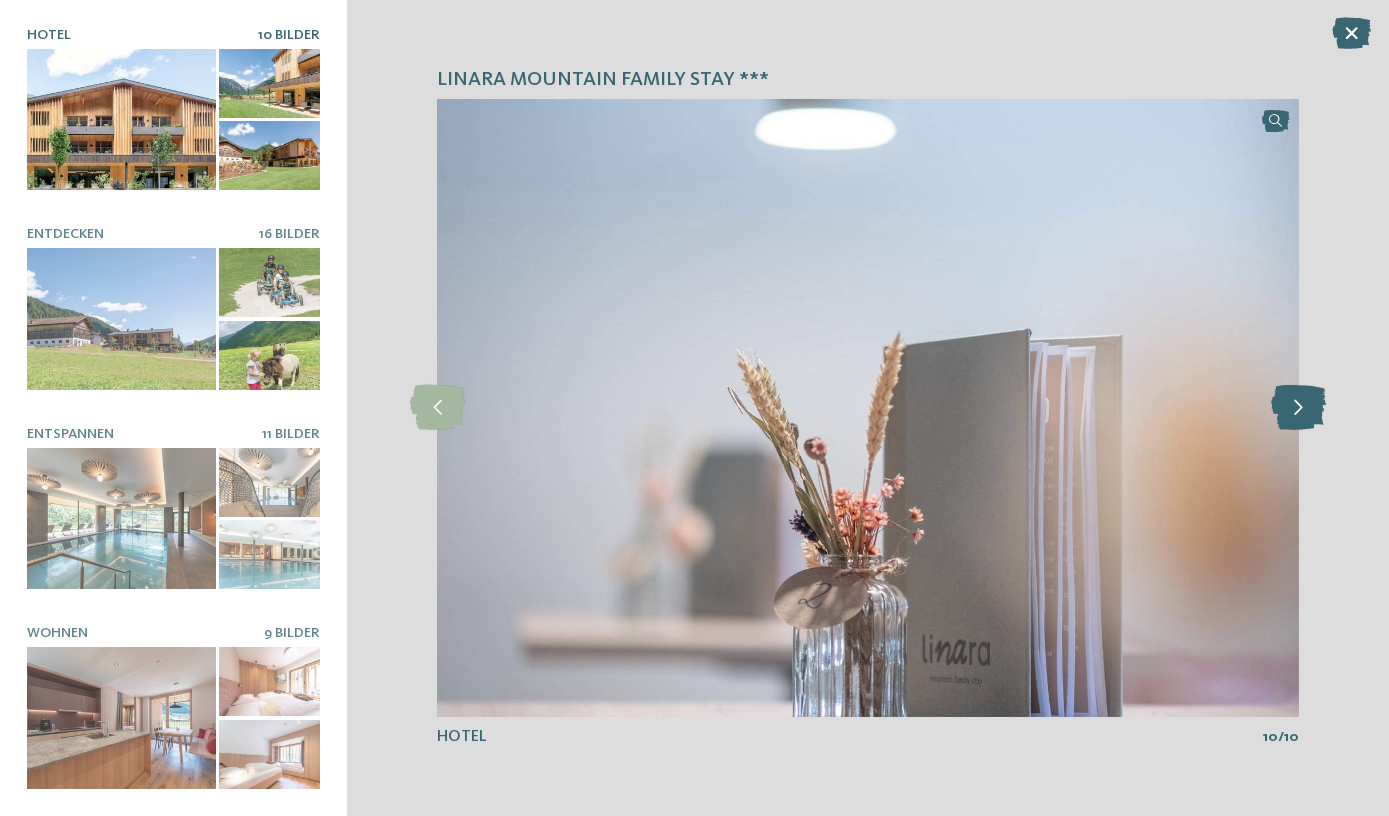click at bounding box center [1298, 407] 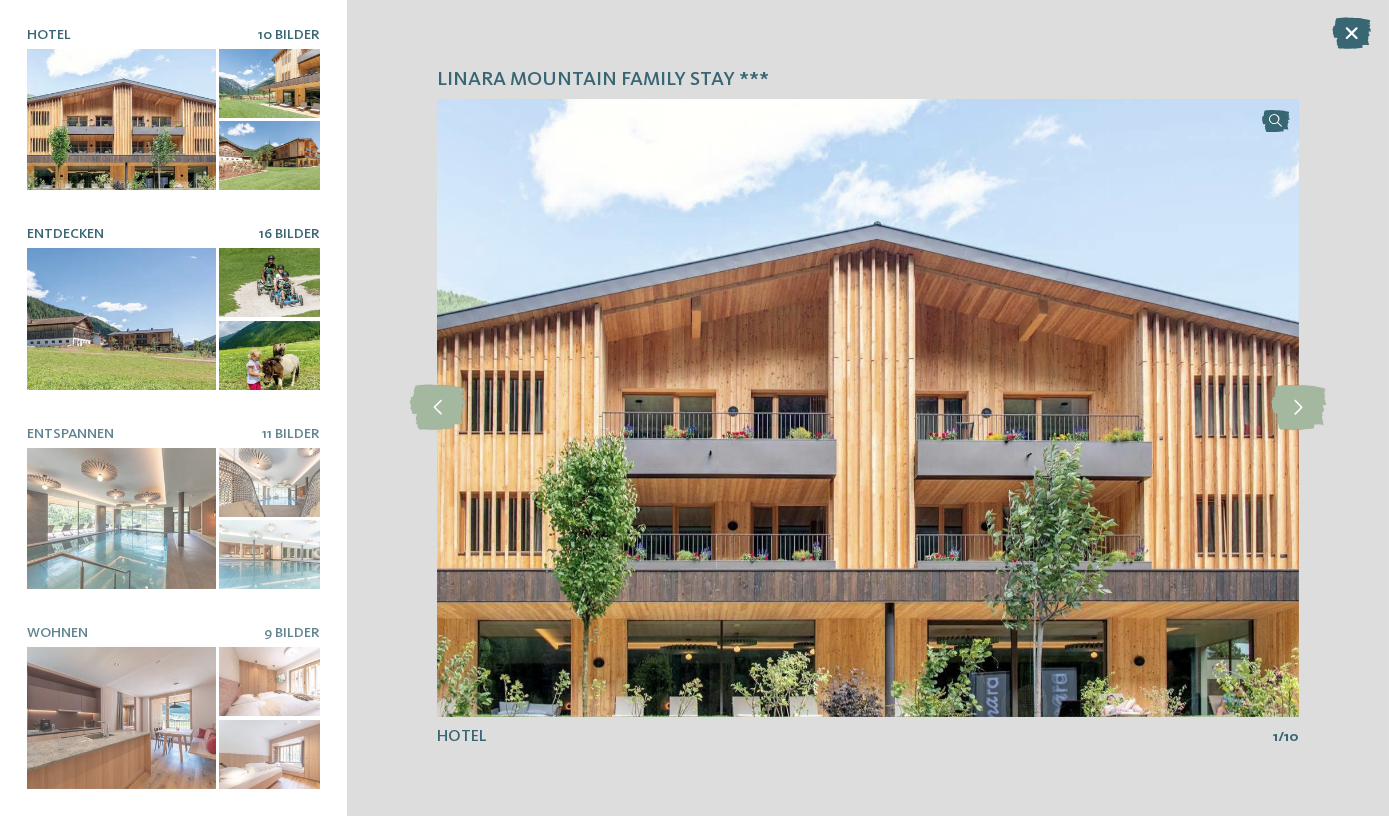 click at bounding box center [121, 319] 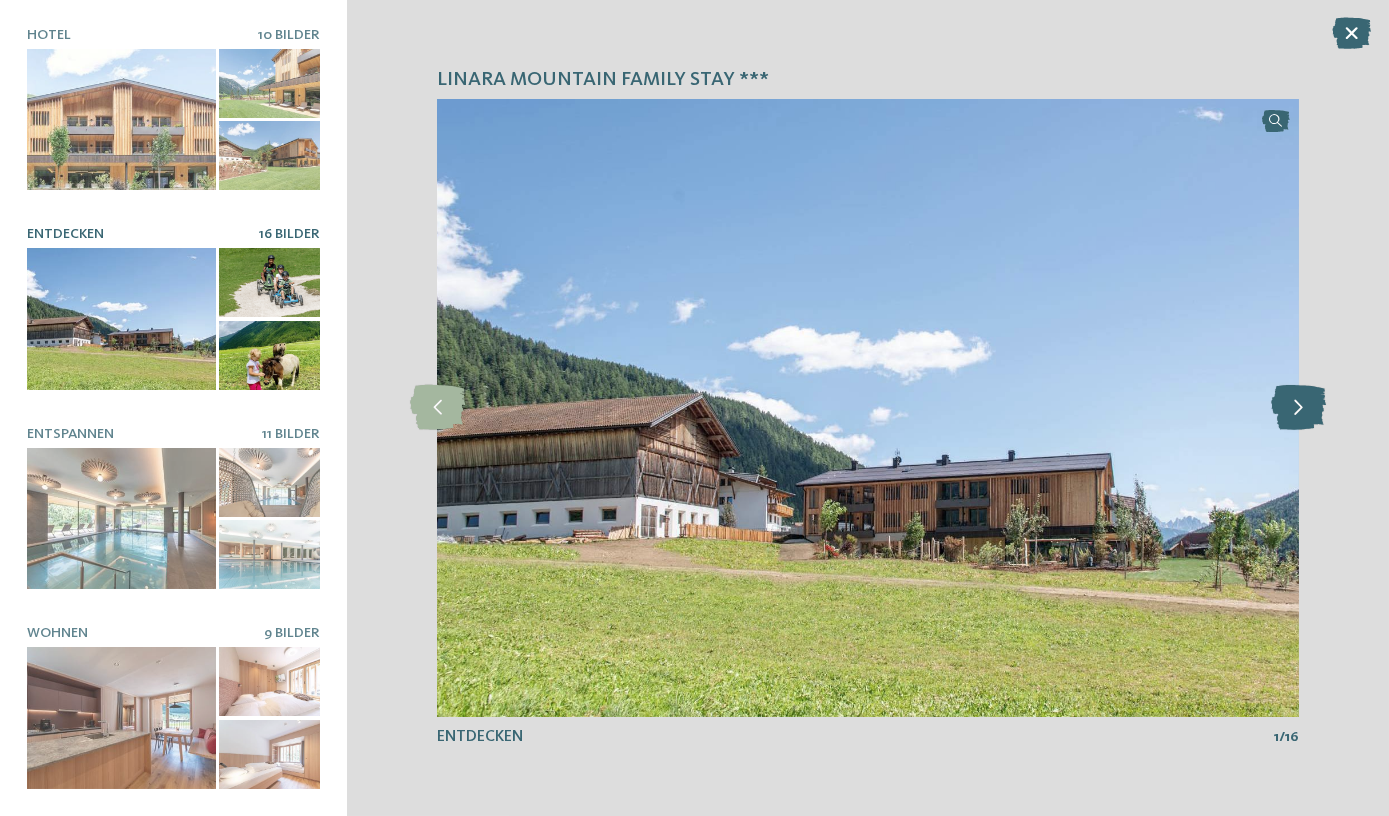 click at bounding box center [1298, 407] 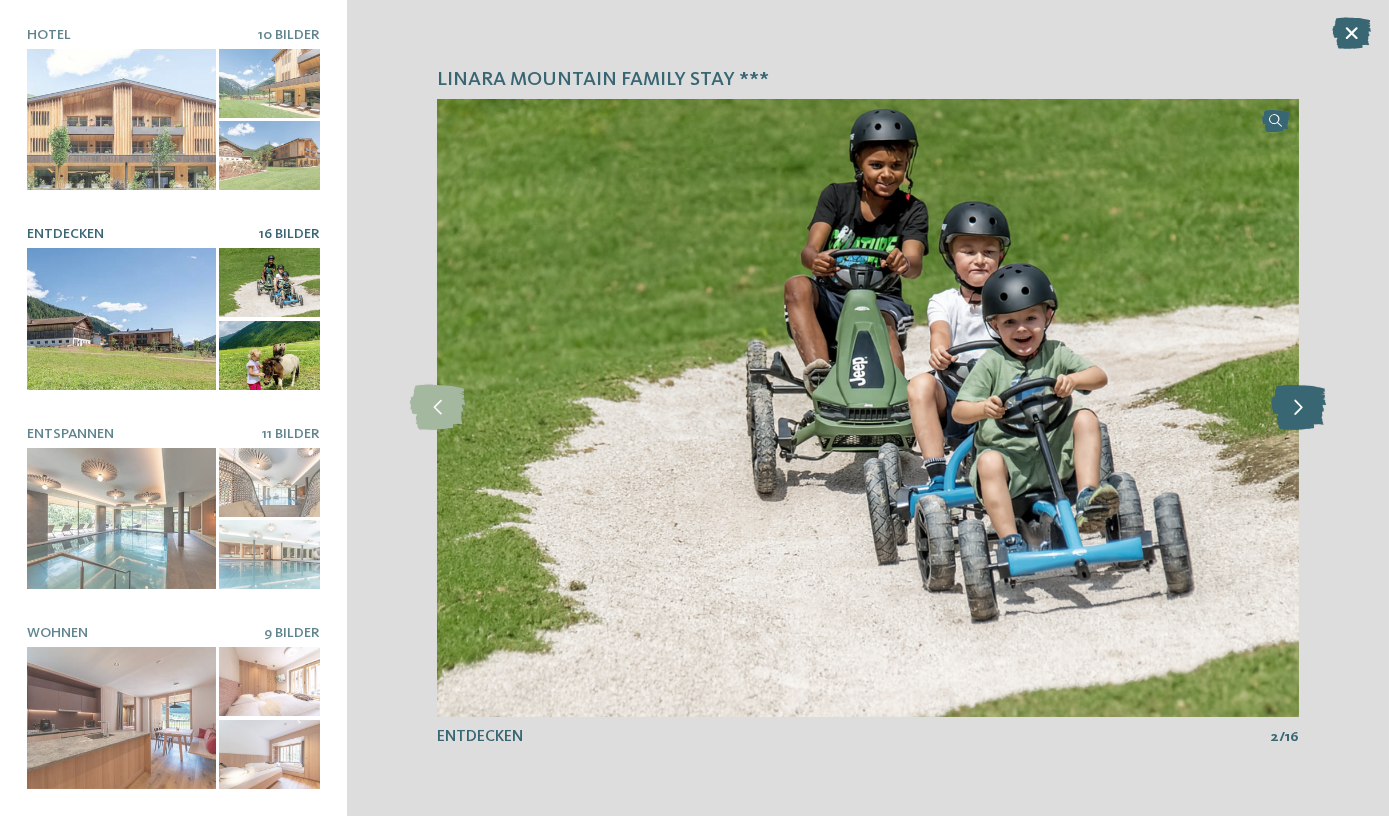 click at bounding box center (1298, 407) 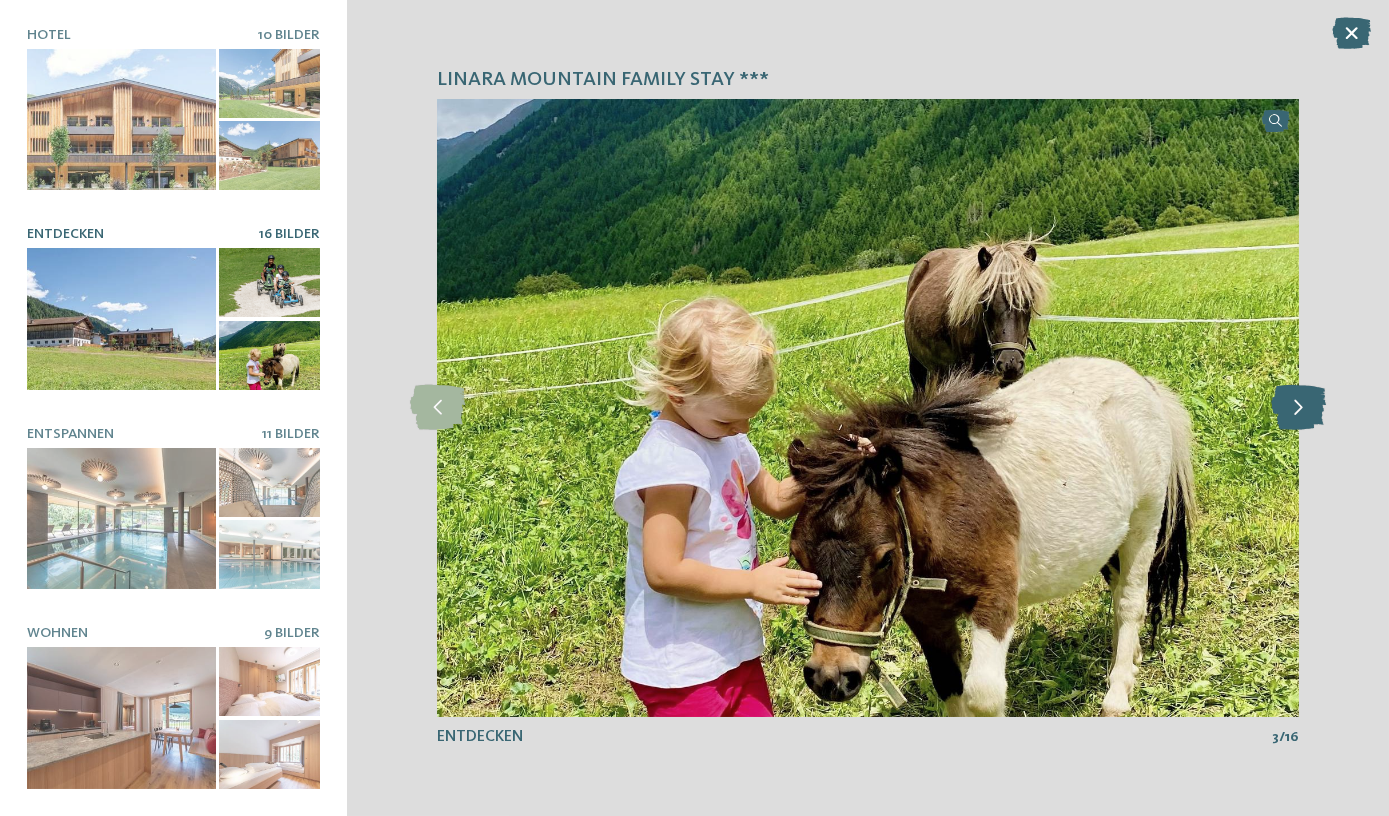 click at bounding box center [1298, 407] 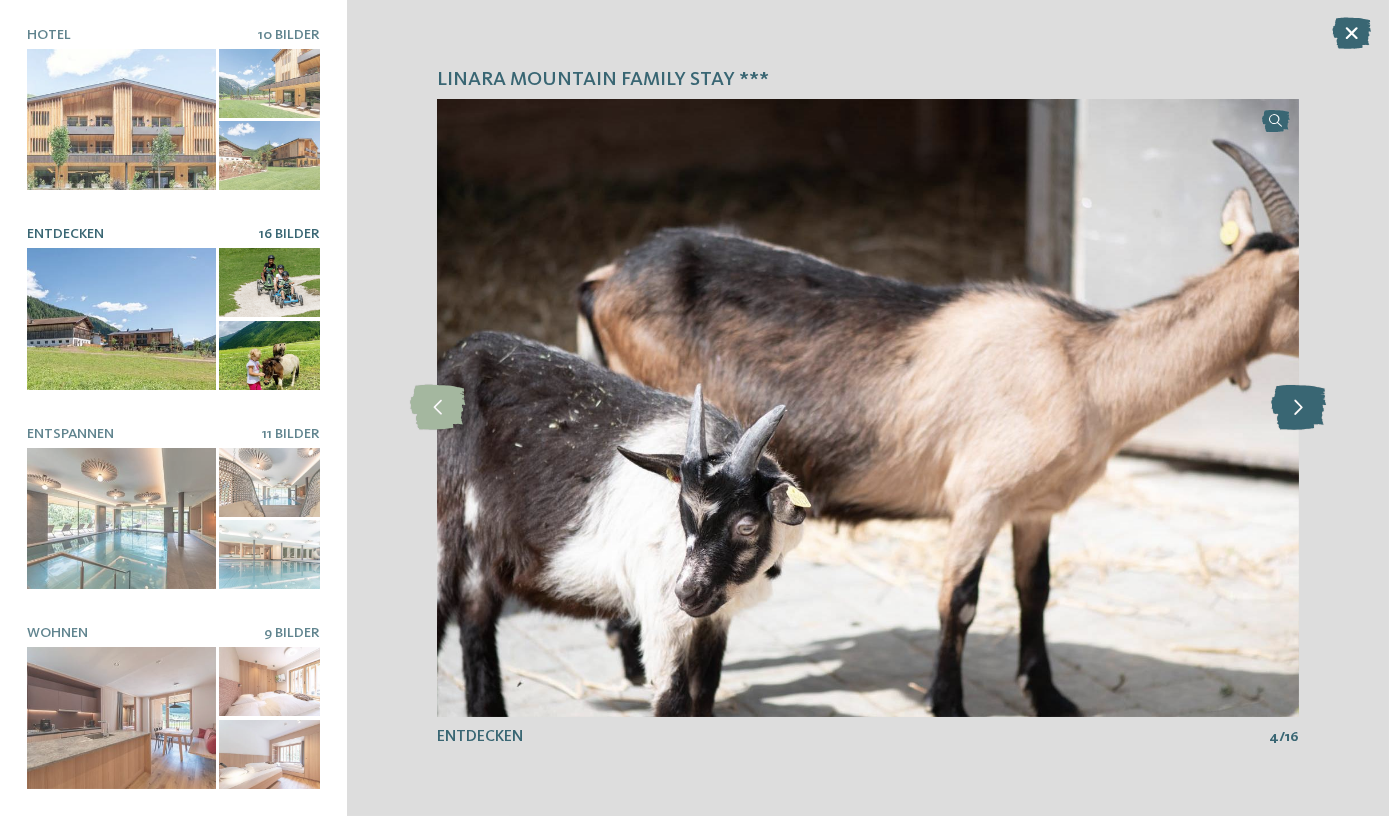 click at bounding box center (1298, 407) 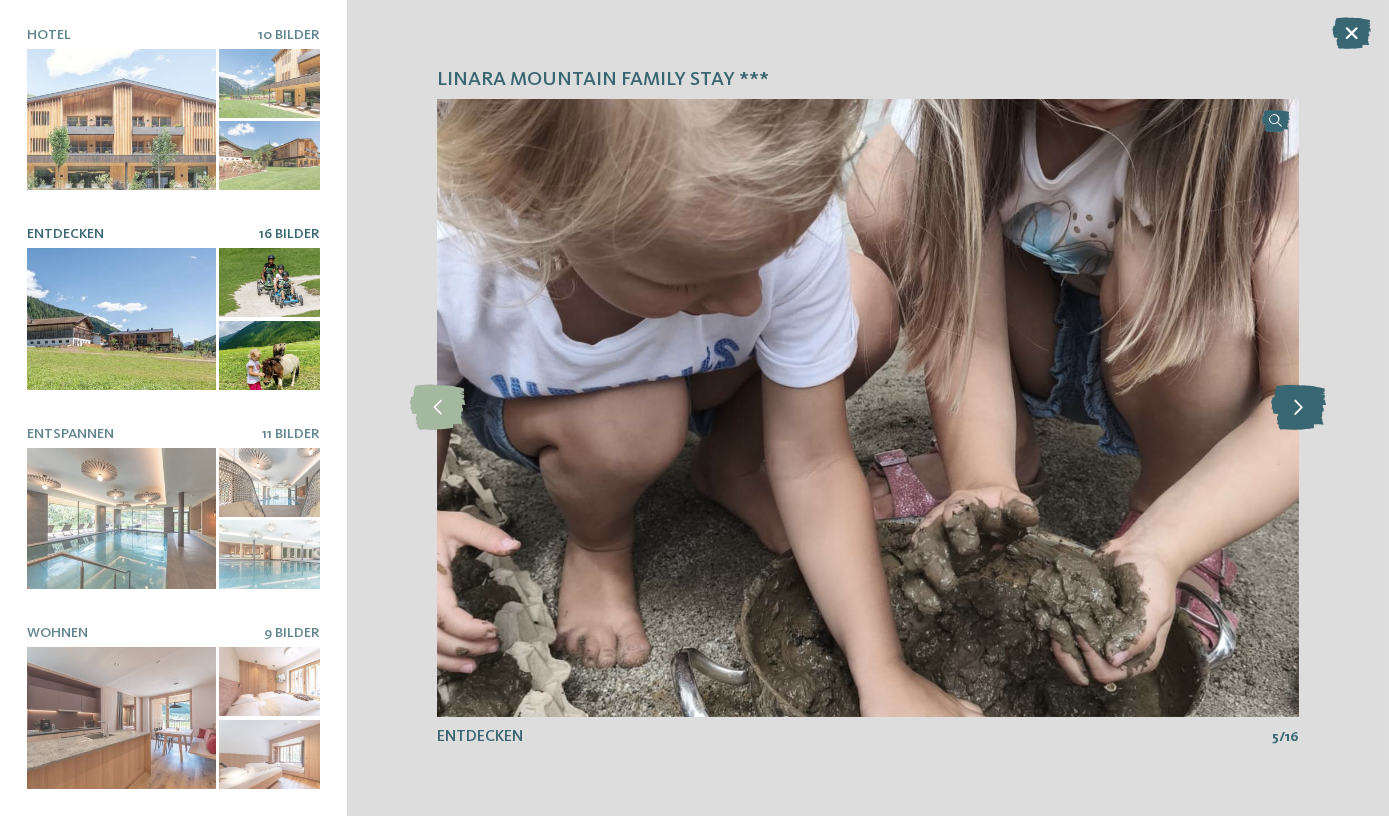 click at bounding box center [1298, 407] 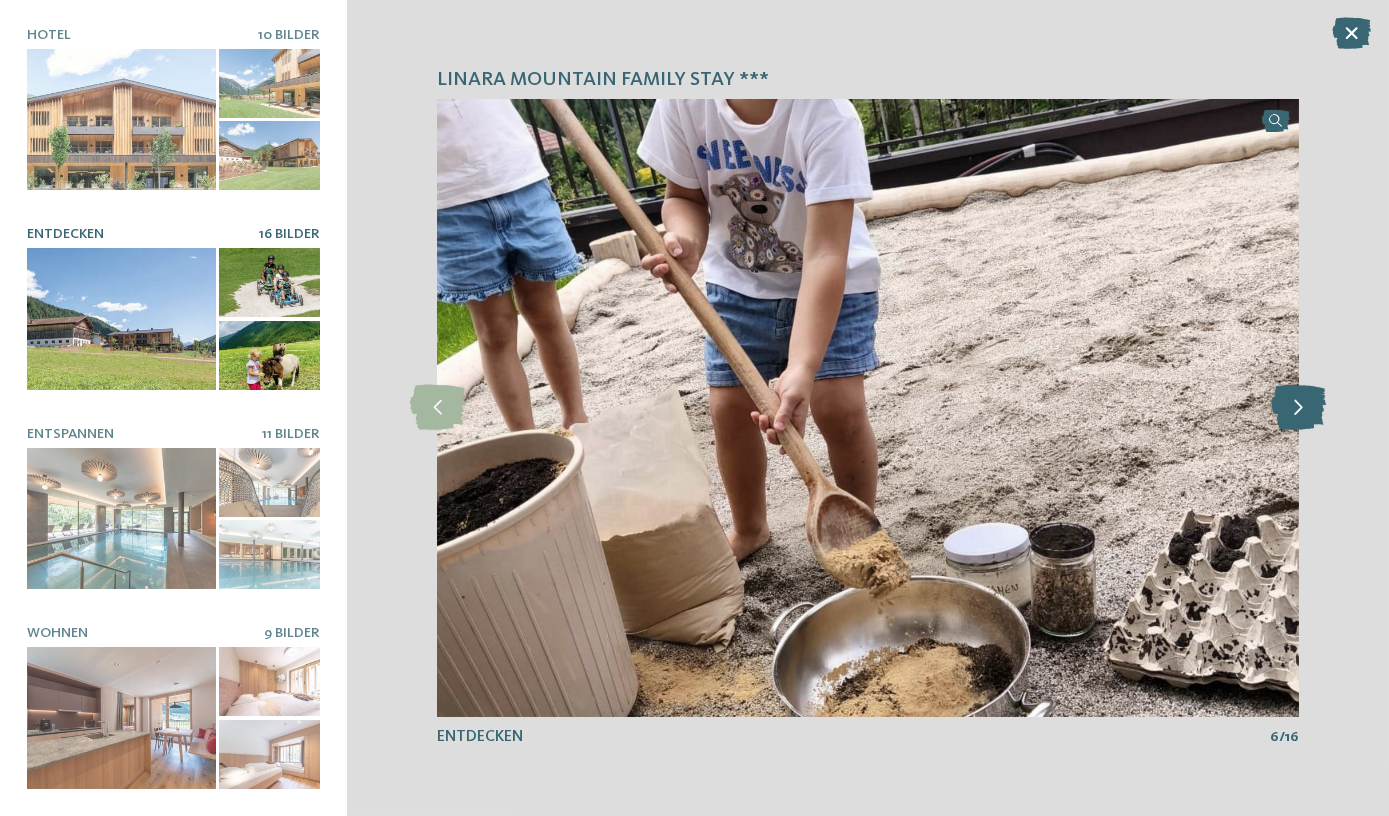 click at bounding box center [1298, 407] 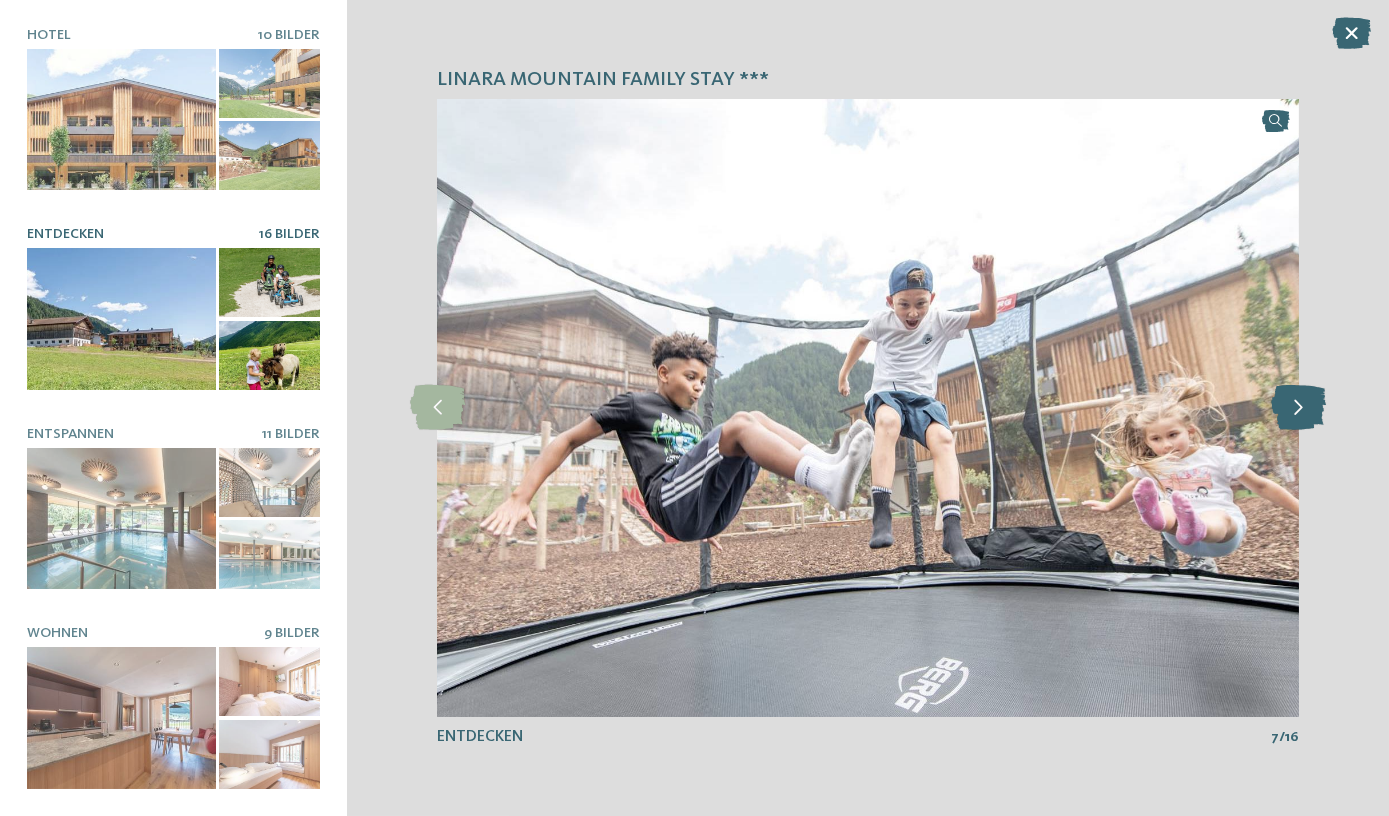 click at bounding box center [1298, 407] 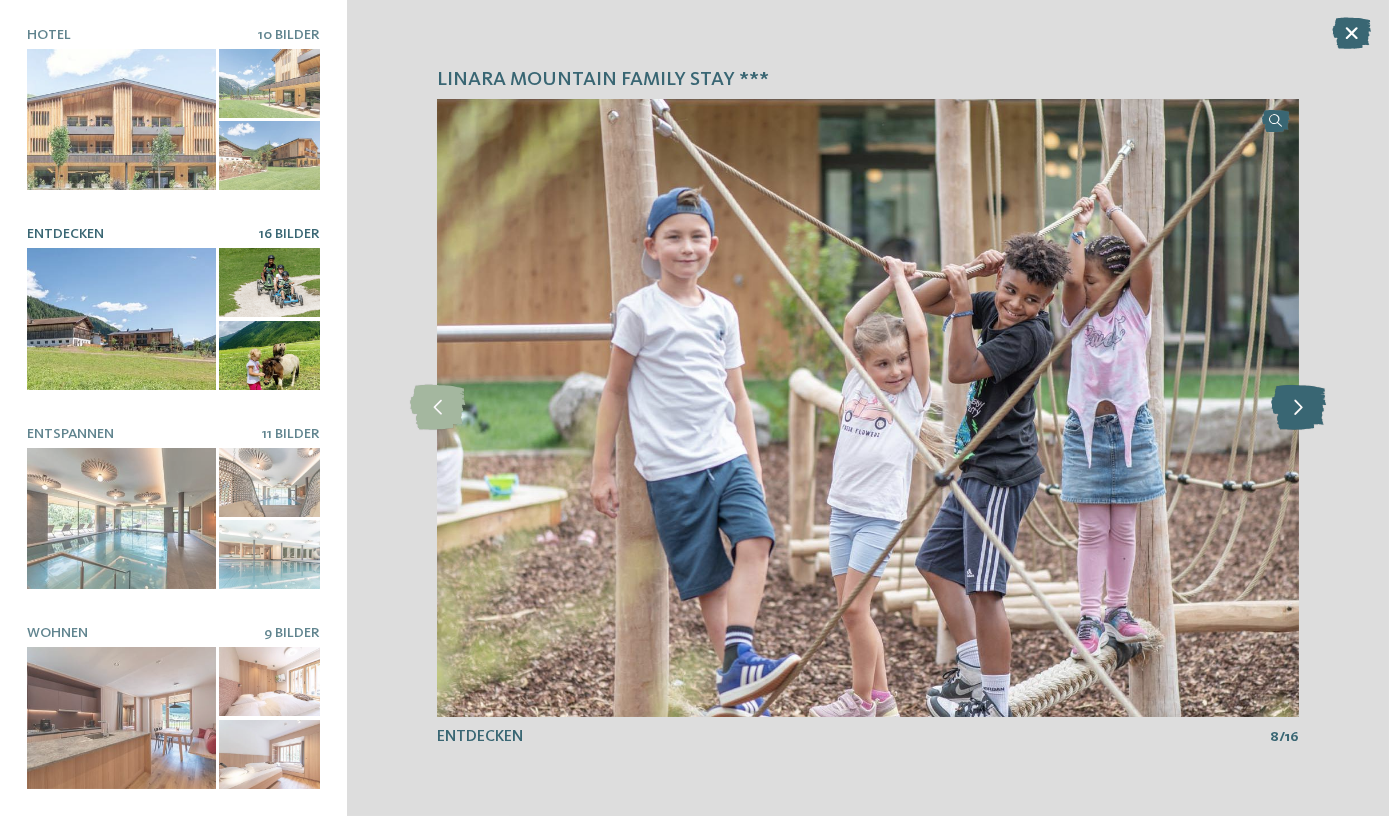 click at bounding box center [1298, 407] 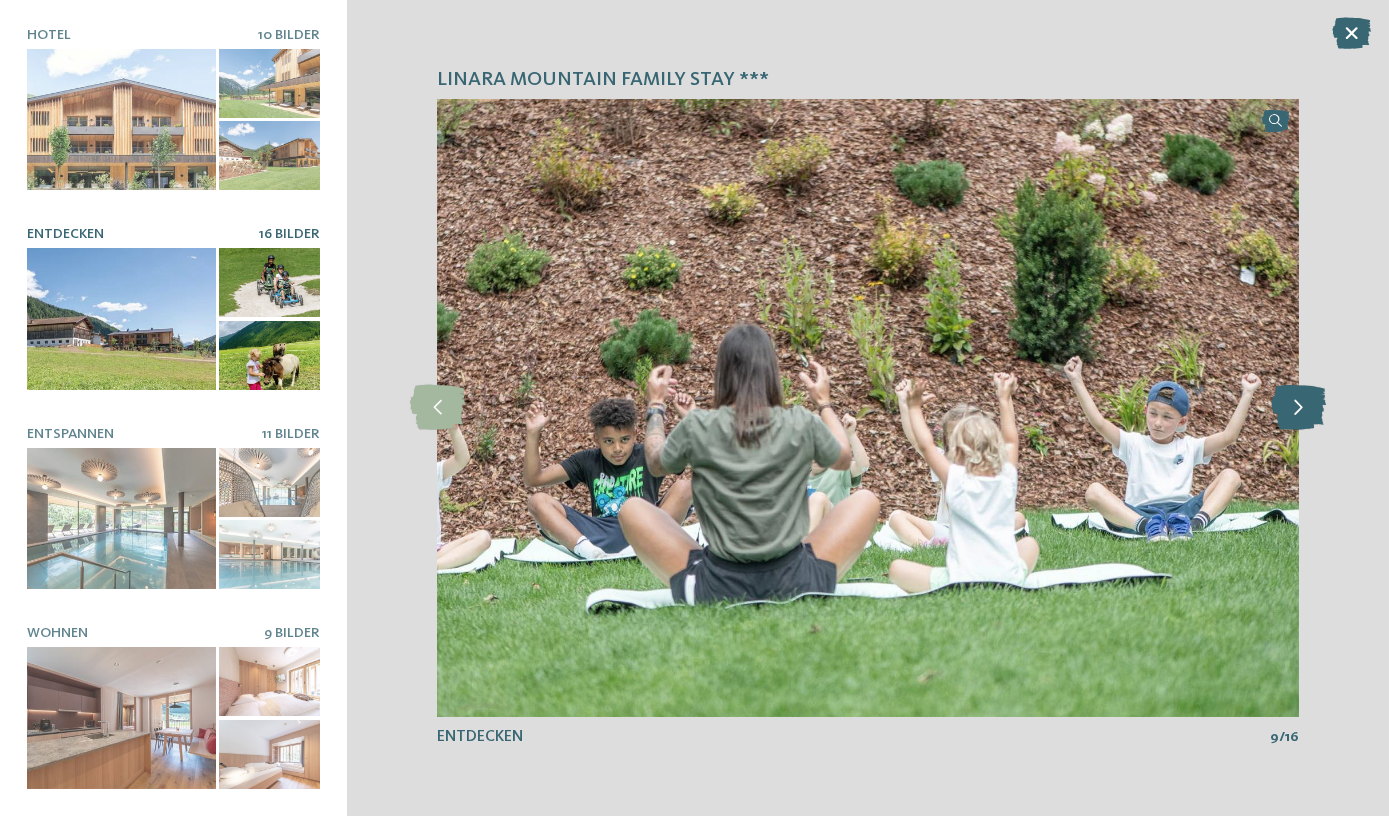 click at bounding box center (1298, 407) 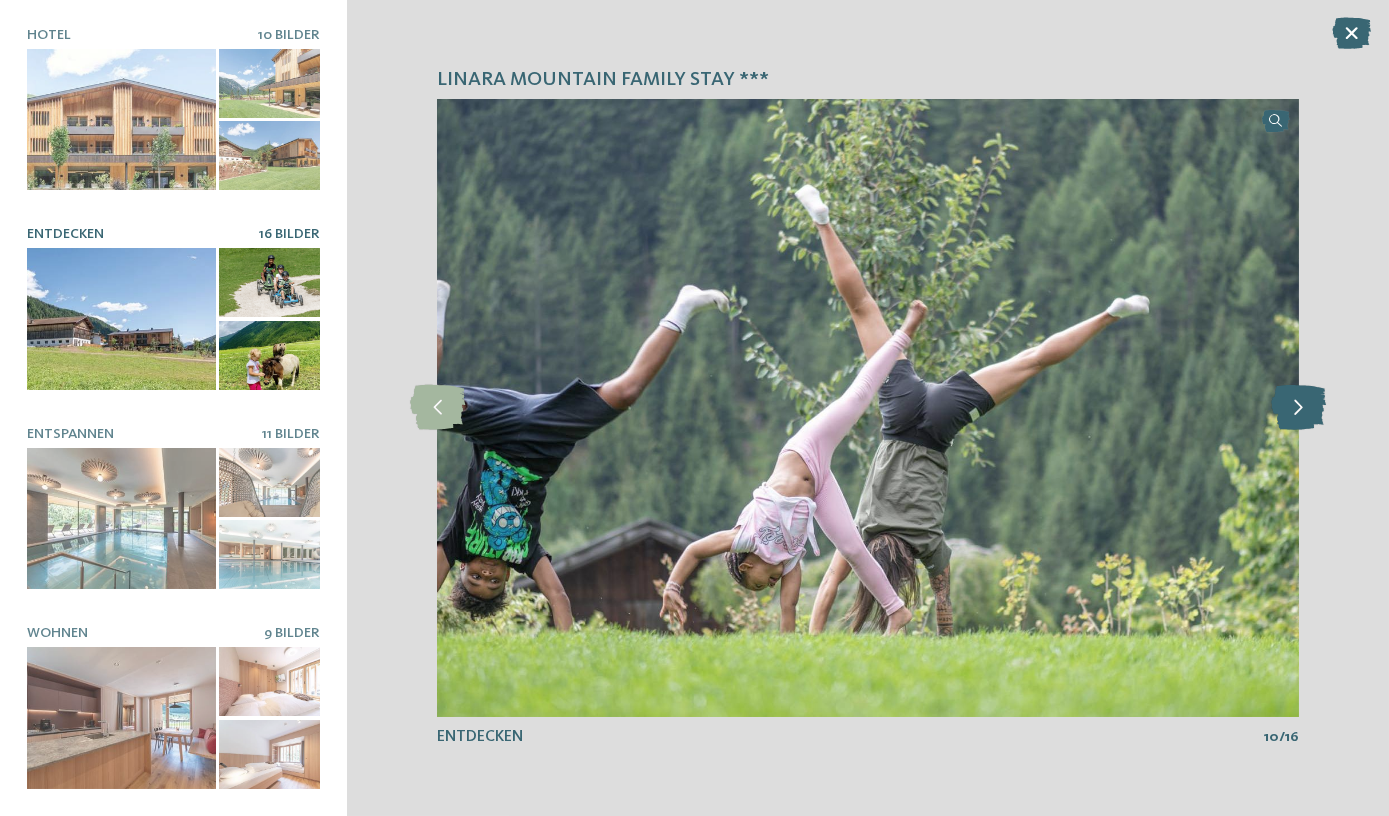 click at bounding box center (1298, 407) 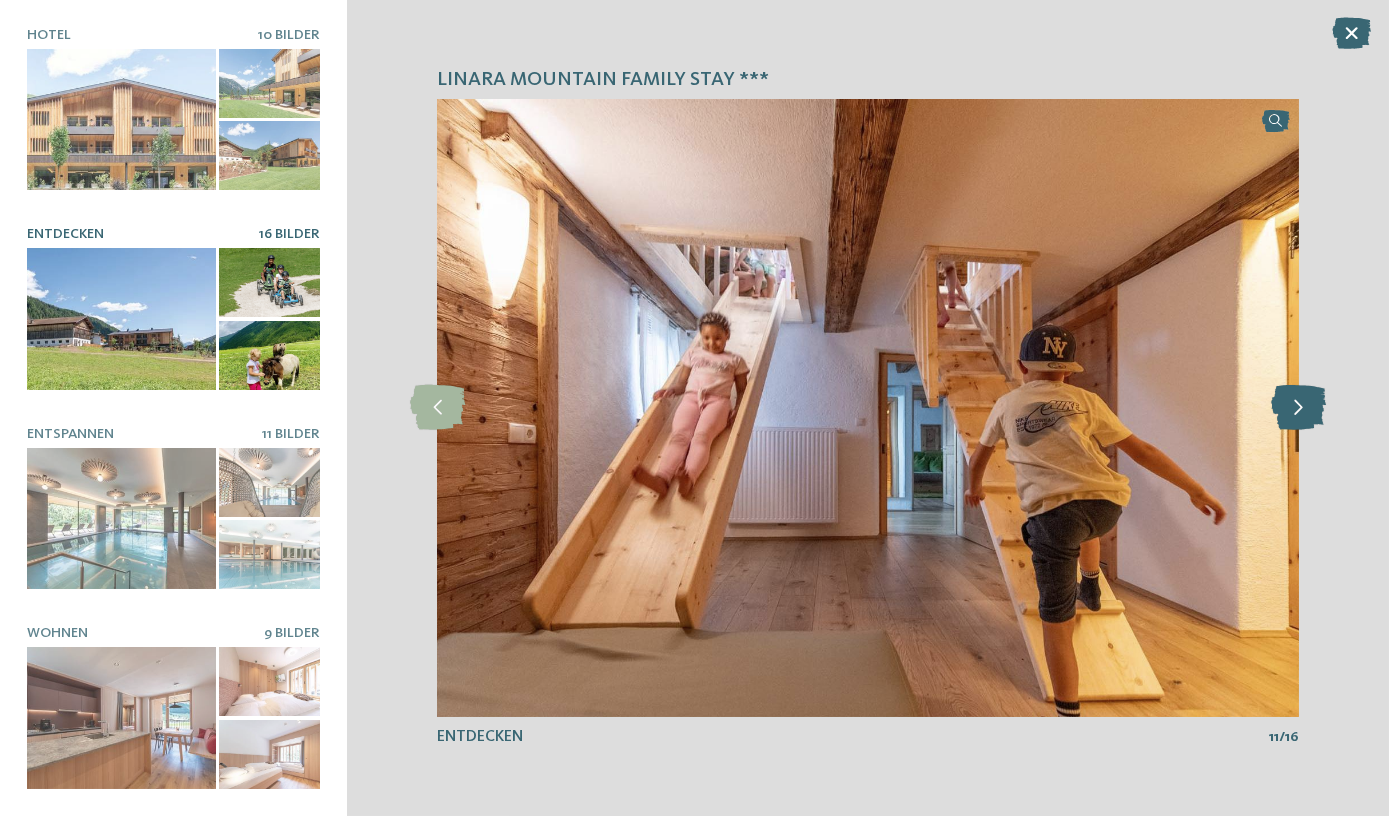 click at bounding box center (1298, 407) 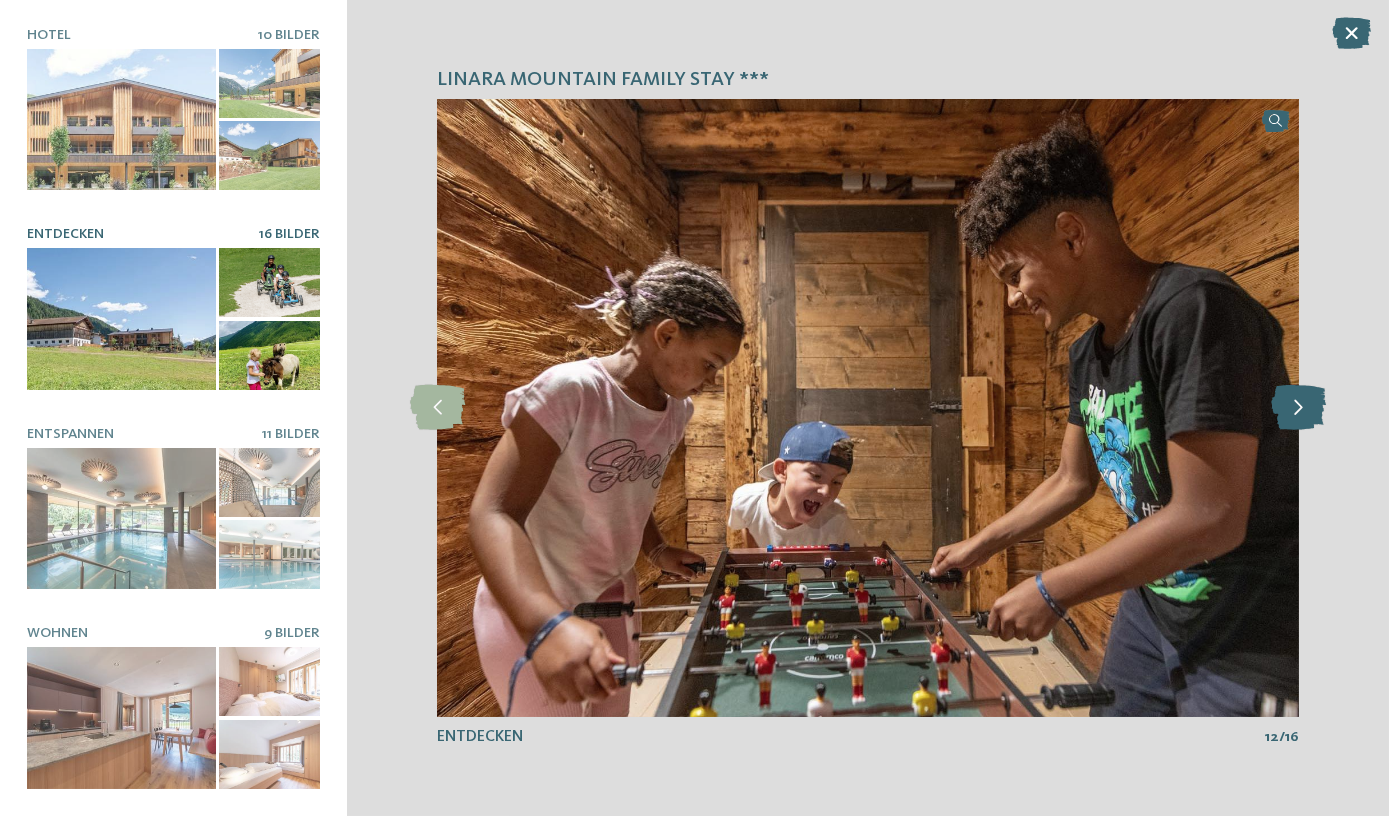 click at bounding box center [1298, 407] 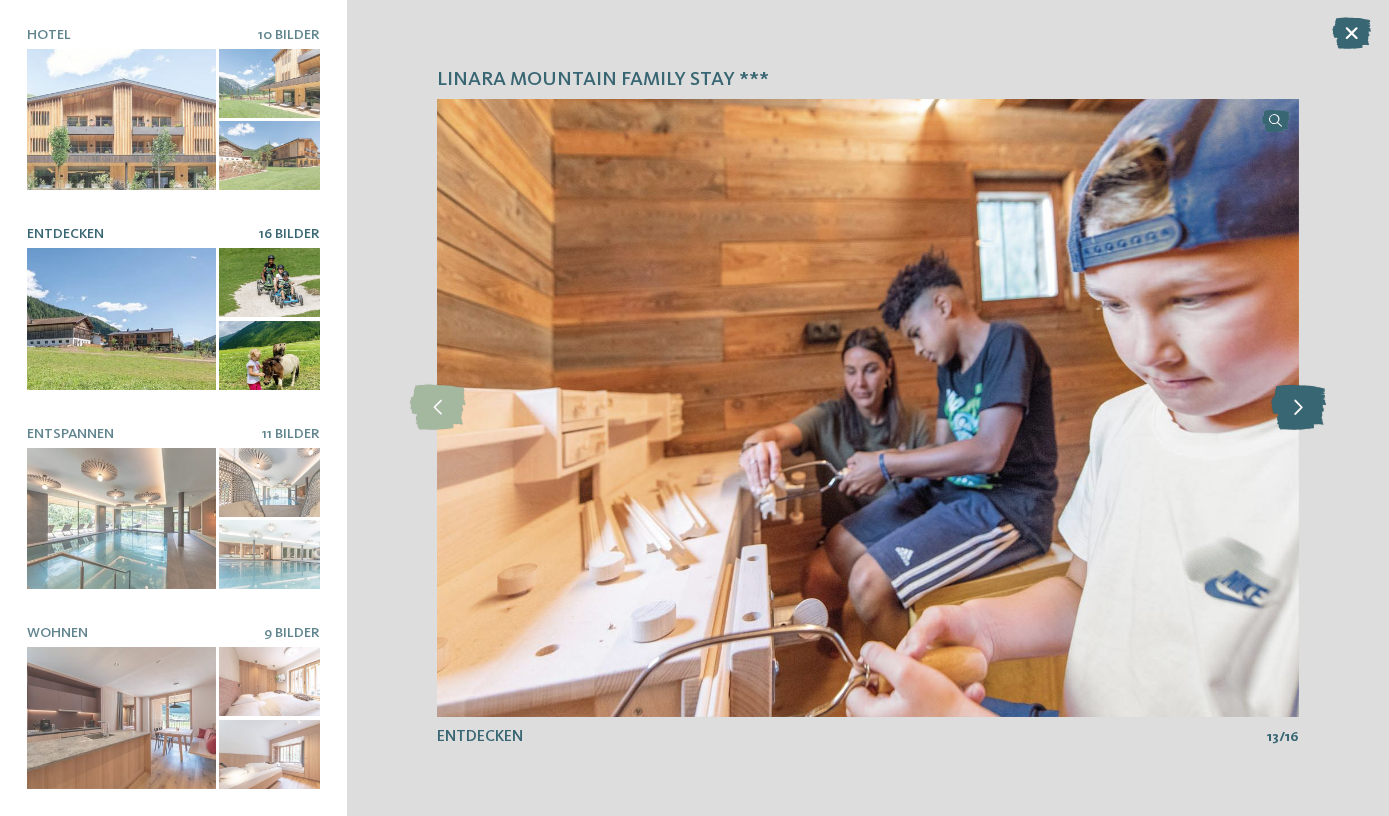 click at bounding box center (1298, 407) 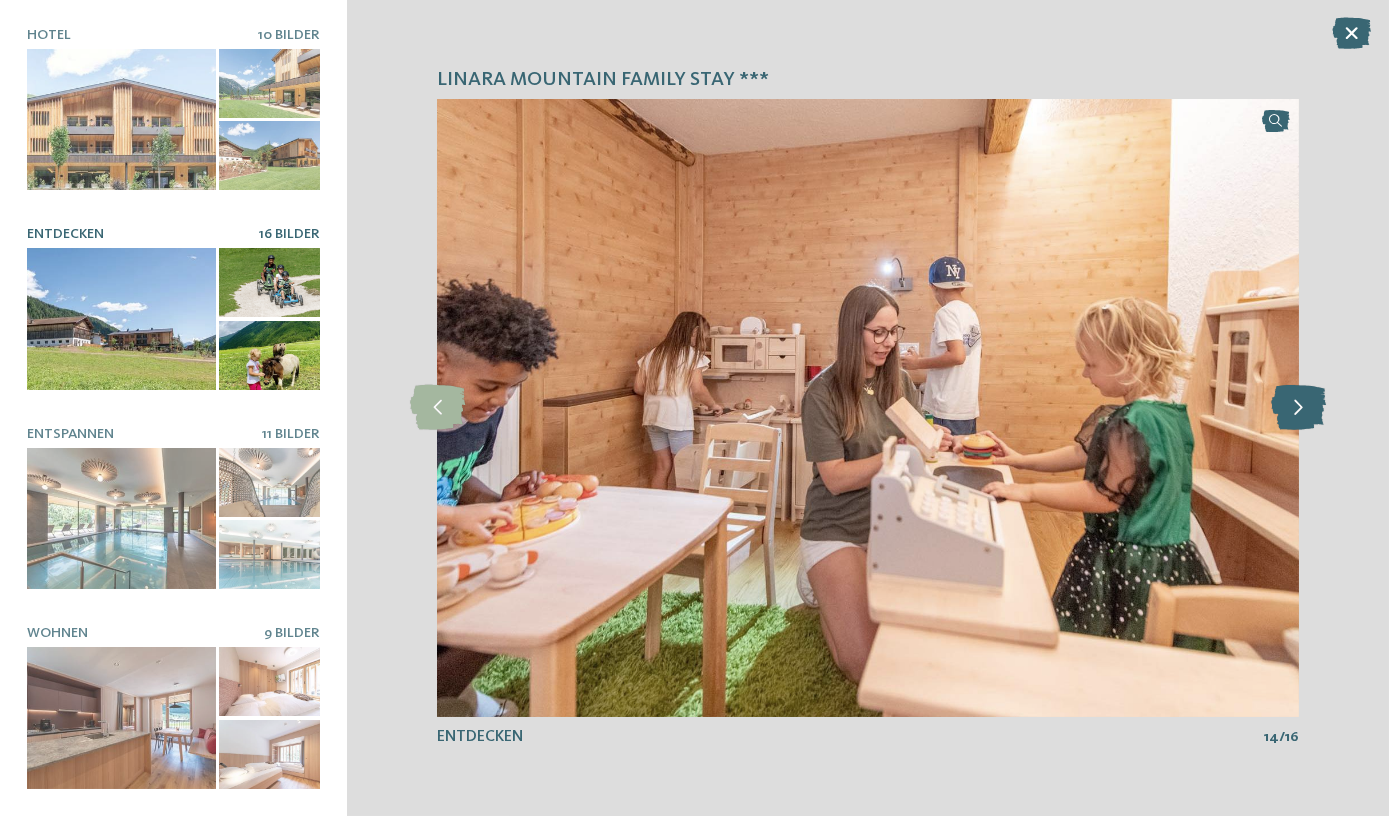 click at bounding box center (1298, 407) 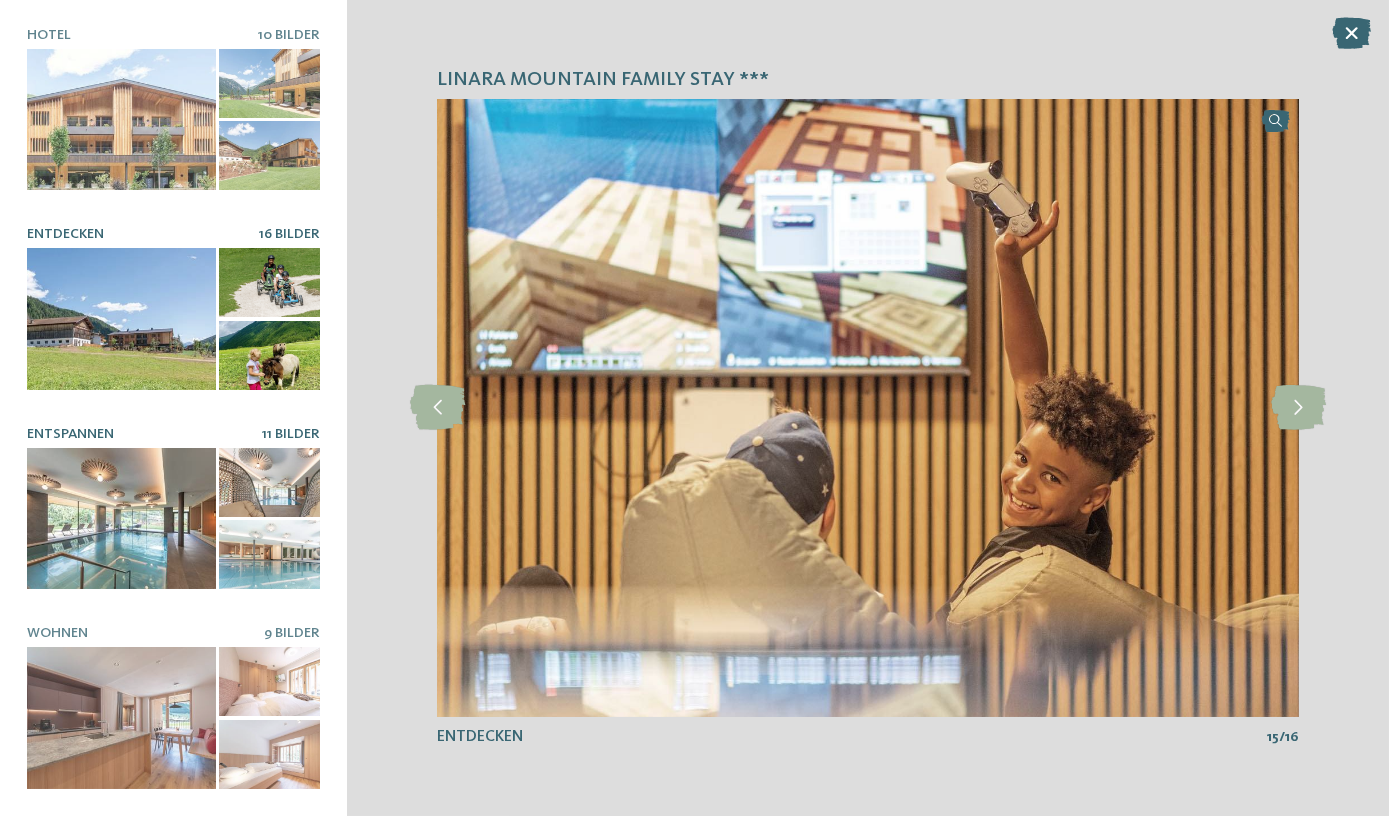 click at bounding box center [121, 519] 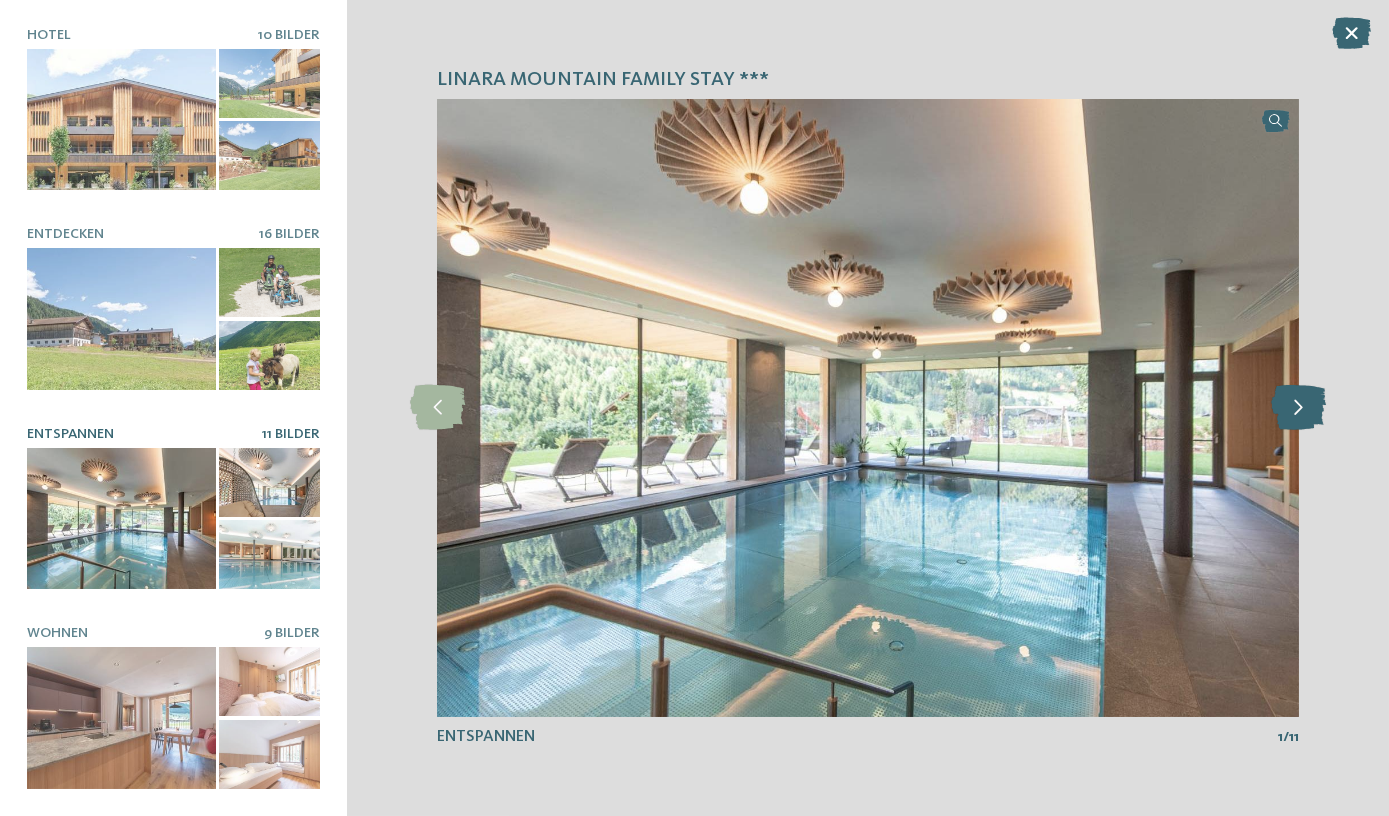 click at bounding box center [1298, 407] 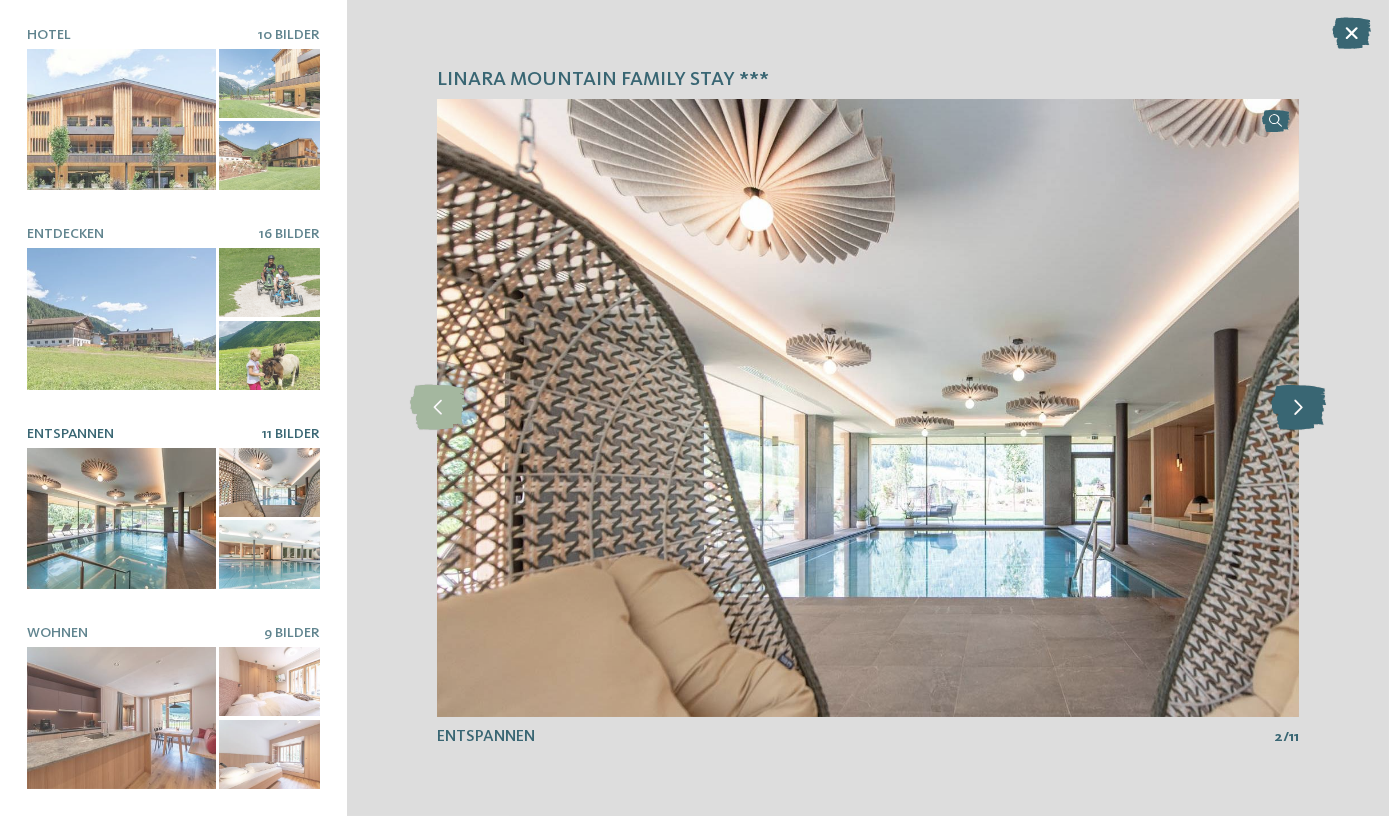click at bounding box center [1298, 407] 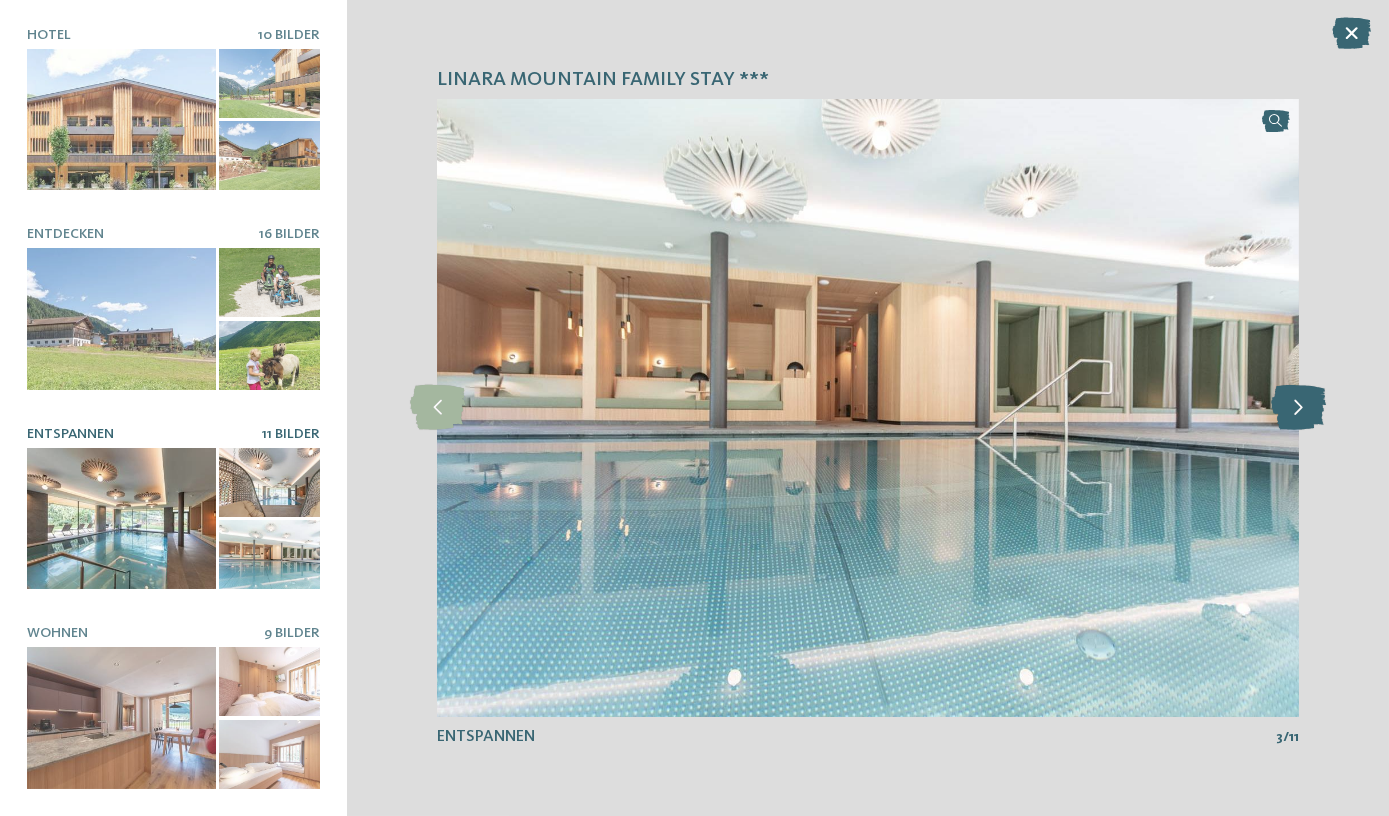 click at bounding box center (1298, 407) 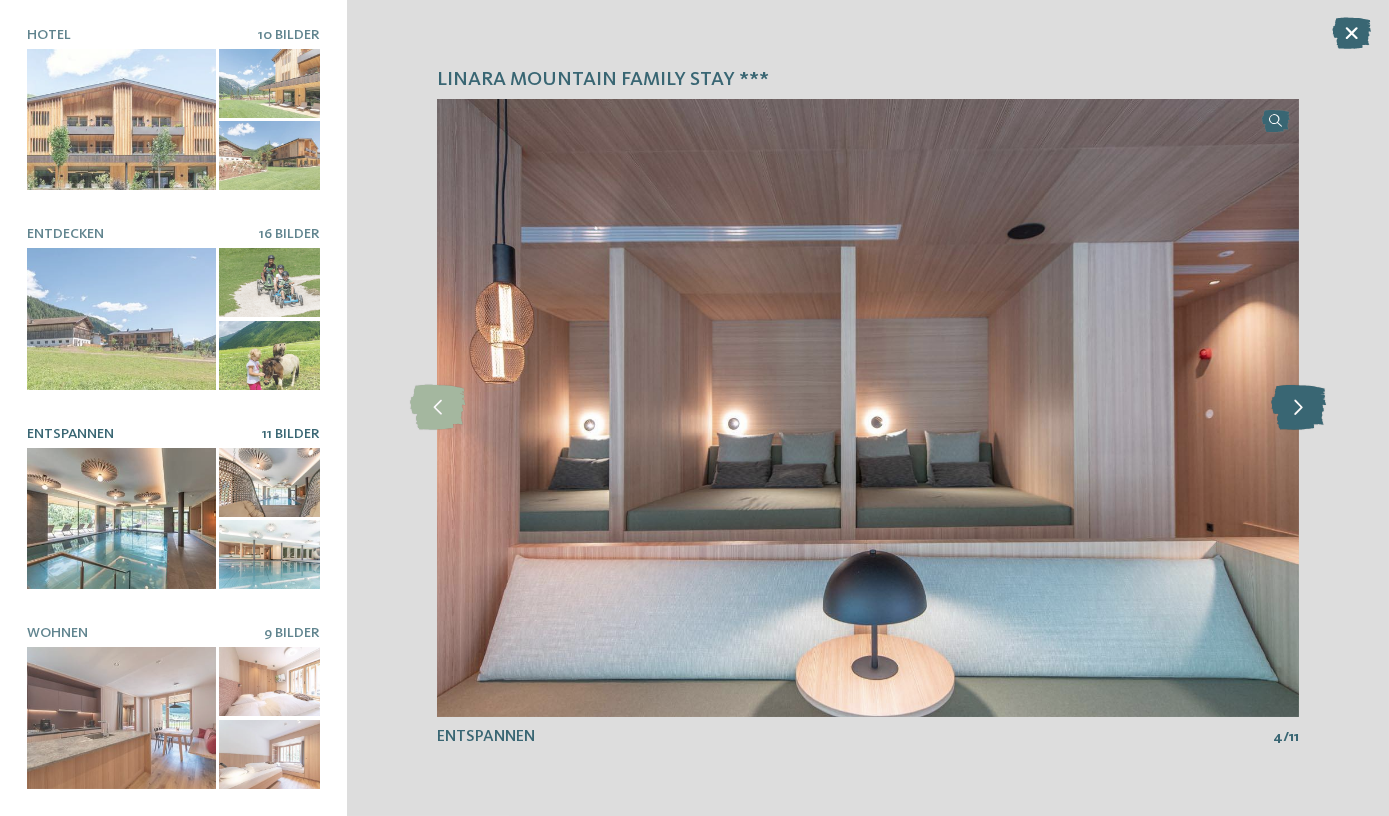 click at bounding box center [1298, 407] 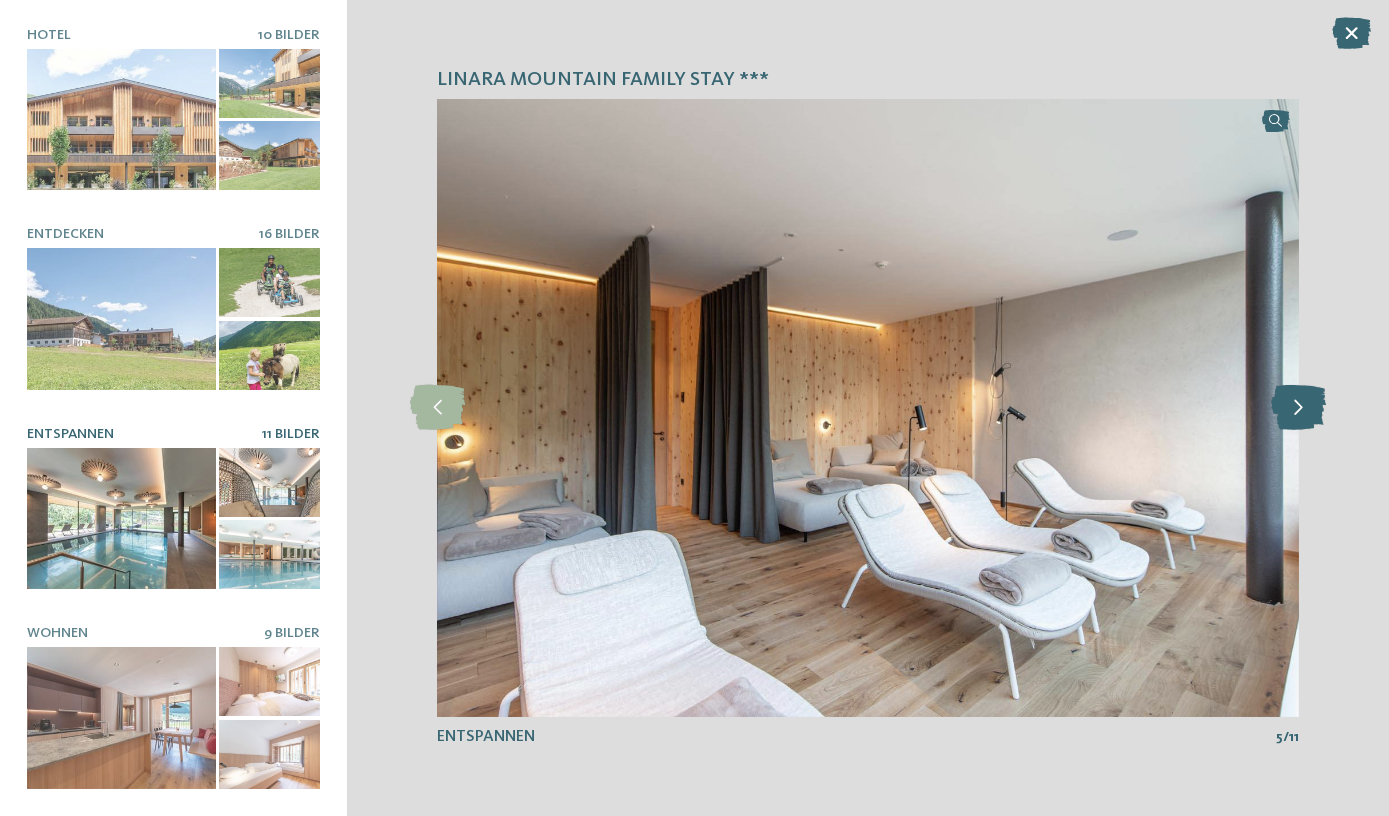 click at bounding box center (1298, 407) 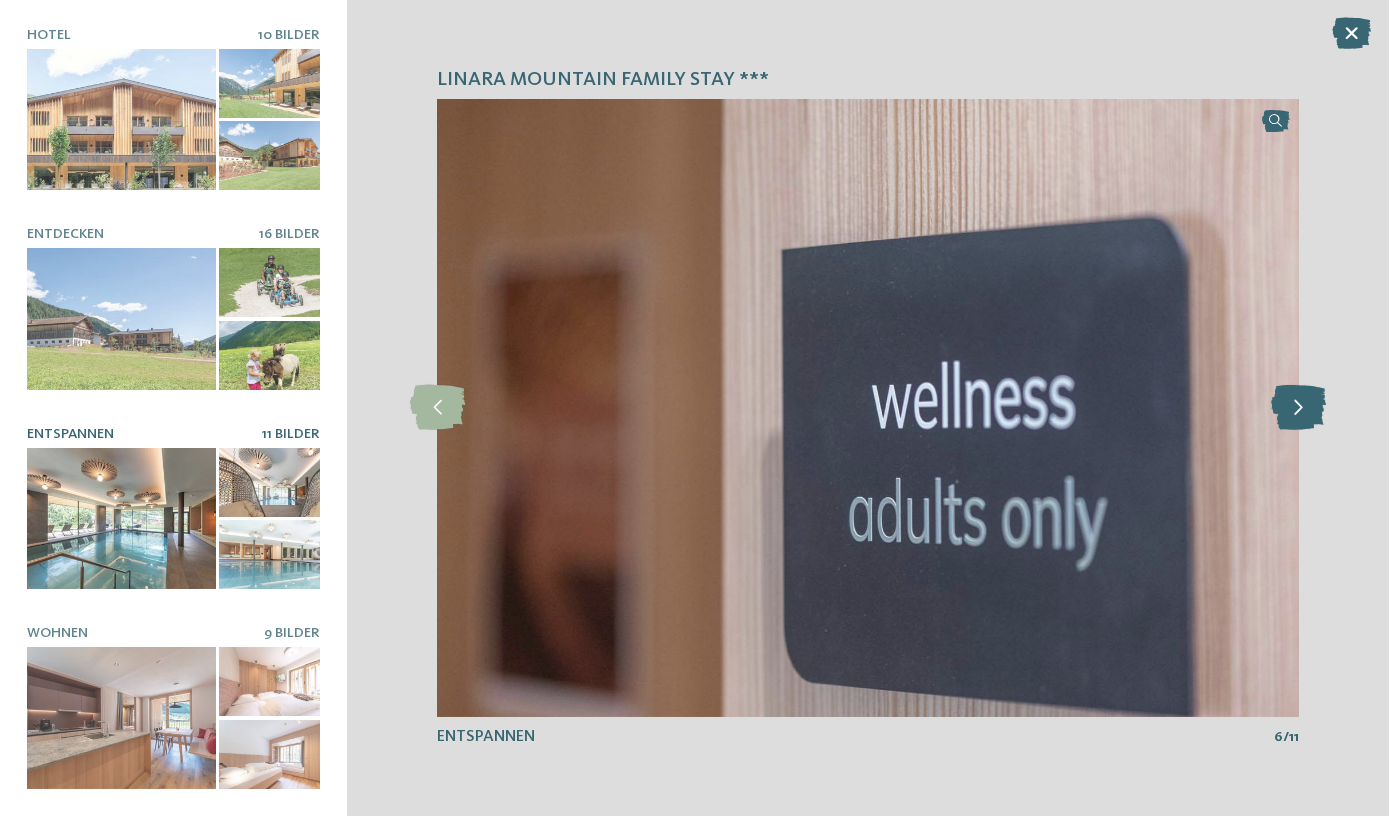 click at bounding box center [1298, 407] 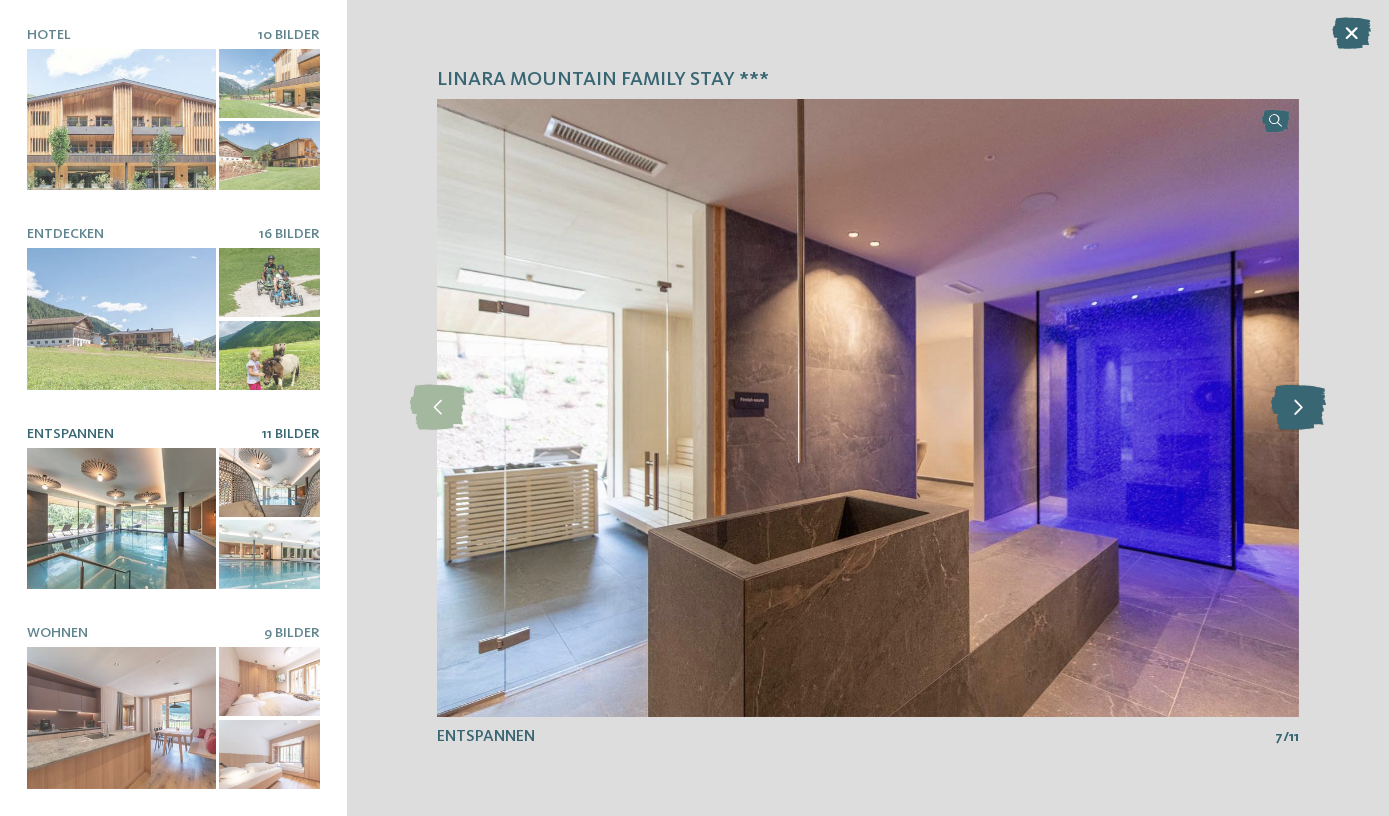 click at bounding box center (1298, 407) 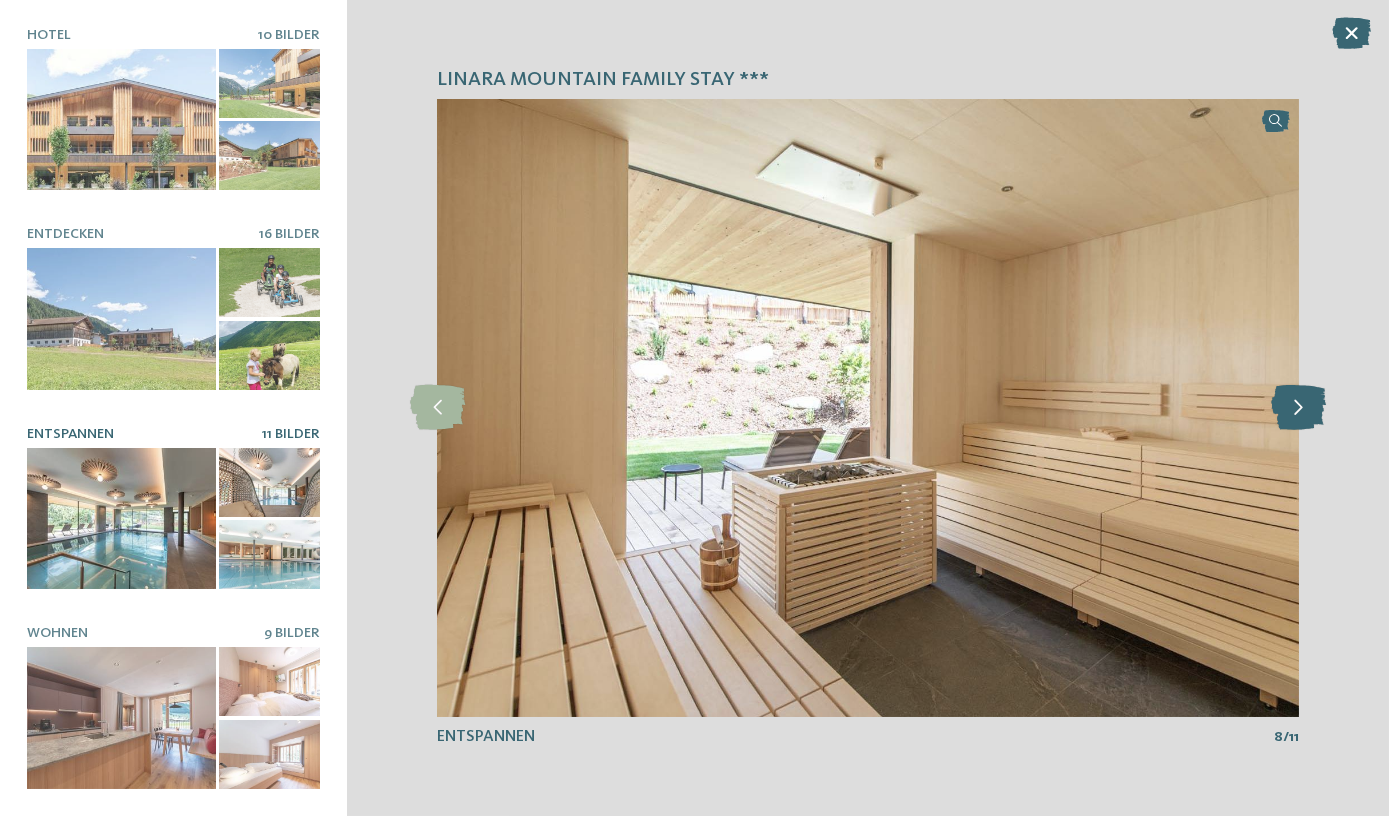 click at bounding box center (1298, 407) 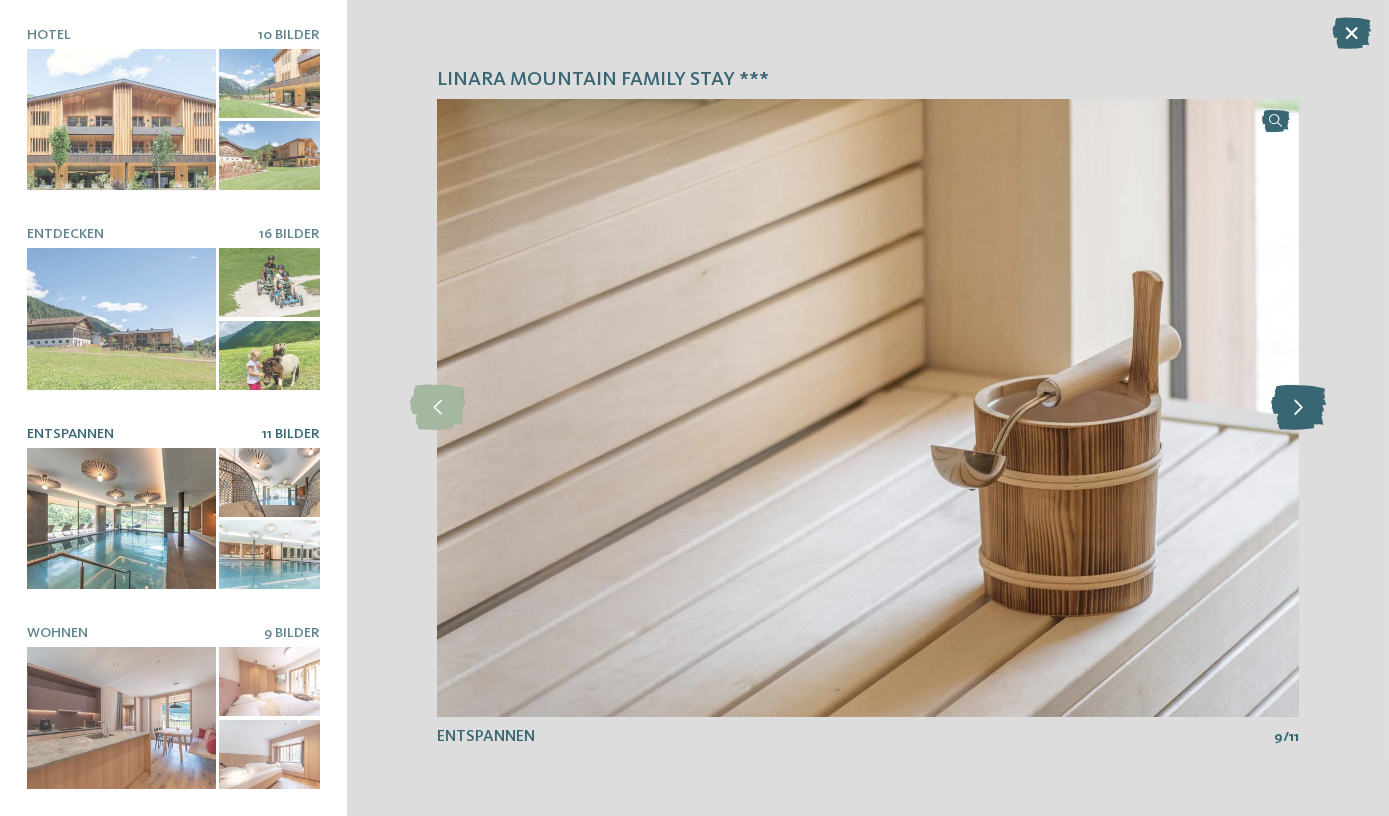 click at bounding box center (1298, 407) 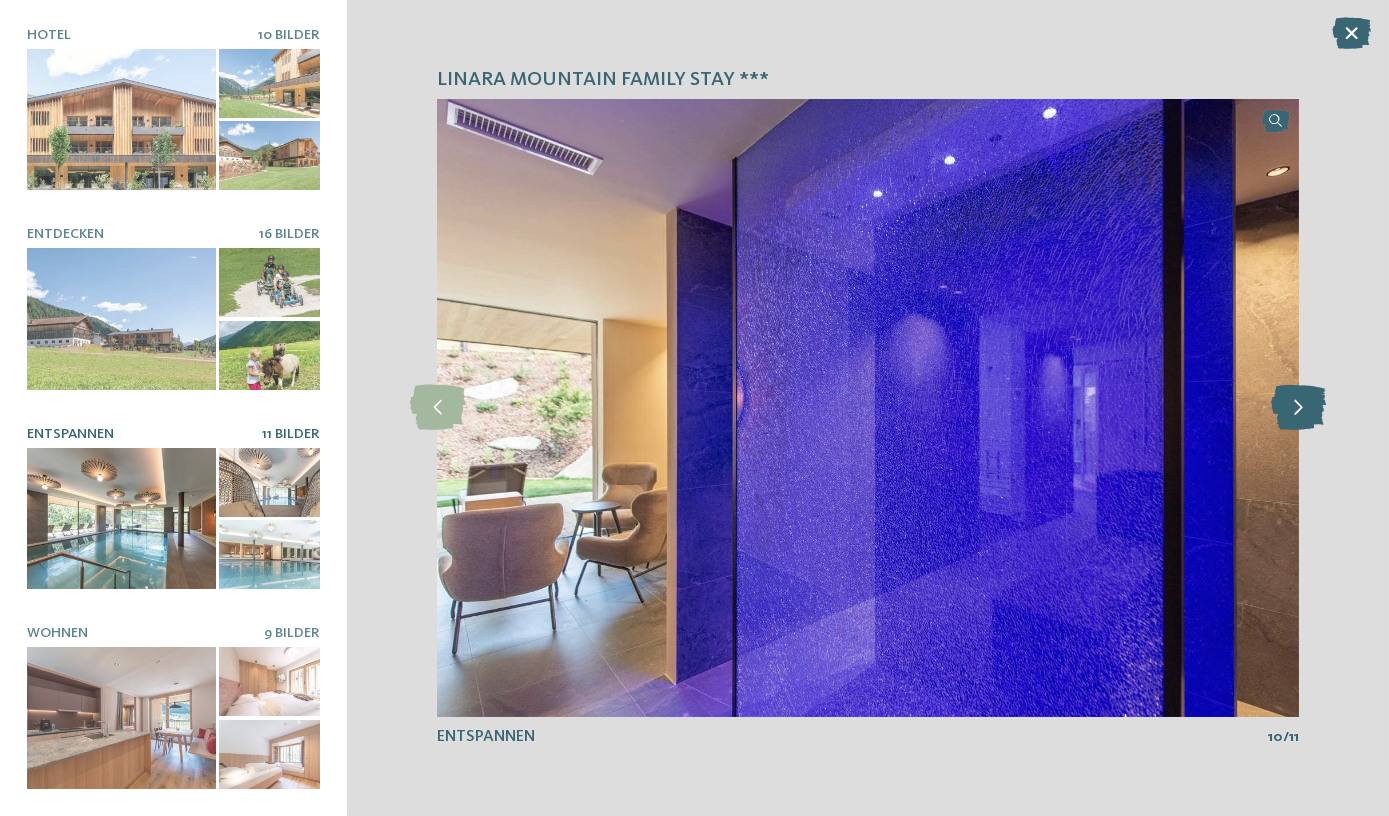 click at bounding box center (1298, 407) 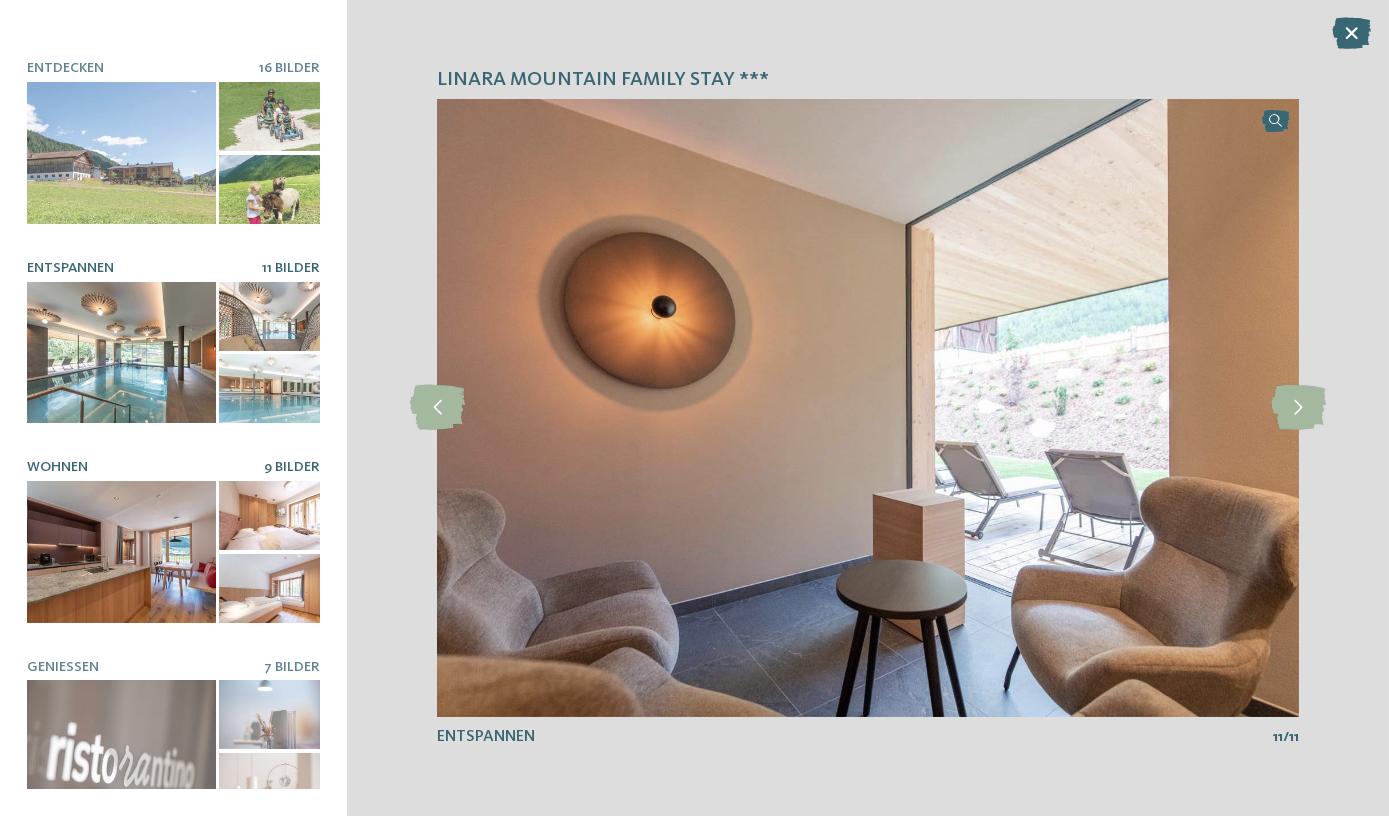 scroll, scrollTop: 176, scrollLeft: 0, axis: vertical 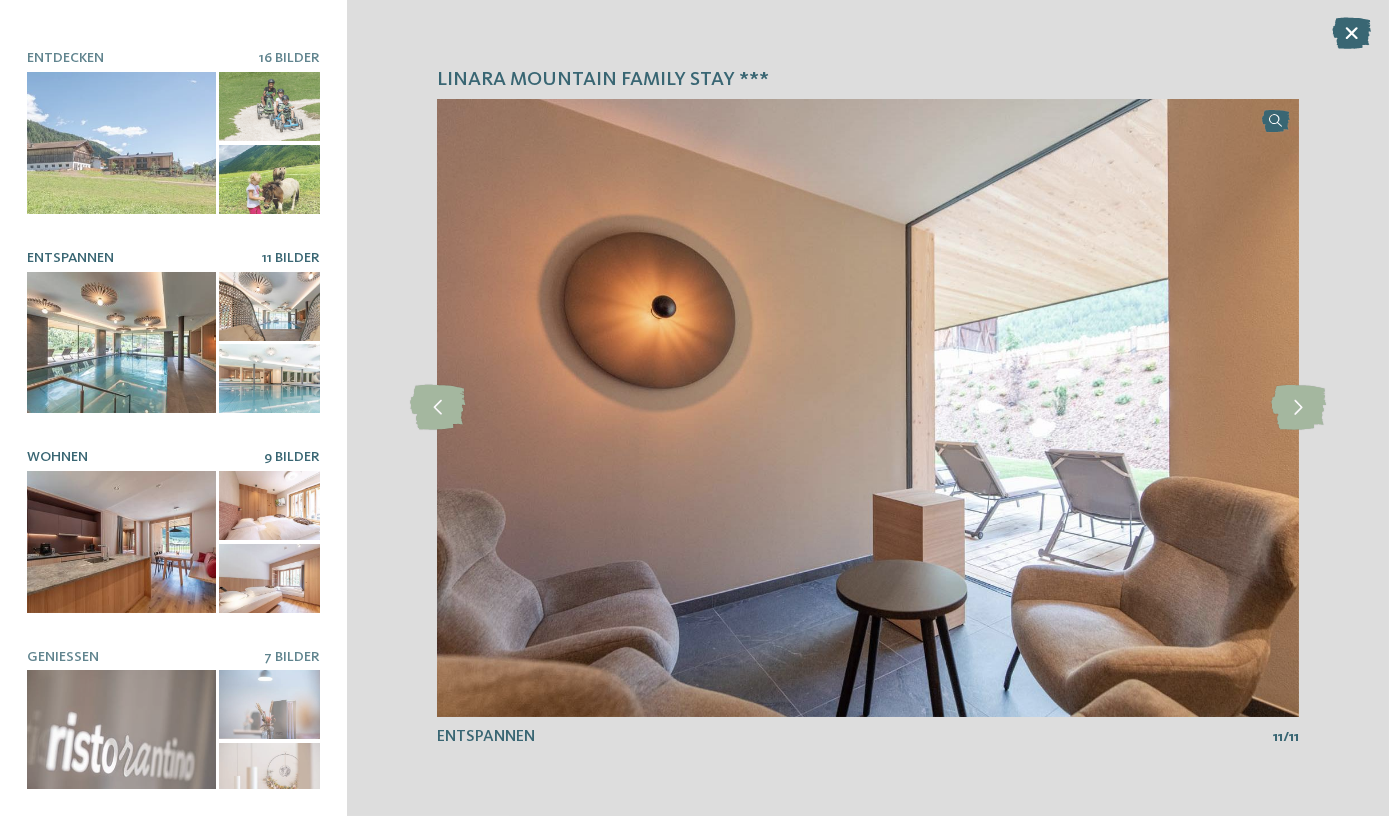 click at bounding box center (121, 542) 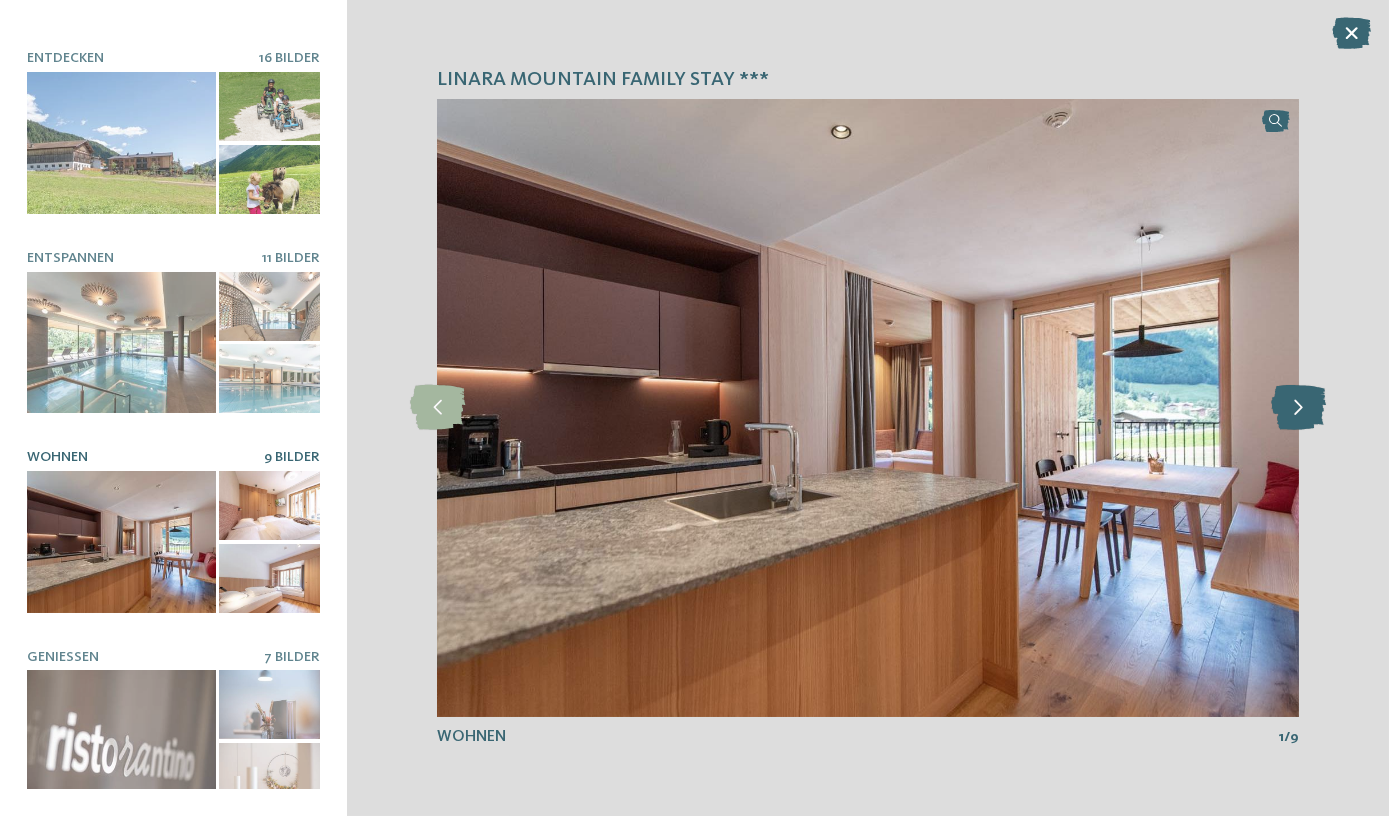 click at bounding box center [1298, 407] 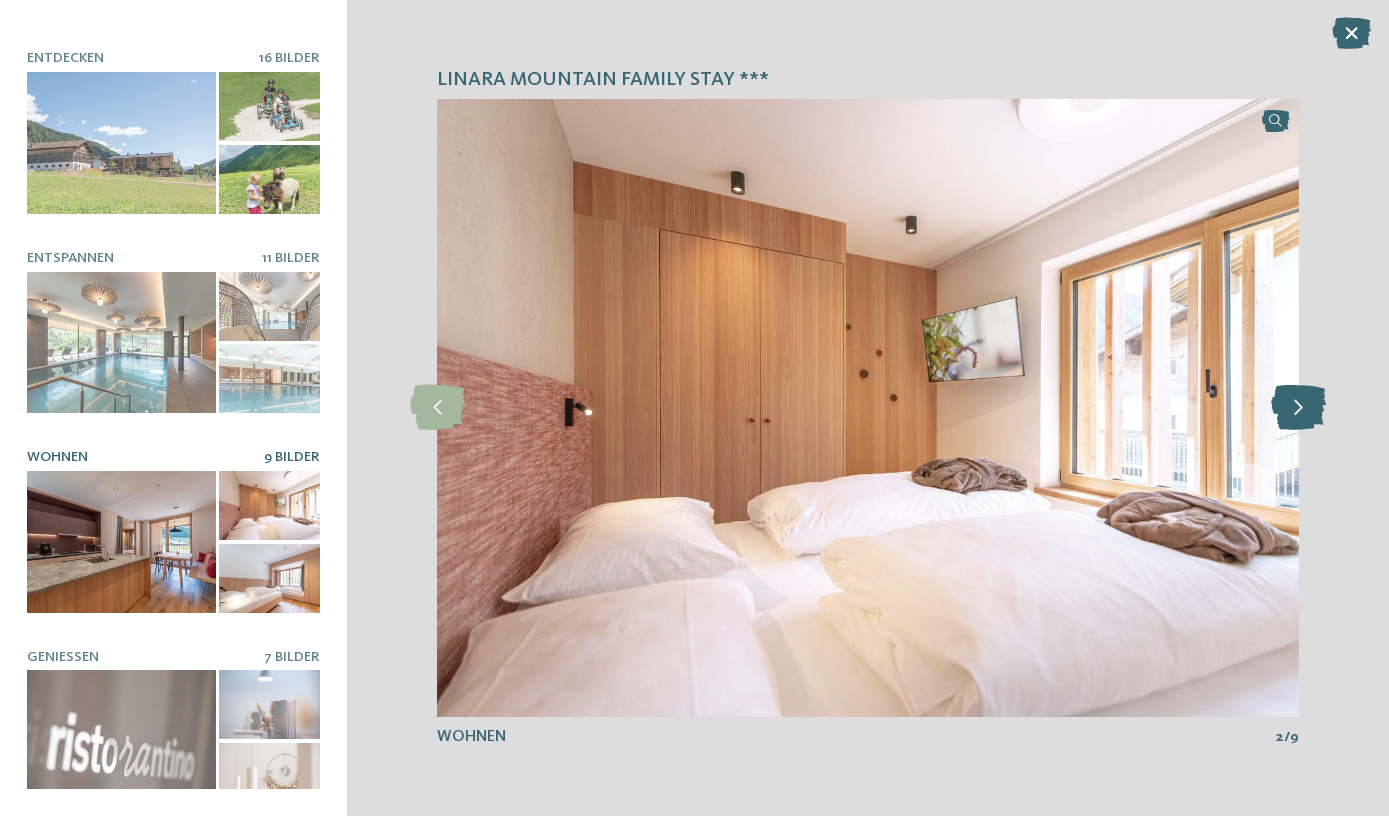 click at bounding box center [1298, 407] 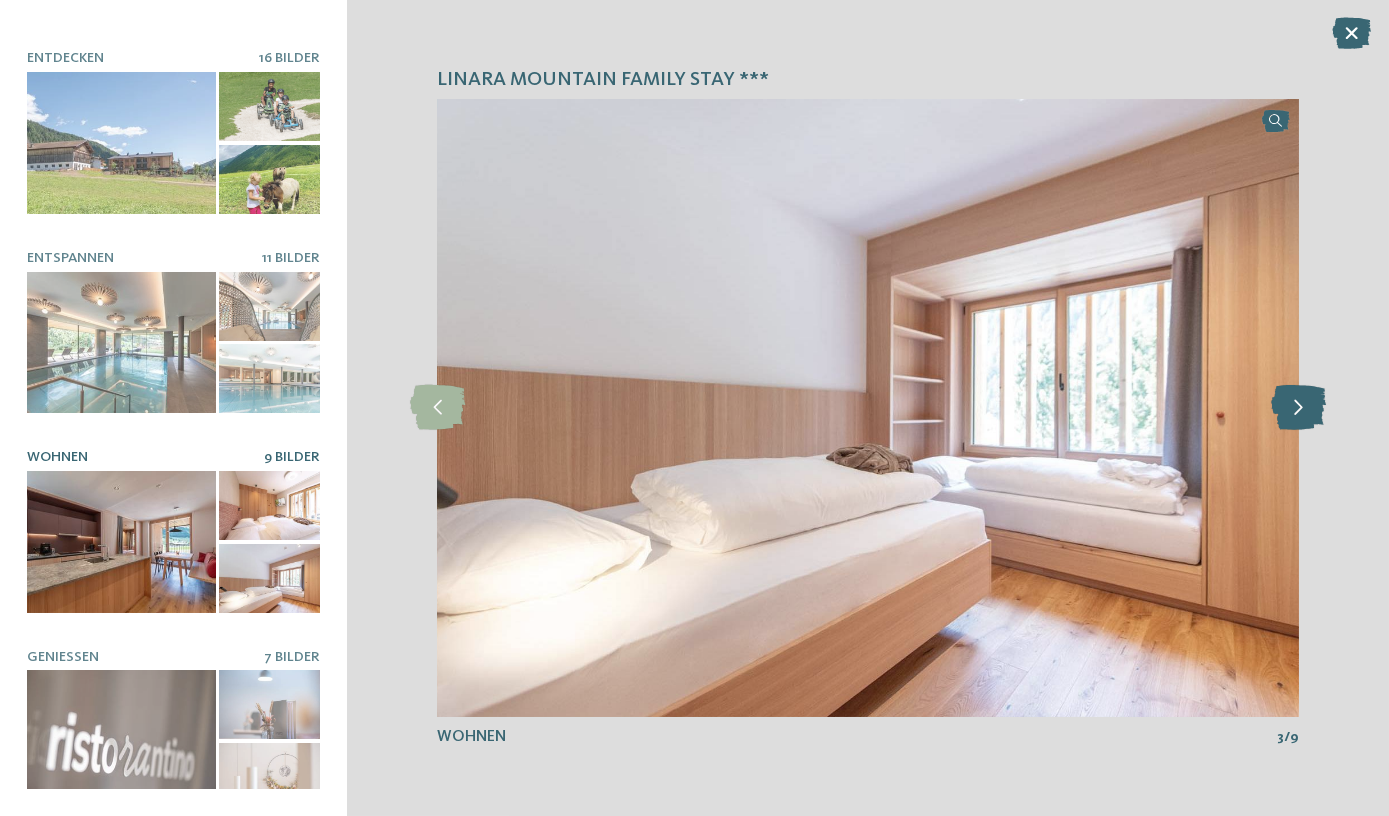 click at bounding box center (1298, 407) 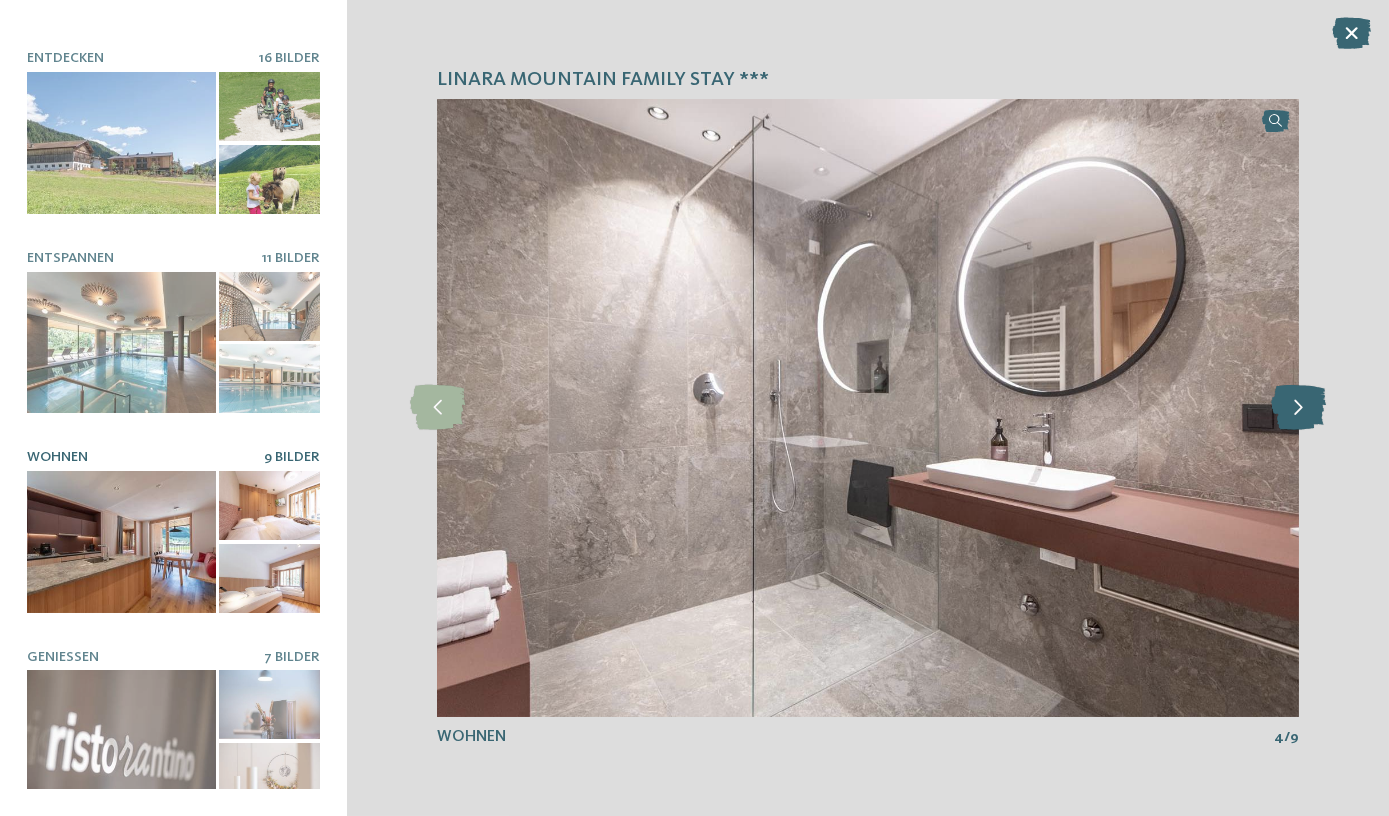 click at bounding box center (1298, 407) 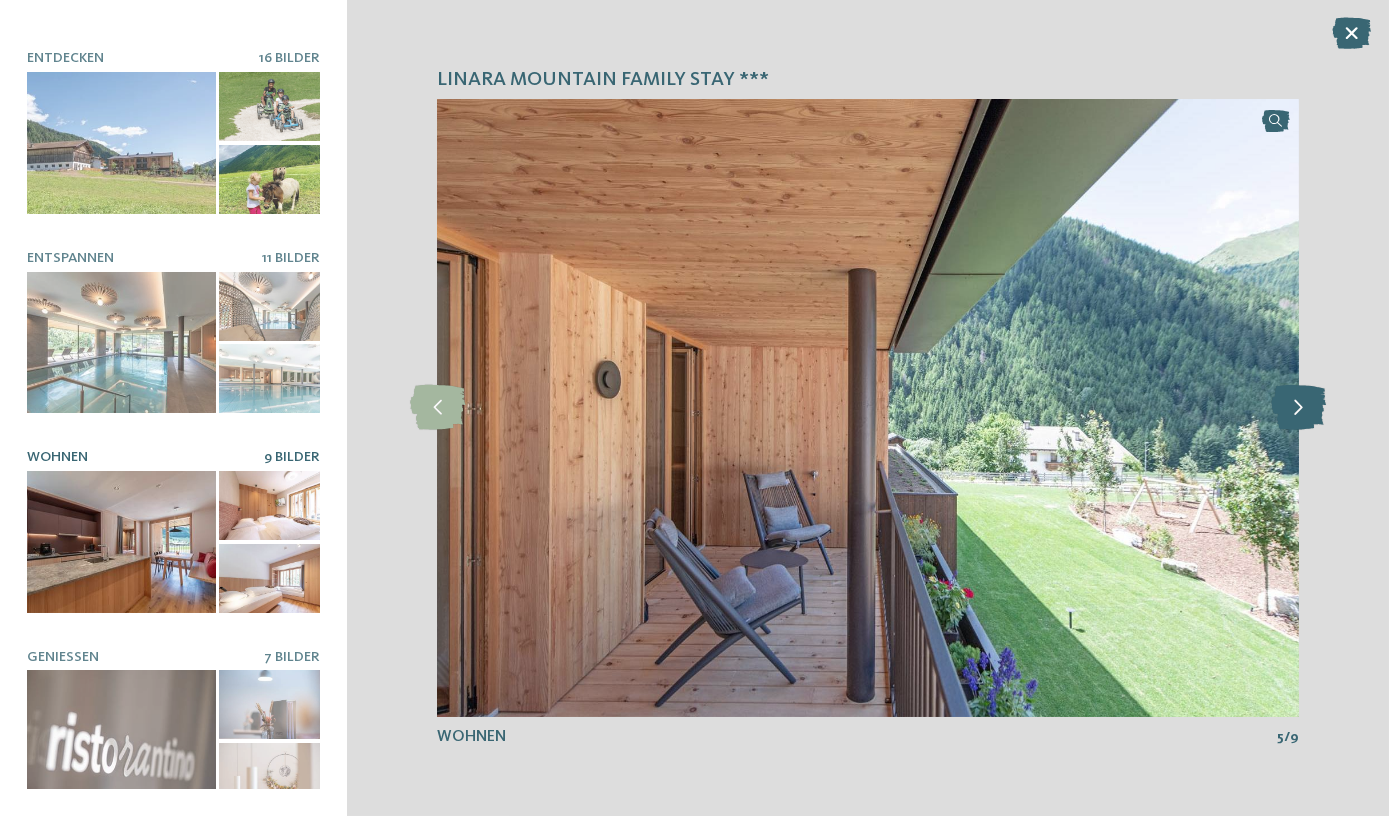 click at bounding box center [1298, 407] 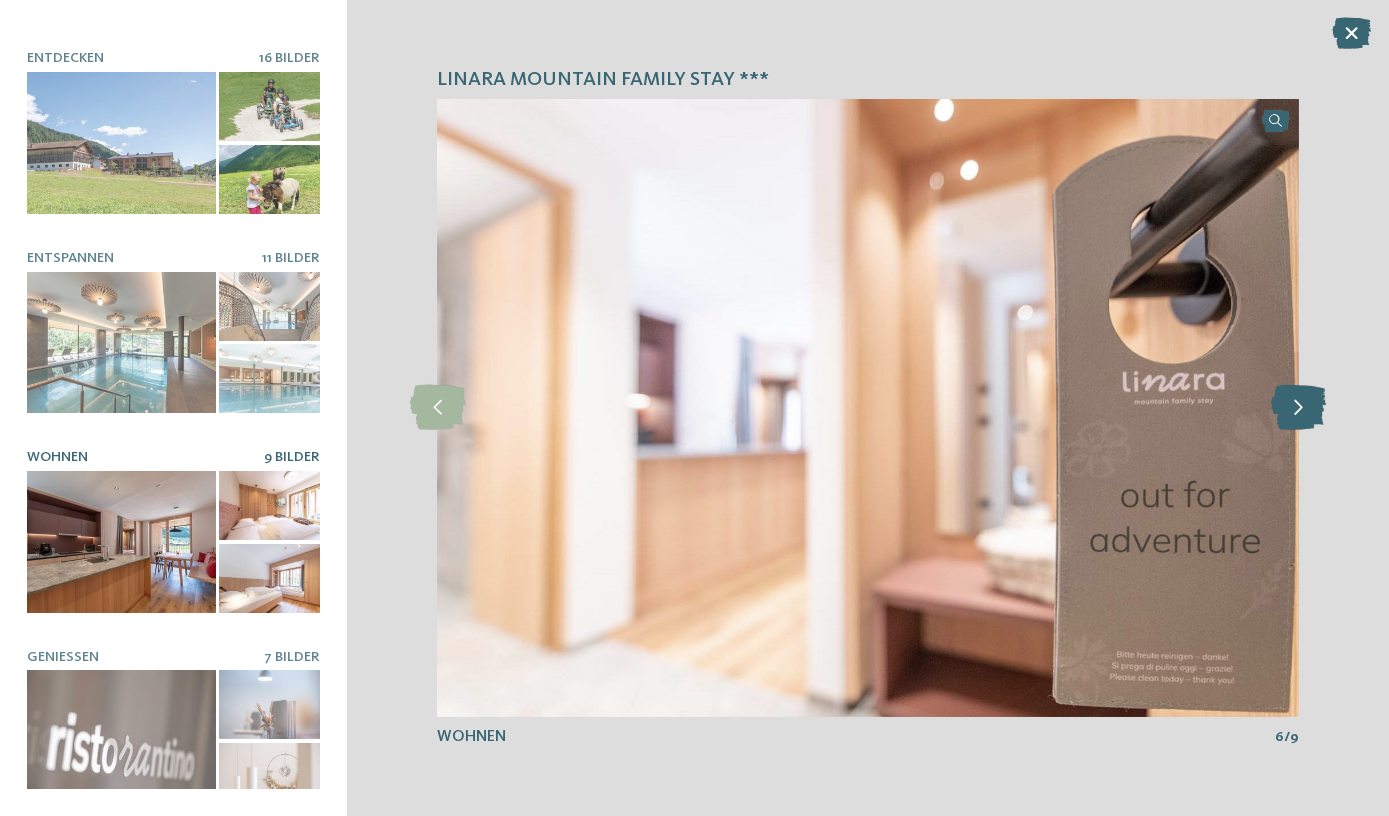 click at bounding box center (1298, 407) 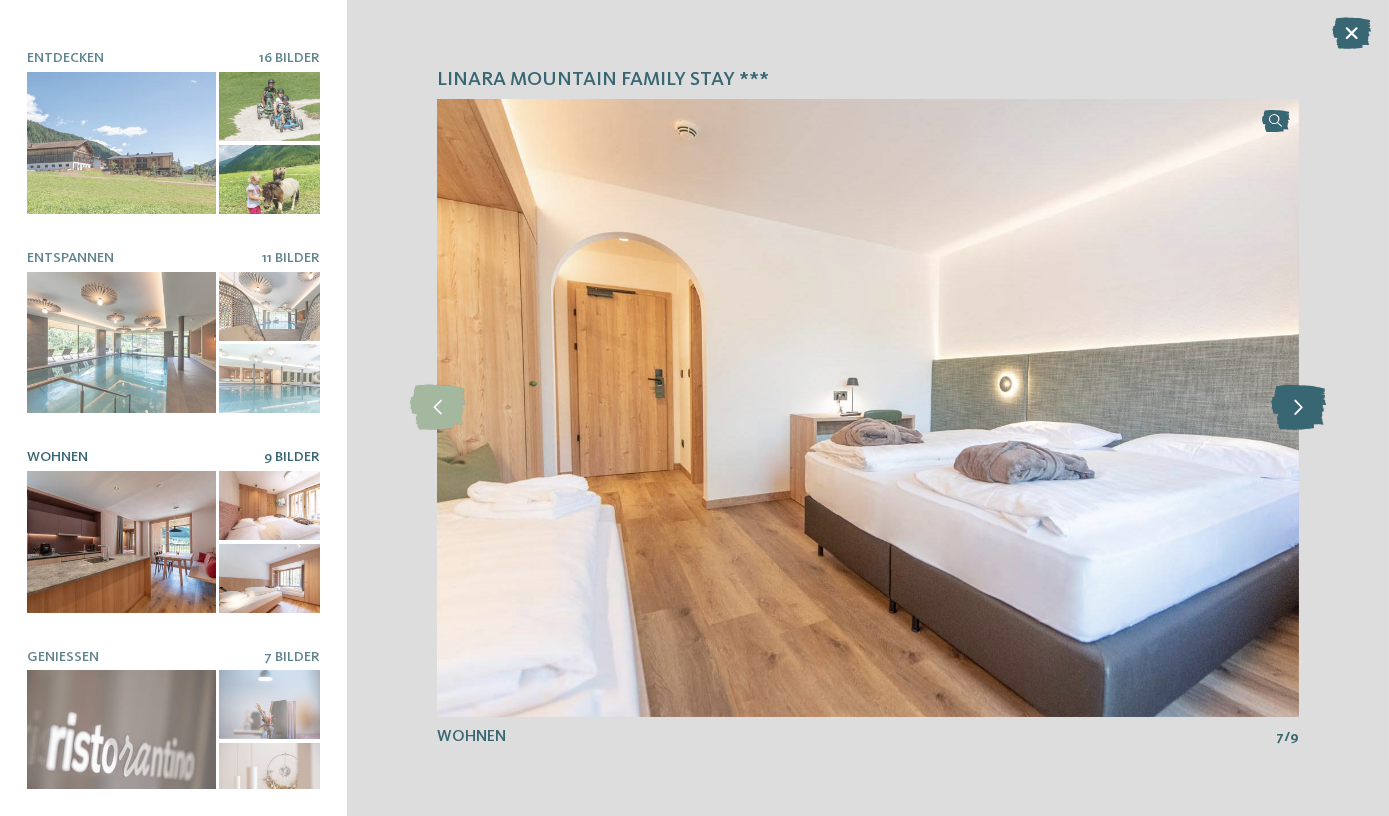 click at bounding box center (1298, 407) 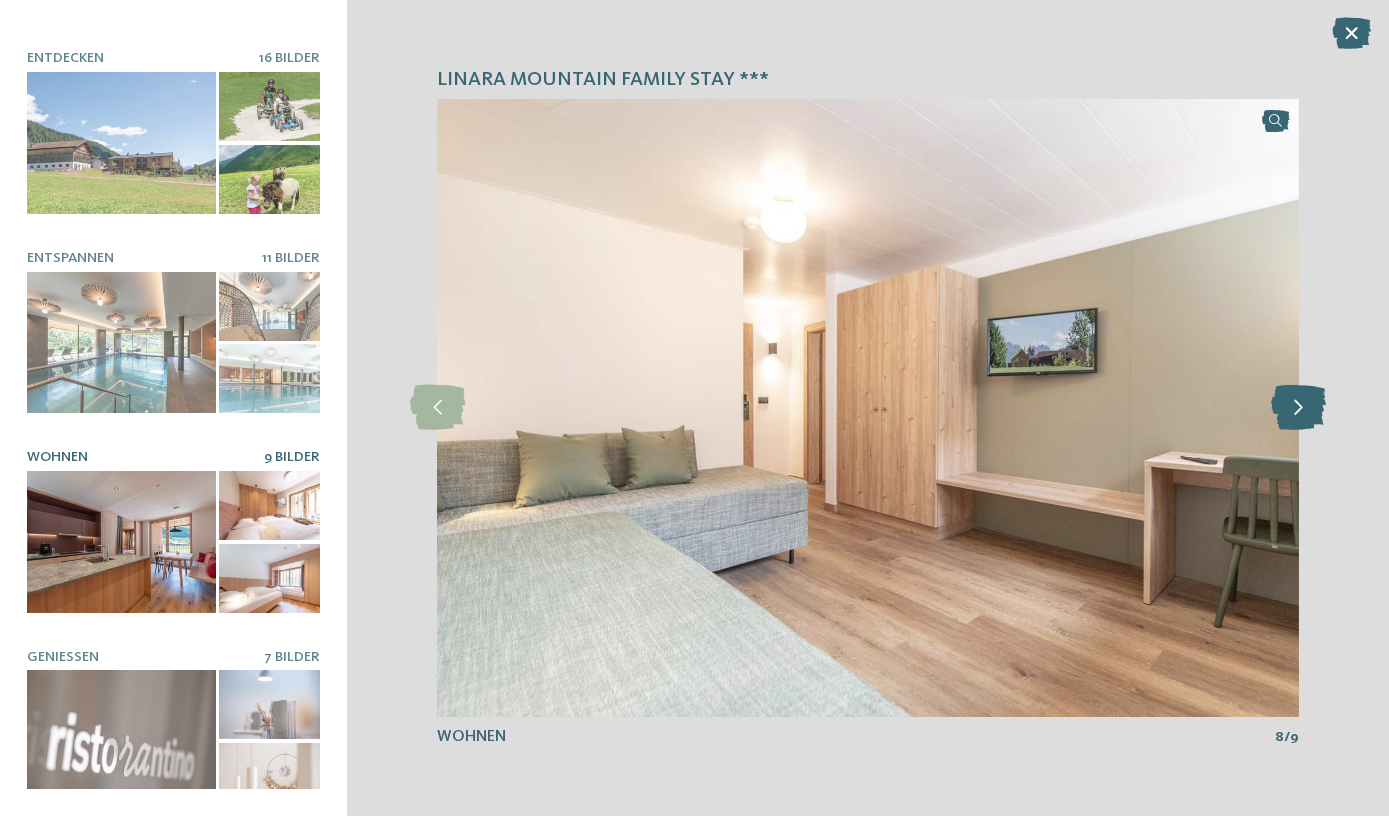 click at bounding box center [1298, 407] 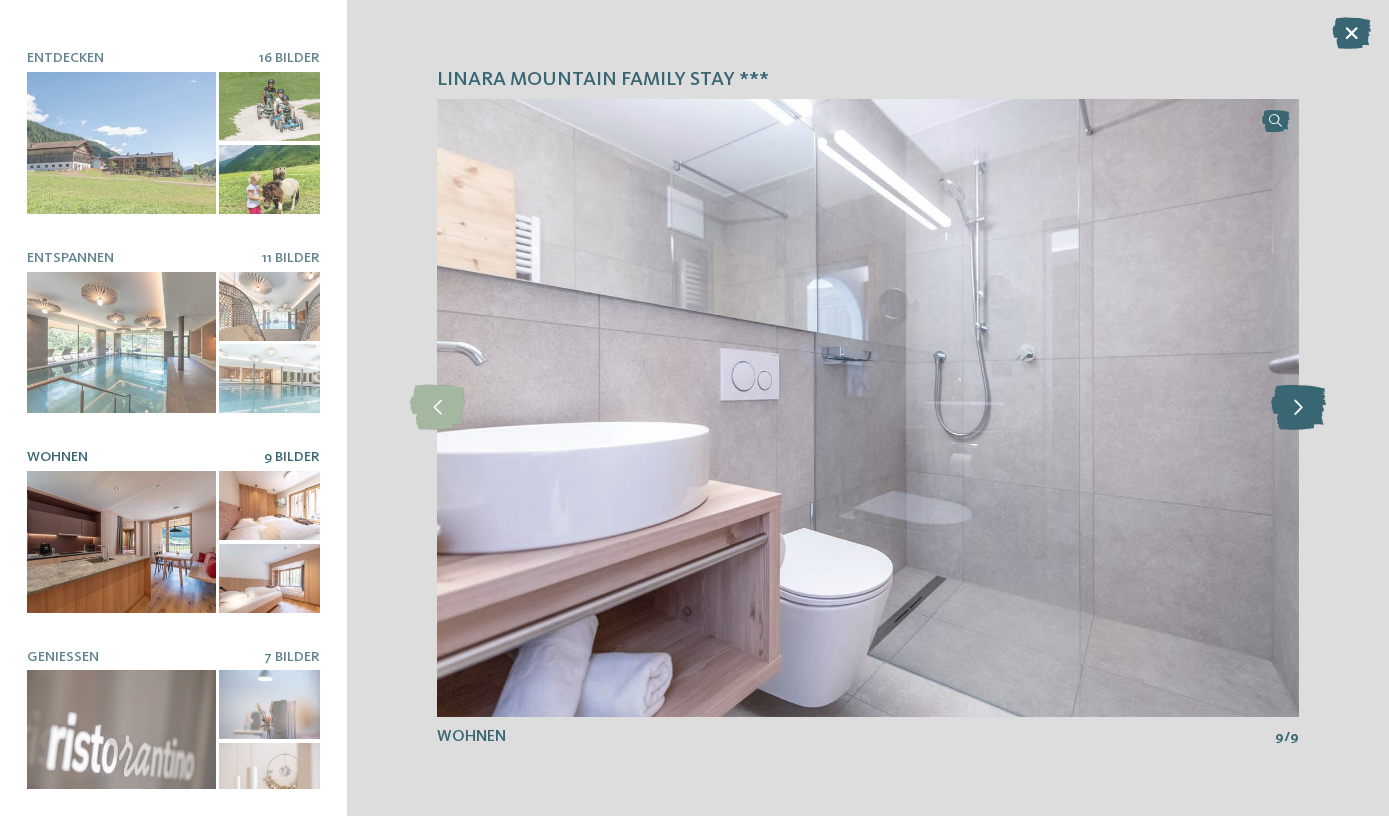click at bounding box center [1298, 407] 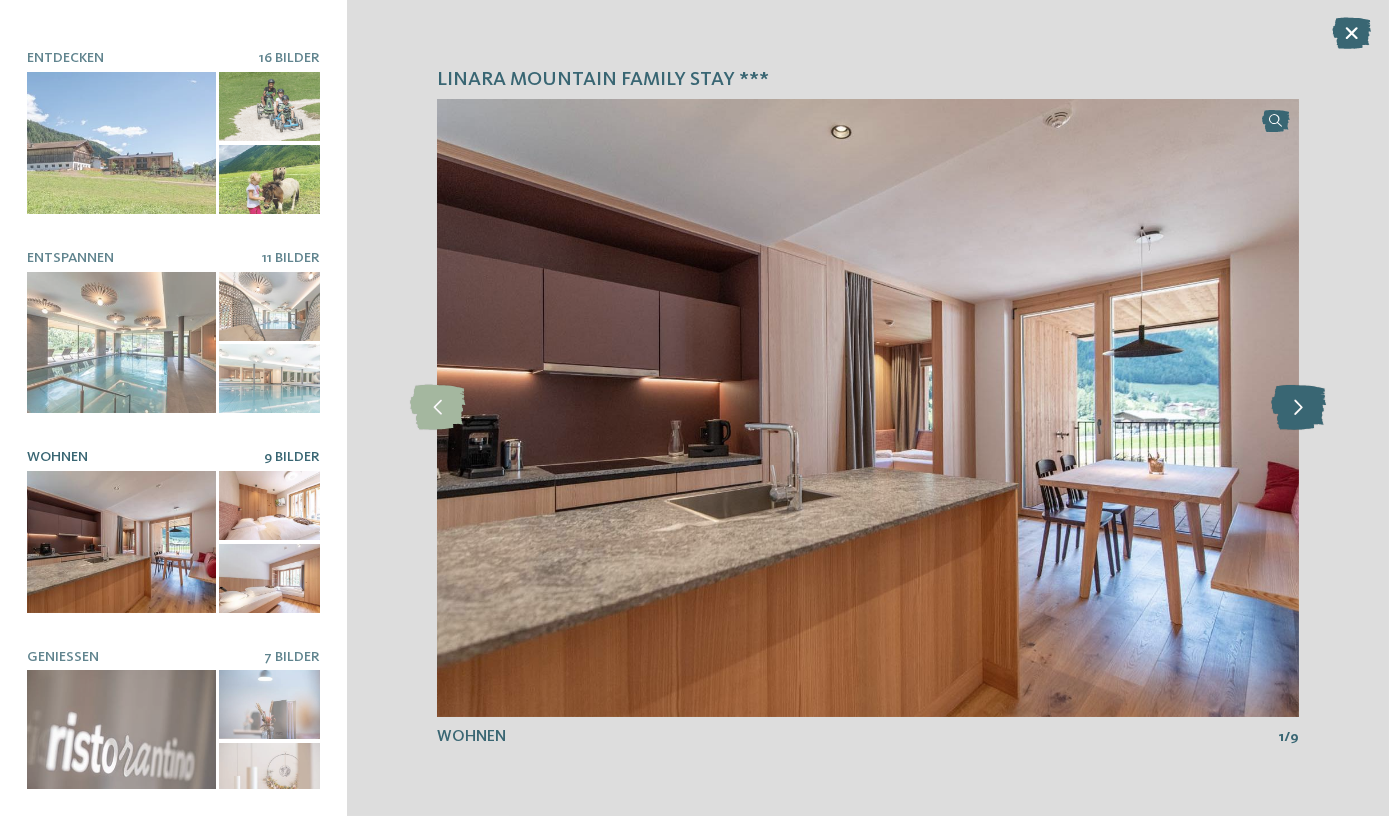 click at bounding box center [1298, 407] 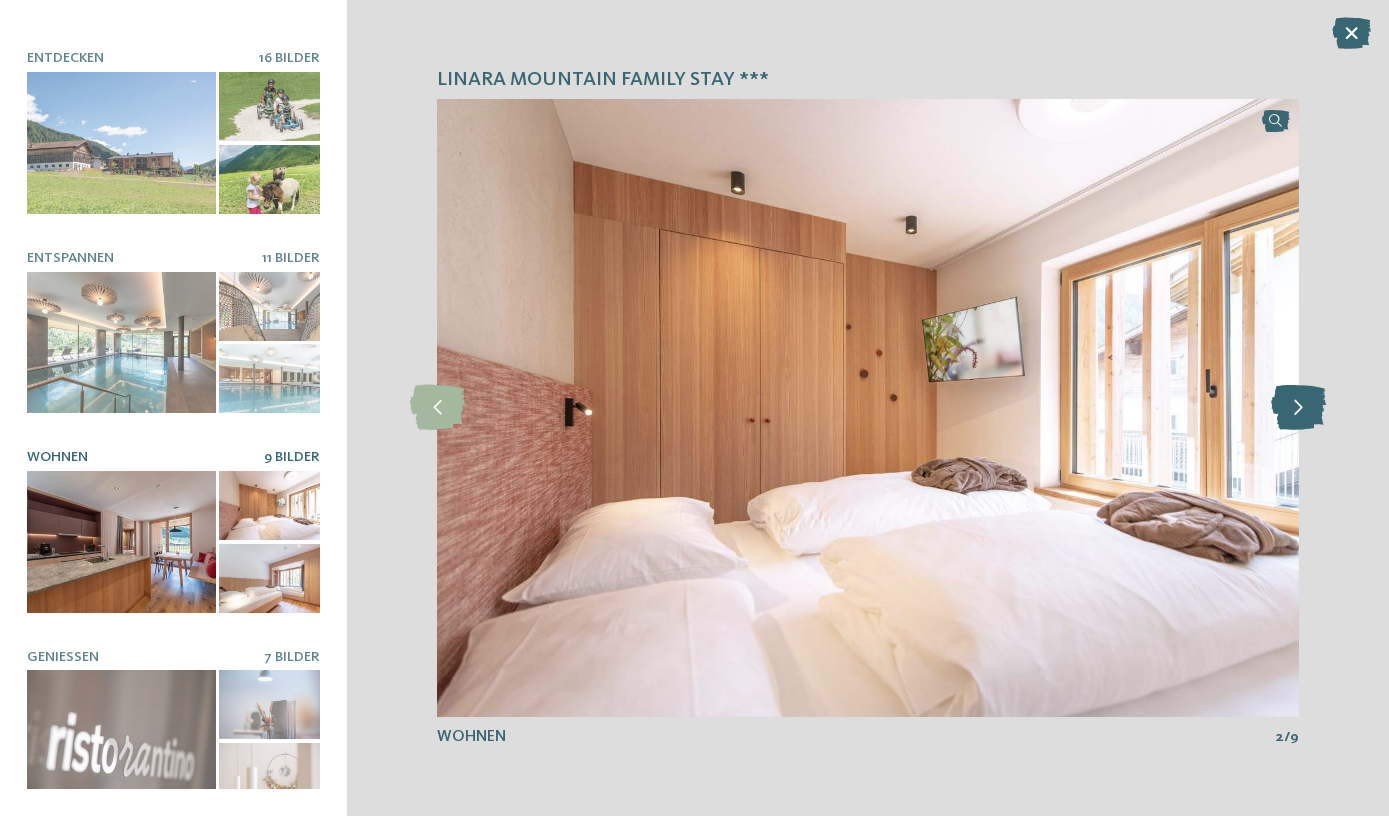 click at bounding box center (1298, 407) 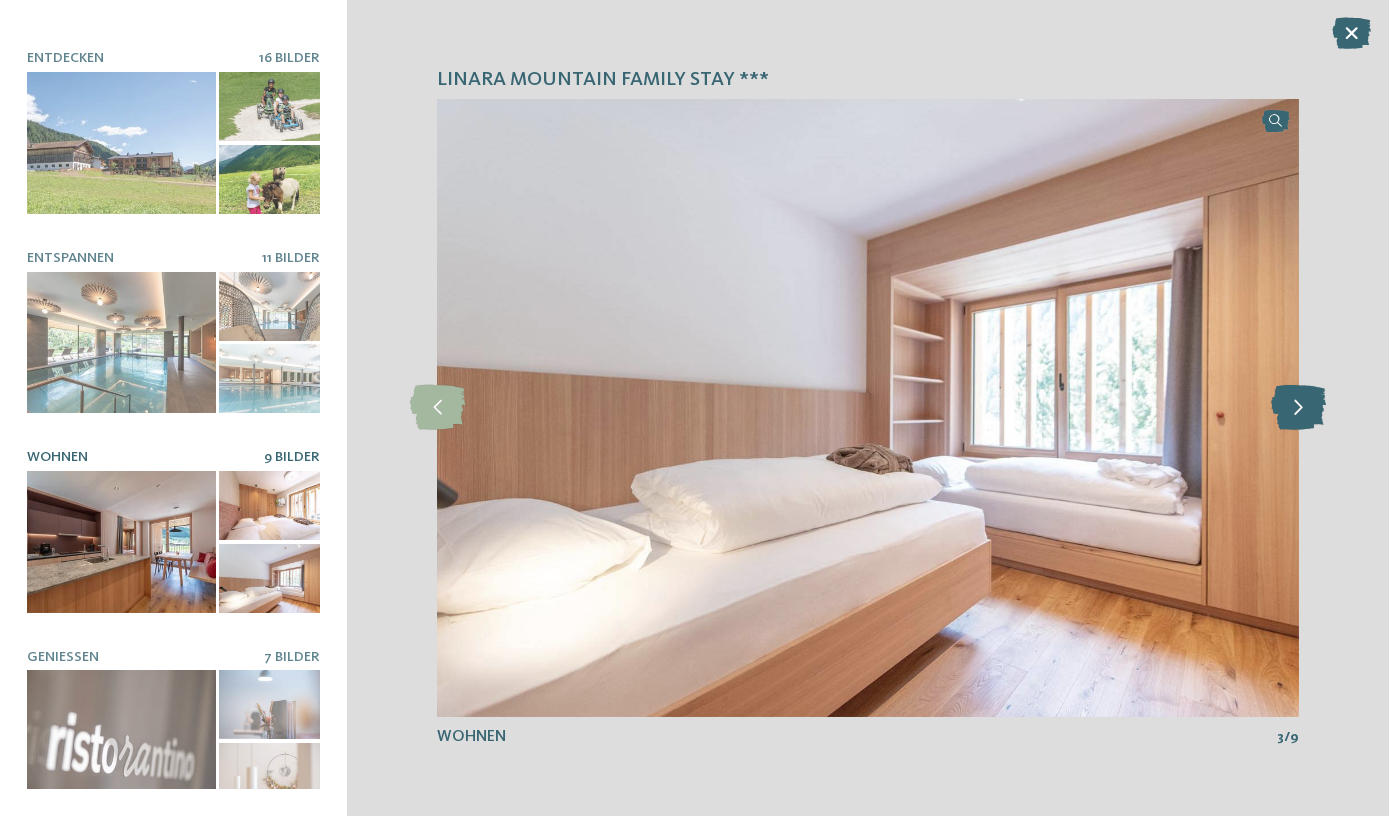 click at bounding box center (1298, 407) 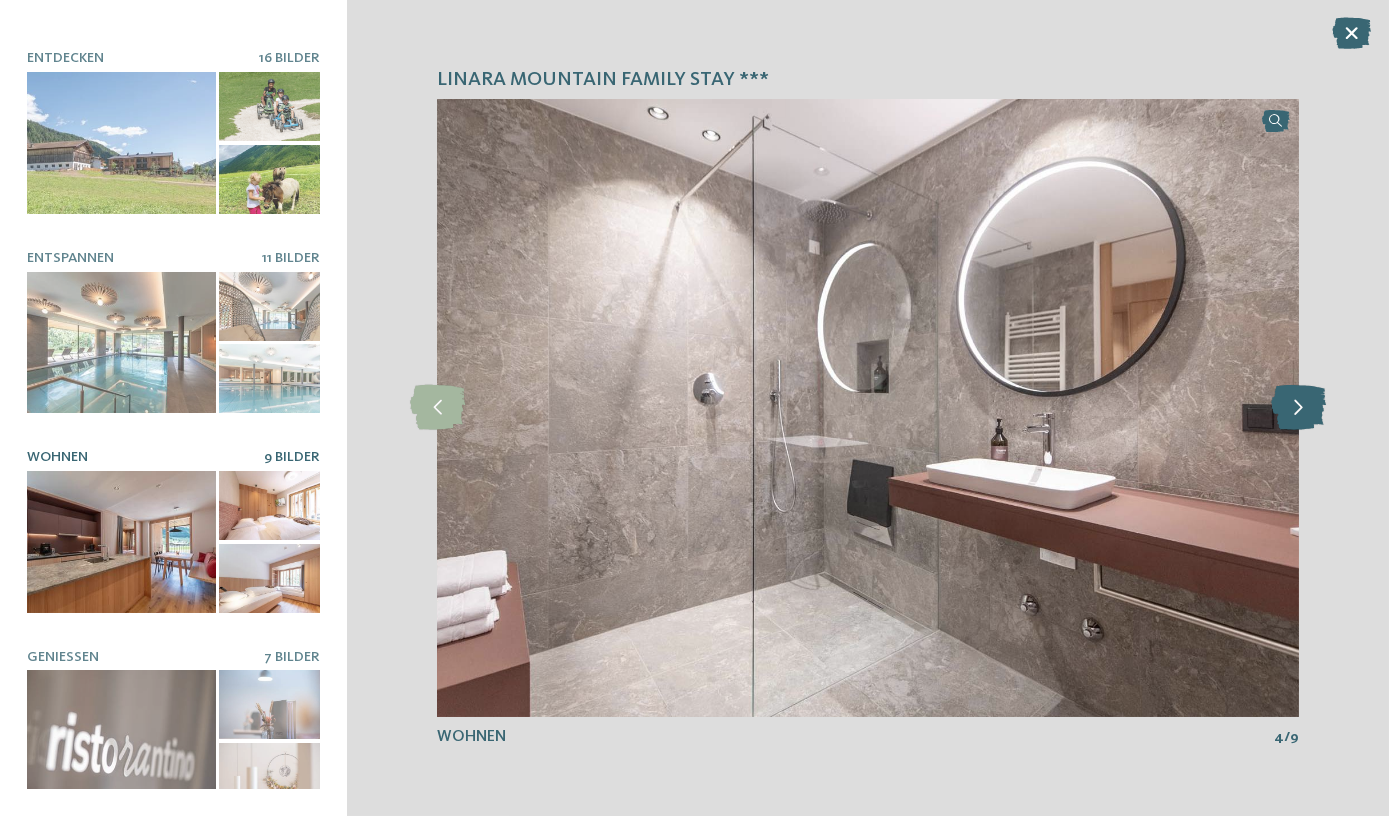 click at bounding box center [1298, 407] 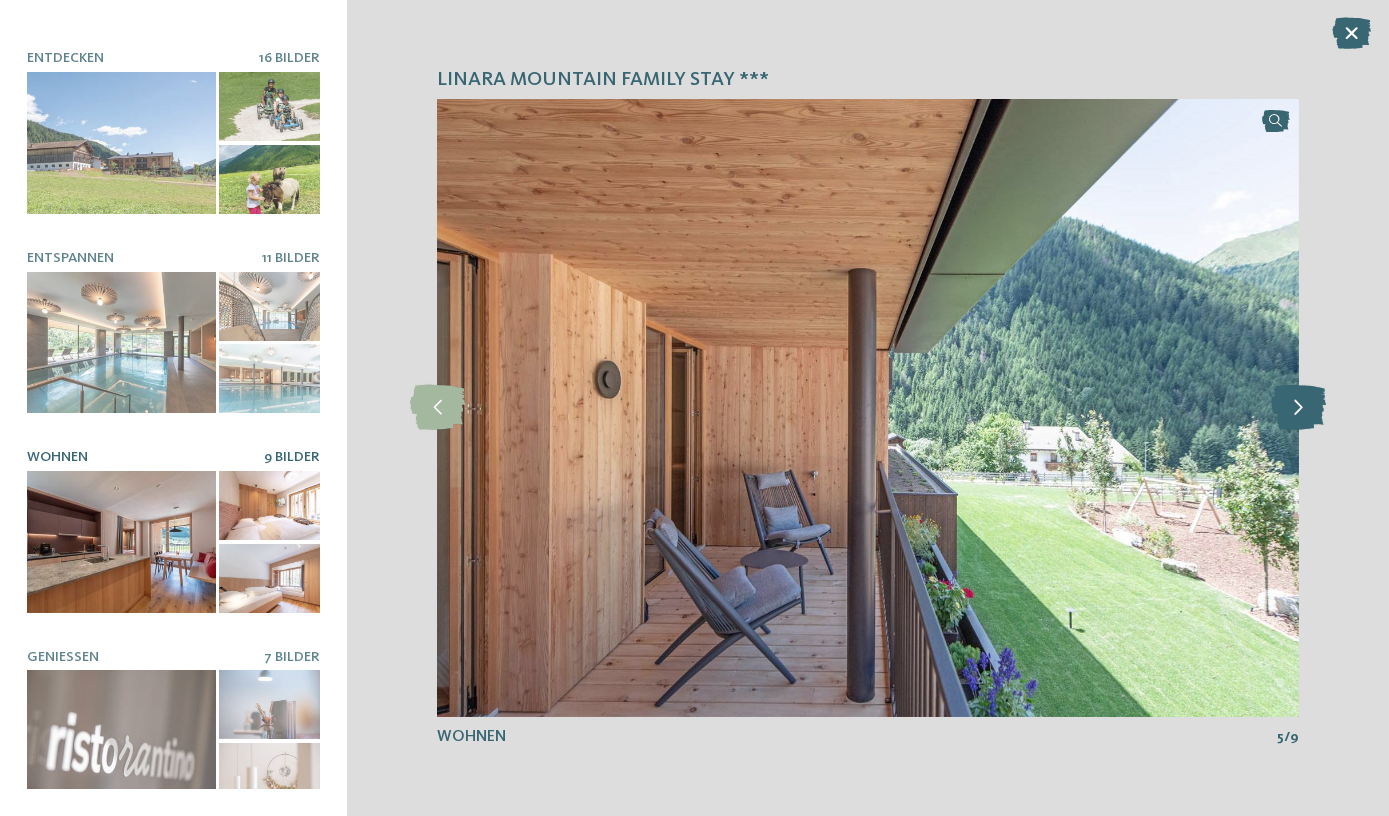 click at bounding box center (1298, 407) 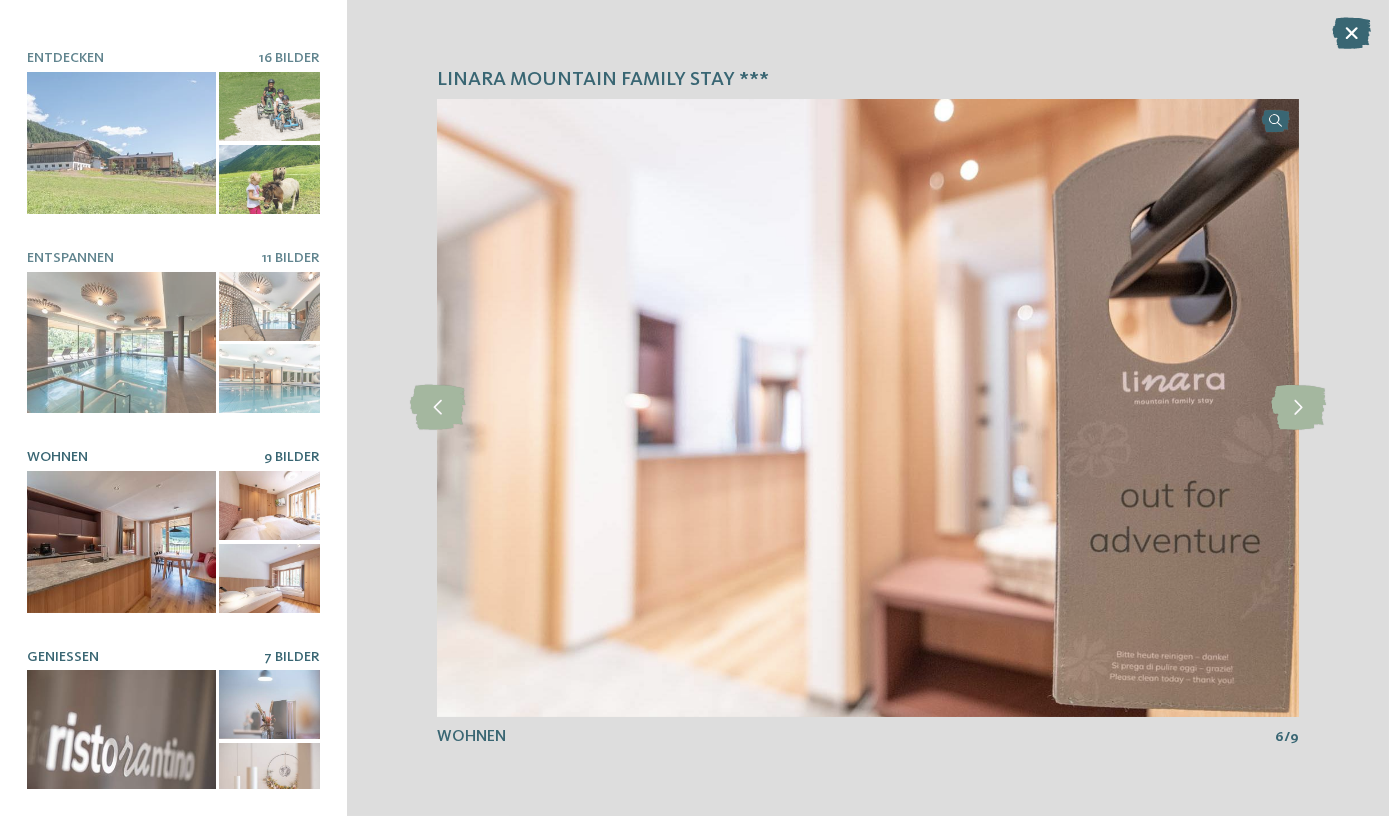 click at bounding box center (121, 741) 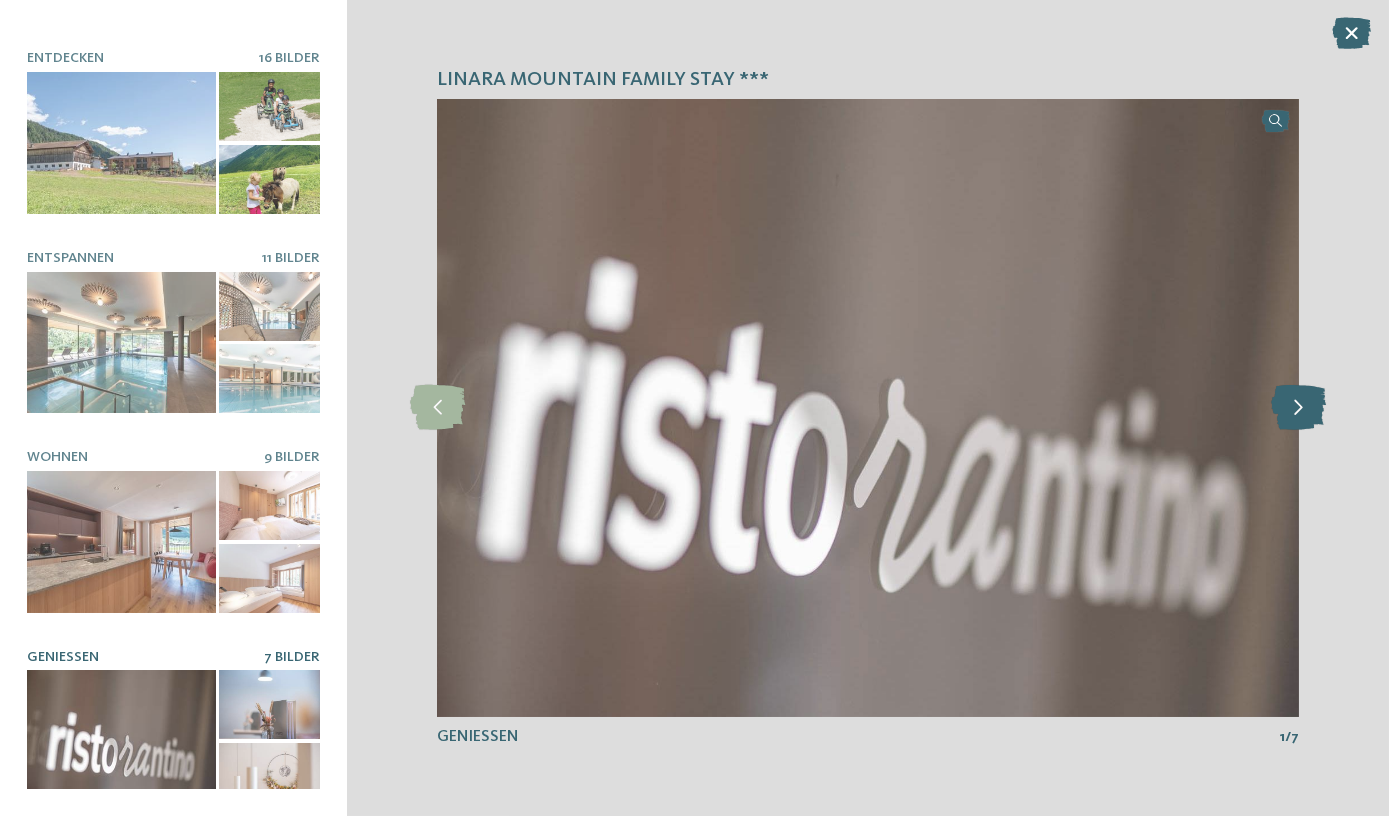 click at bounding box center (1298, 407) 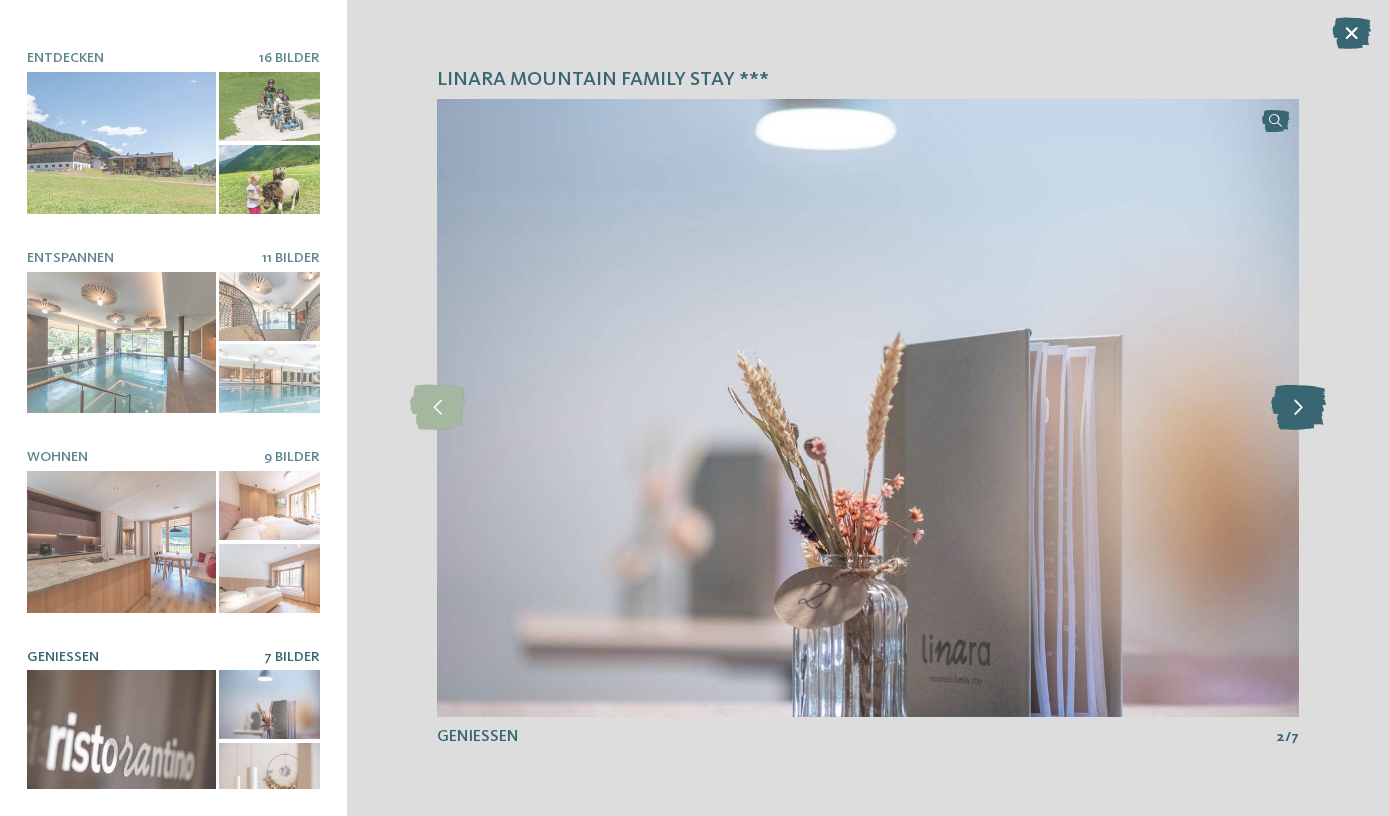 click at bounding box center [1298, 407] 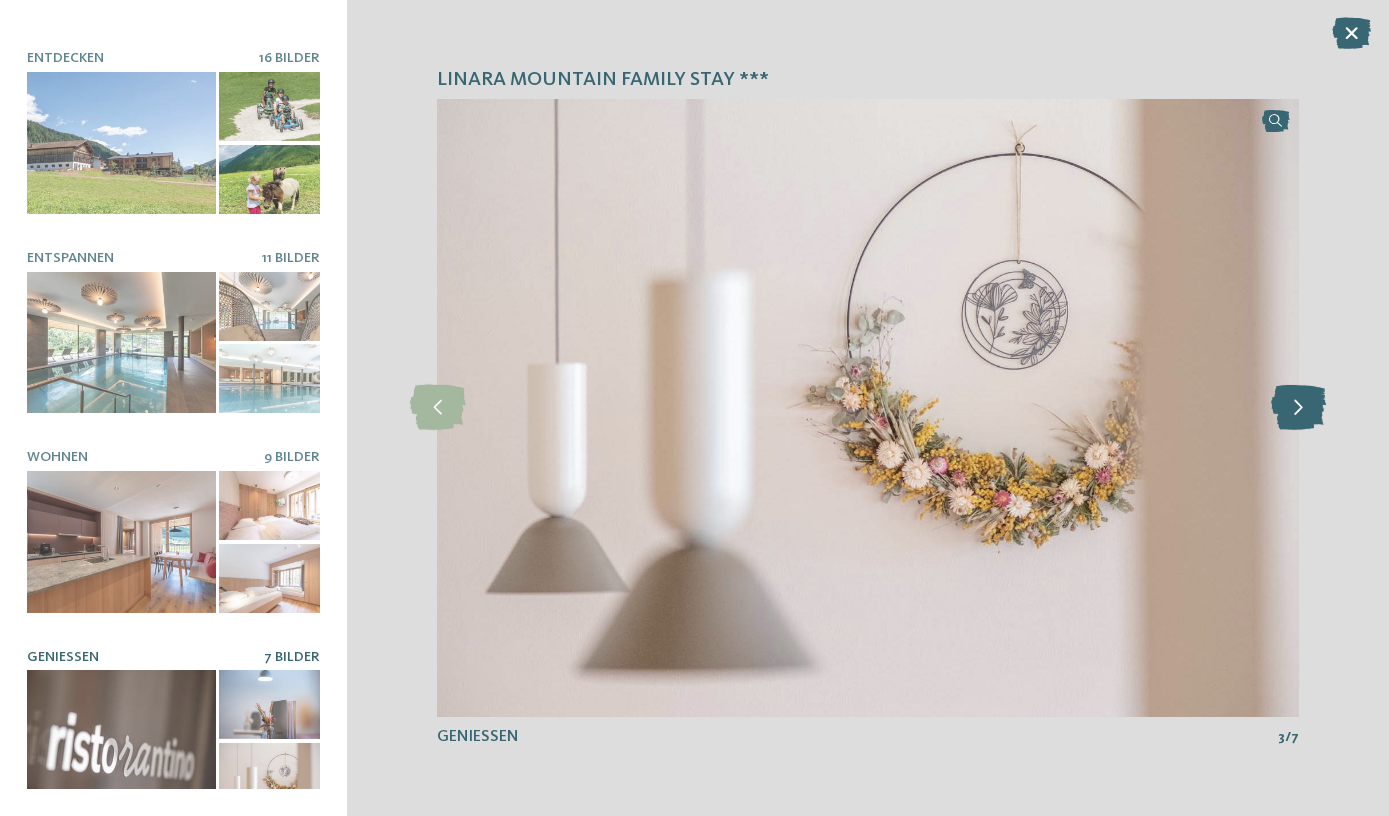 click at bounding box center [1298, 407] 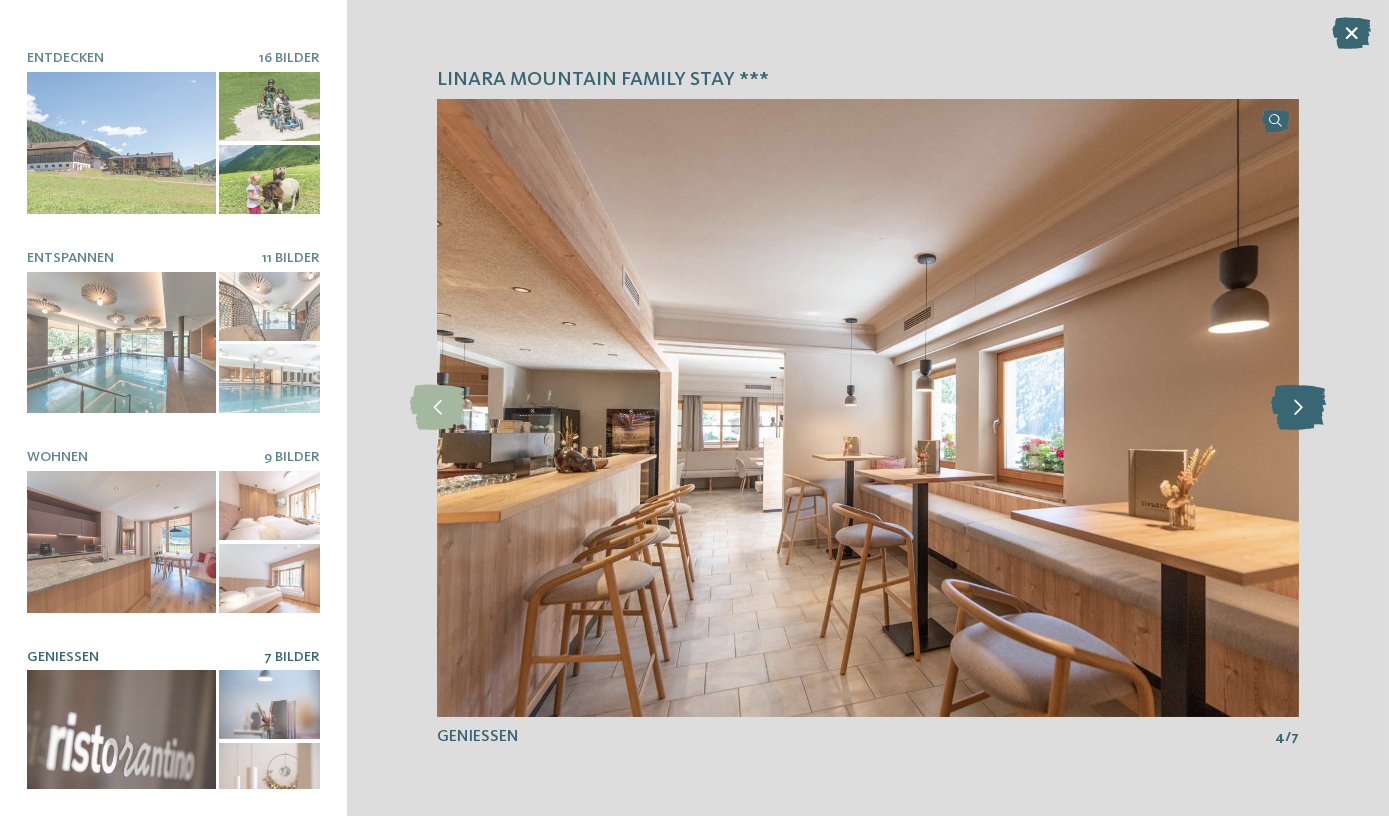 click at bounding box center (1298, 407) 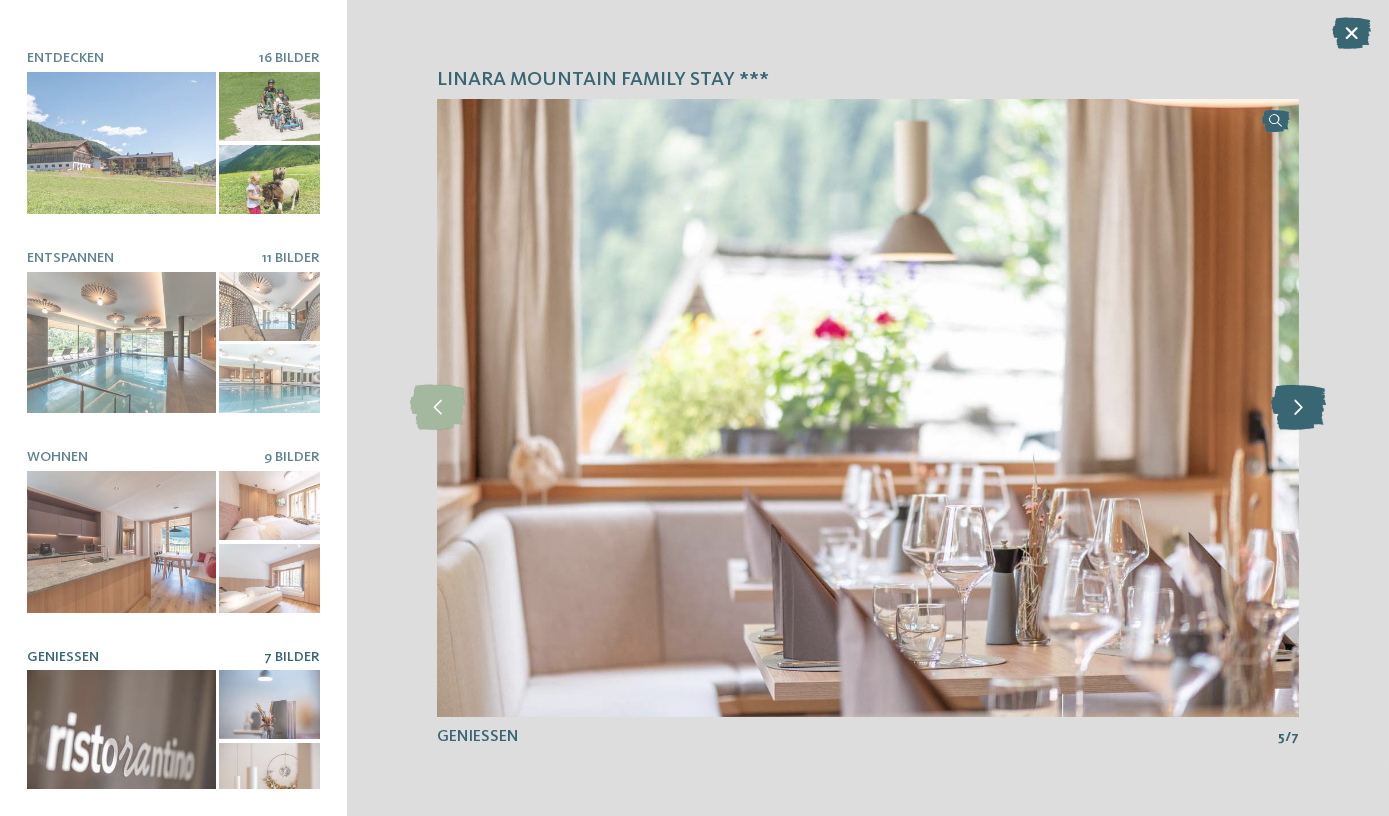 click at bounding box center [1298, 407] 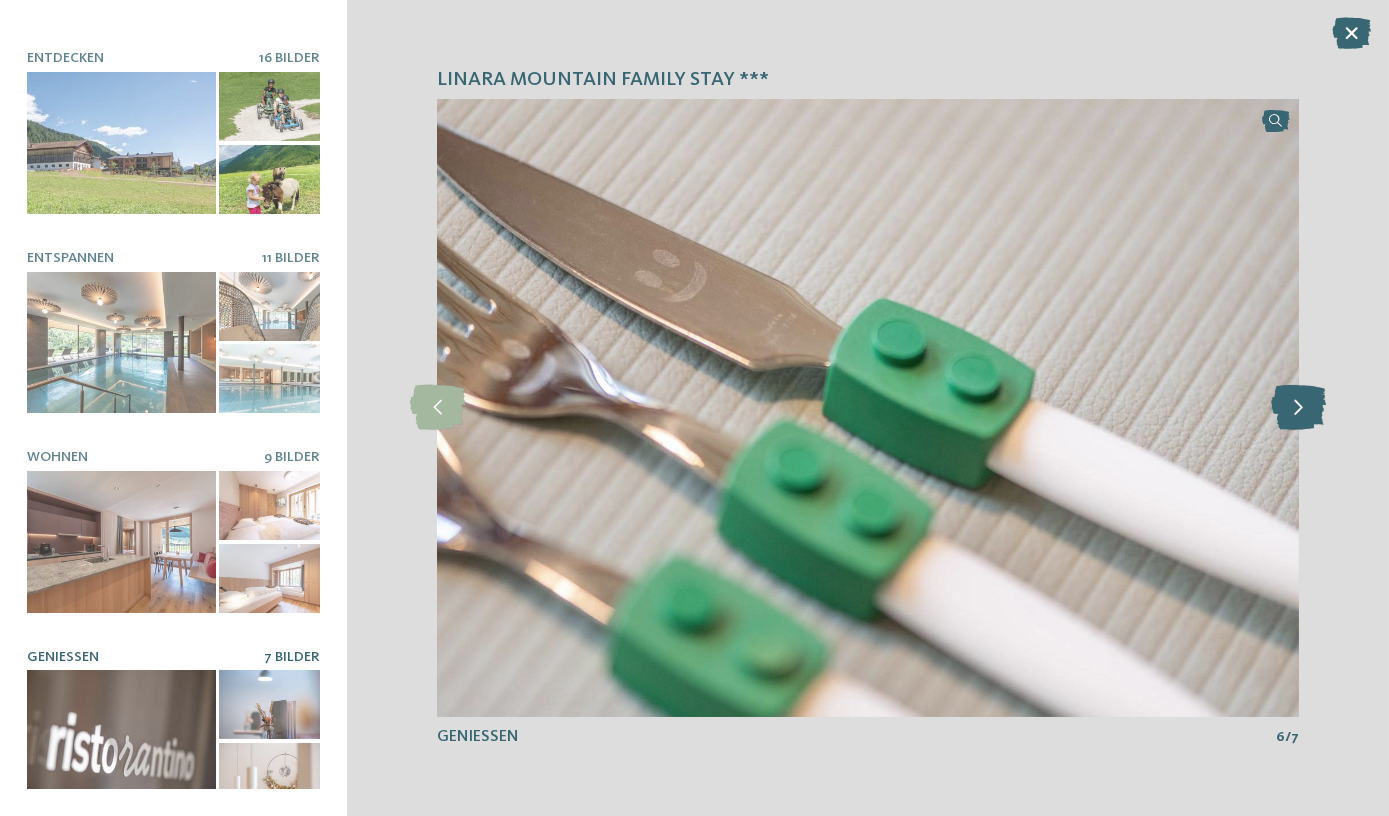 click at bounding box center (1298, 407) 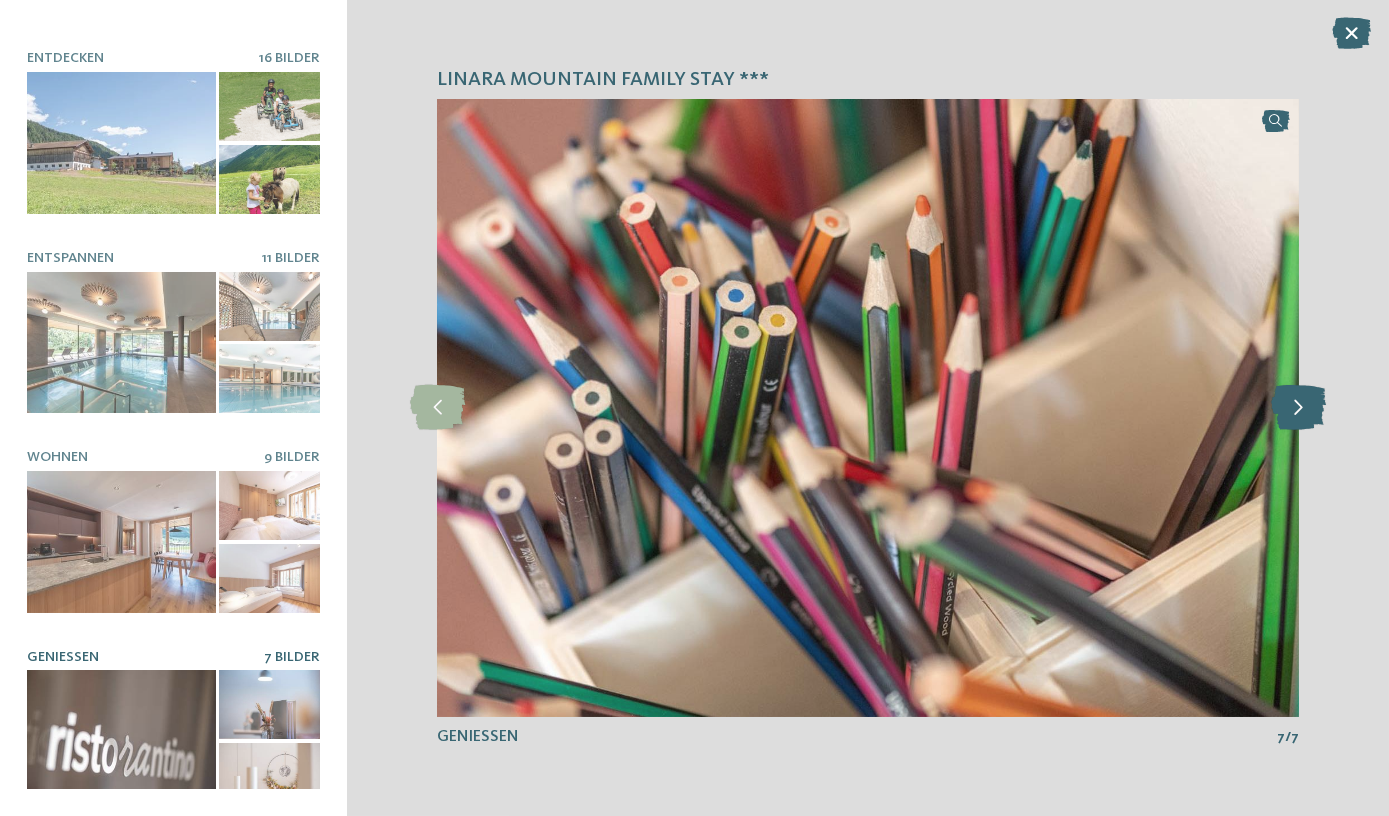 click at bounding box center [1298, 407] 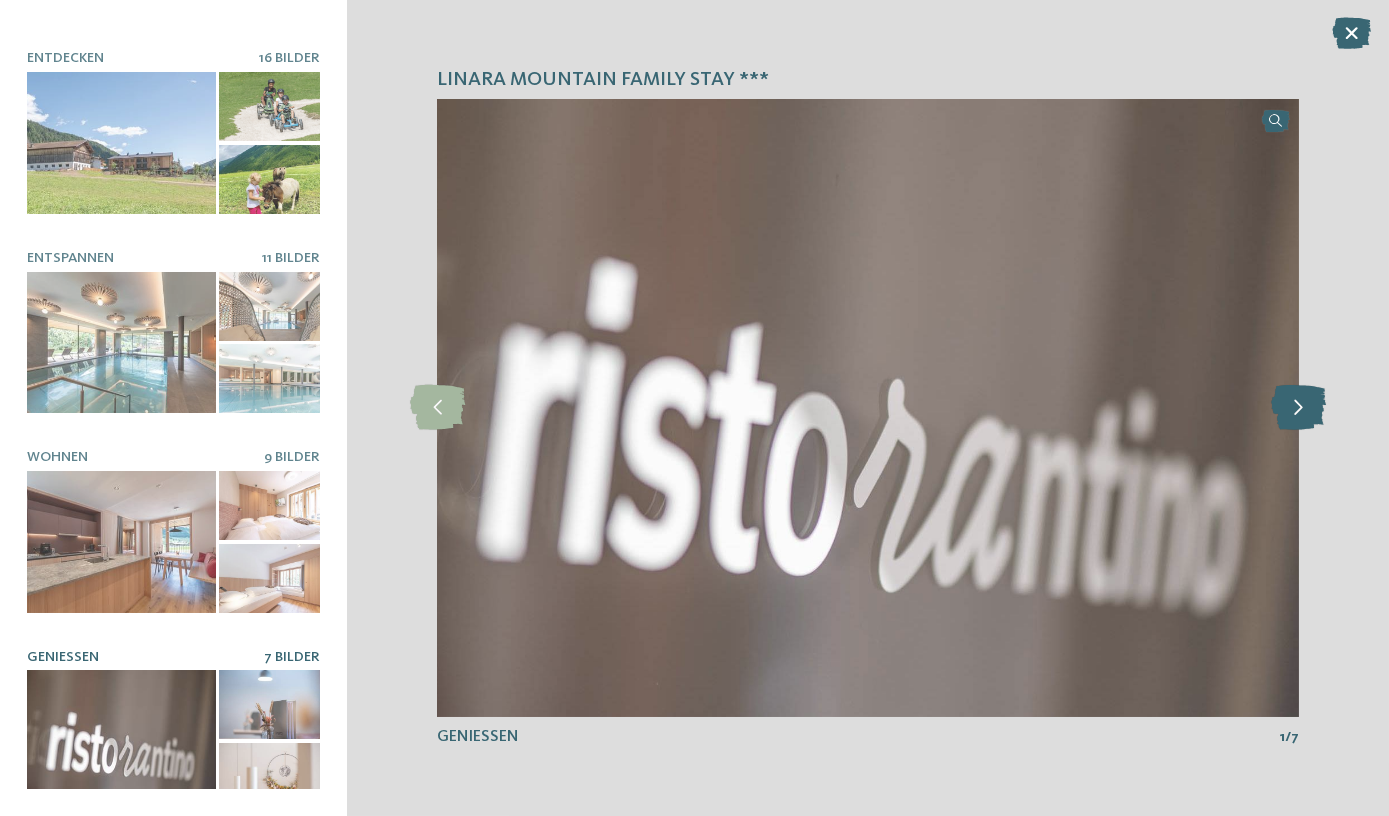 click at bounding box center (1298, 407) 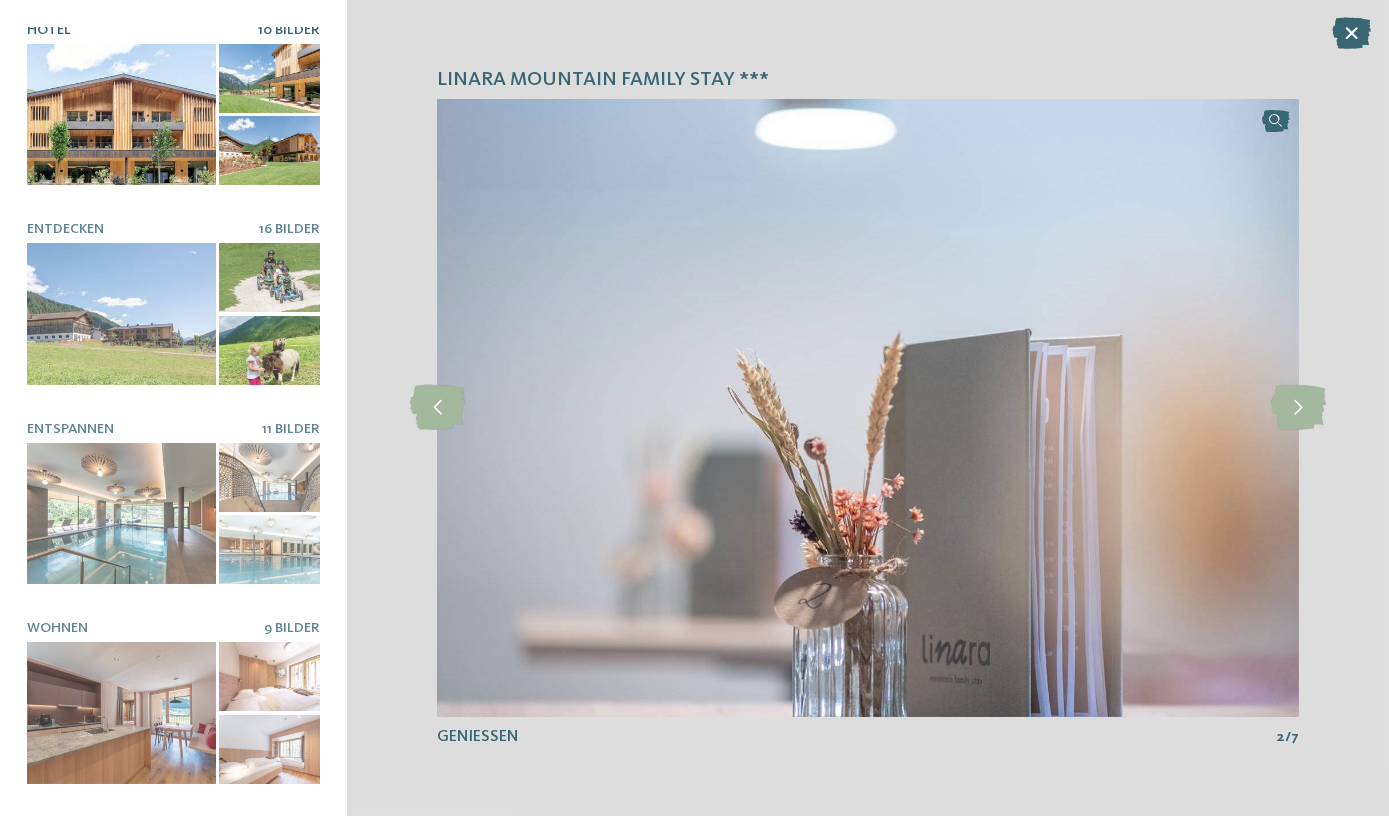 scroll, scrollTop: 0, scrollLeft: 0, axis: both 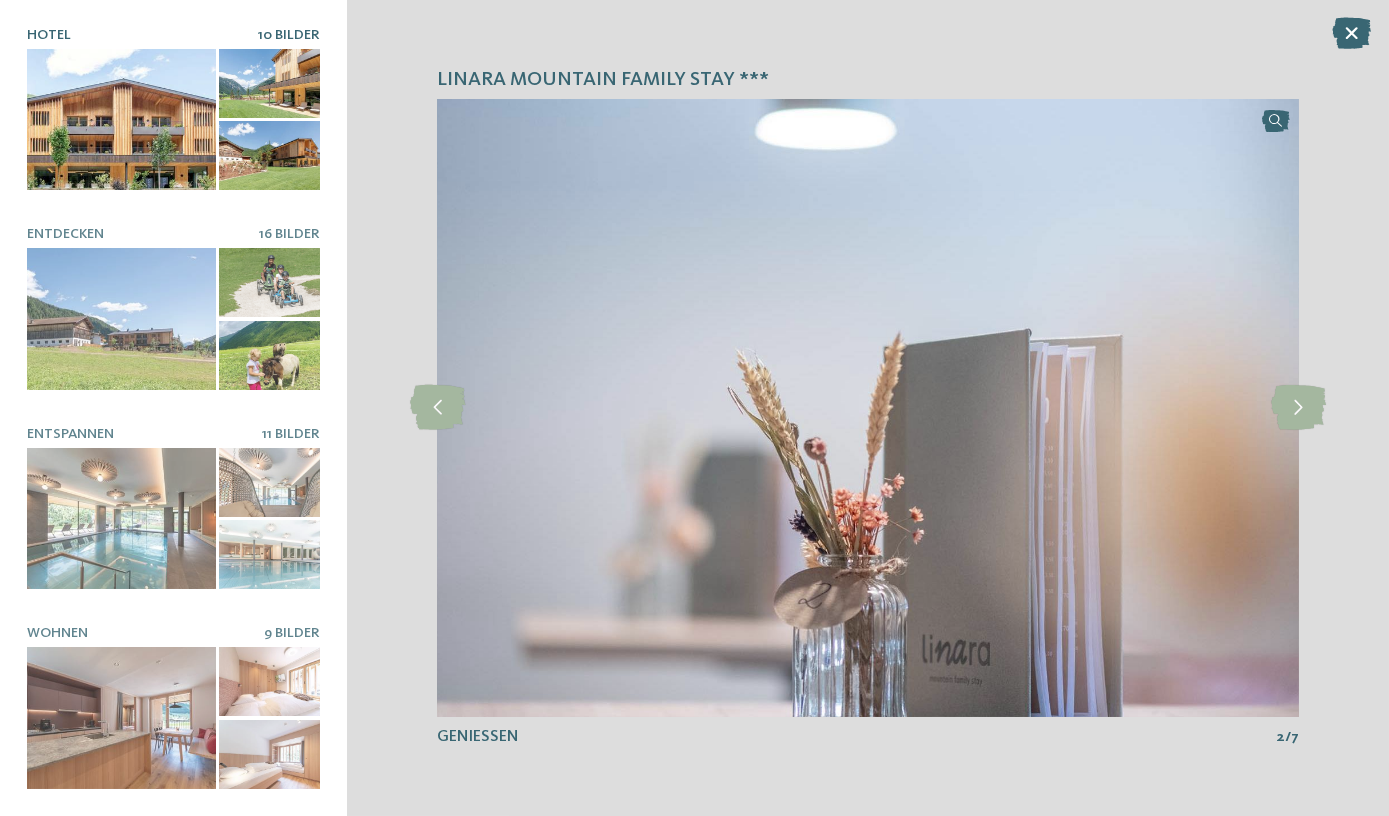 click at bounding box center [121, 120] 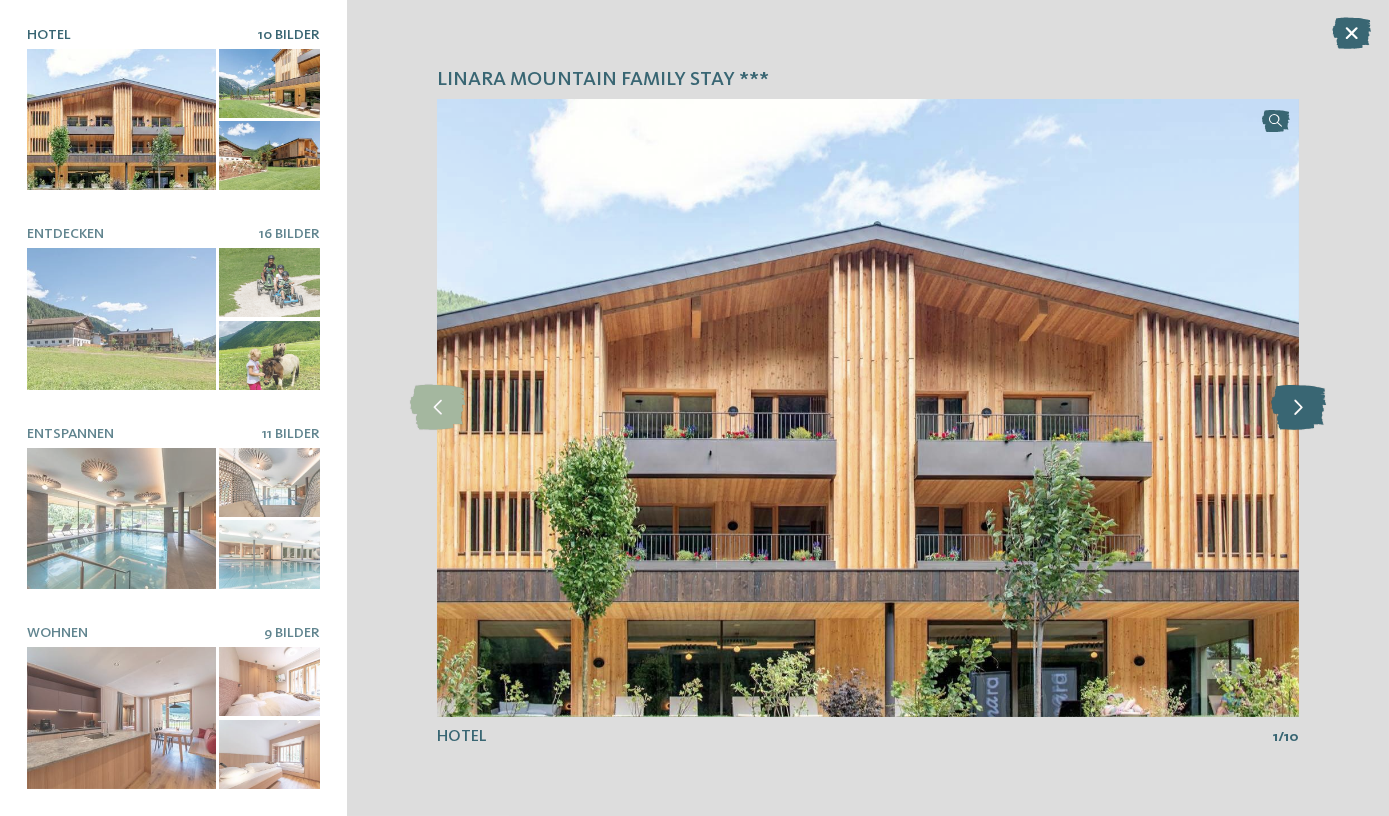 click at bounding box center (1298, 407) 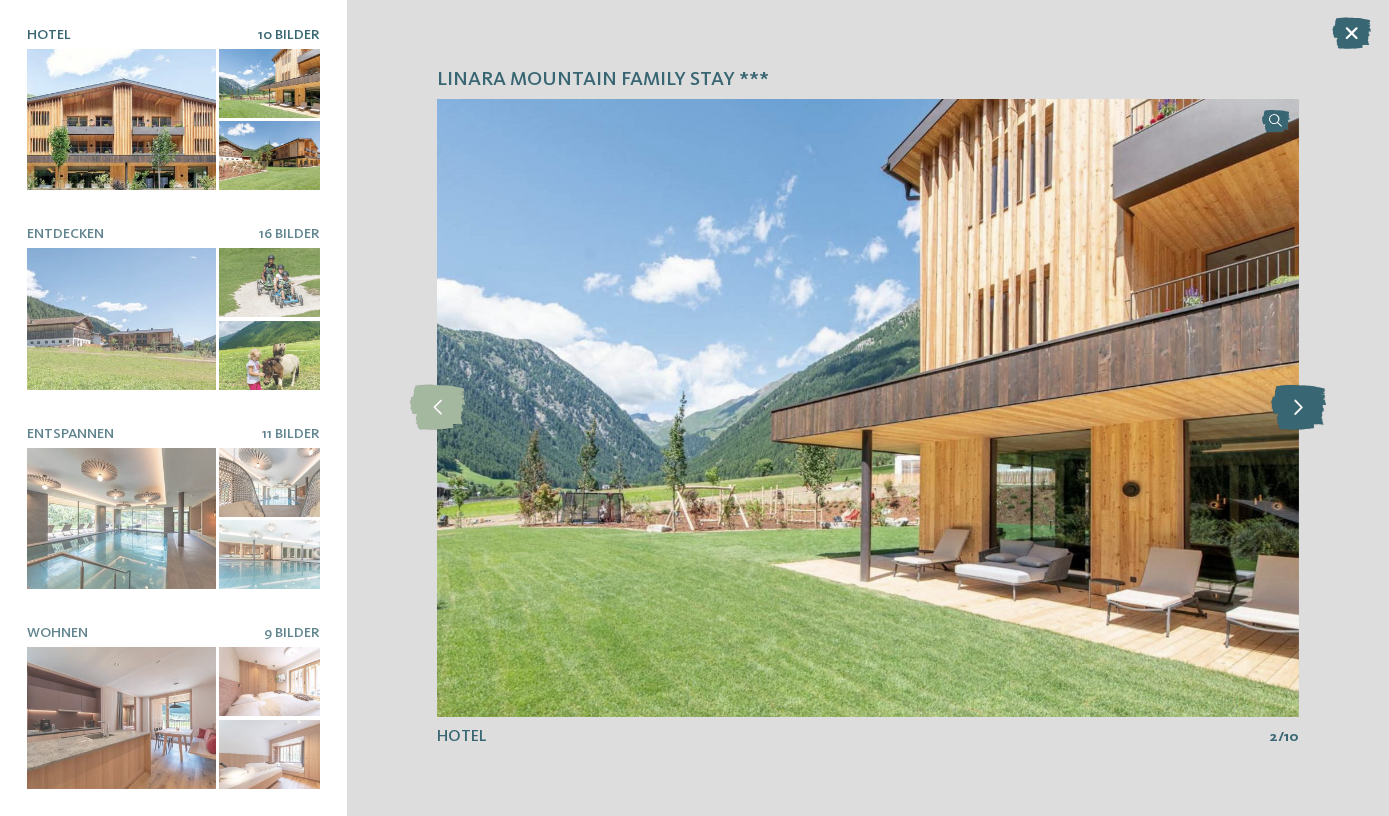 click at bounding box center [1298, 407] 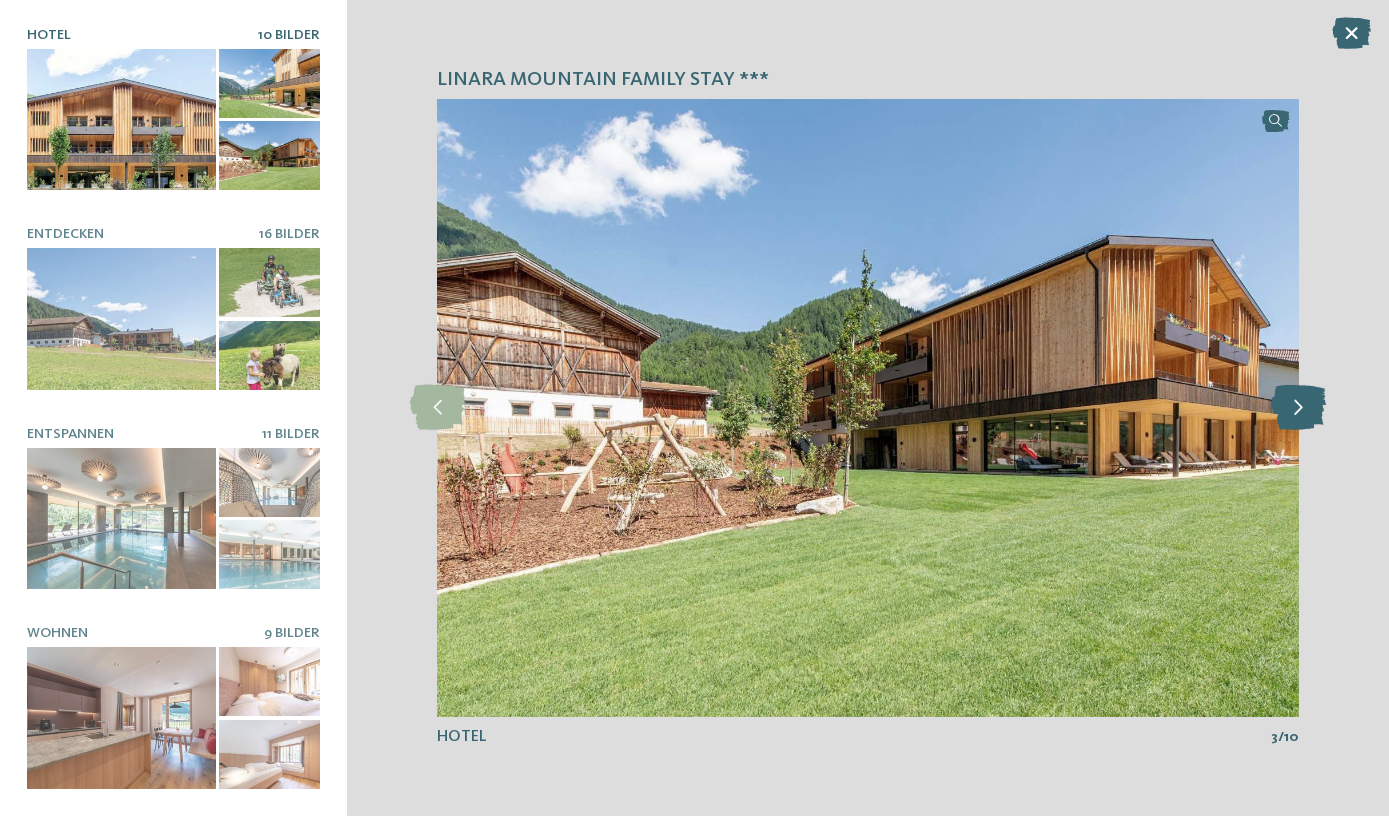 click at bounding box center (1298, 407) 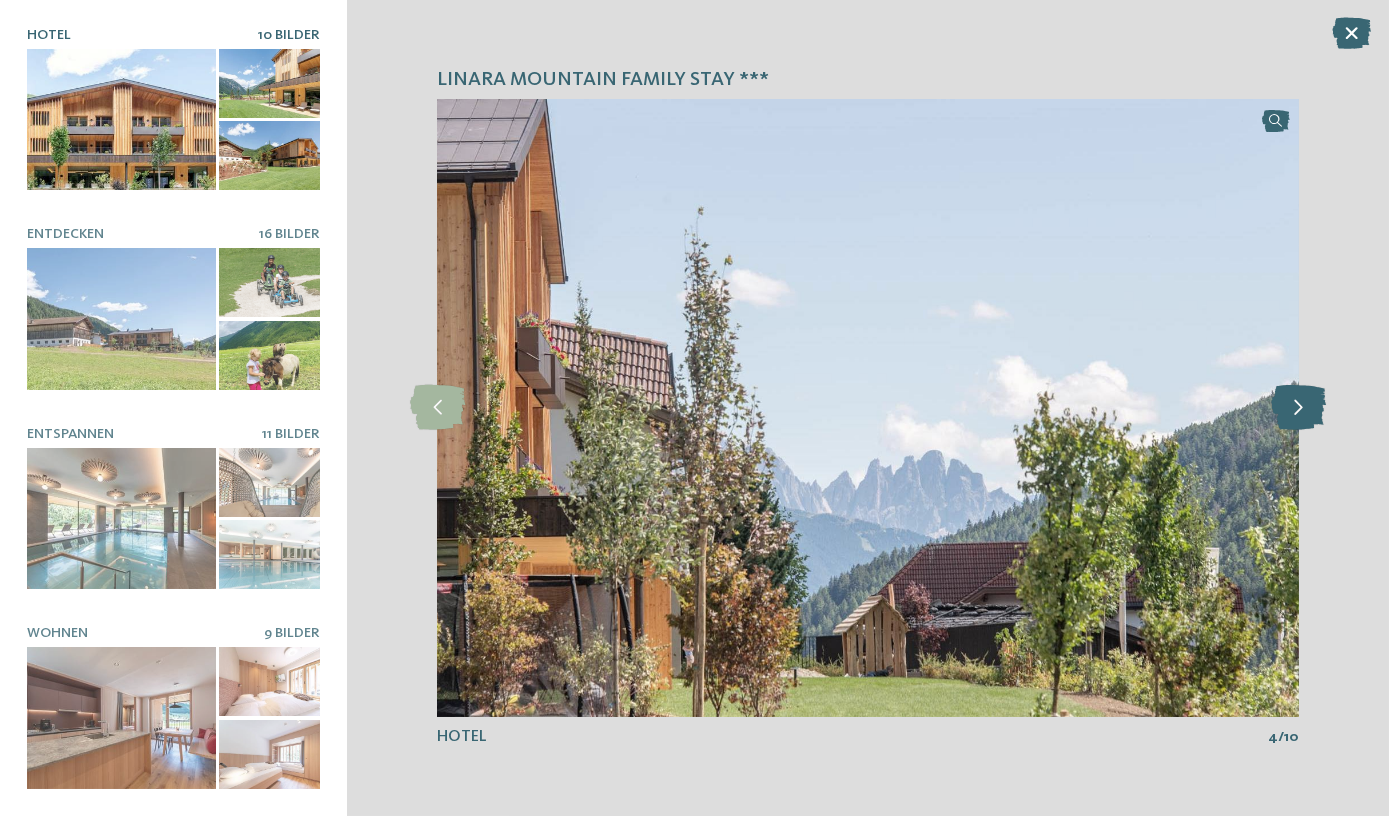 click at bounding box center [1298, 407] 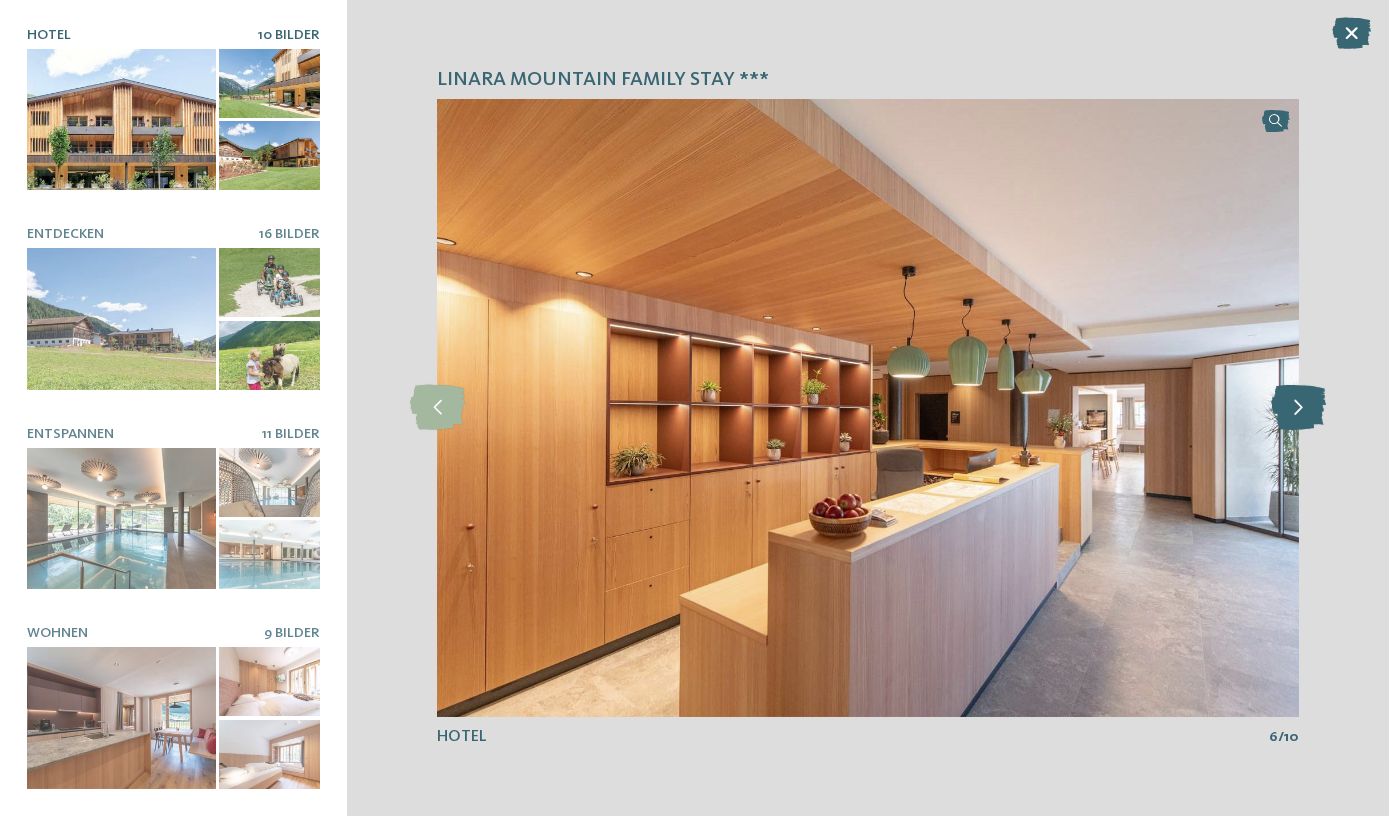 click at bounding box center (1298, 407) 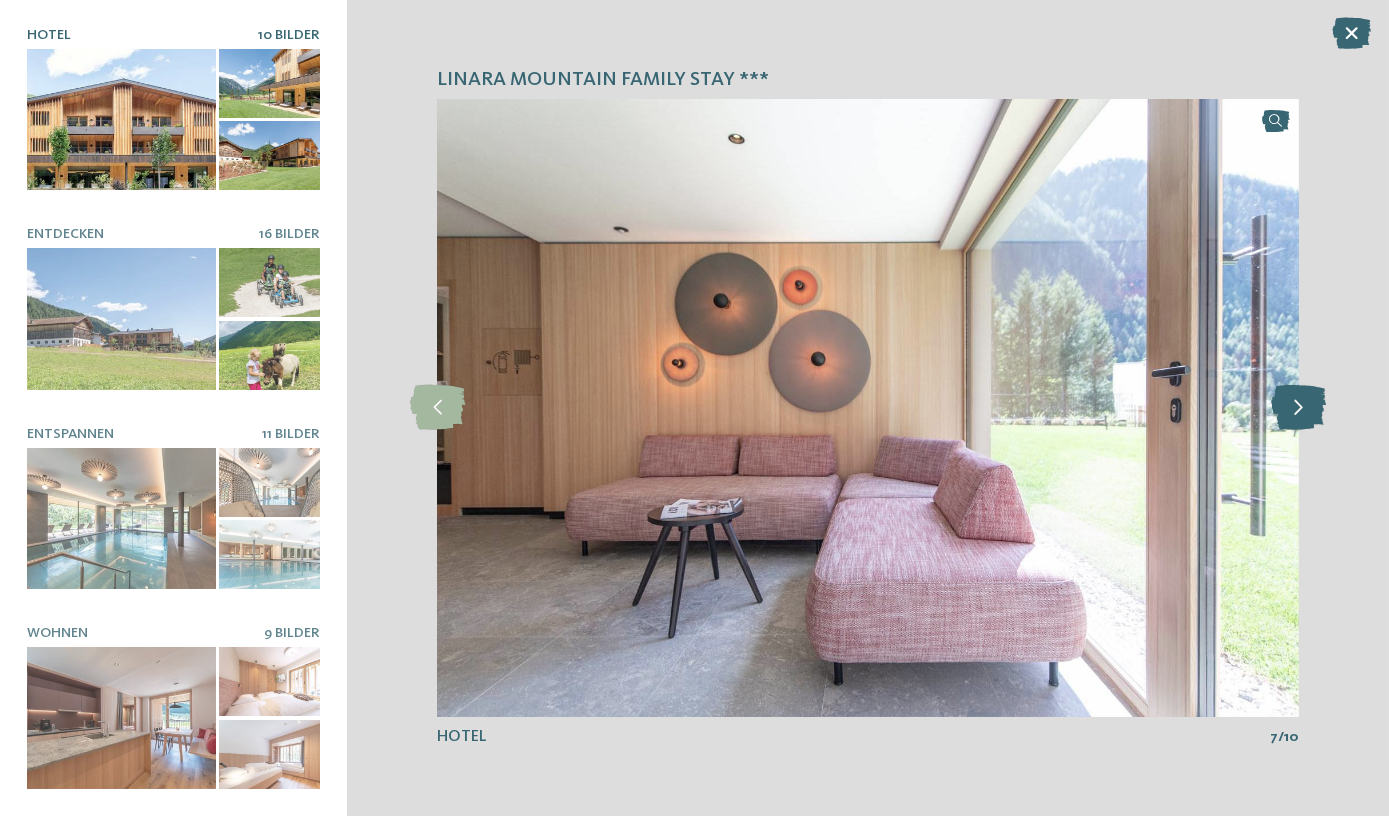 click at bounding box center [1298, 407] 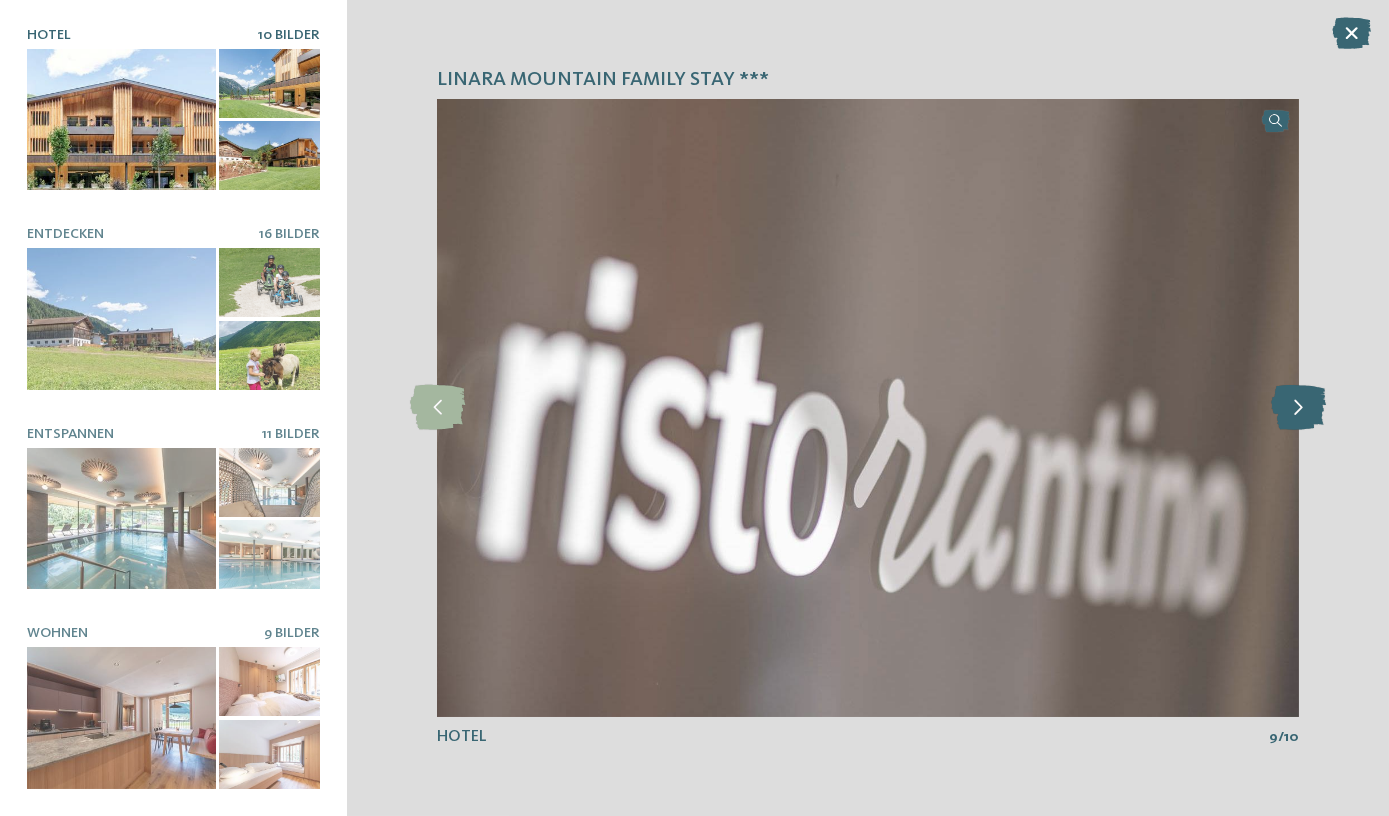 click at bounding box center [1298, 407] 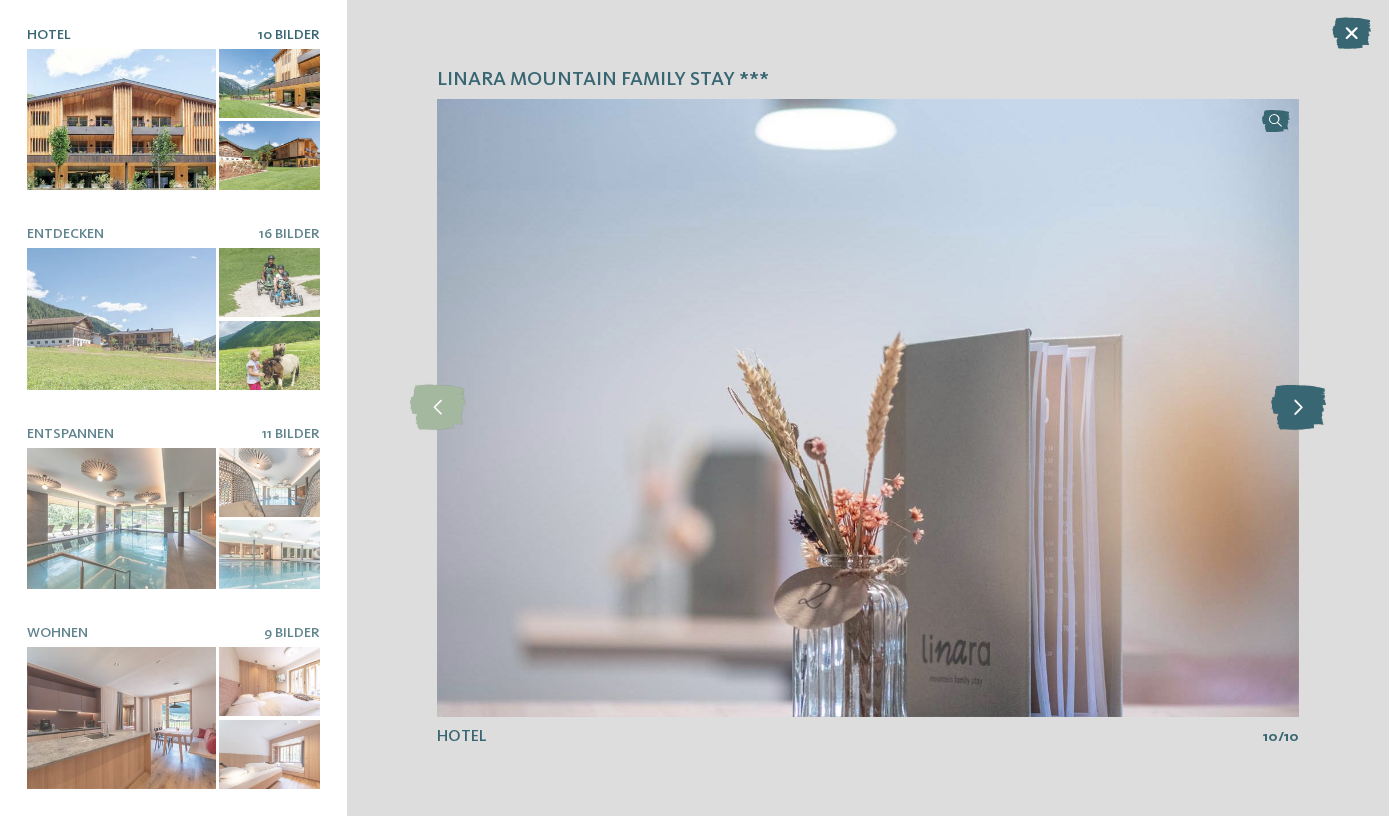 click at bounding box center (1298, 407) 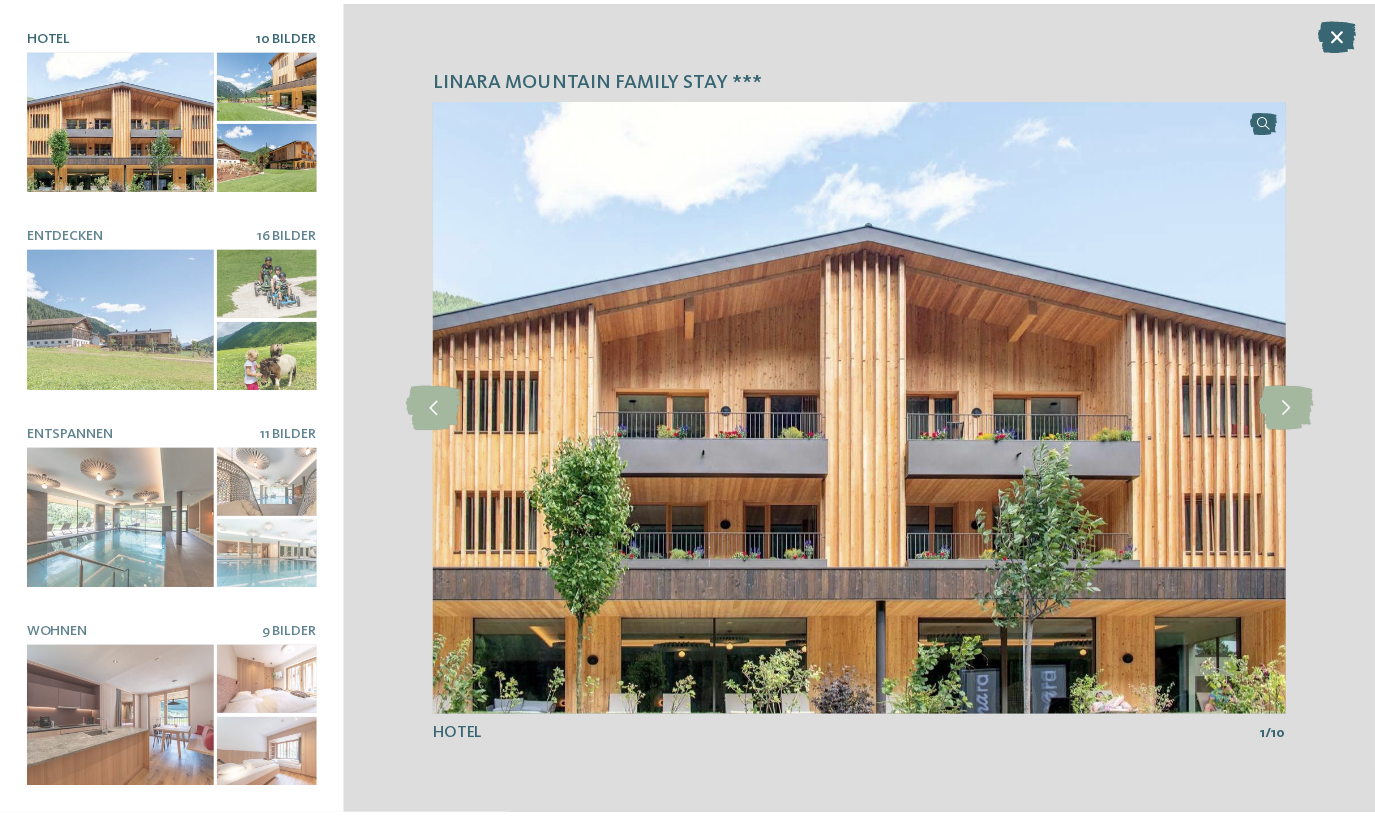 scroll, scrollTop: 176, scrollLeft: 0, axis: vertical 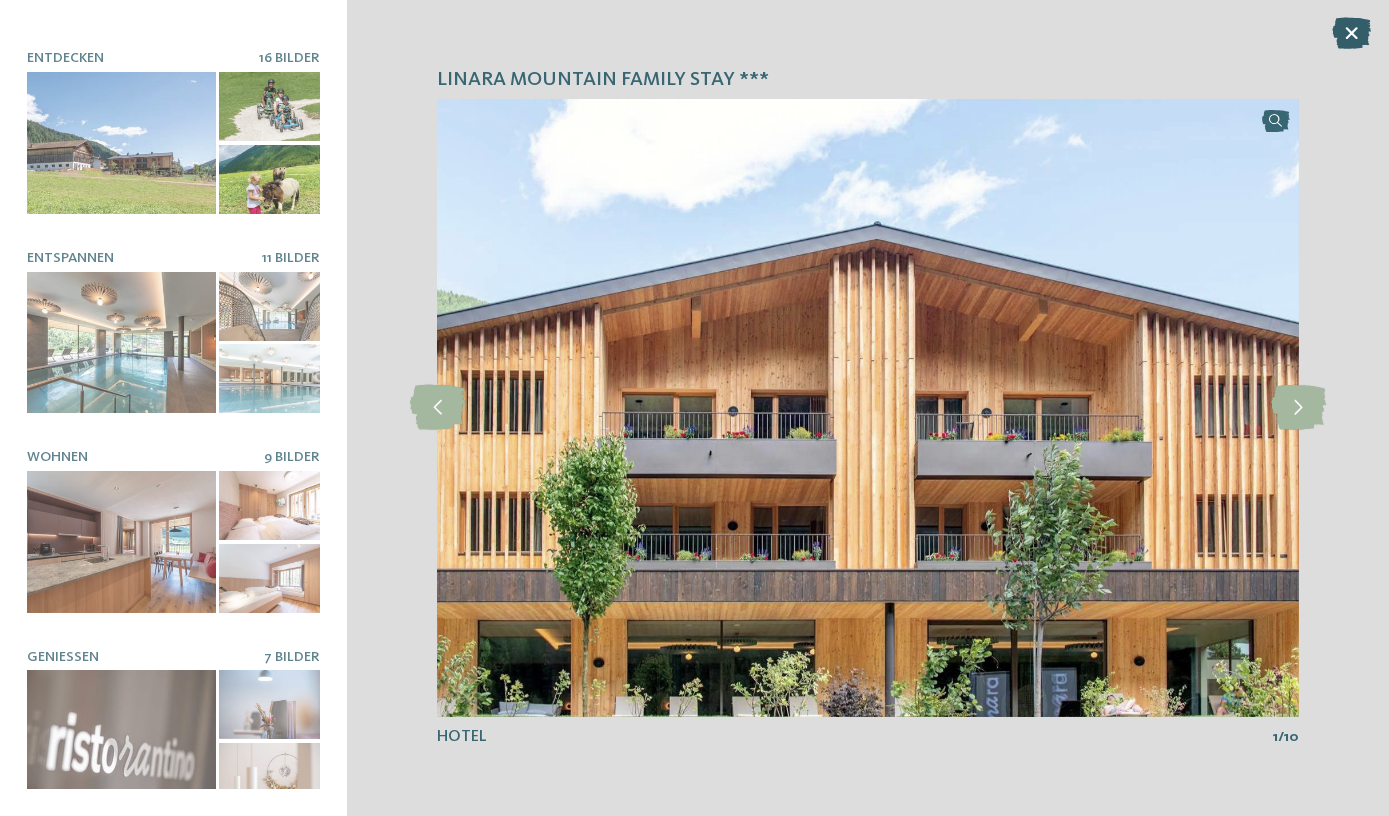 click at bounding box center [1351, 33] 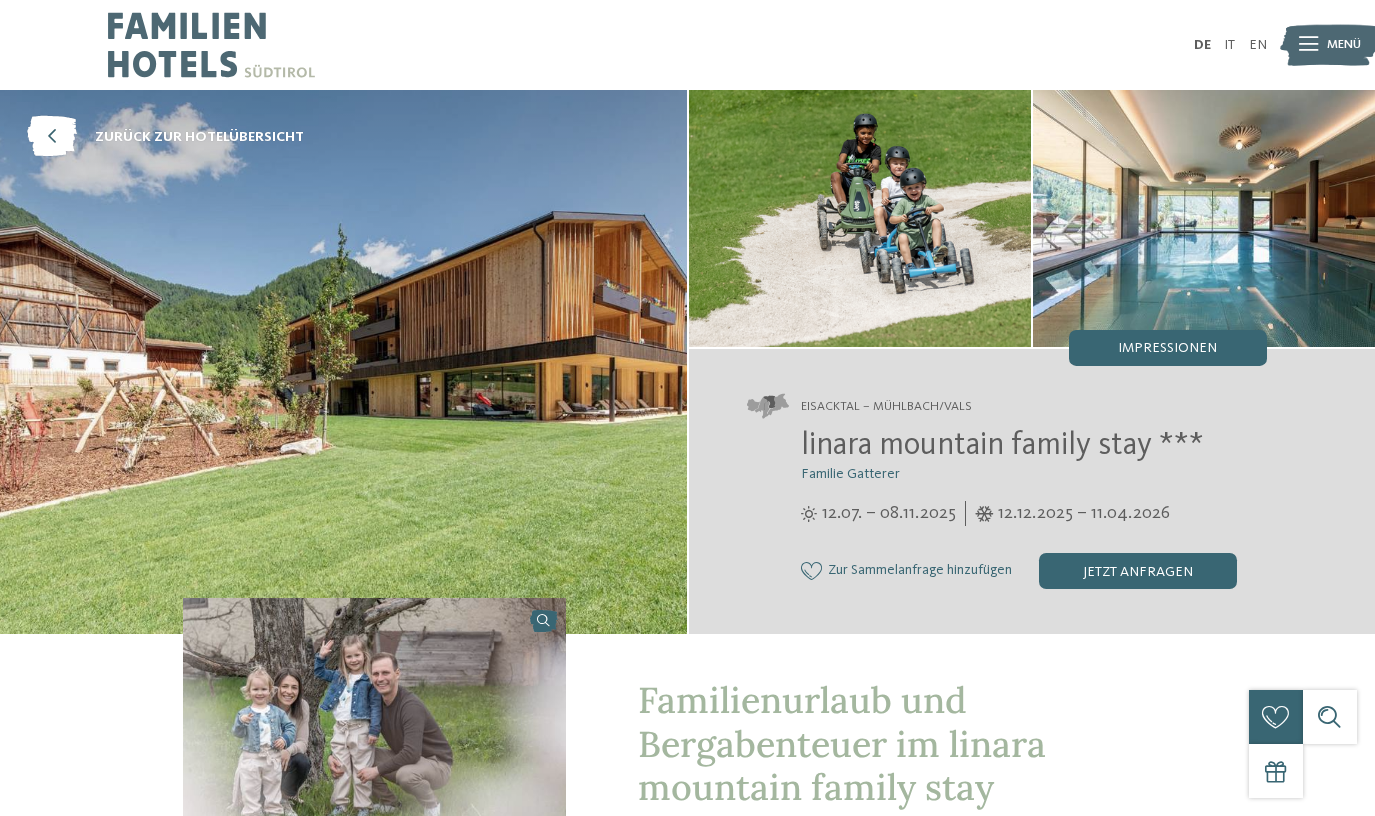scroll, scrollTop: 0, scrollLeft: 0, axis: both 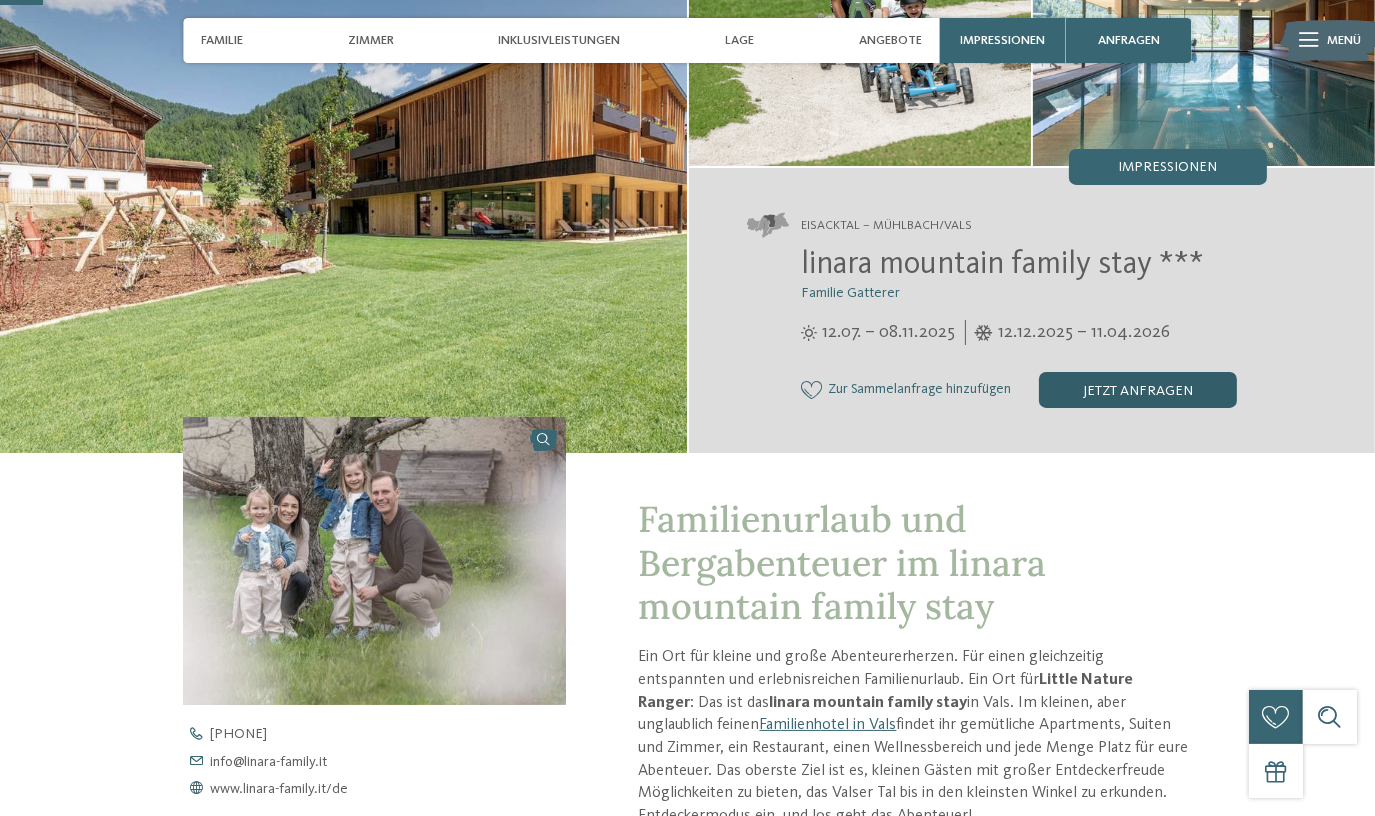 click on "jetzt anfragen" at bounding box center [1138, 390] 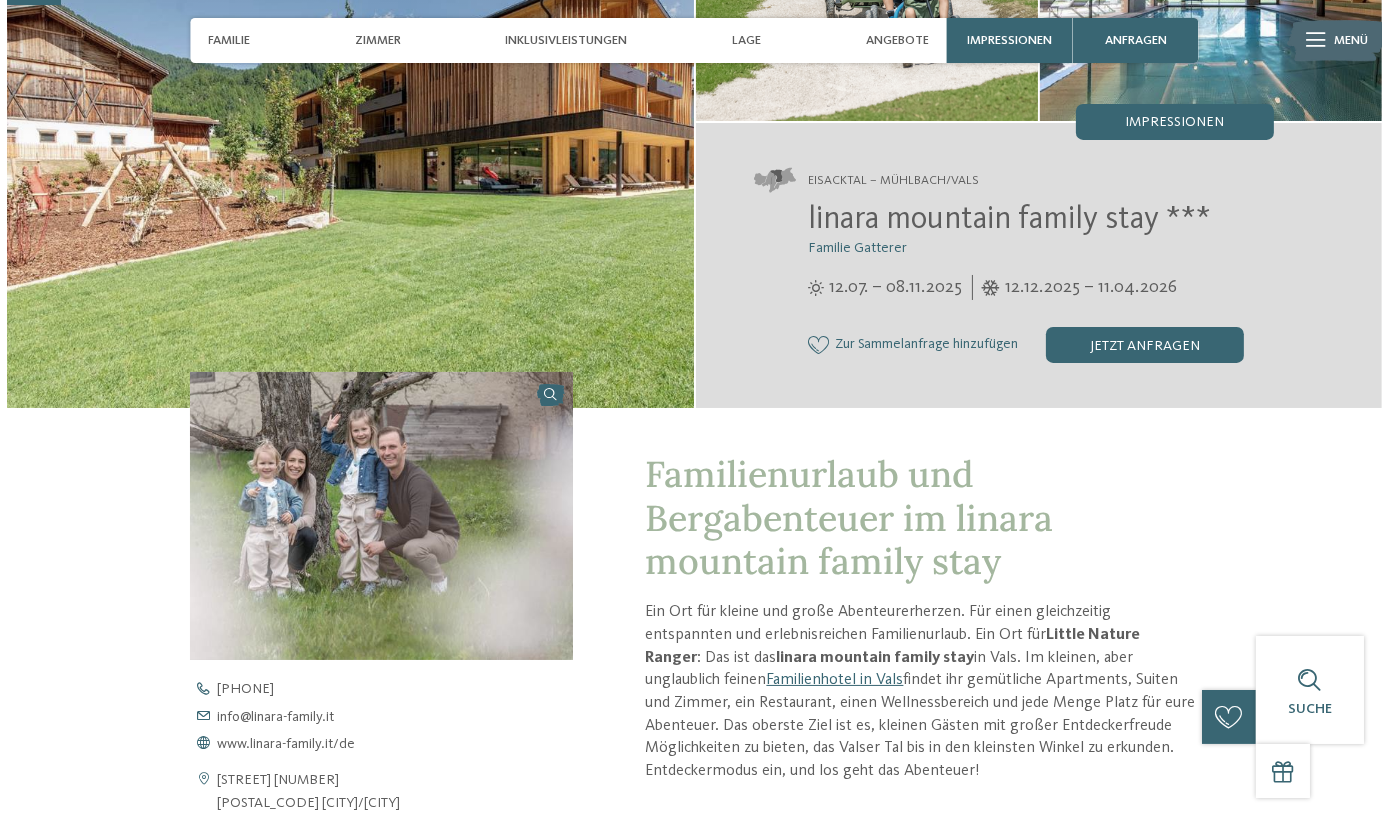 scroll, scrollTop: 212, scrollLeft: 0, axis: vertical 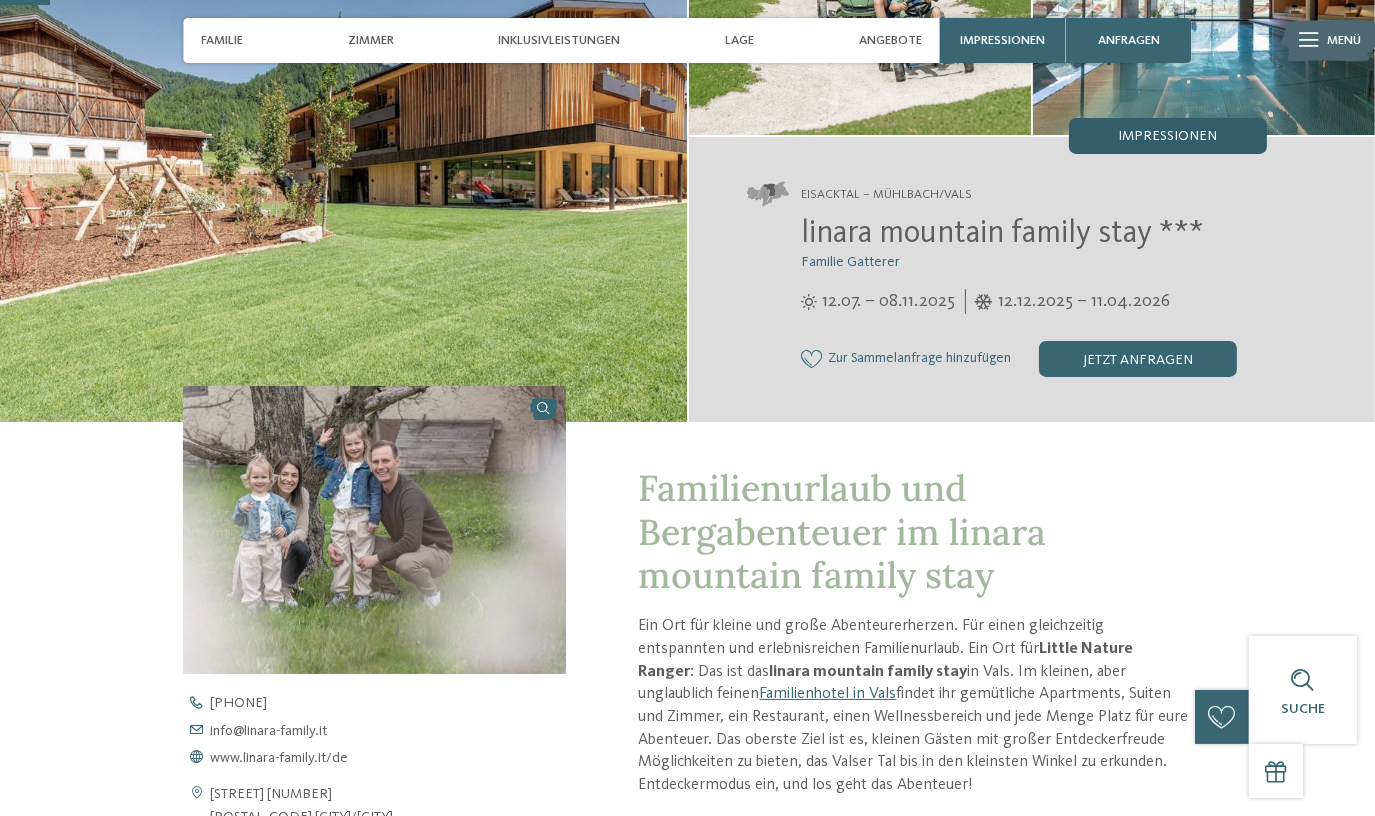 click on "Impressionen" at bounding box center [1167, 136] 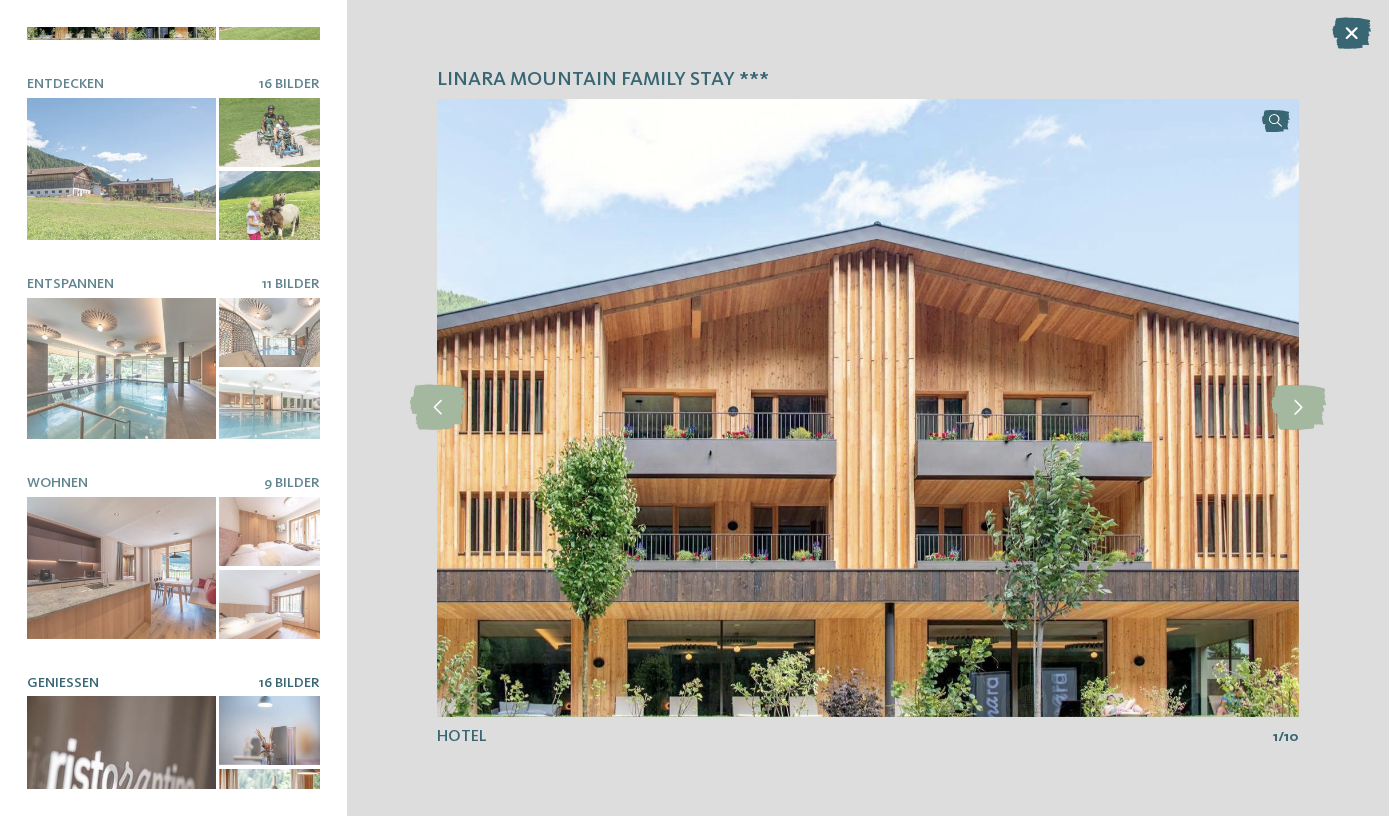 scroll, scrollTop: 176, scrollLeft: 0, axis: vertical 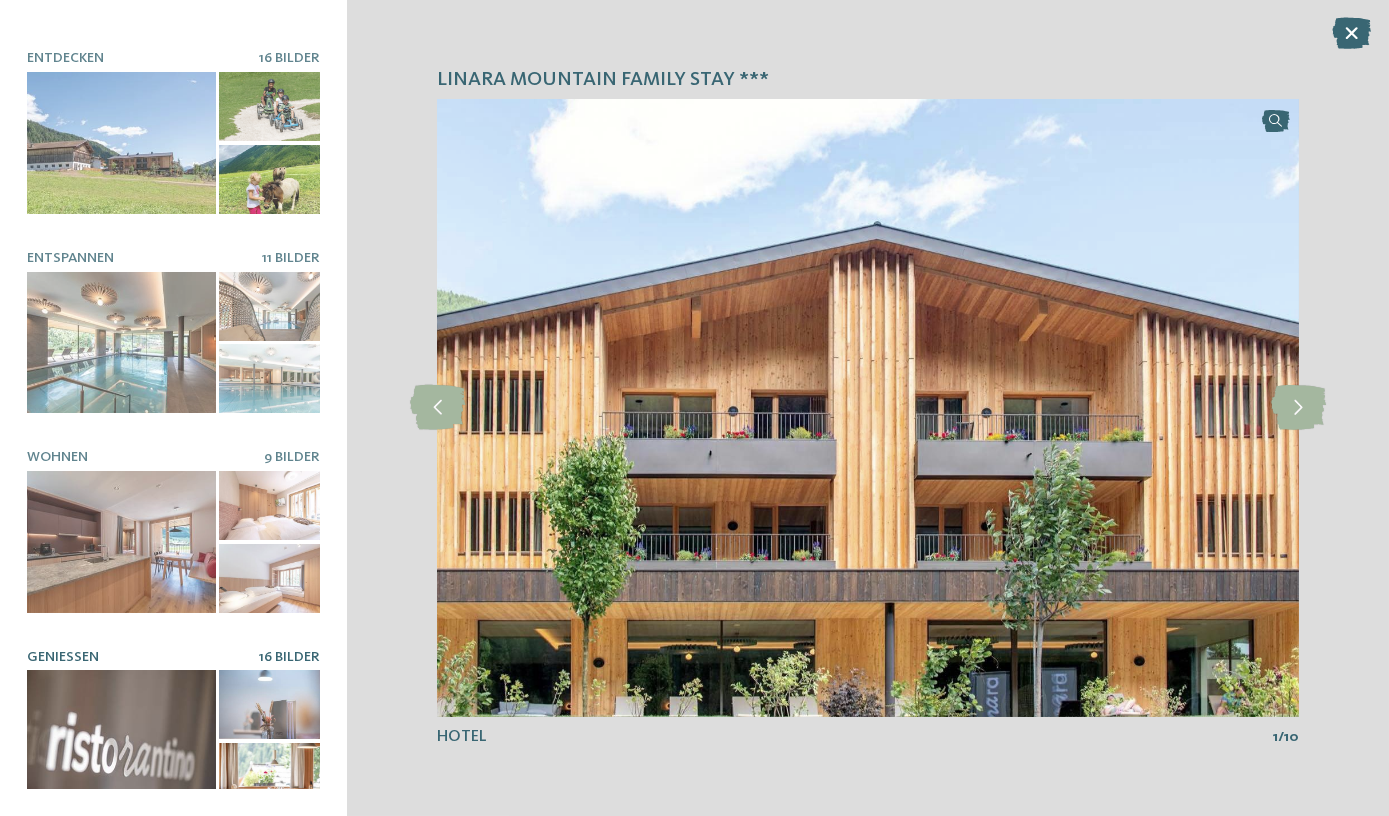 click at bounding box center (121, 741) 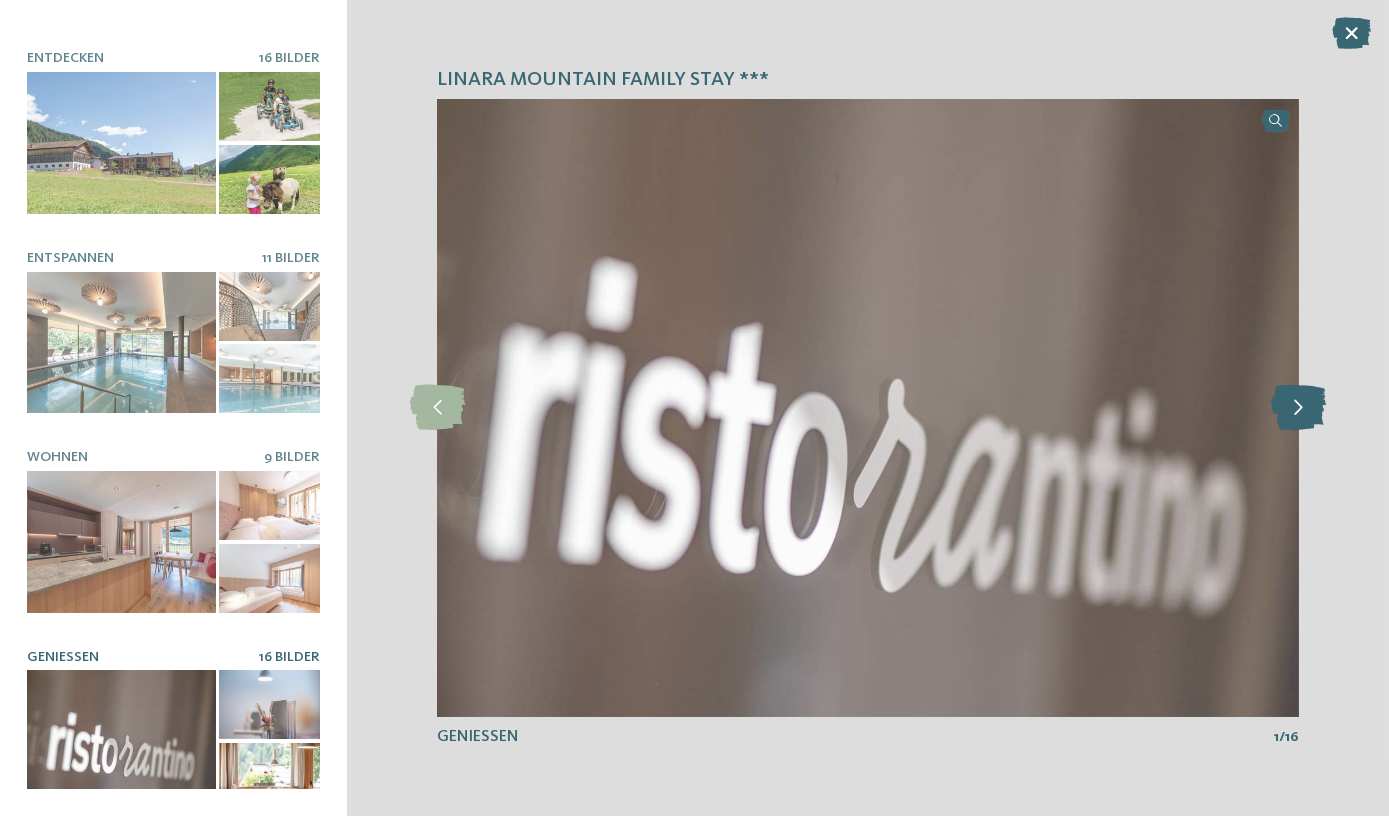 click at bounding box center [1298, 407] 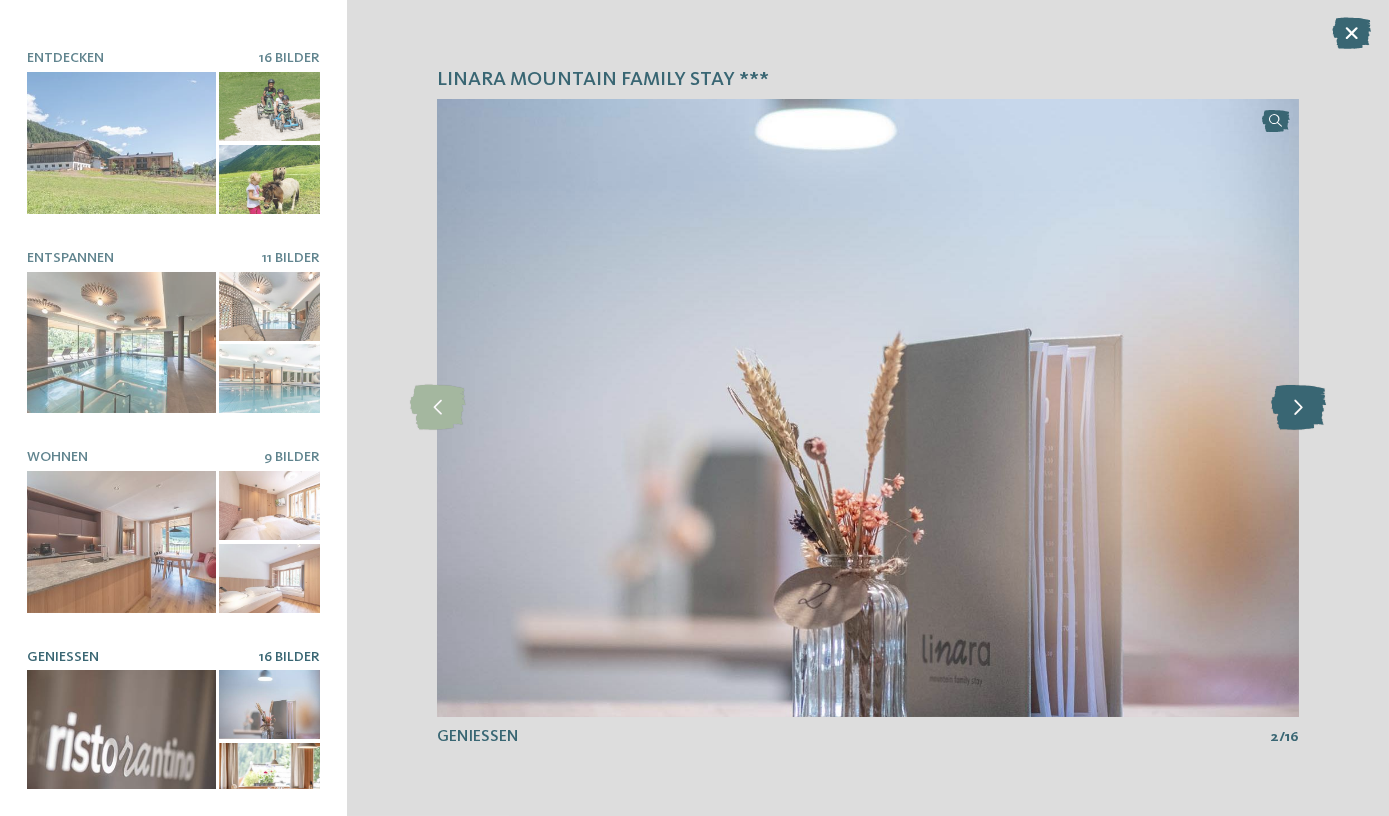 click at bounding box center [1298, 407] 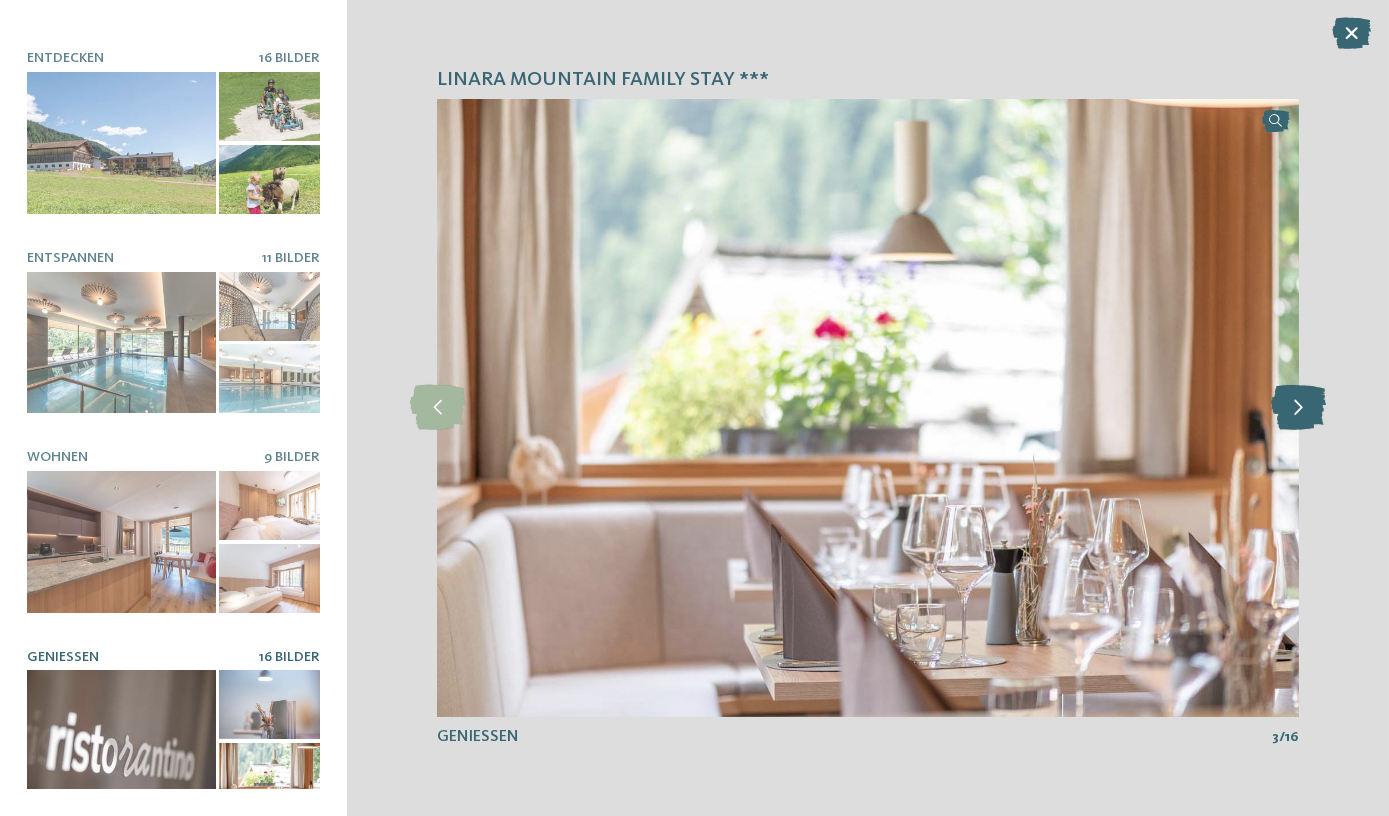 click at bounding box center [1298, 407] 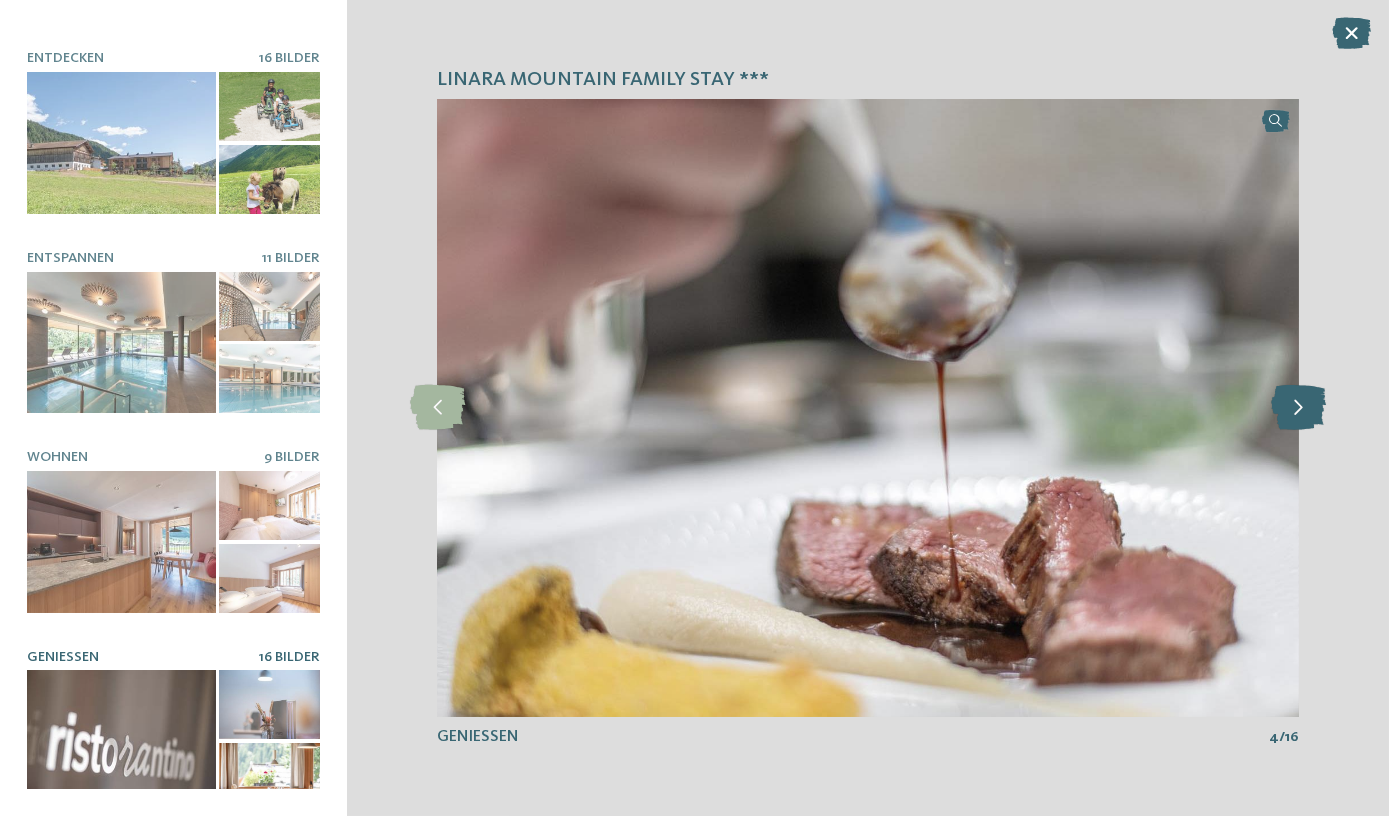 click at bounding box center [1298, 407] 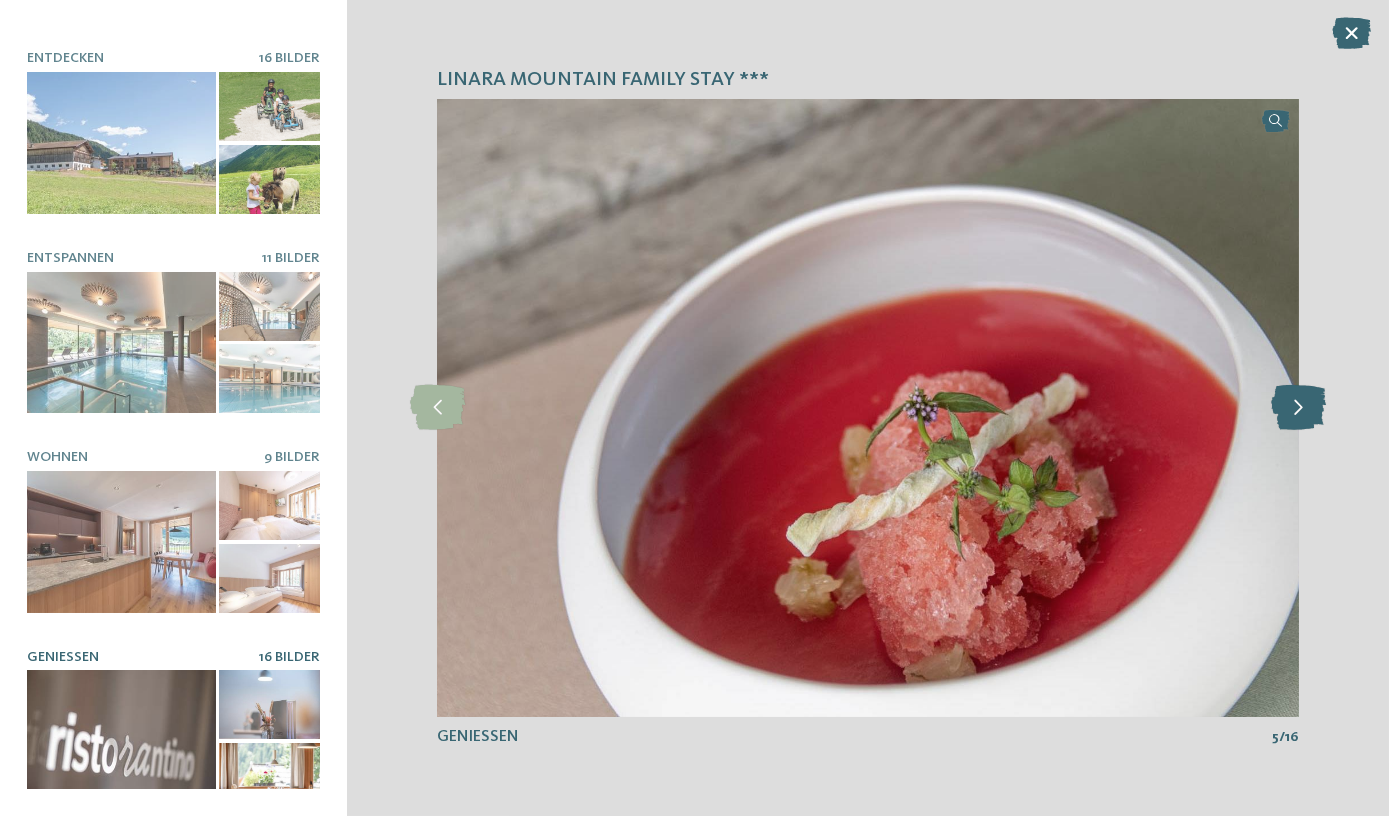 click at bounding box center (1298, 407) 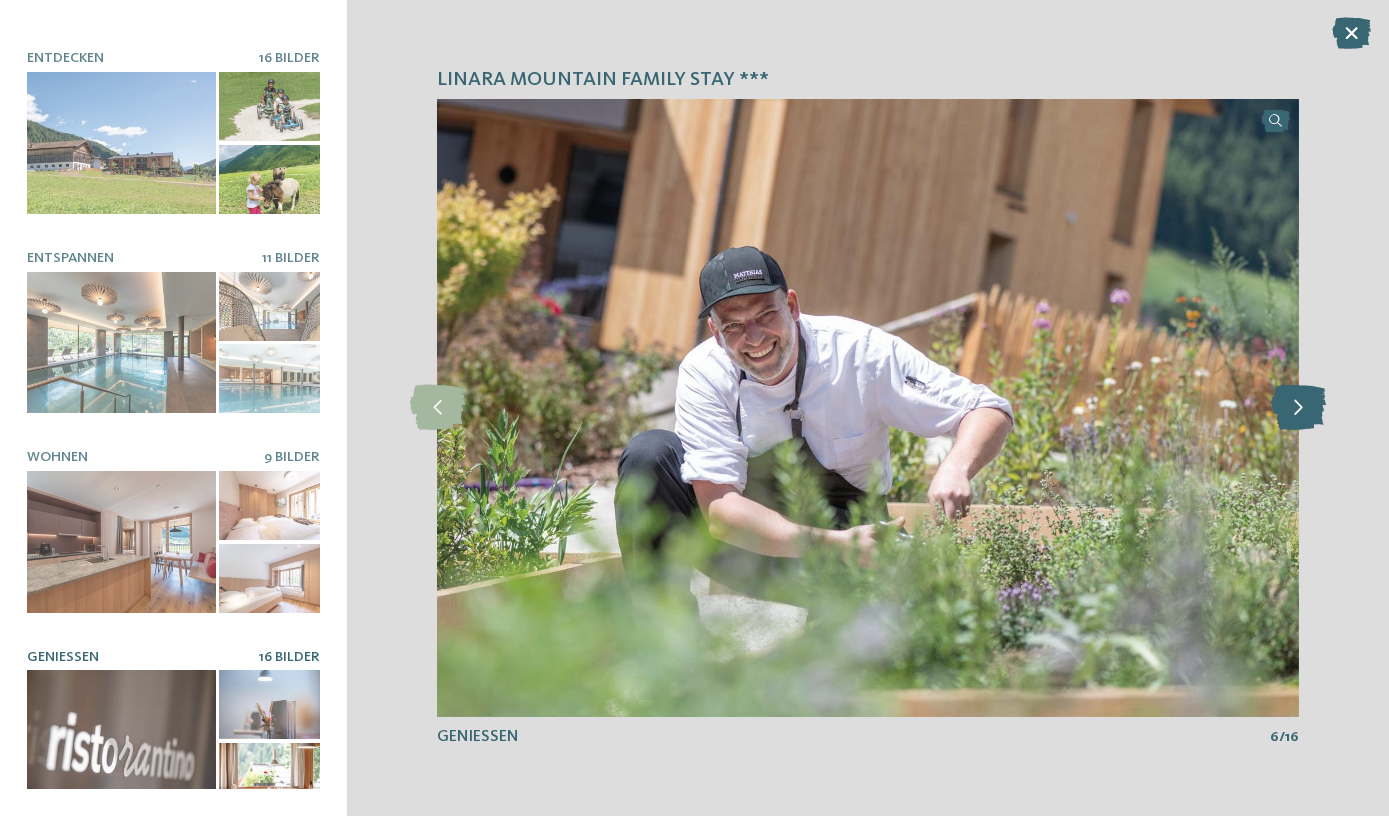 click at bounding box center [1298, 407] 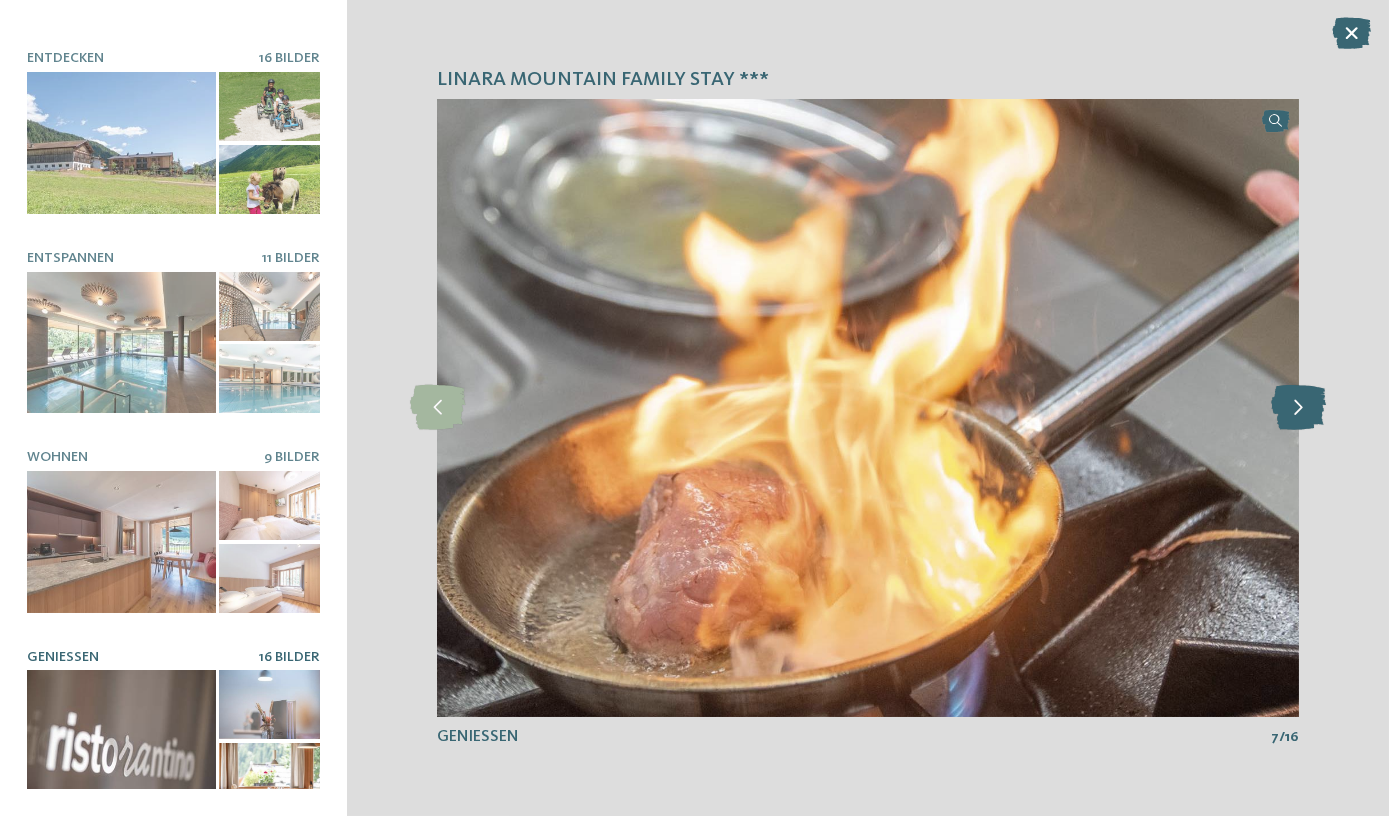 click at bounding box center (1298, 407) 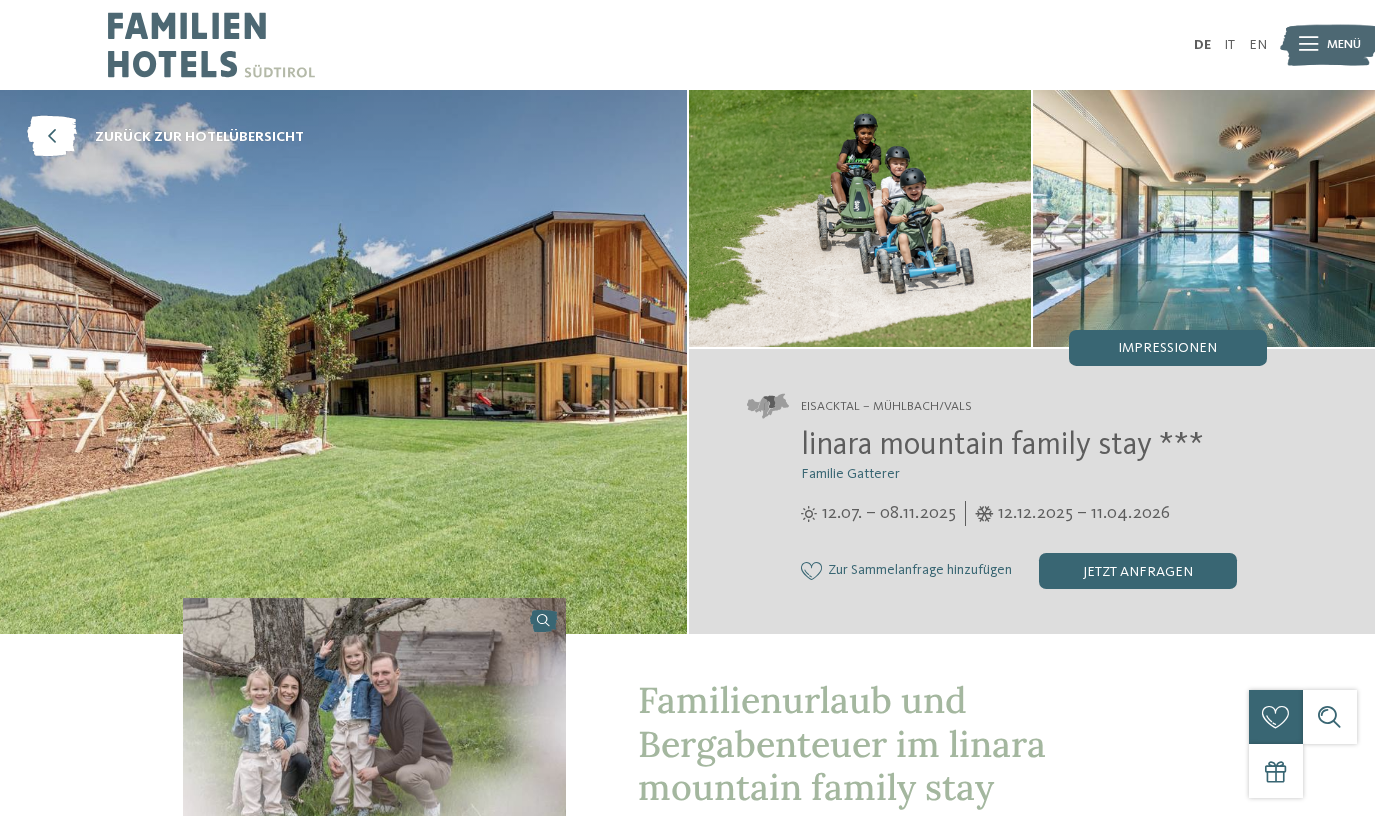 scroll, scrollTop: 0, scrollLeft: 0, axis: both 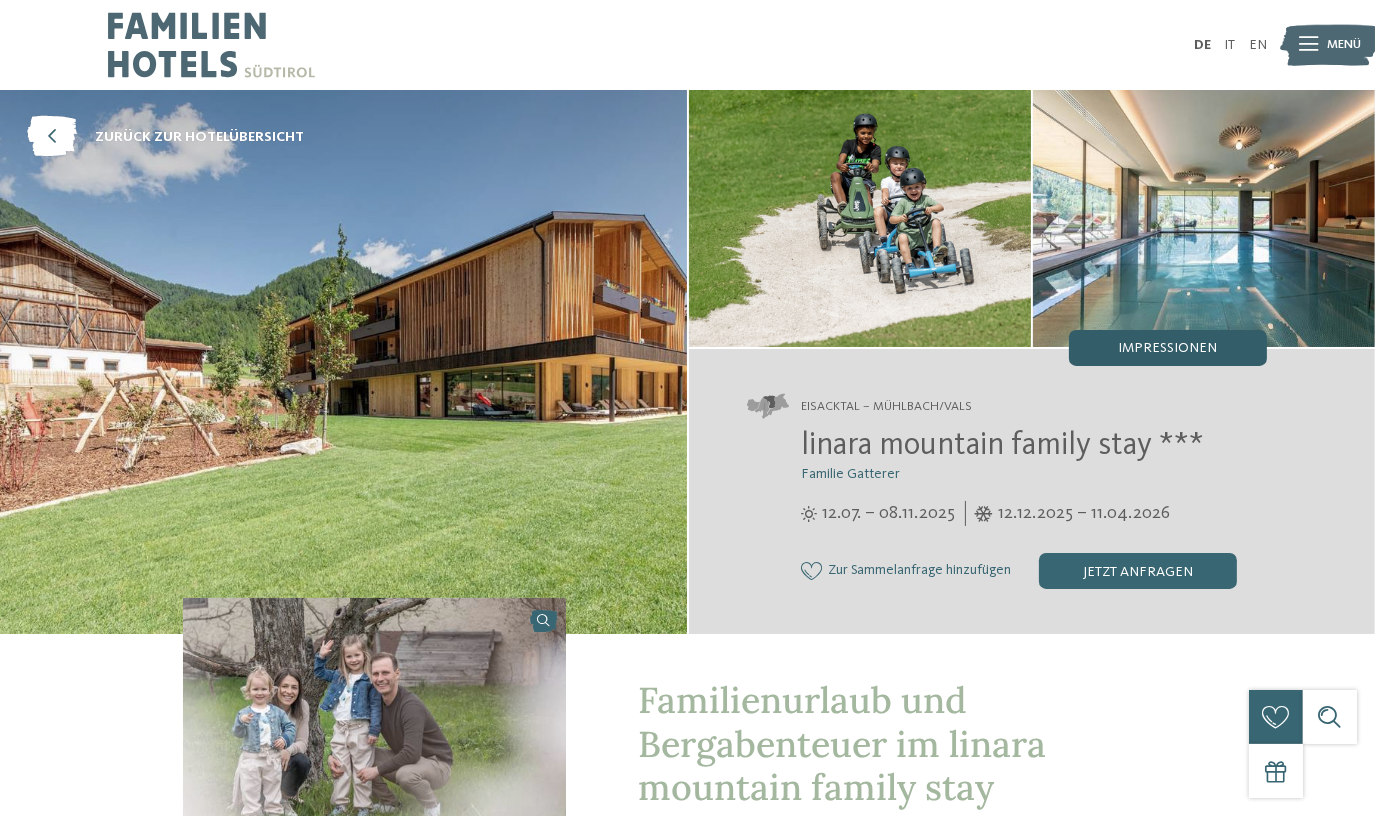 click on "Impressionen" at bounding box center (1168, 348) 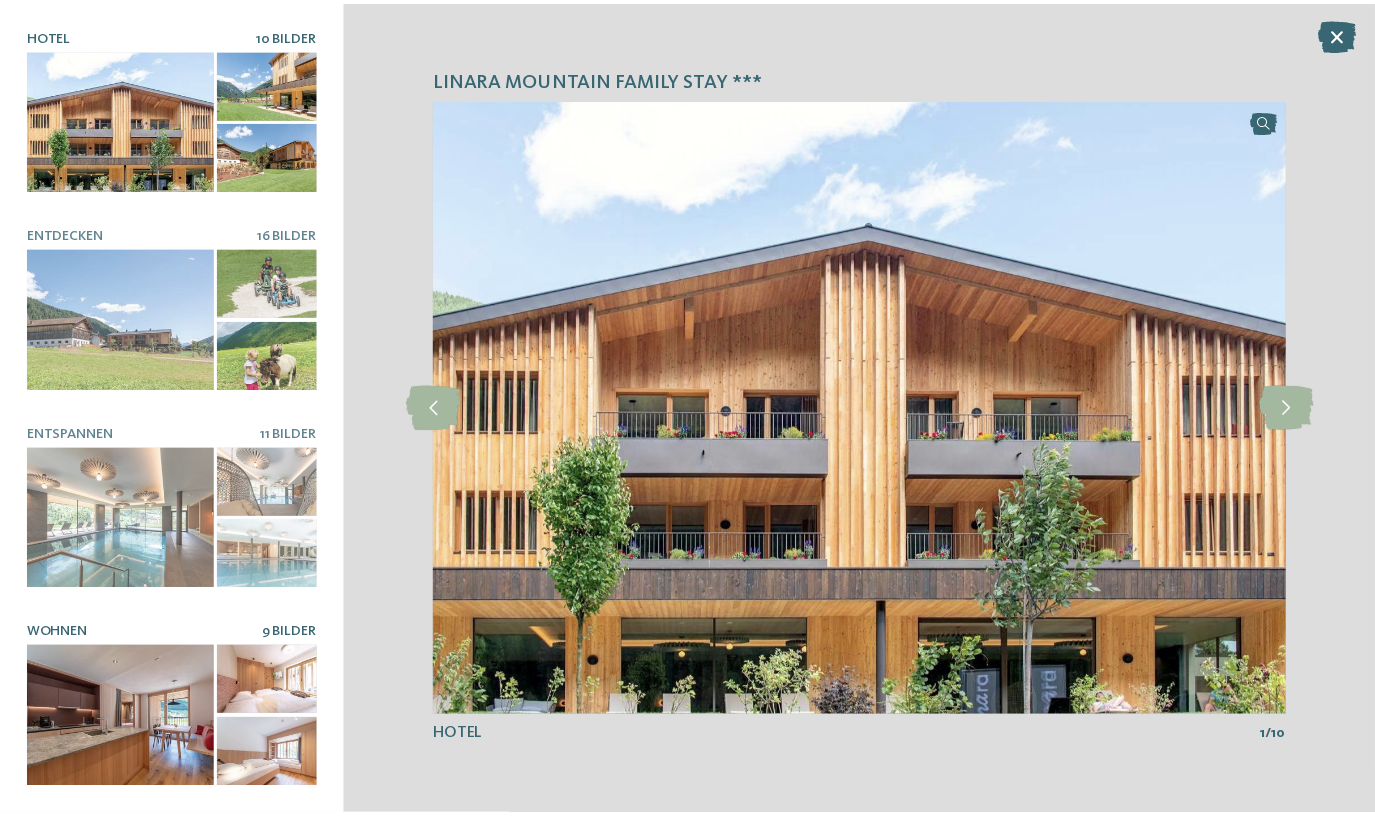 scroll, scrollTop: 176, scrollLeft: 0, axis: vertical 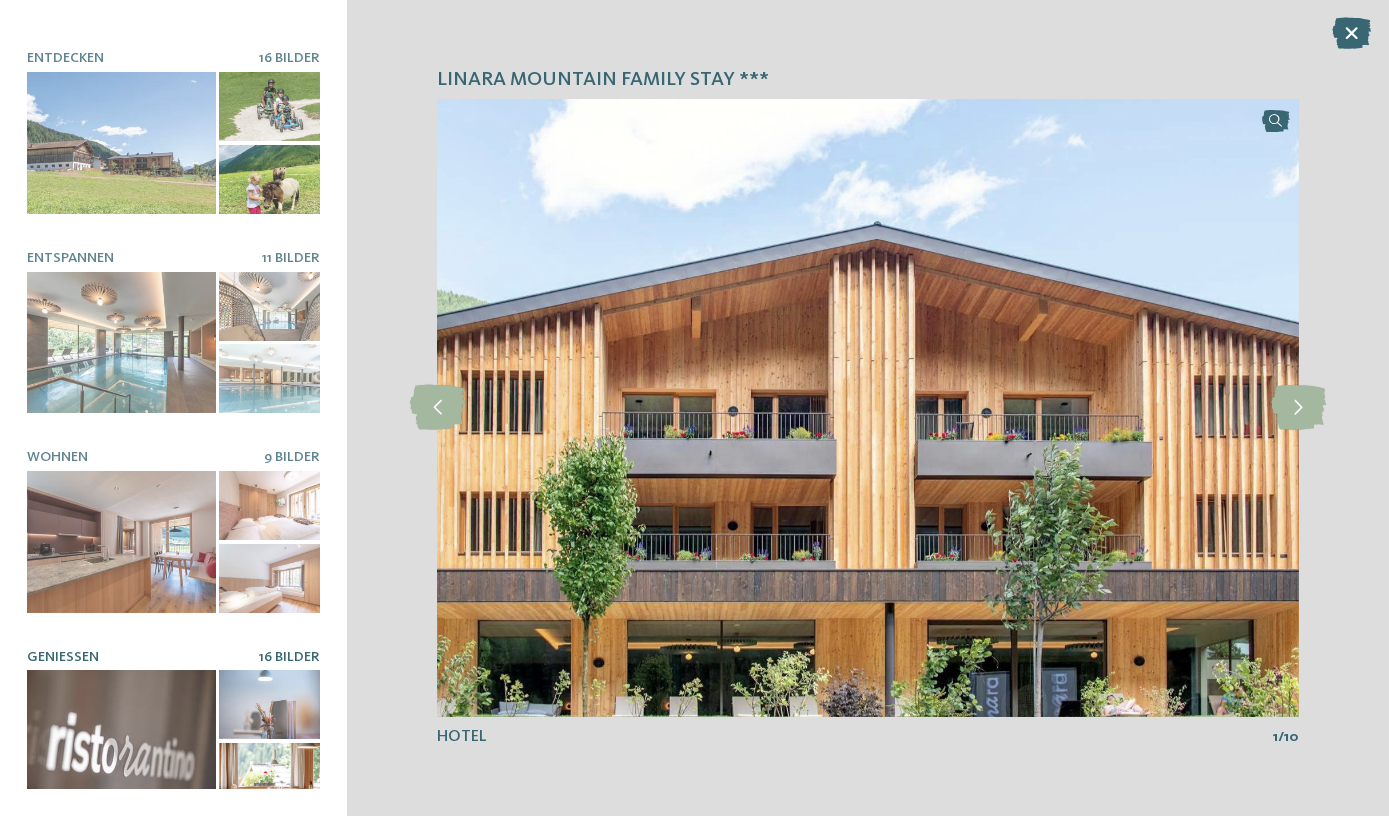 click at bounding box center [121, 741] 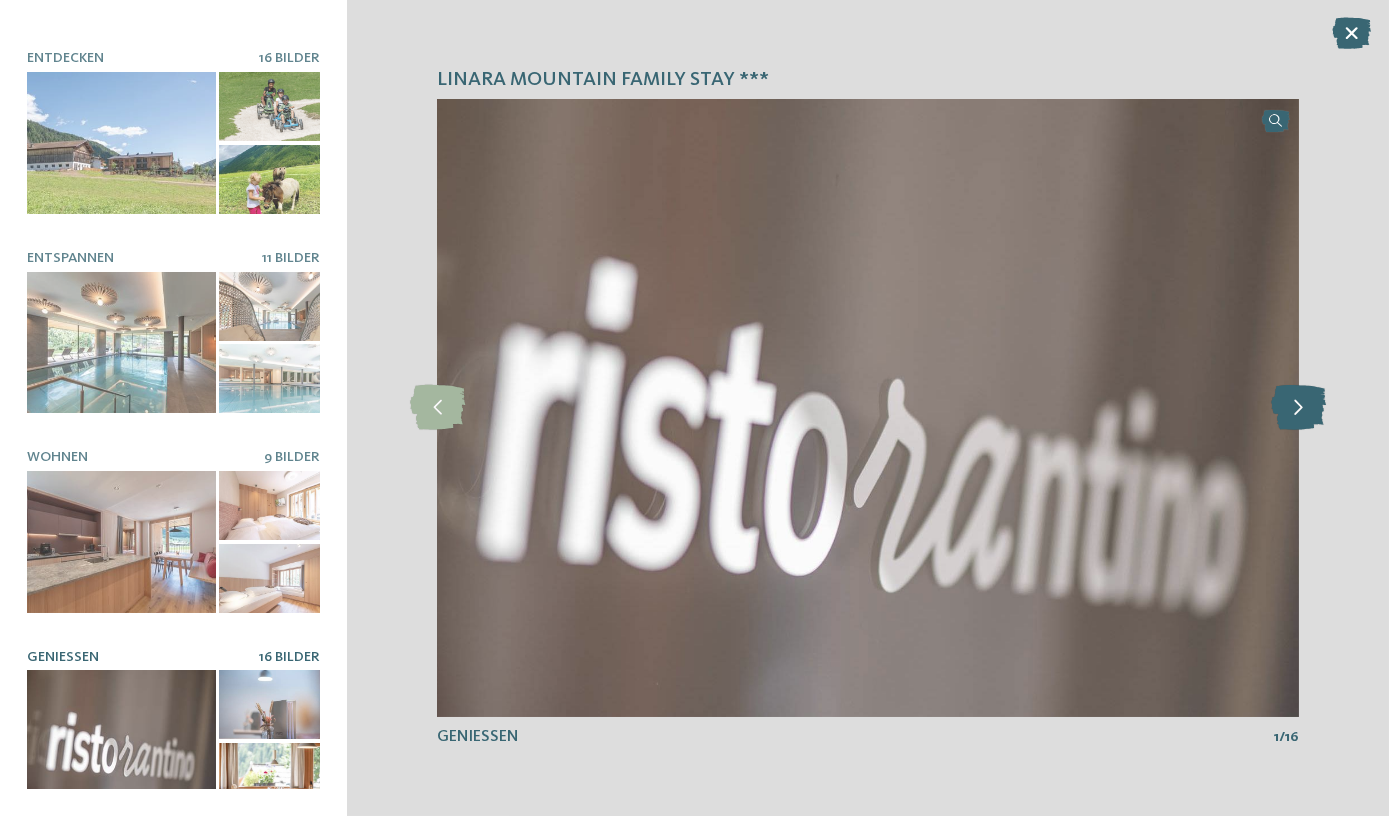 click at bounding box center (1298, 407) 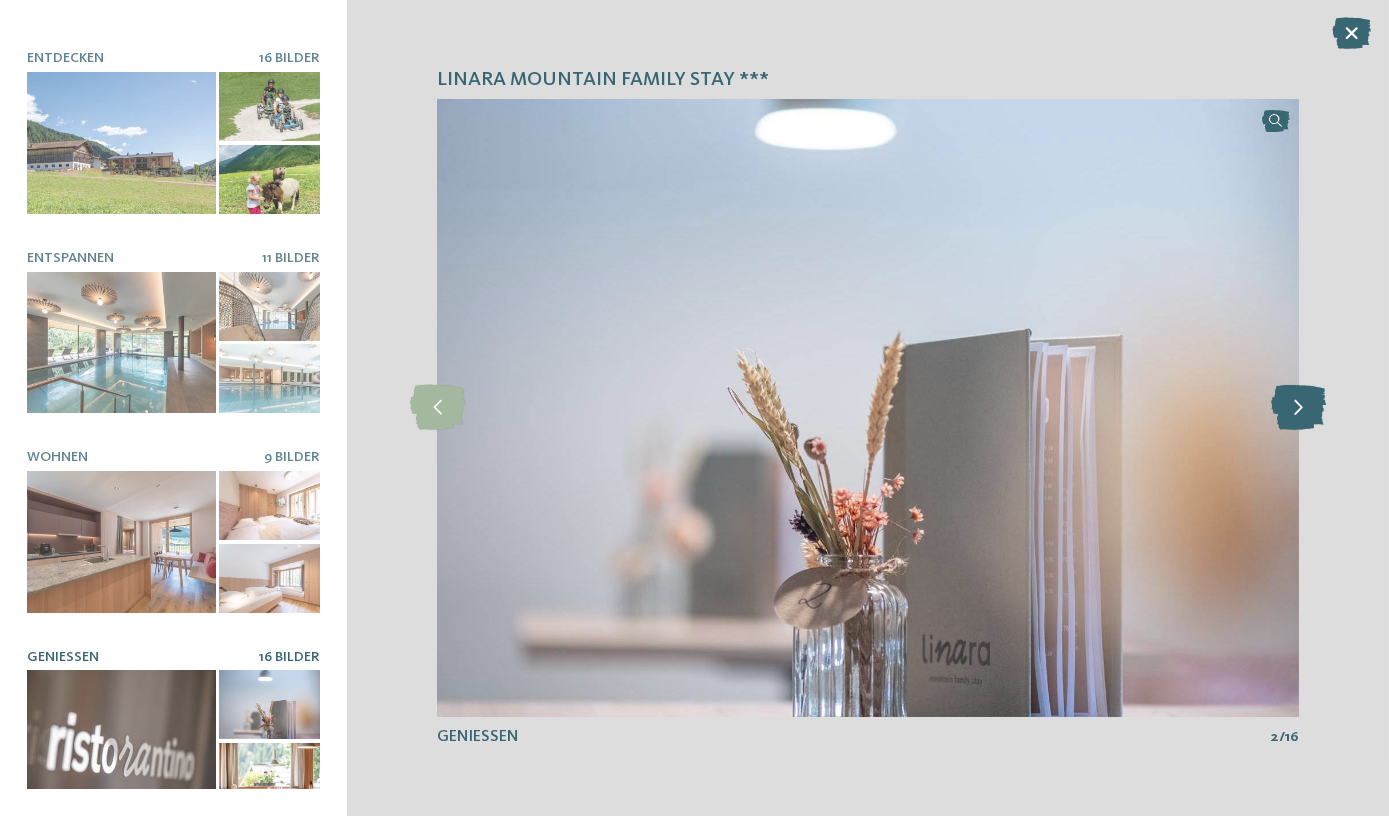 click at bounding box center (1298, 407) 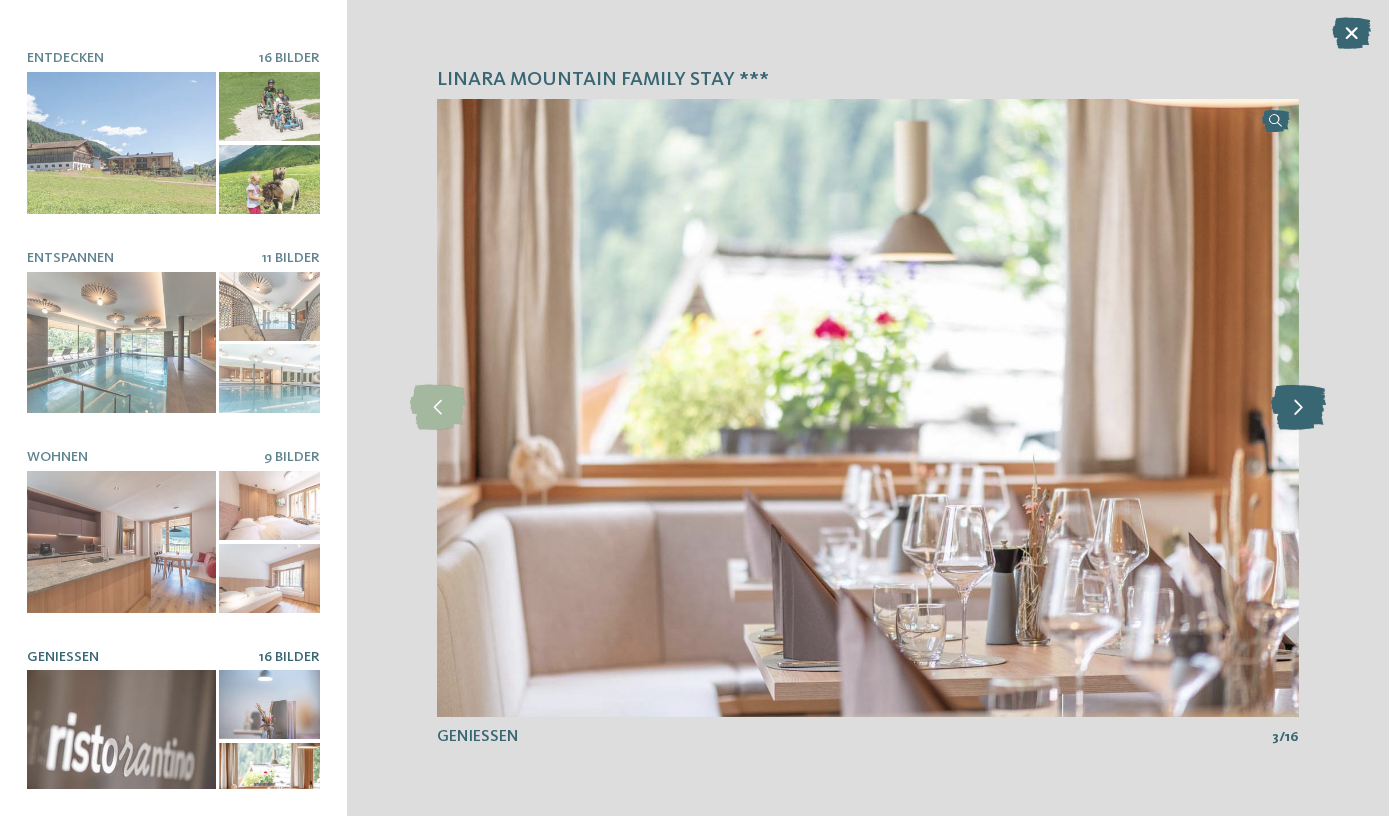 click at bounding box center (1298, 407) 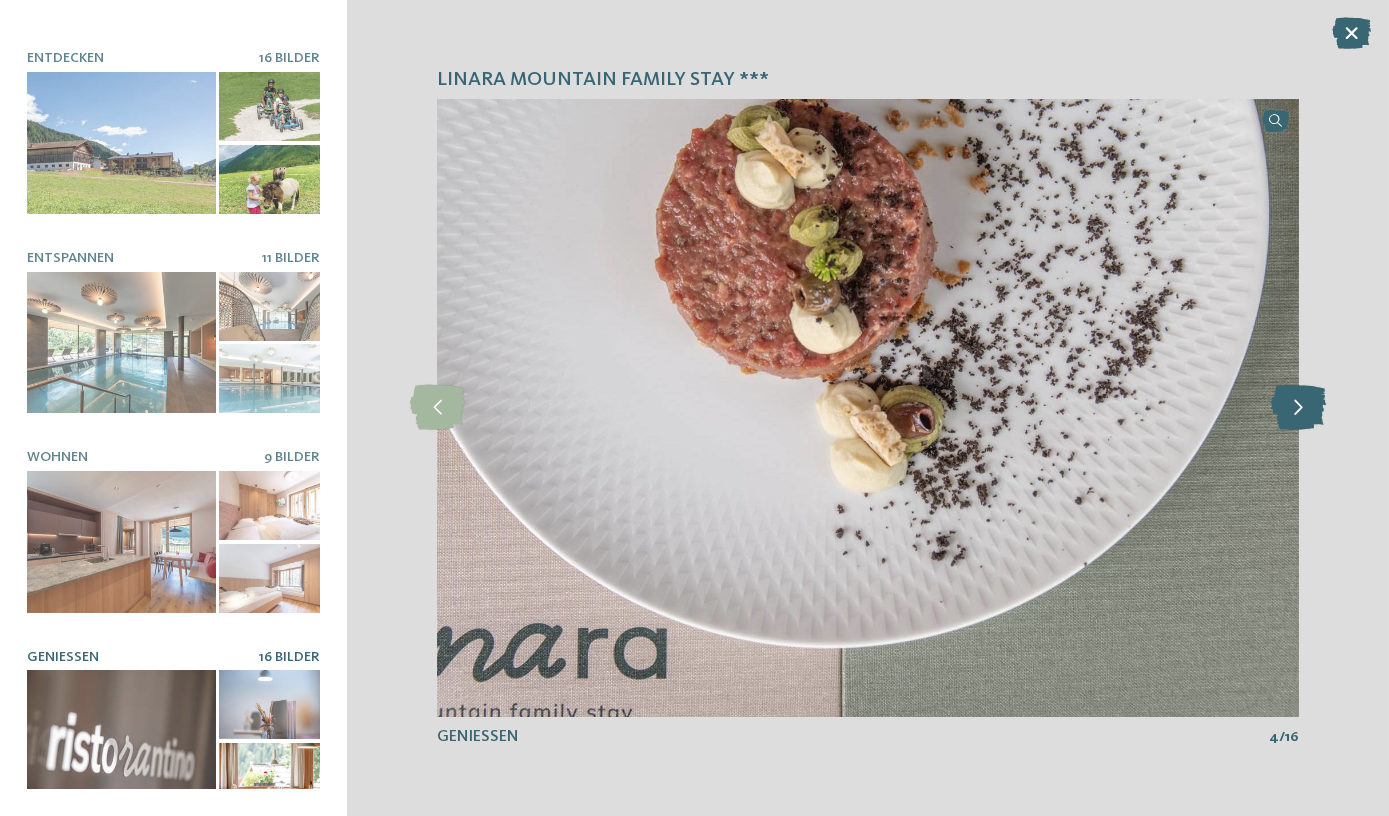 click at bounding box center (1298, 407) 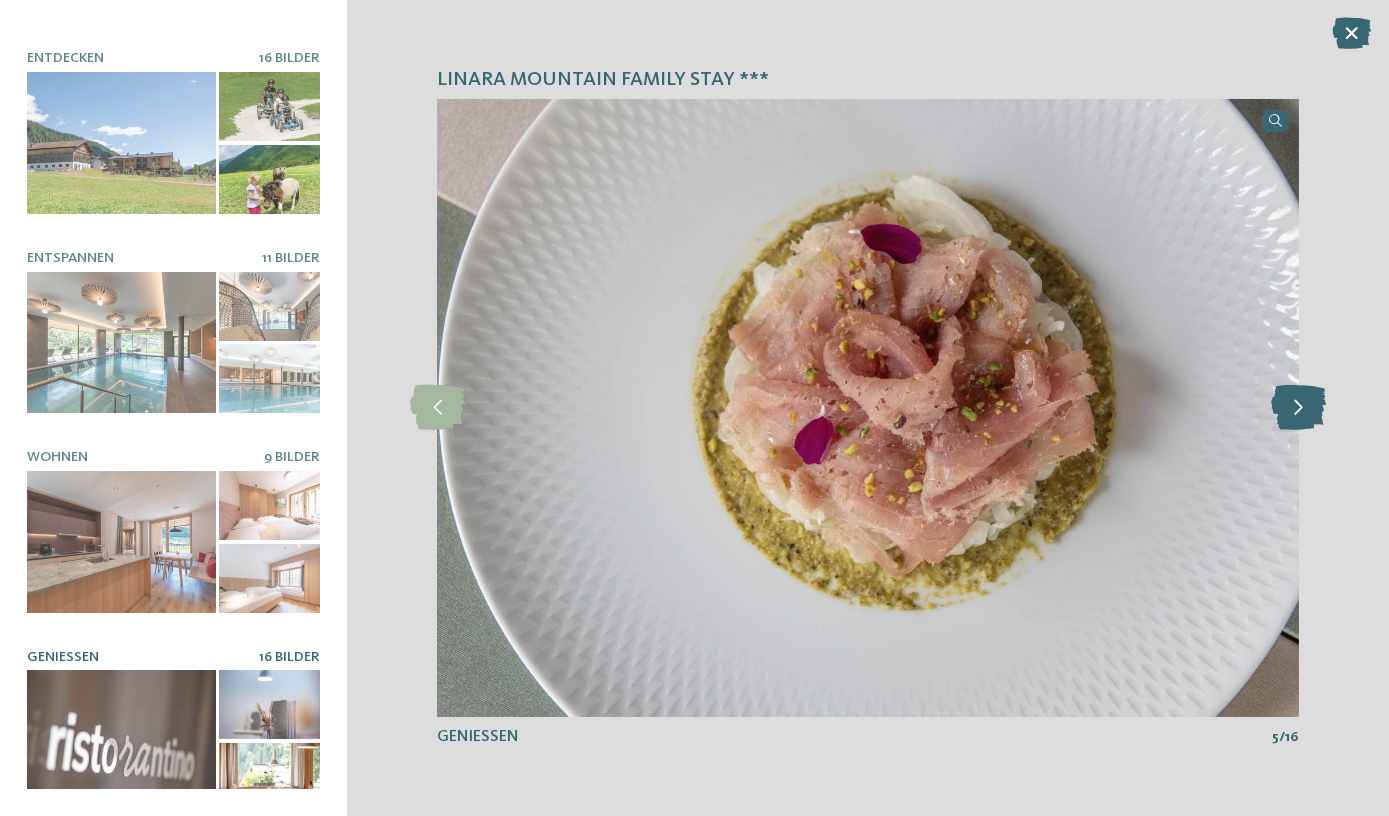 click at bounding box center (1298, 407) 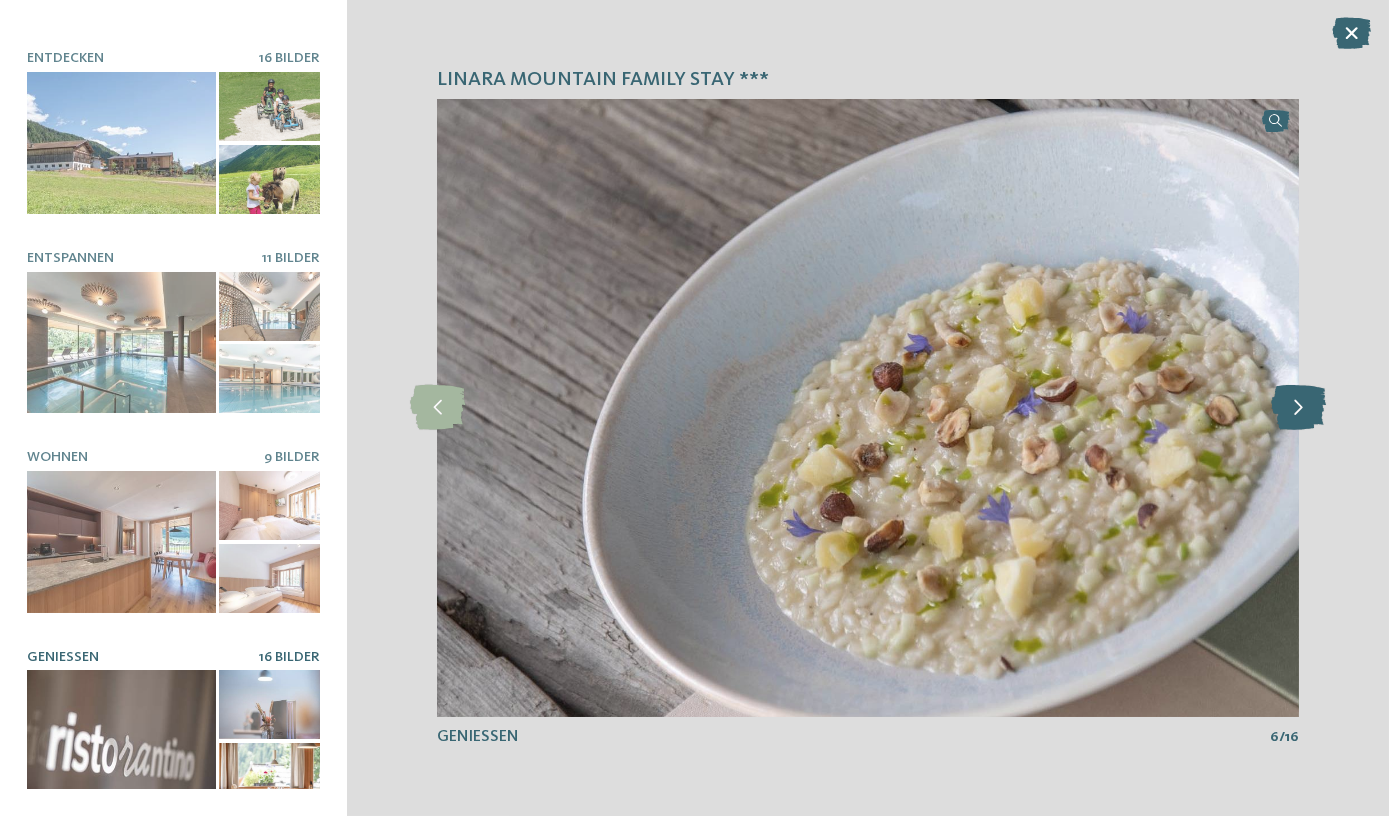 click at bounding box center [1298, 407] 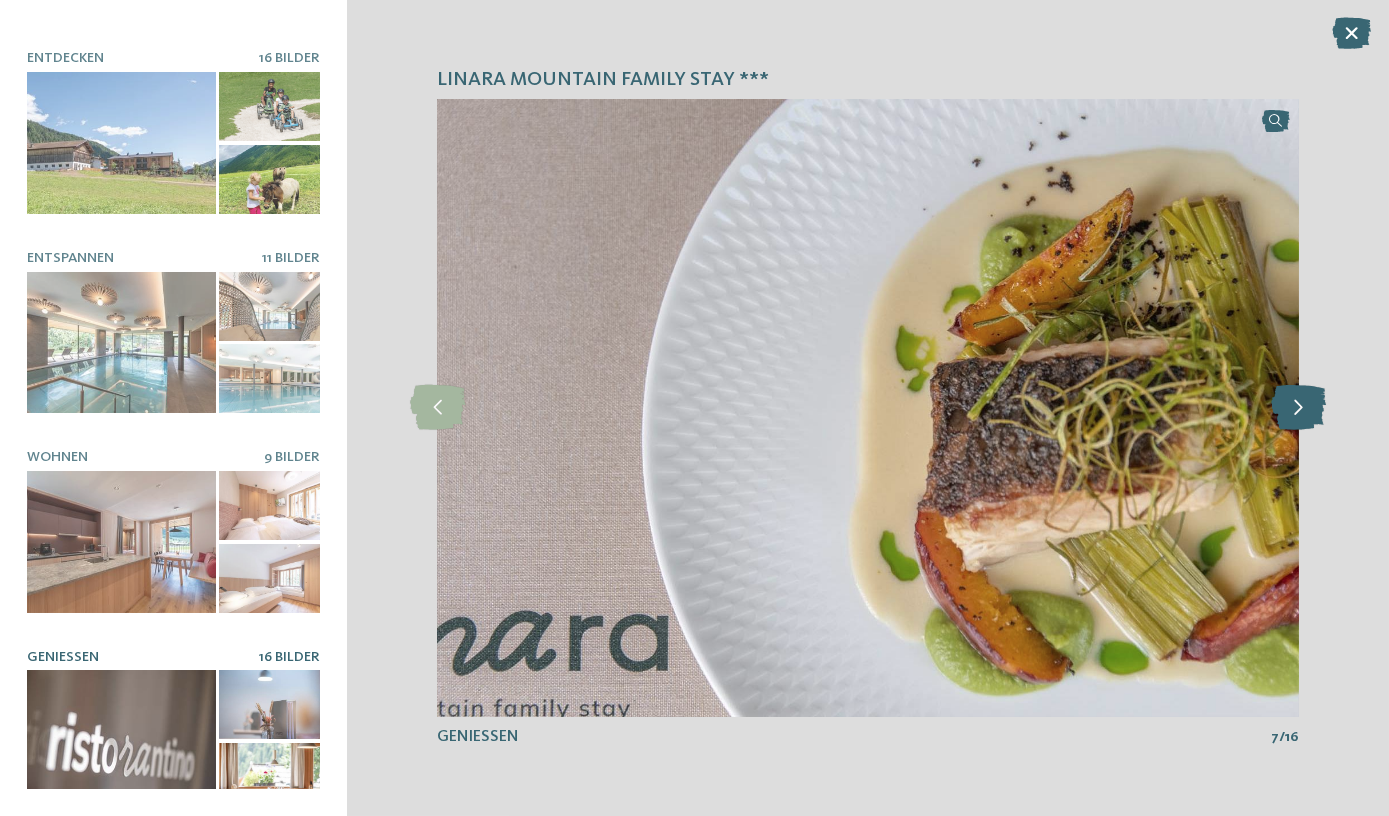 click at bounding box center [1298, 407] 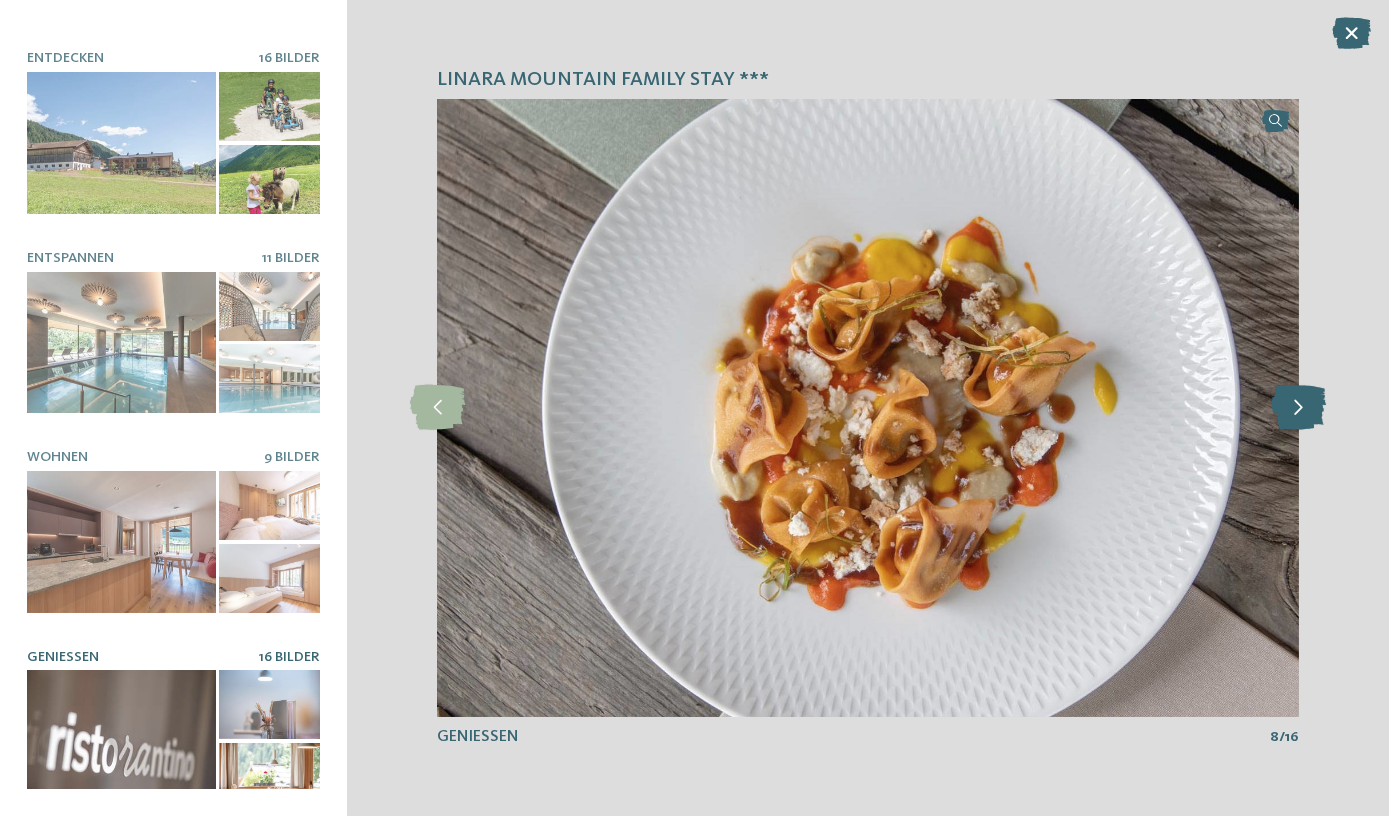 click at bounding box center (1298, 407) 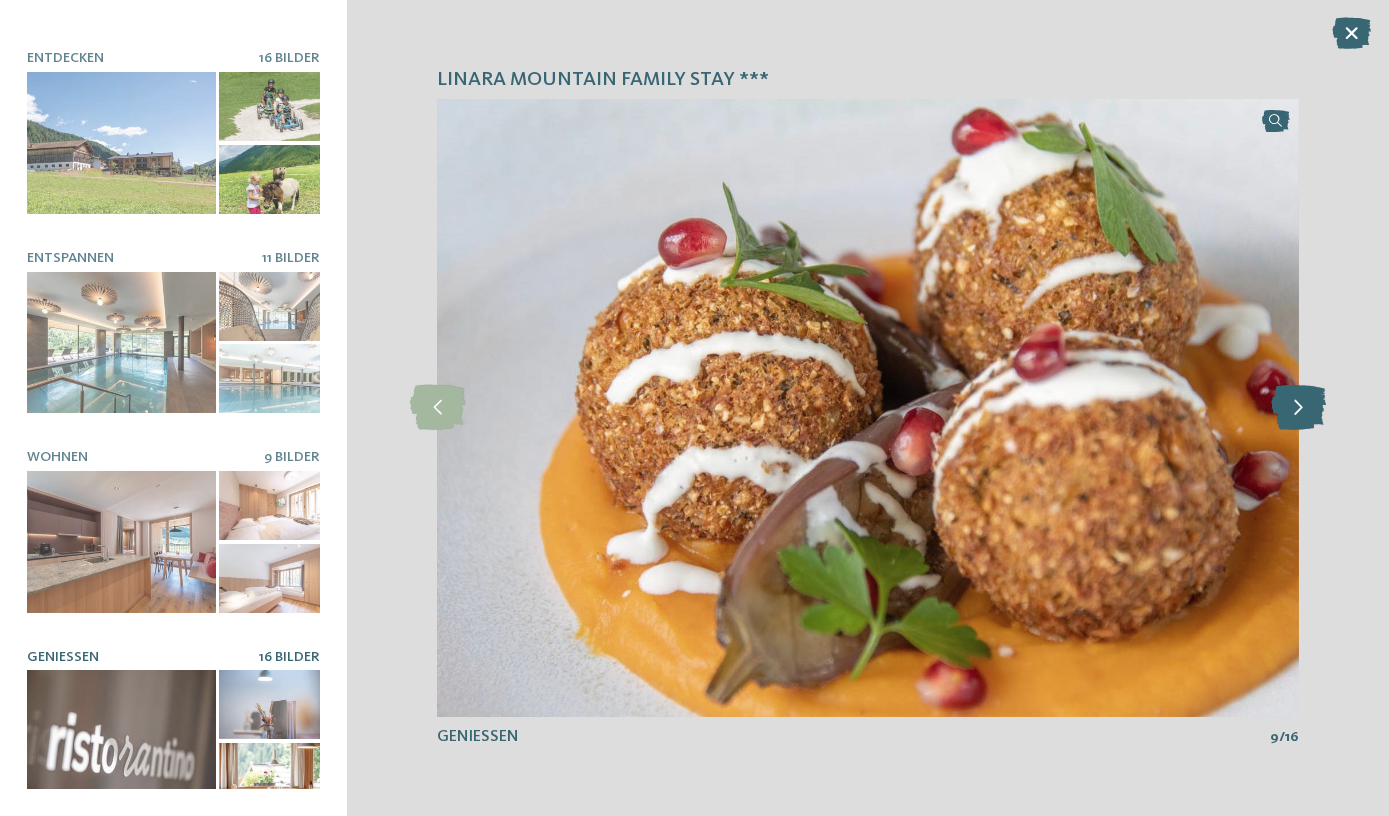 click at bounding box center [1298, 407] 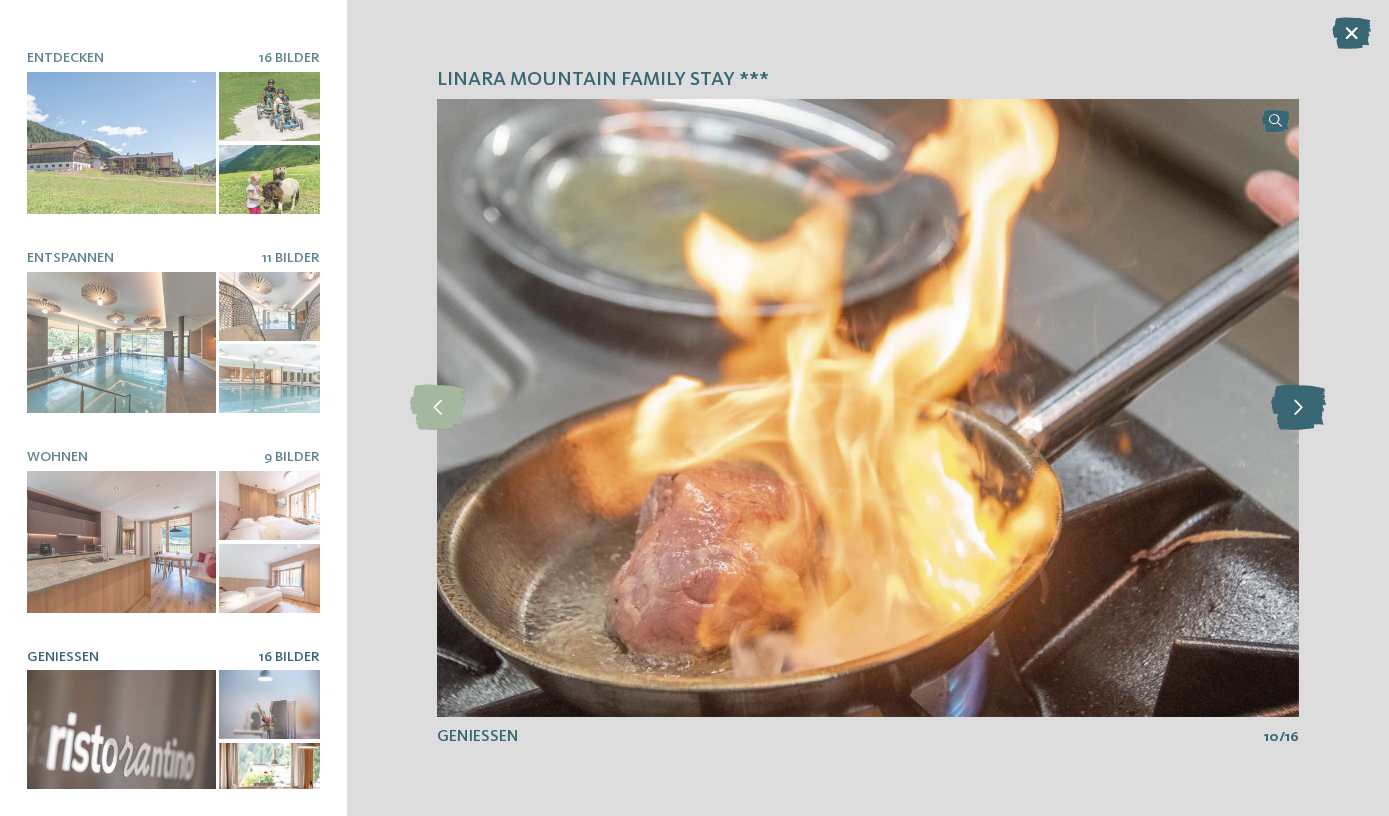 click at bounding box center [1298, 407] 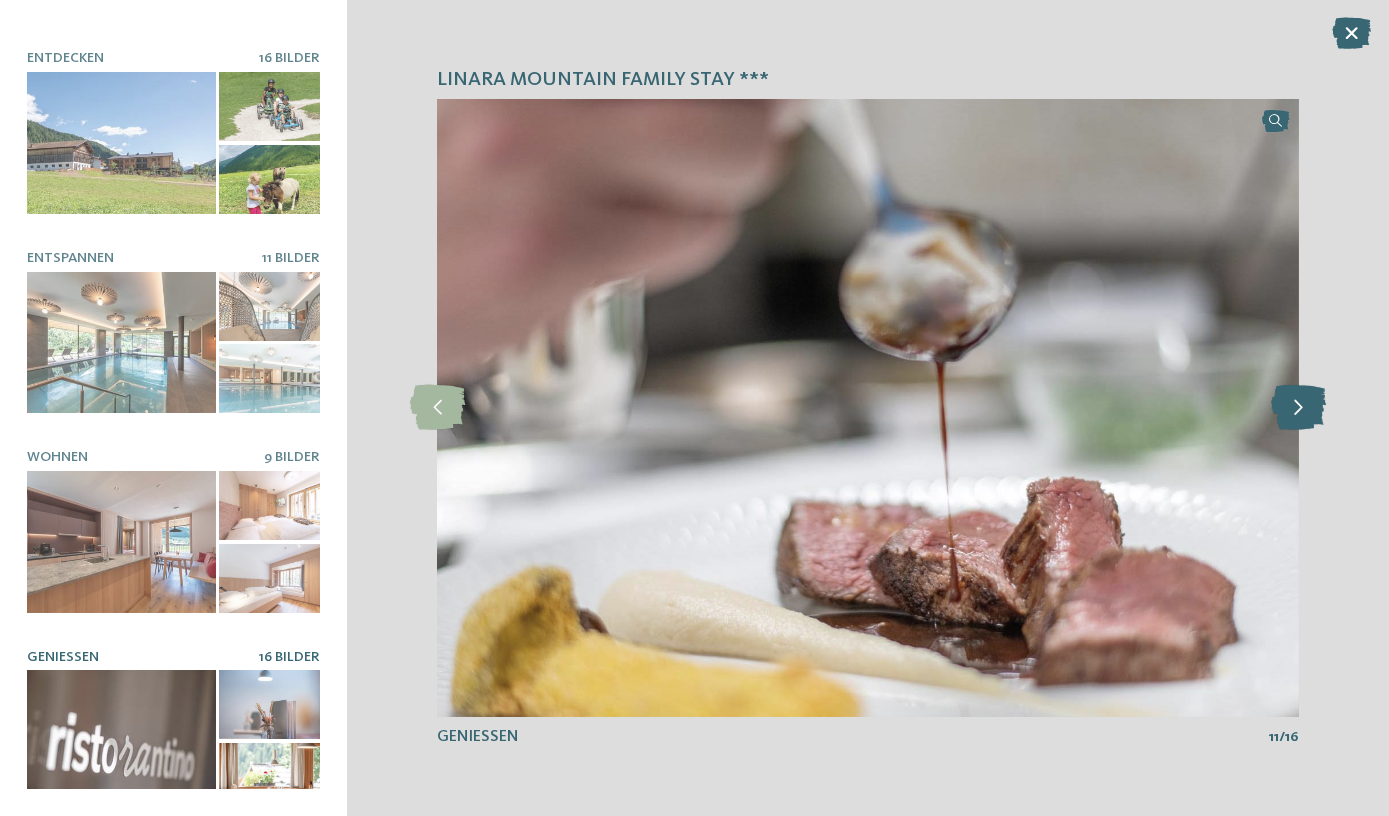 click at bounding box center [1298, 407] 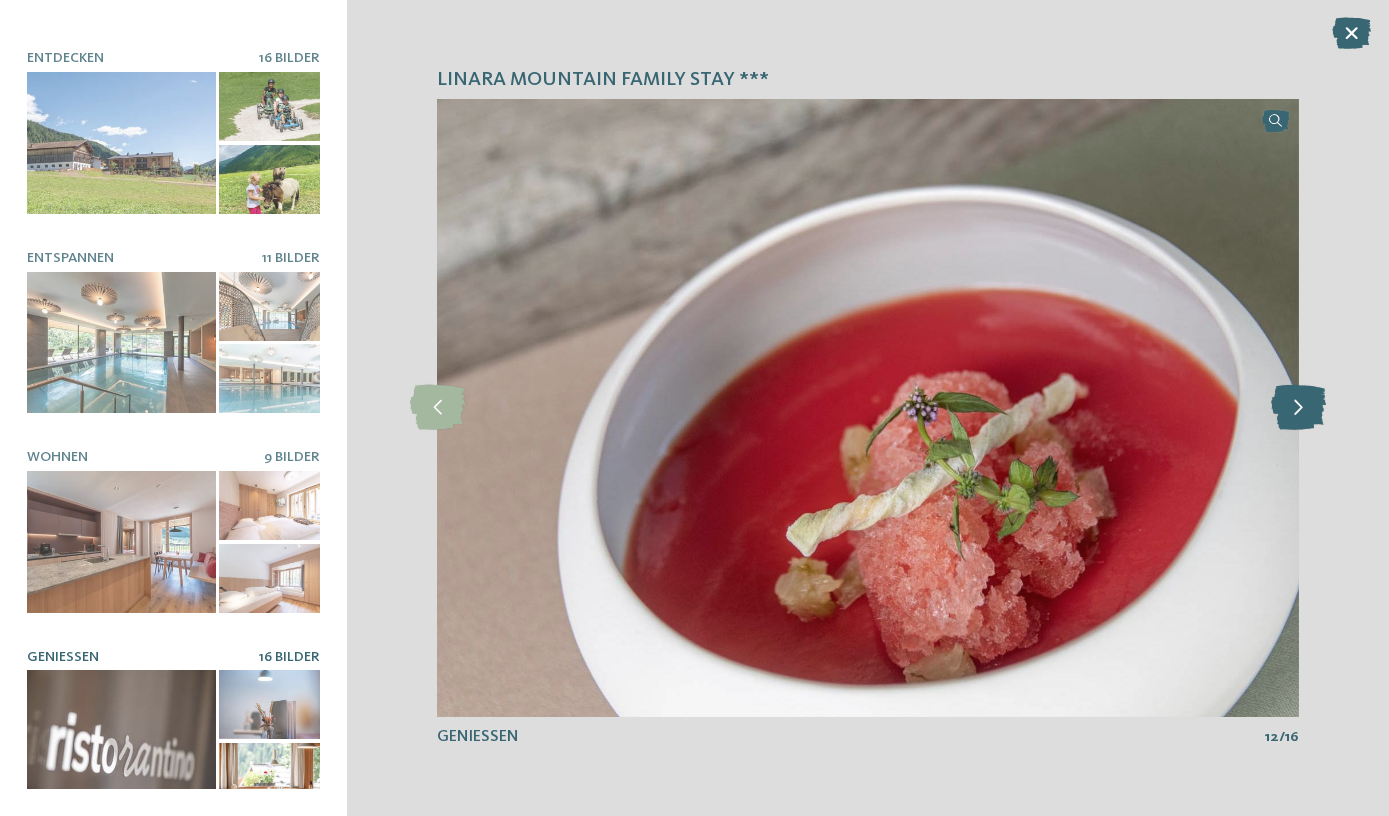 click at bounding box center [1298, 407] 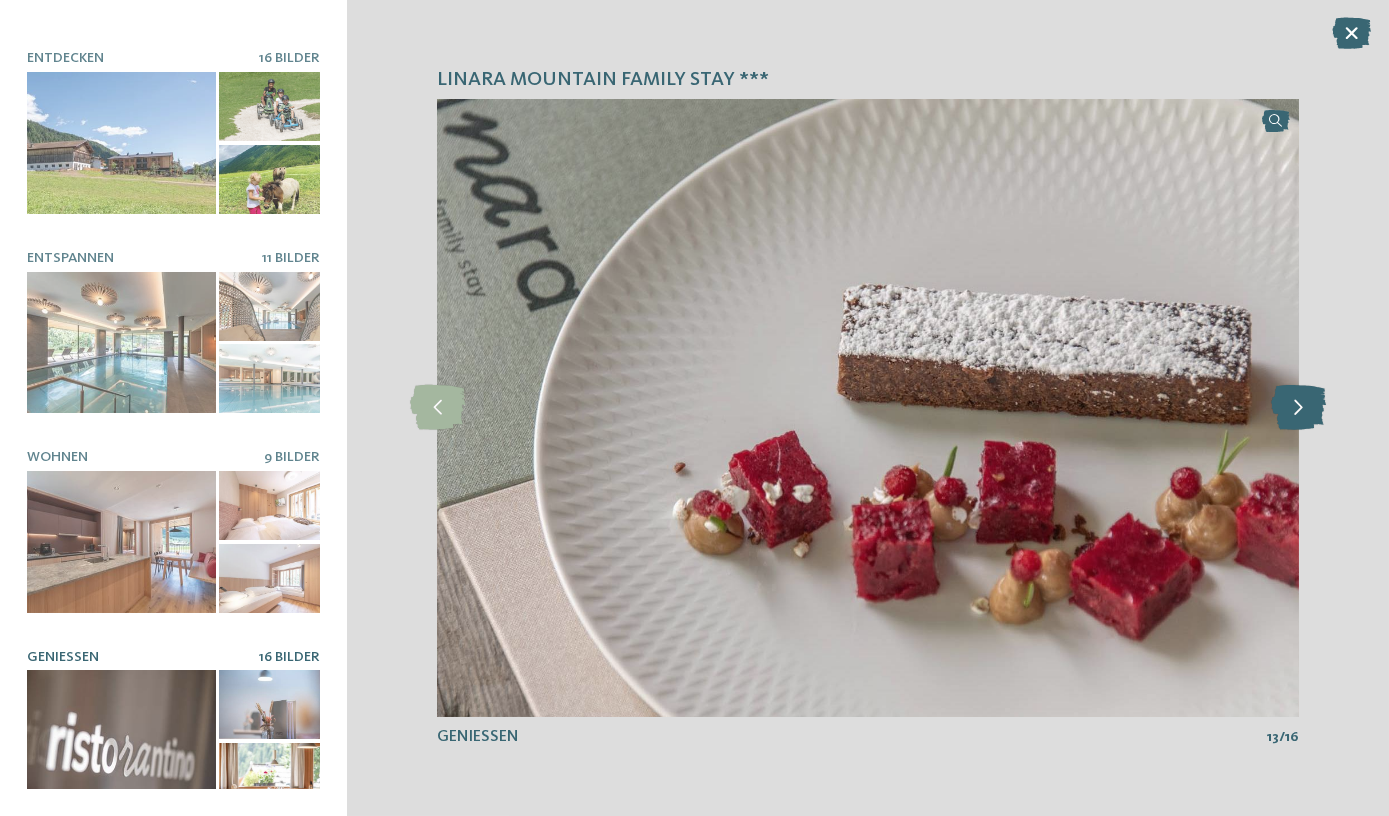 click at bounding box center (1298, 407) 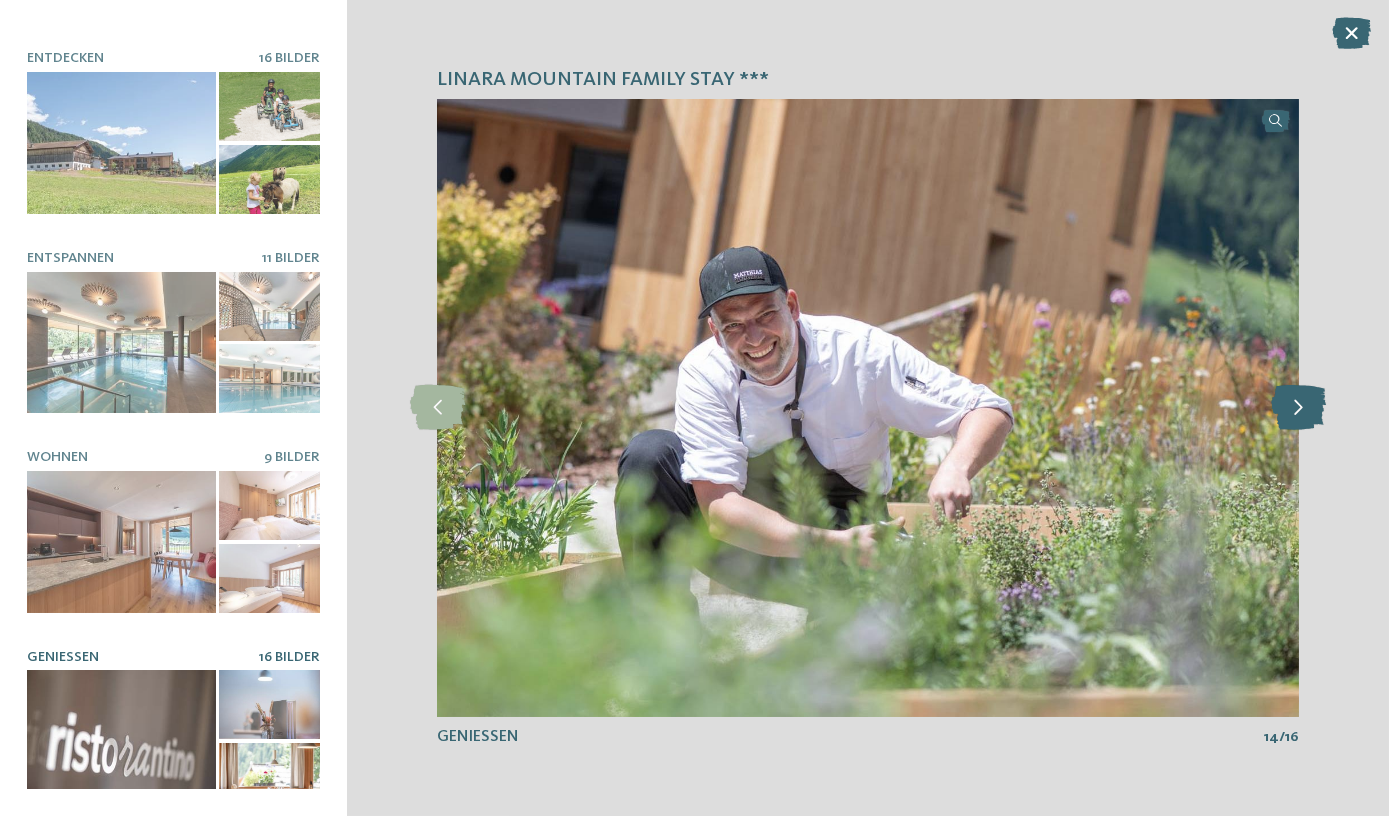 click at bounding box center (1298, 407) 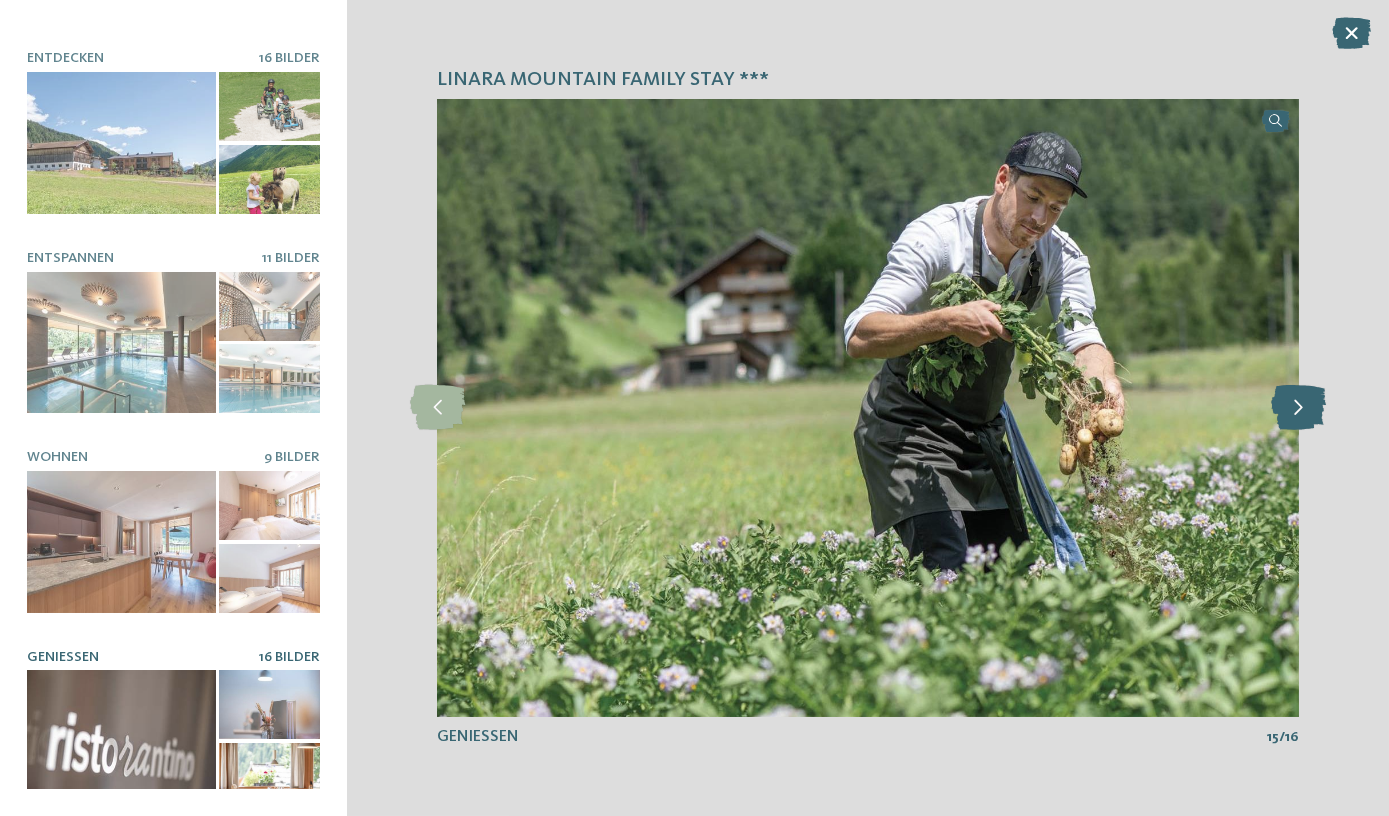 click at bounding box center (1298, 407) 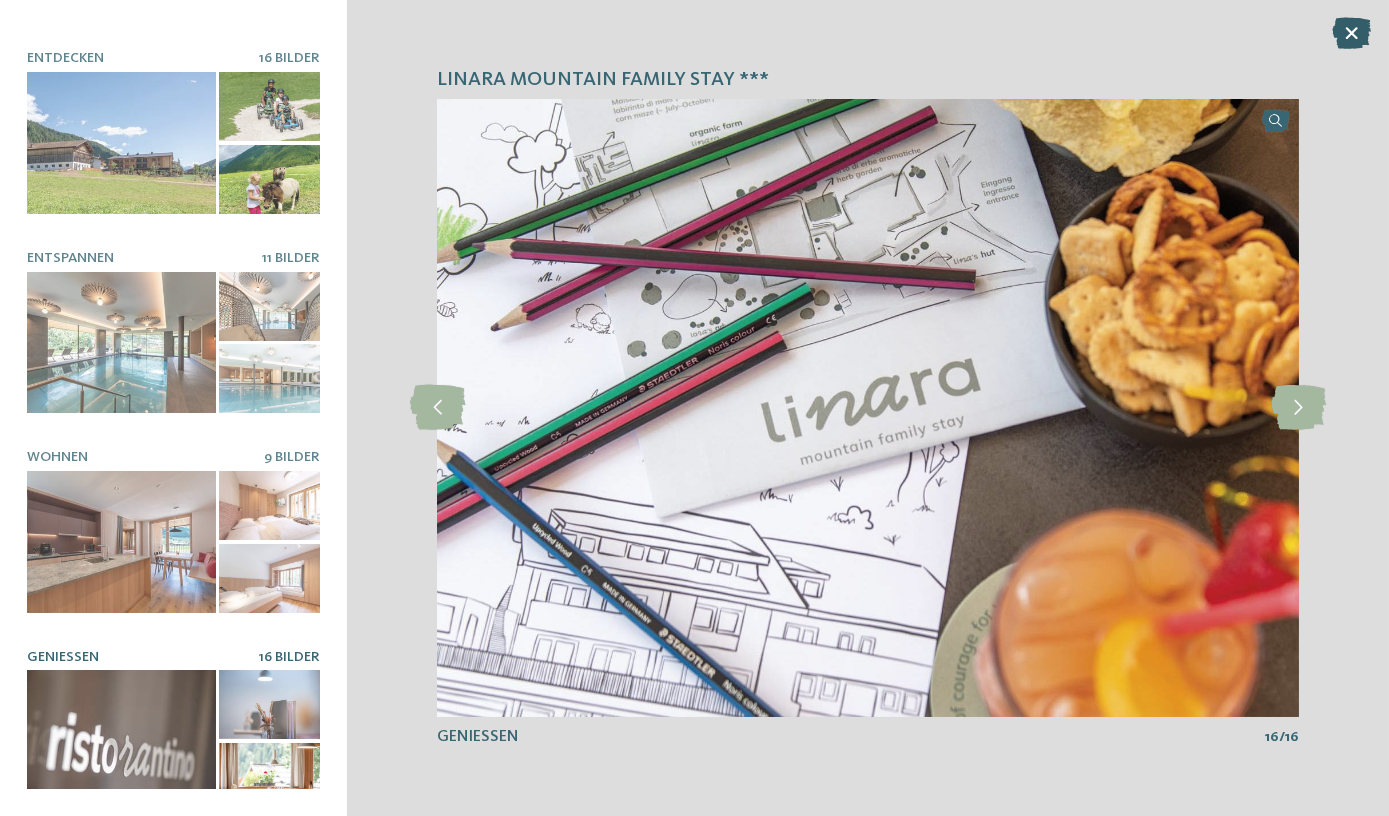click at bounding box center (1351, 33) 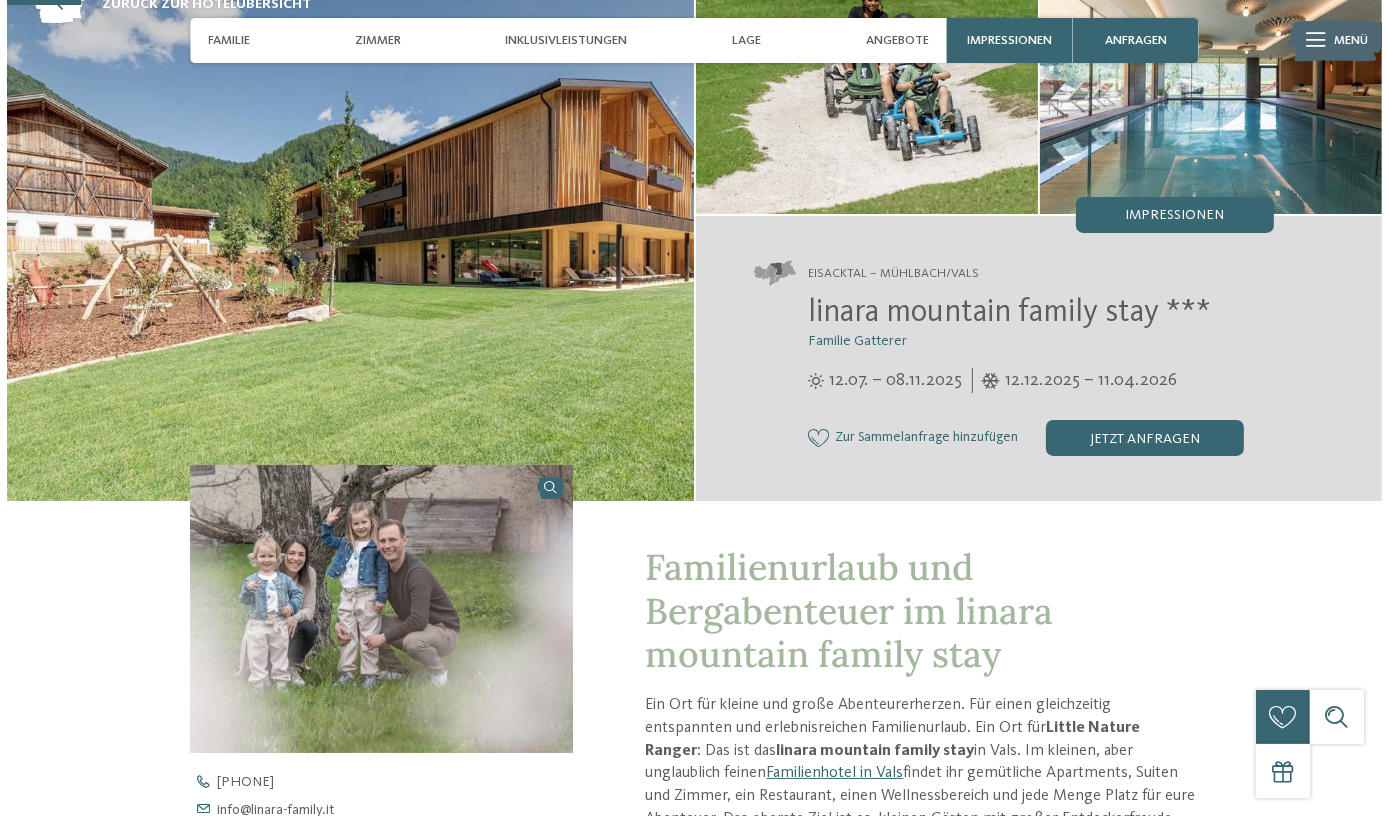 scroll, scrollTop: 90, scrollLeft: 0, axis: vertical 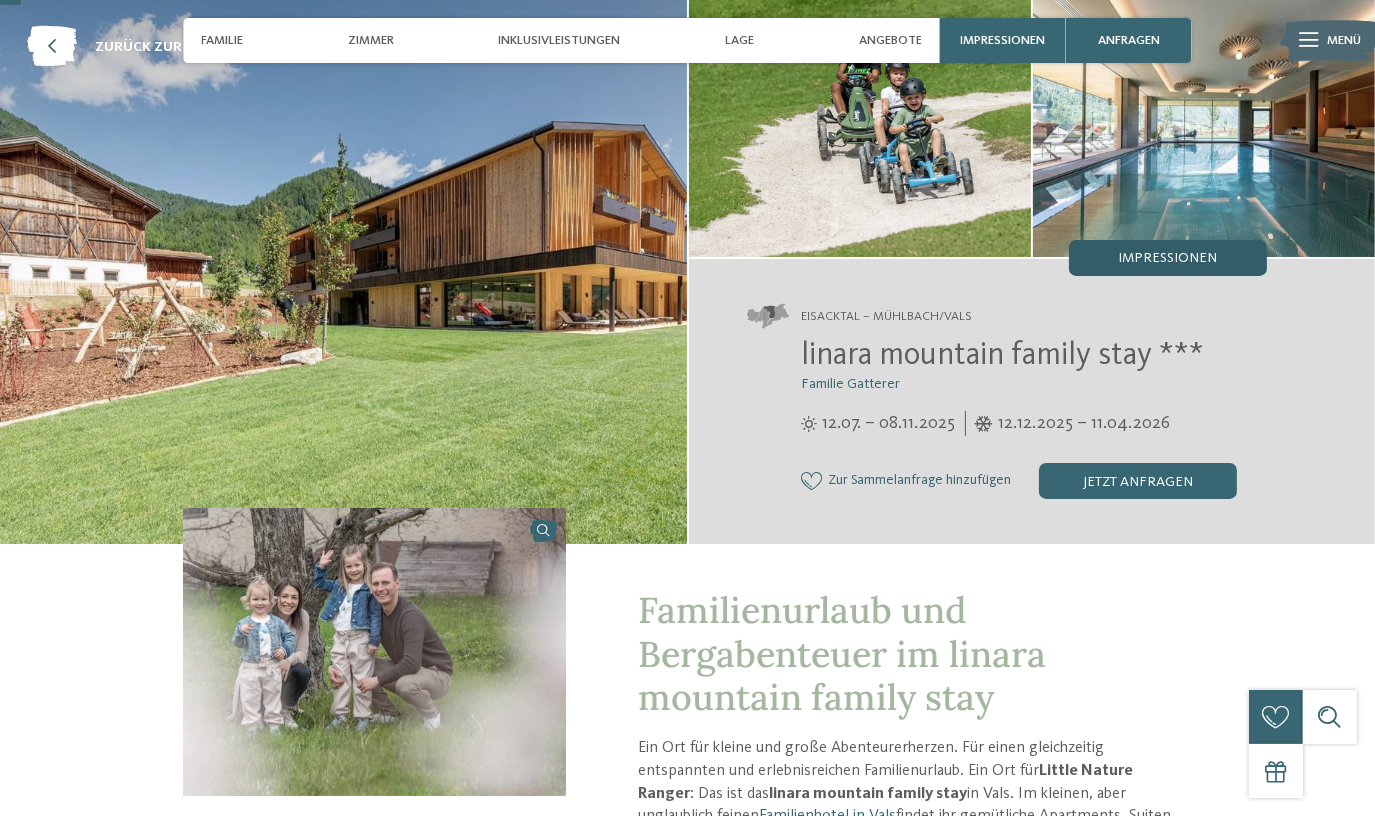 click on "Impressionen" at bounding box center [1167, 258] 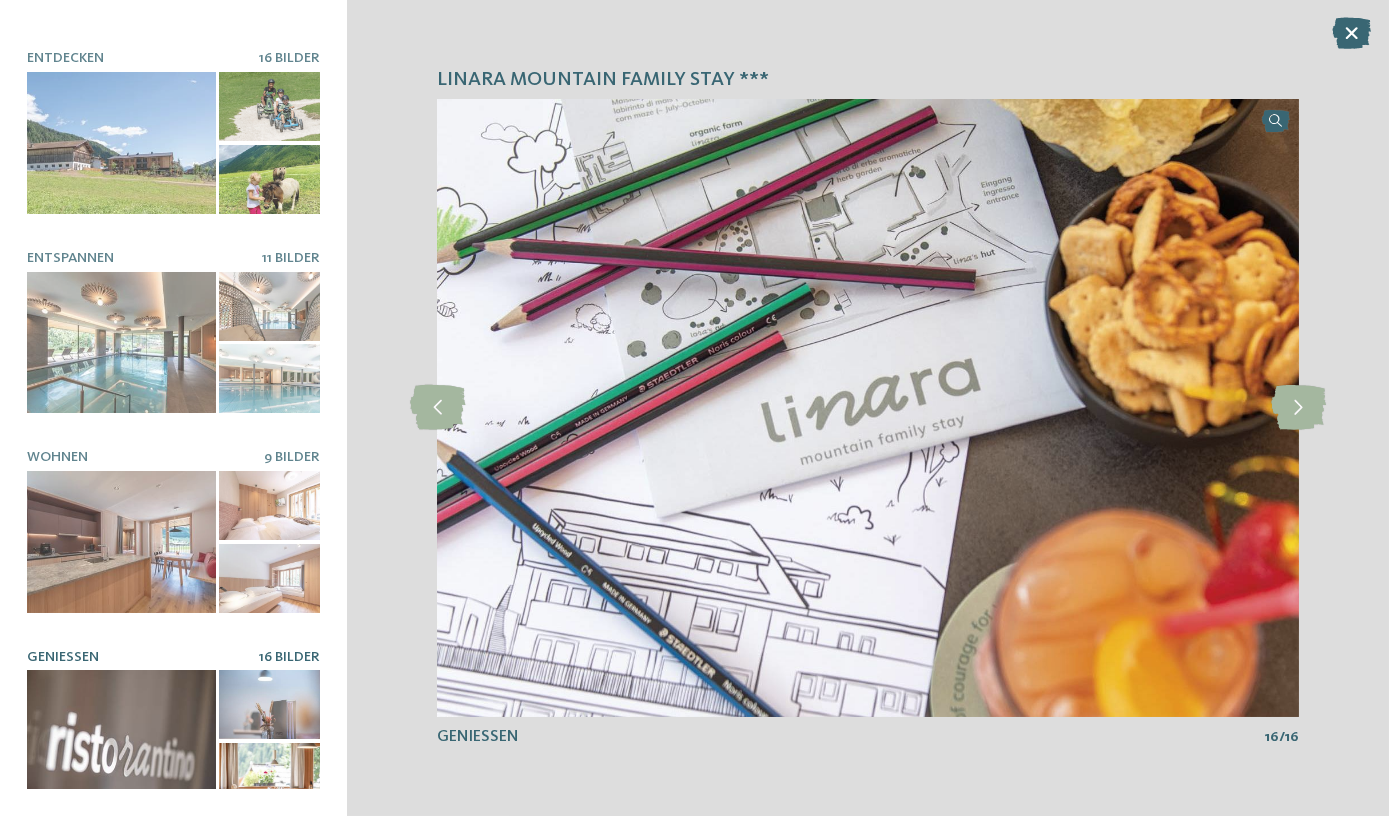 click at bounding box center (121, 741) 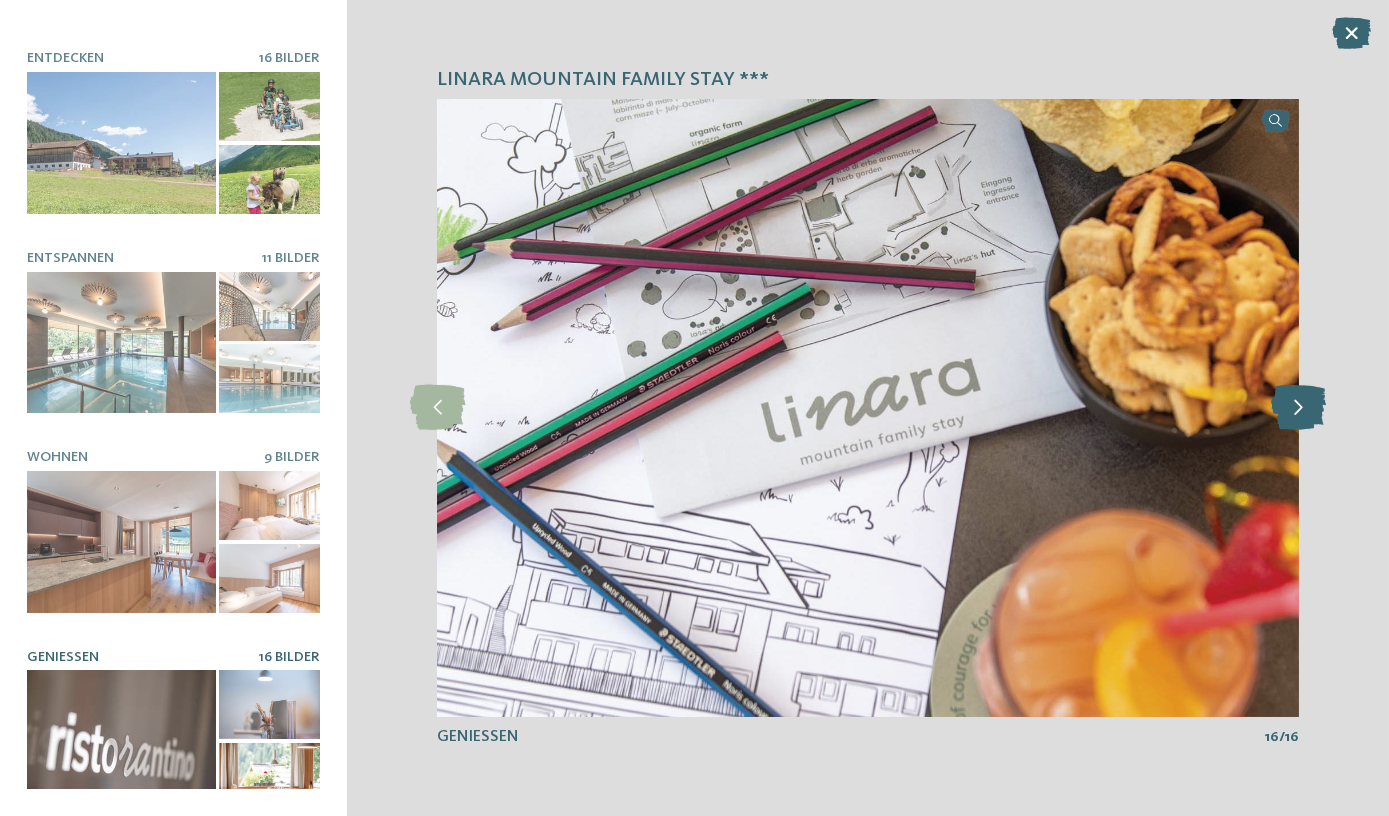 click at bounding box center [1298, 407] 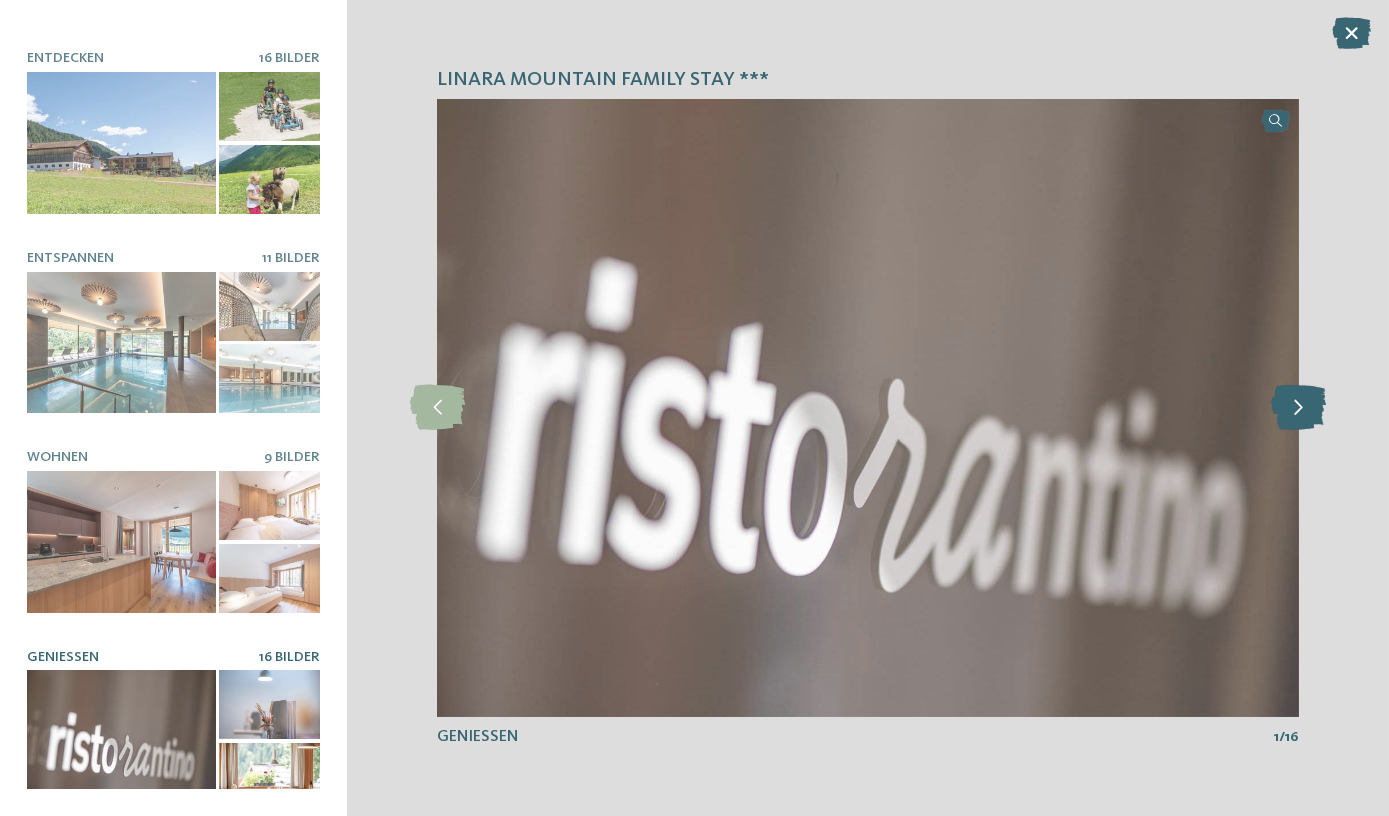 click at bounding box center (1298, 407) 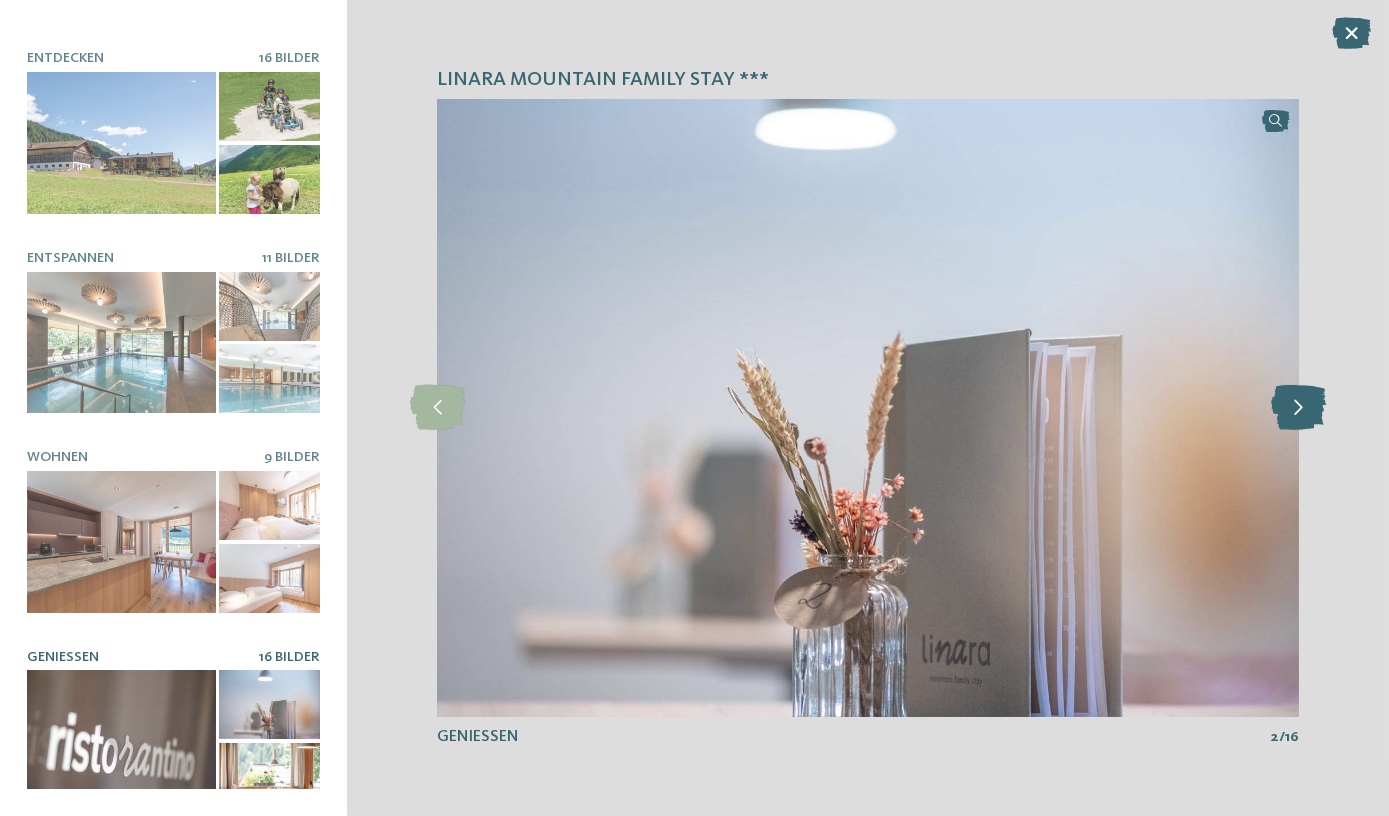 click at bounding box center (1298, 407) 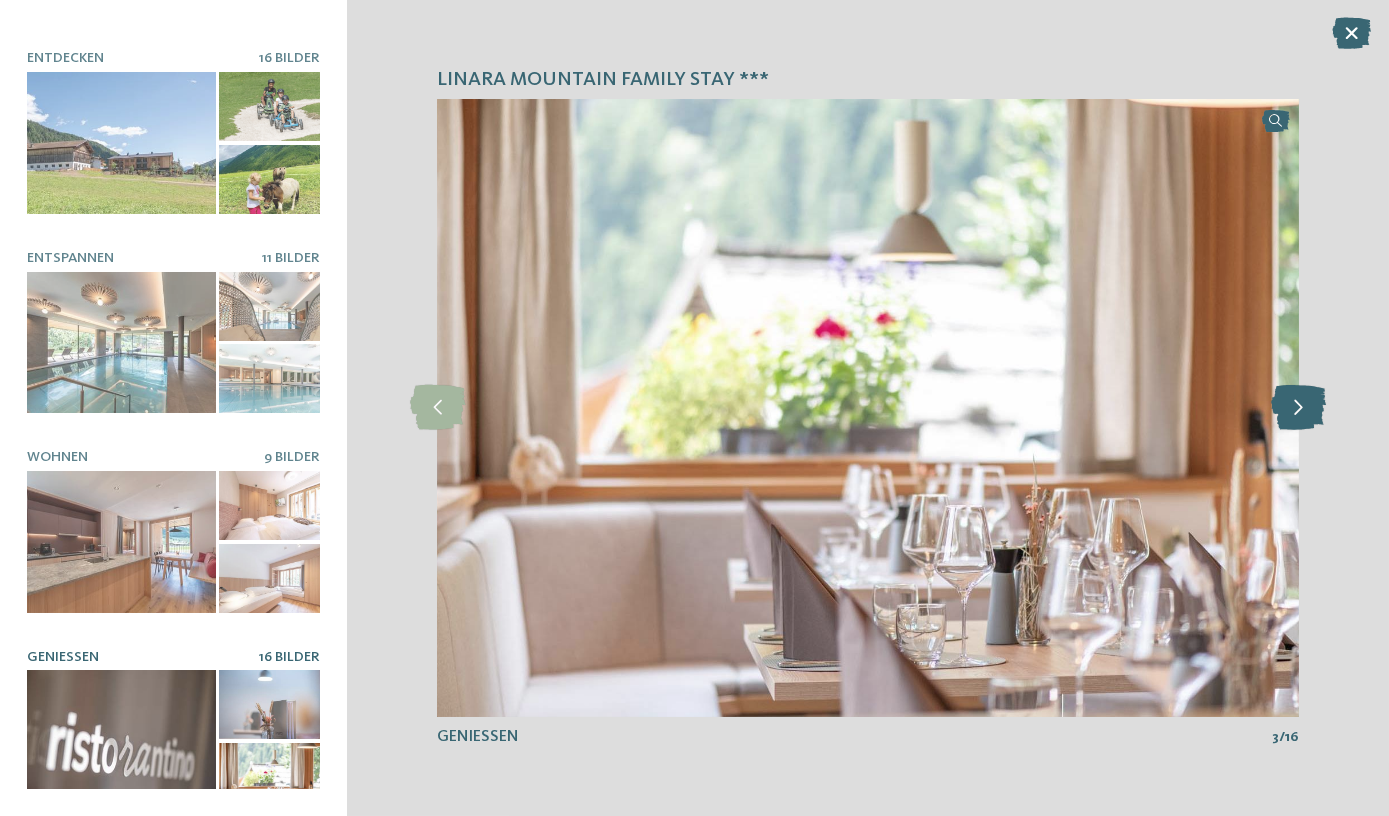 click at bounding box center (1298, 407) 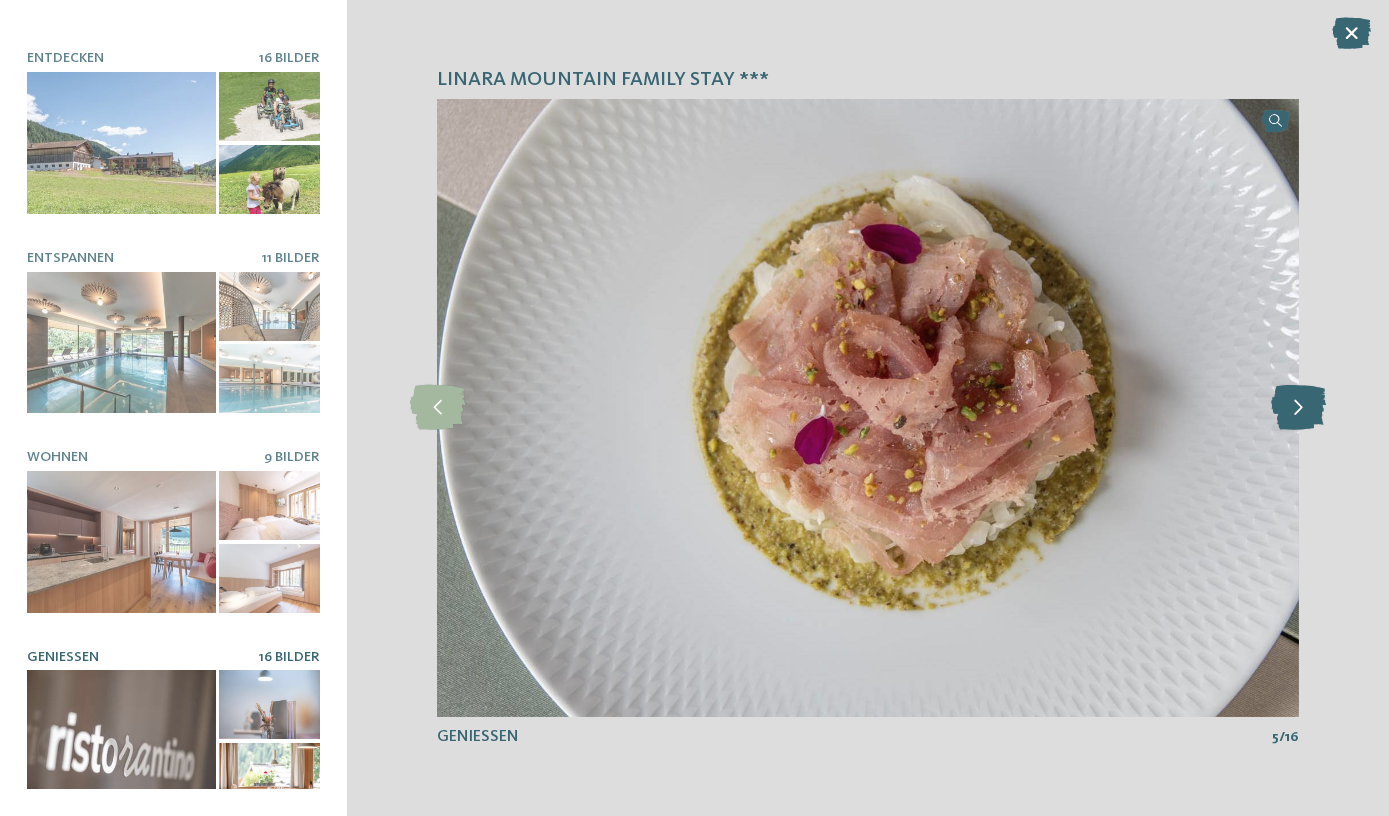 click at bounding box center (1298, 407) 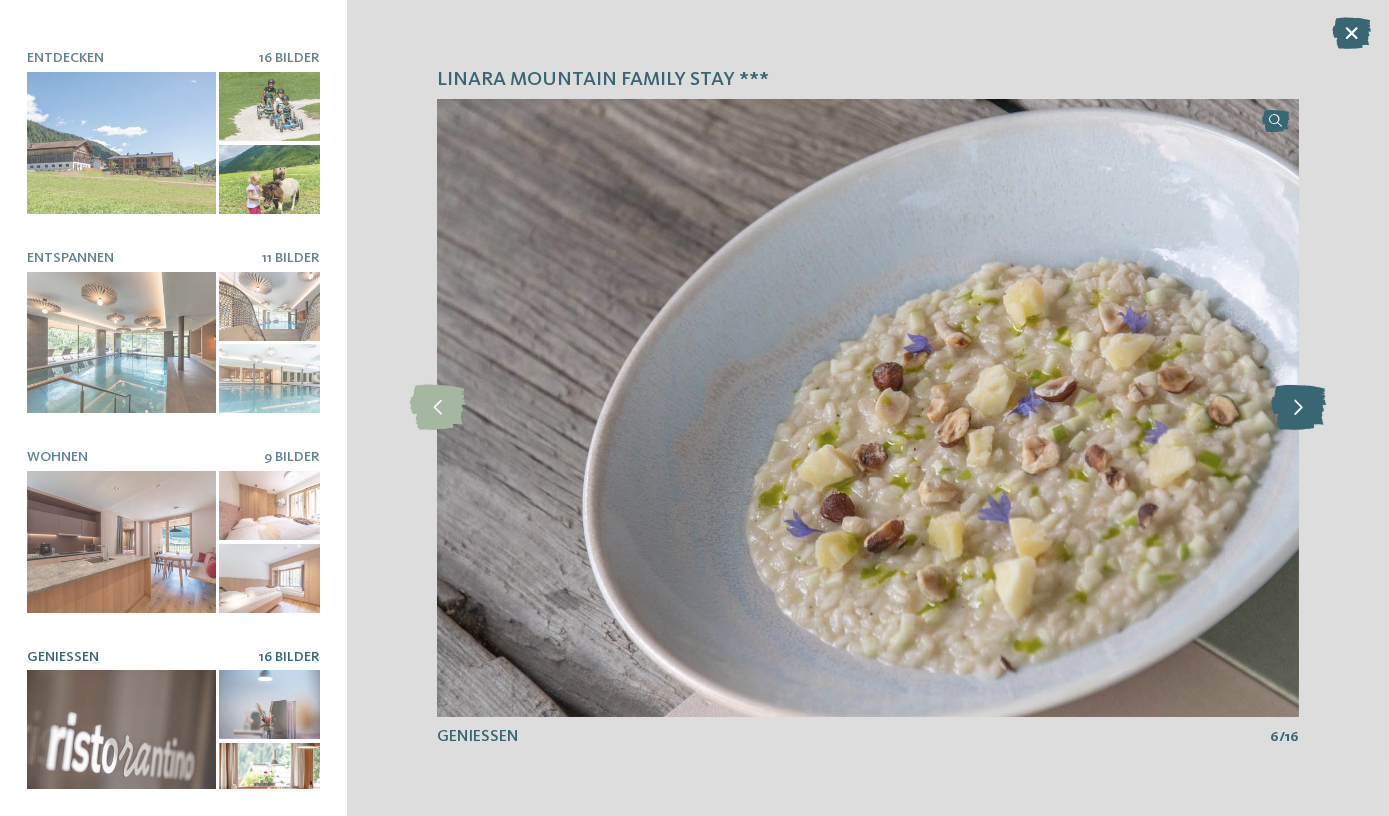 click at bounding box center (1298, 407) 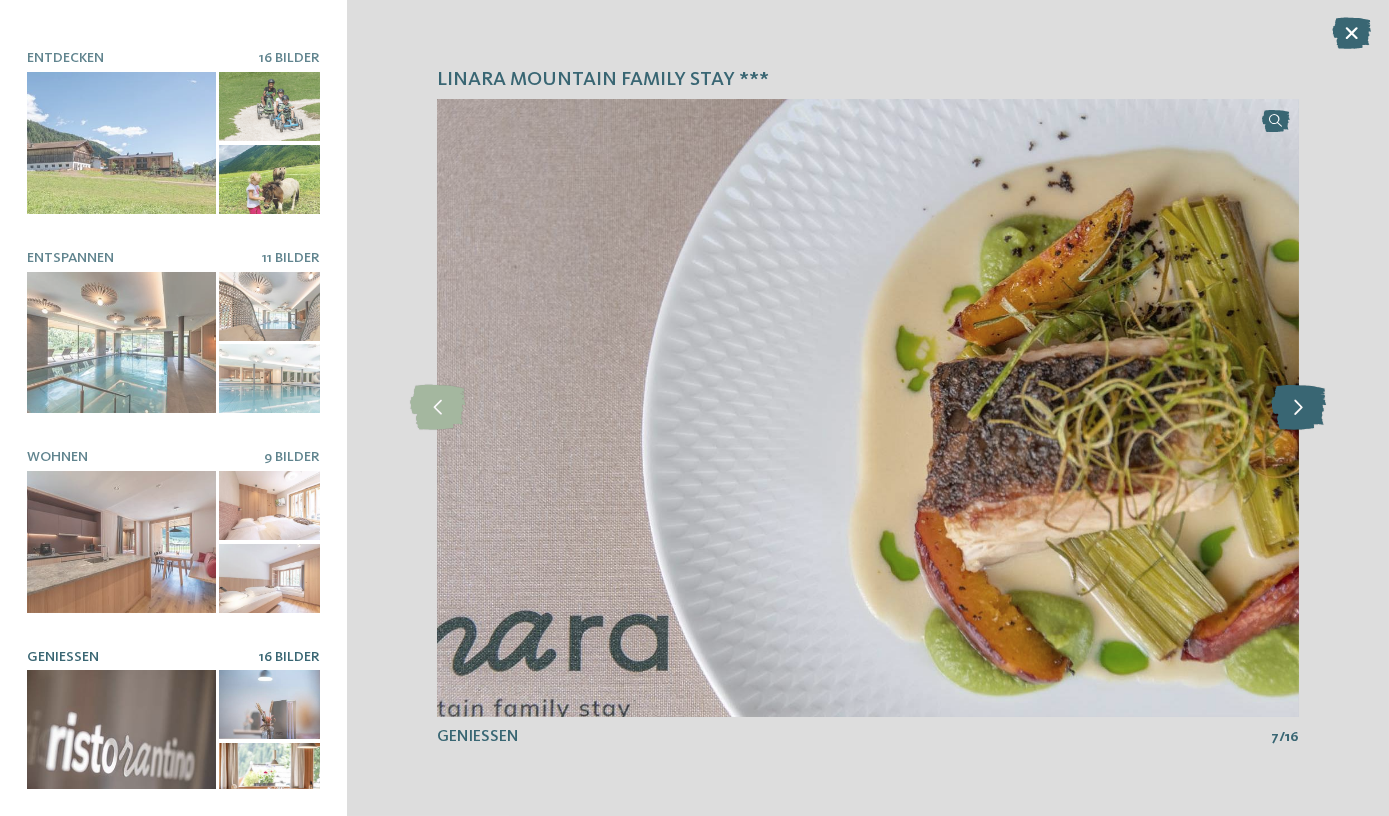 click at bounding box center [1298, 407] 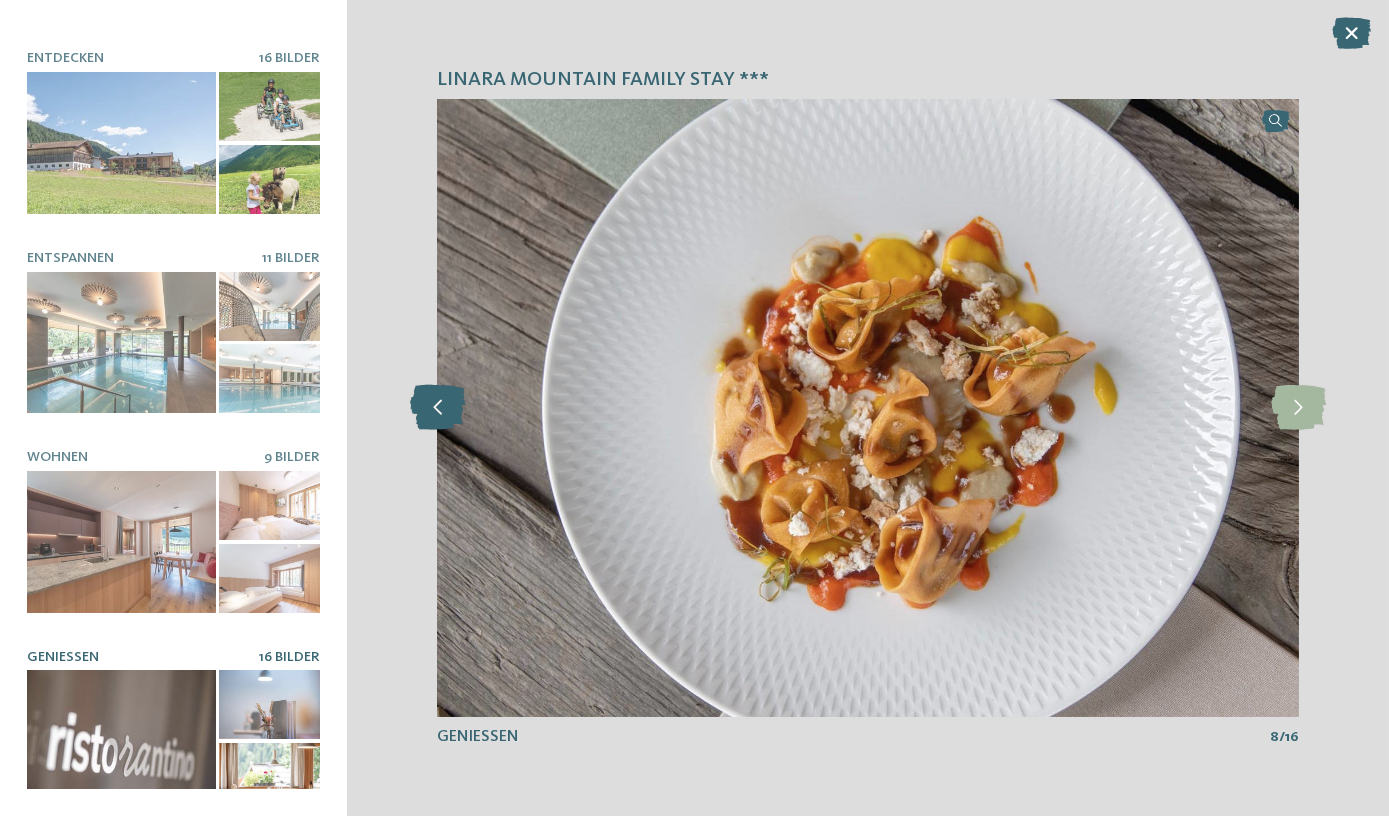 click at bounding box center (437, 407) 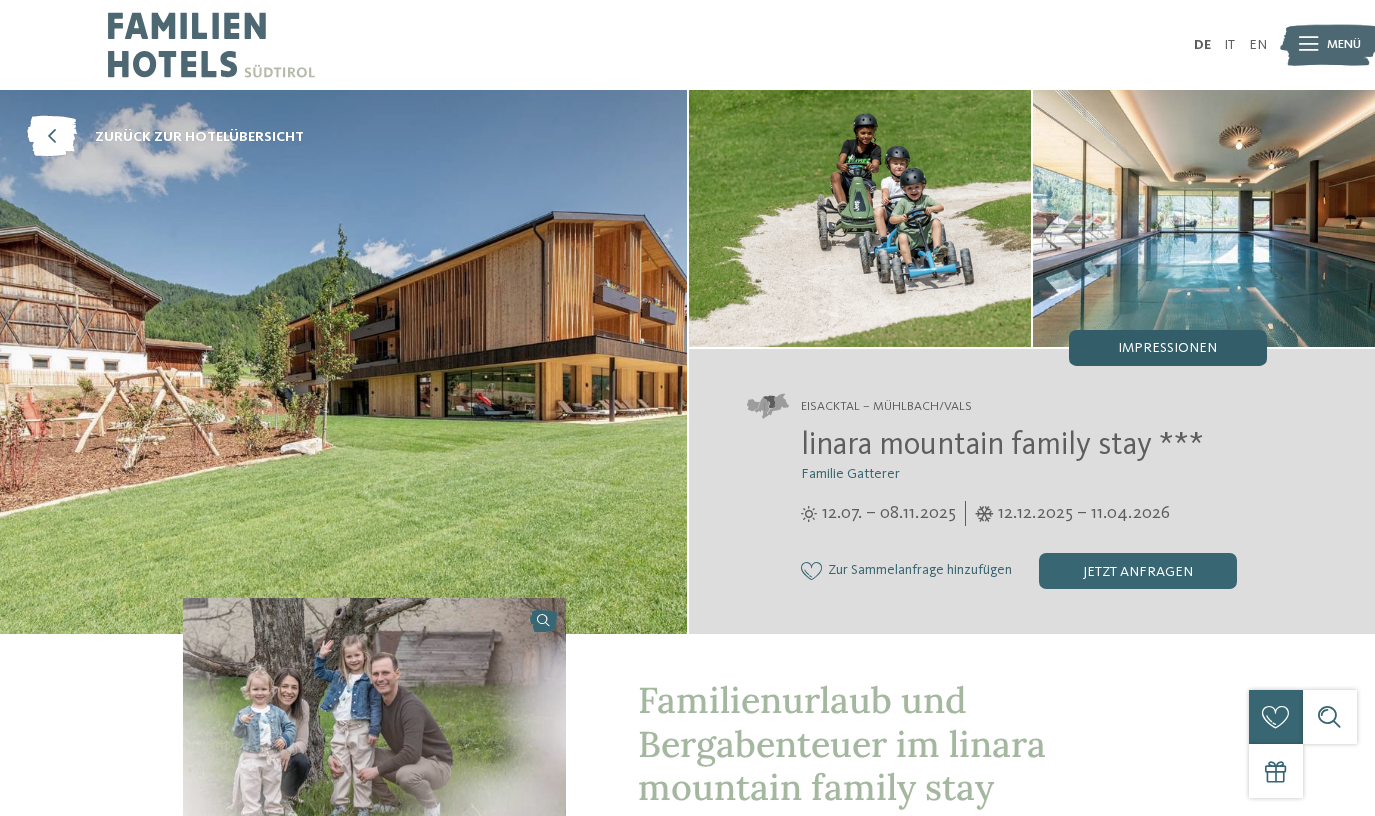 scroll, scrollTop: 0, scrollLeft: 0, axis: both 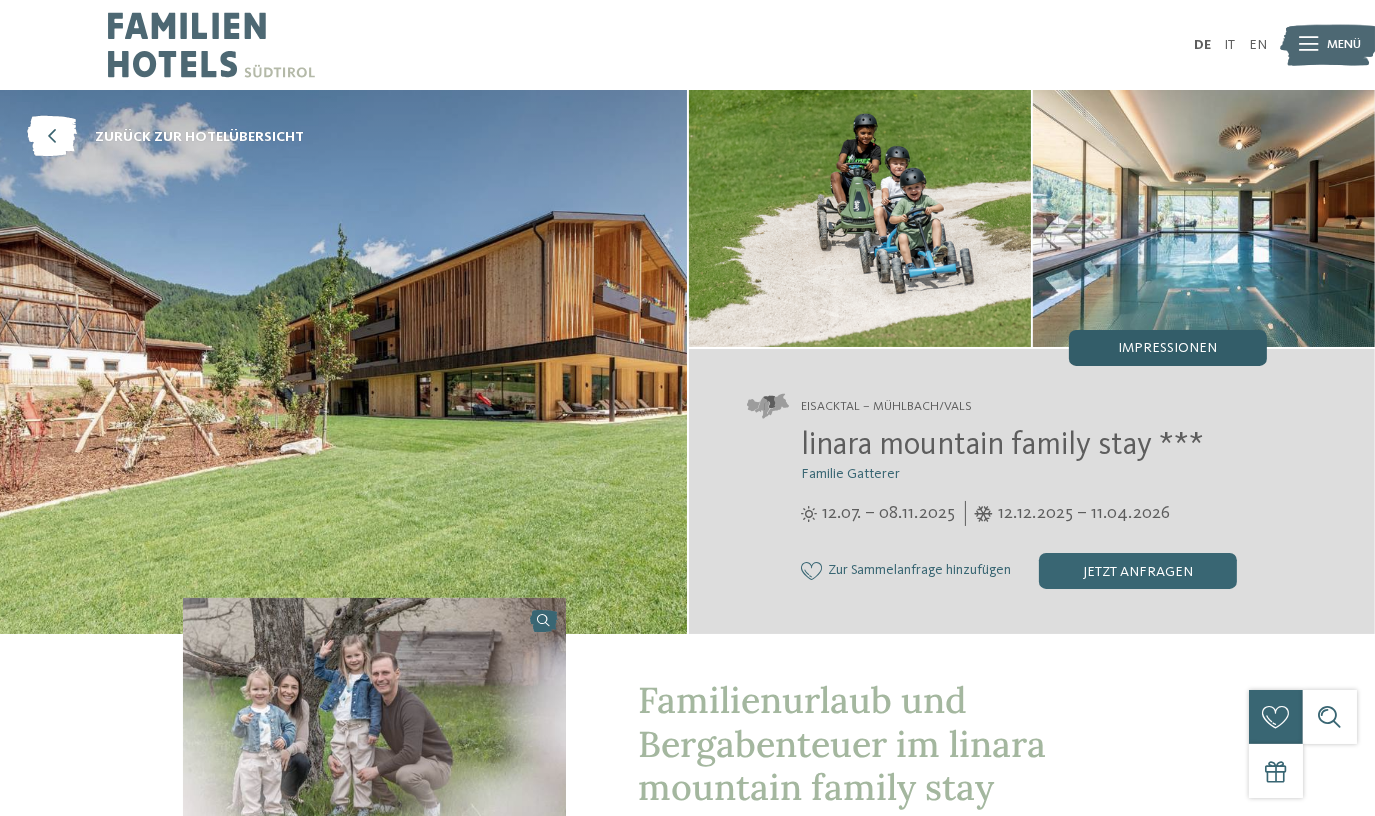 click on "Impressionen" at bounding box center [1167, 348] 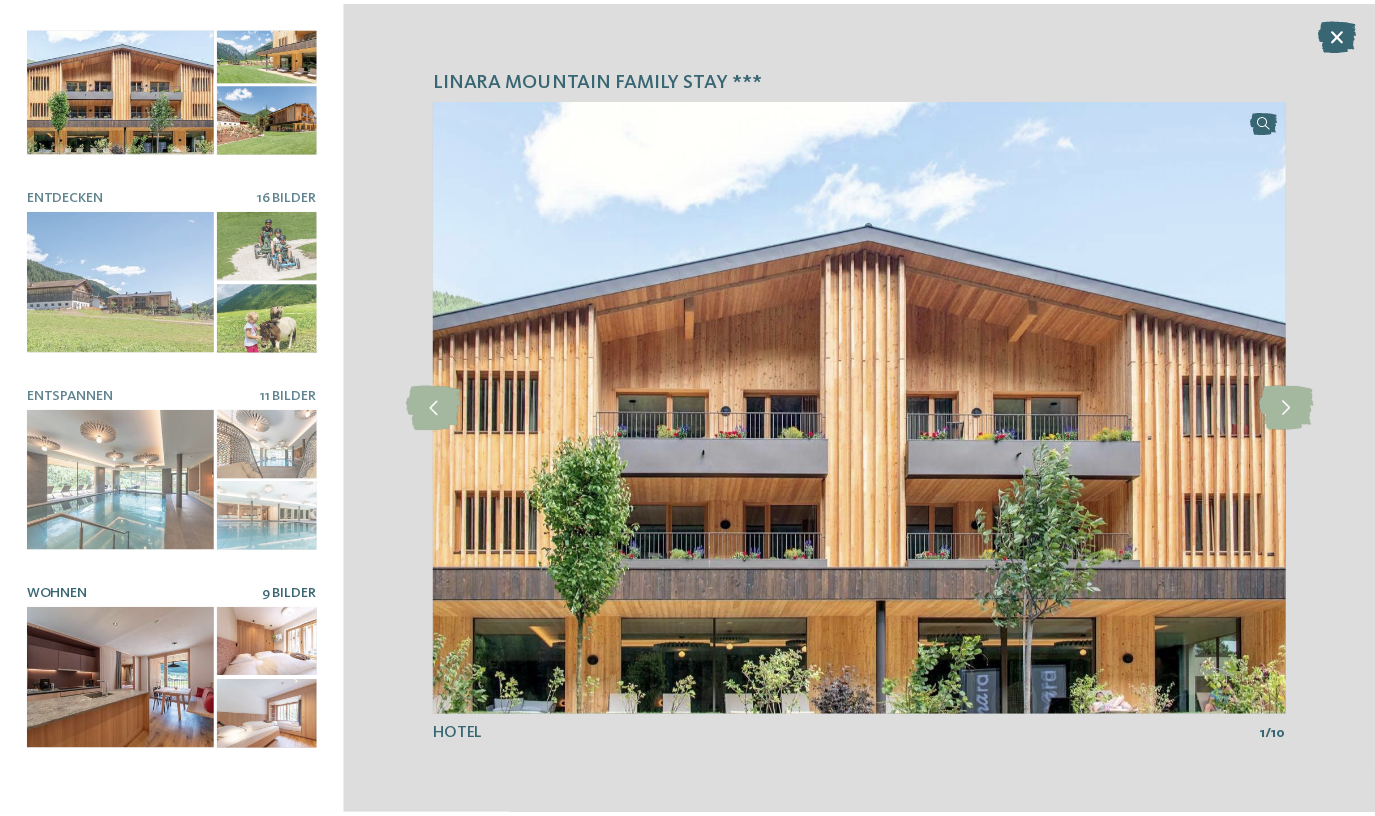 scroll, scrollTop: 176, scrollLeft: 0, axis: vertical 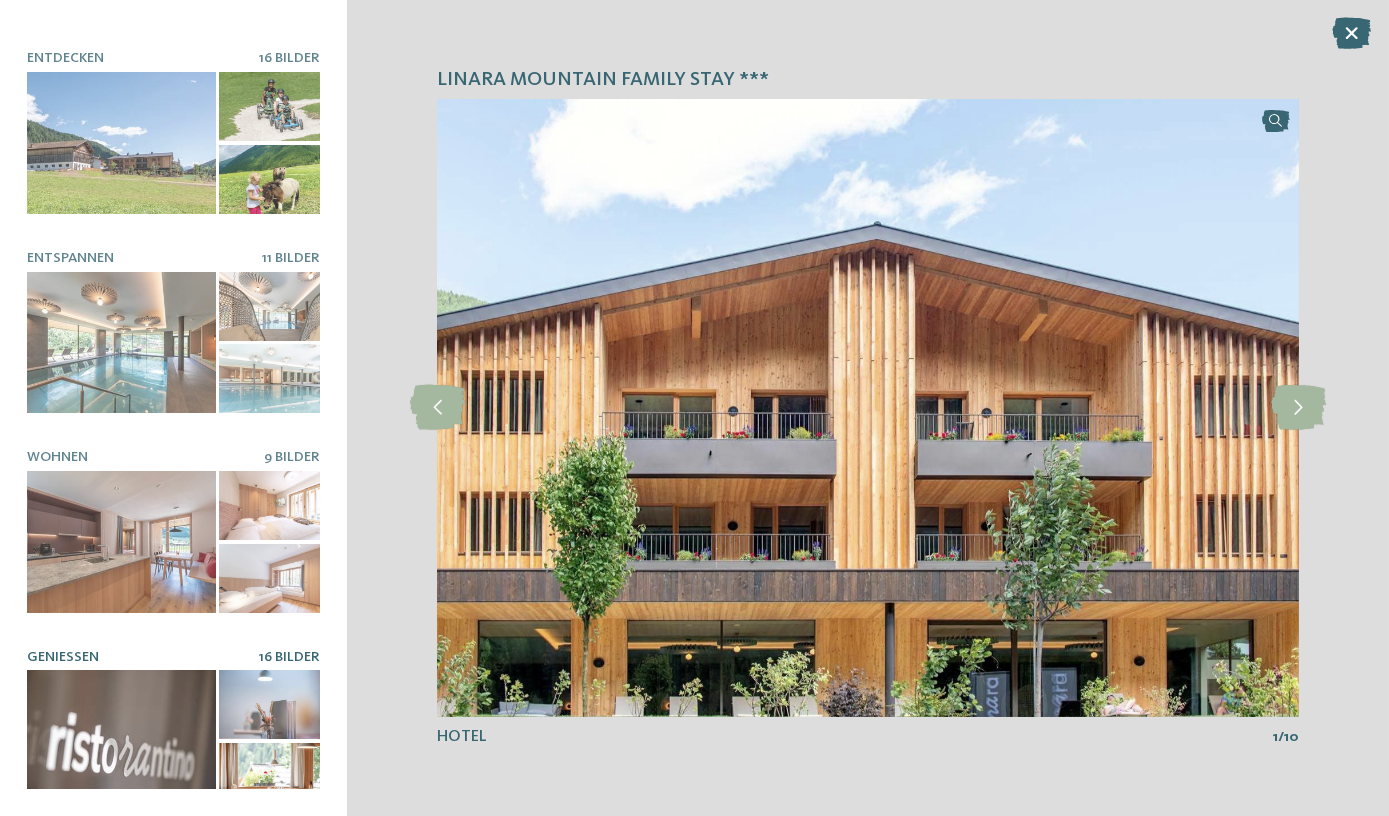 click at bounding box center [121, 741] 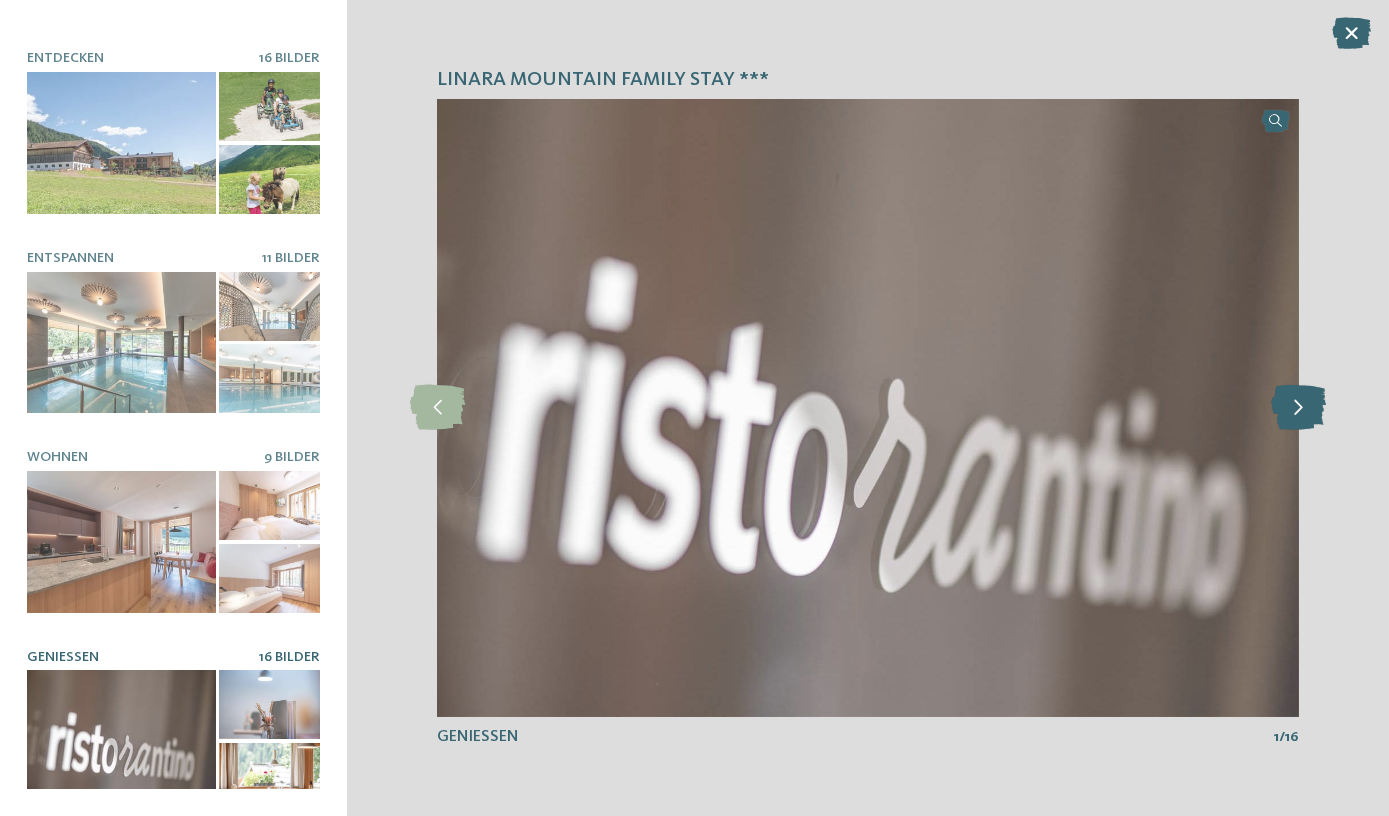 click at bounding box center [1298, 407] 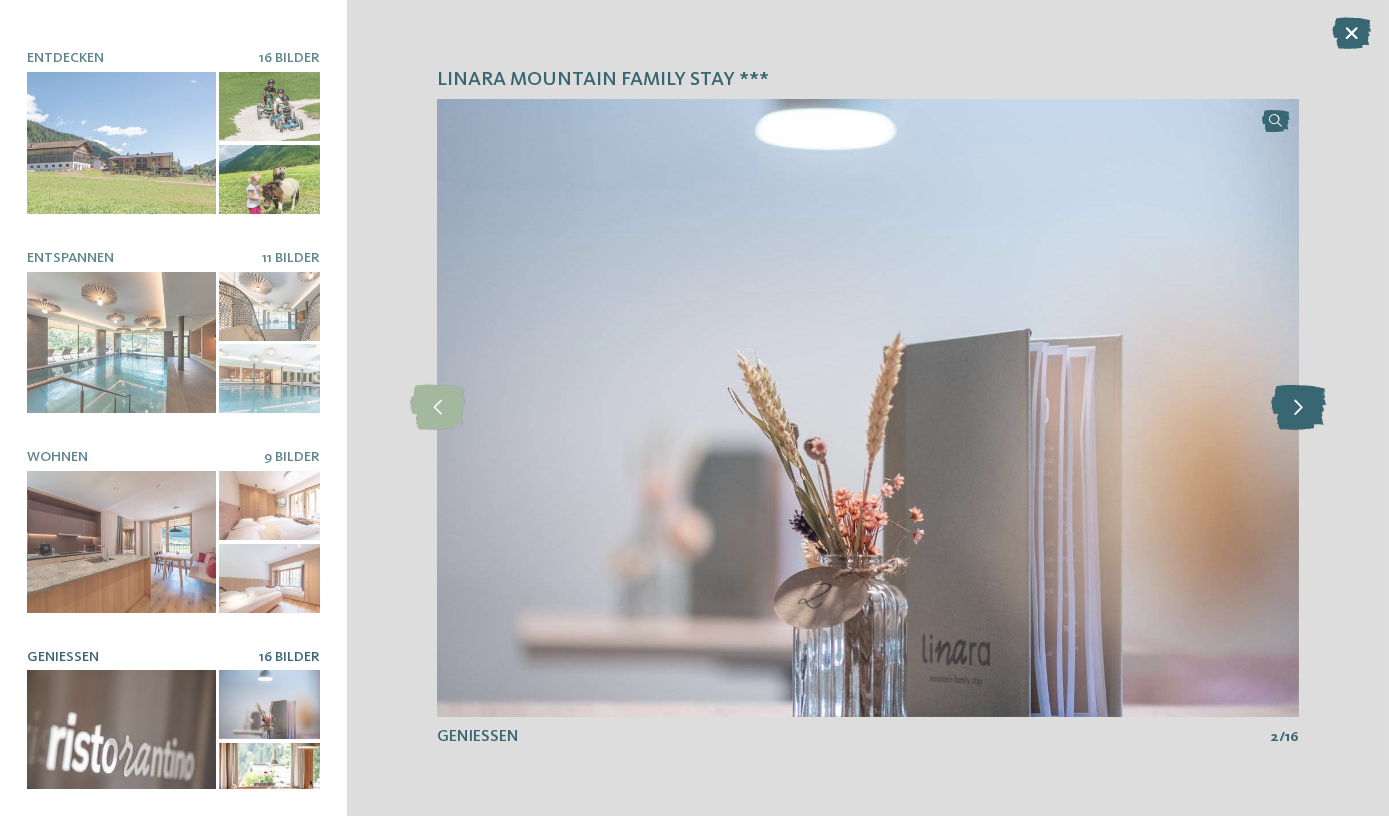 click at bounding box center (1298, 407) 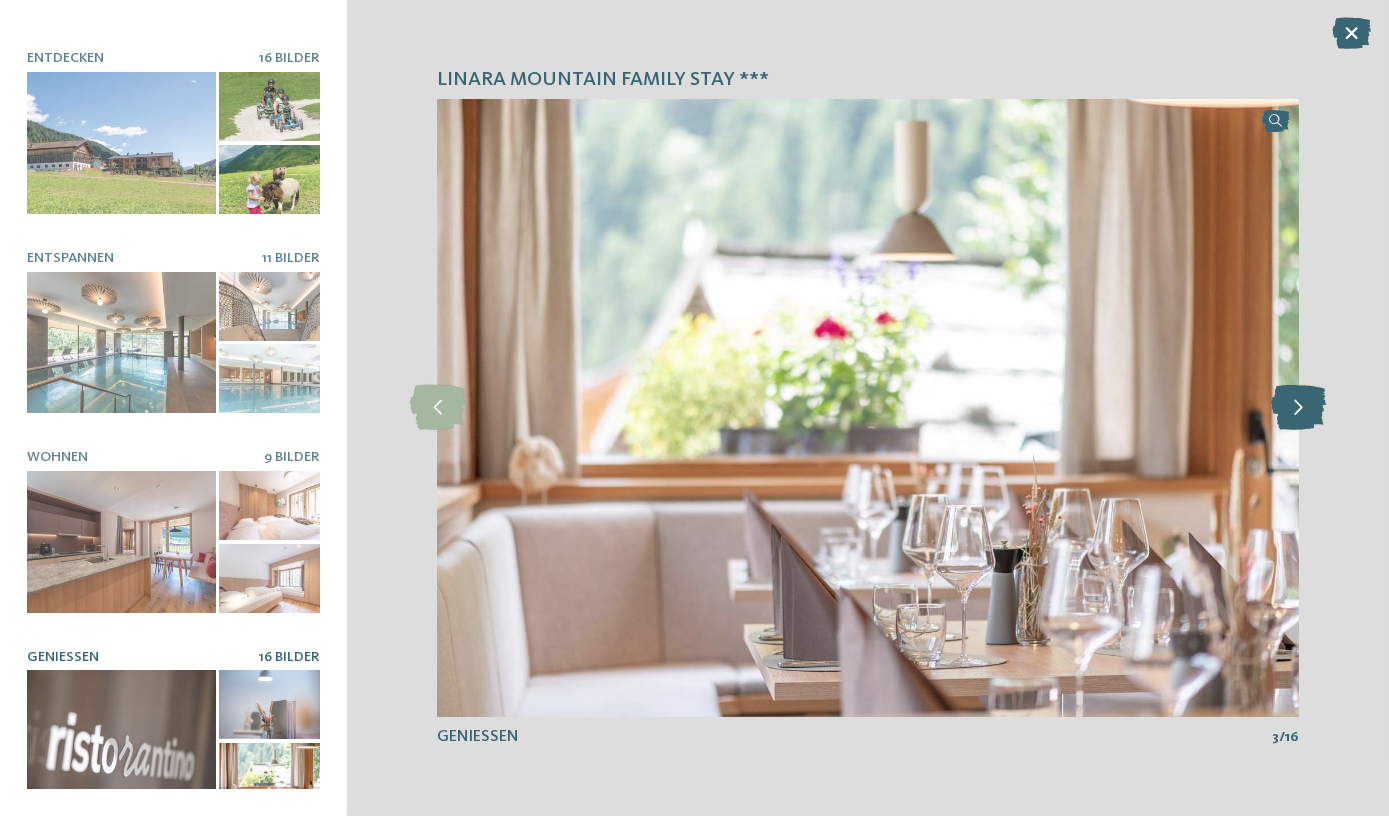 click at bounding box center [1298, 407] 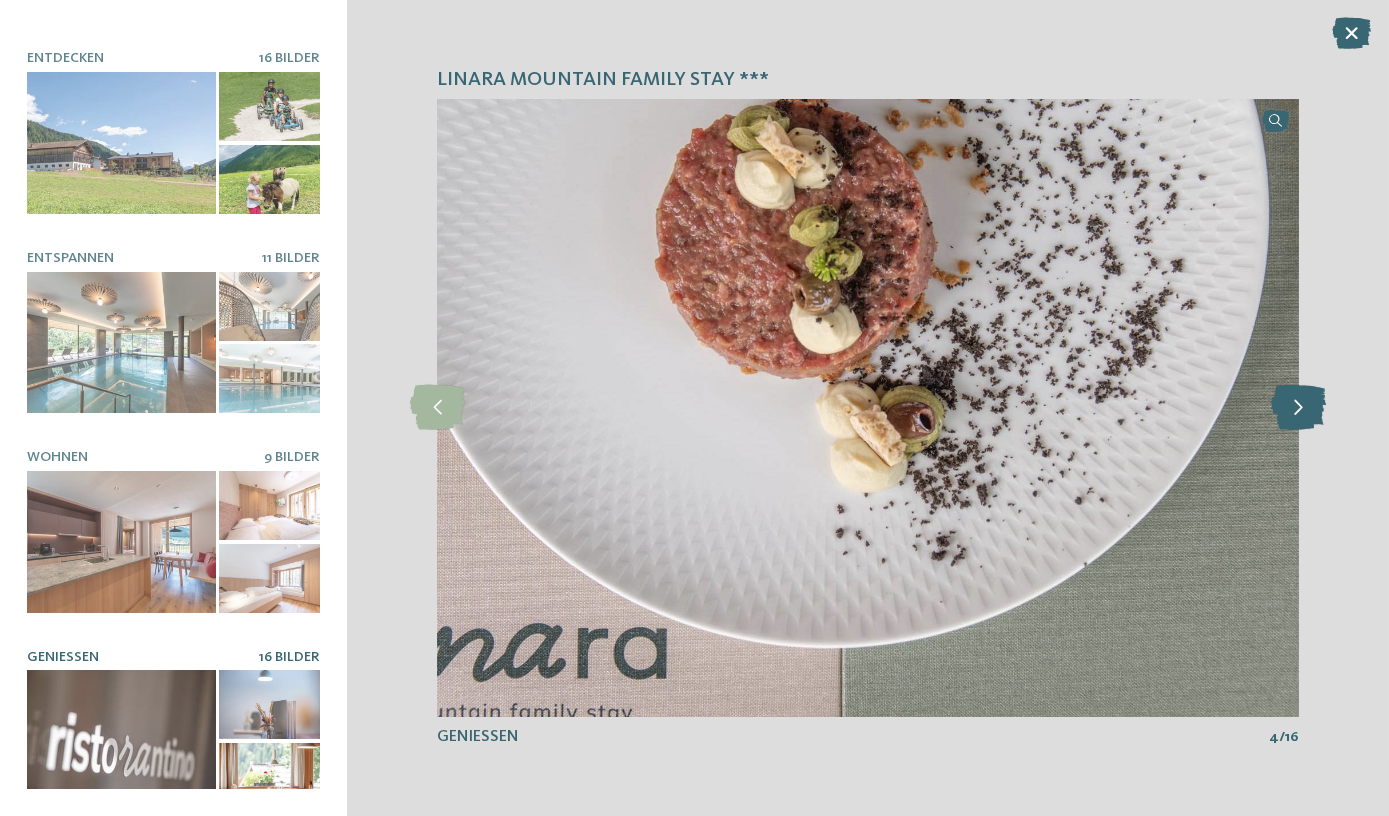 click at bounding box center (1298, 407) 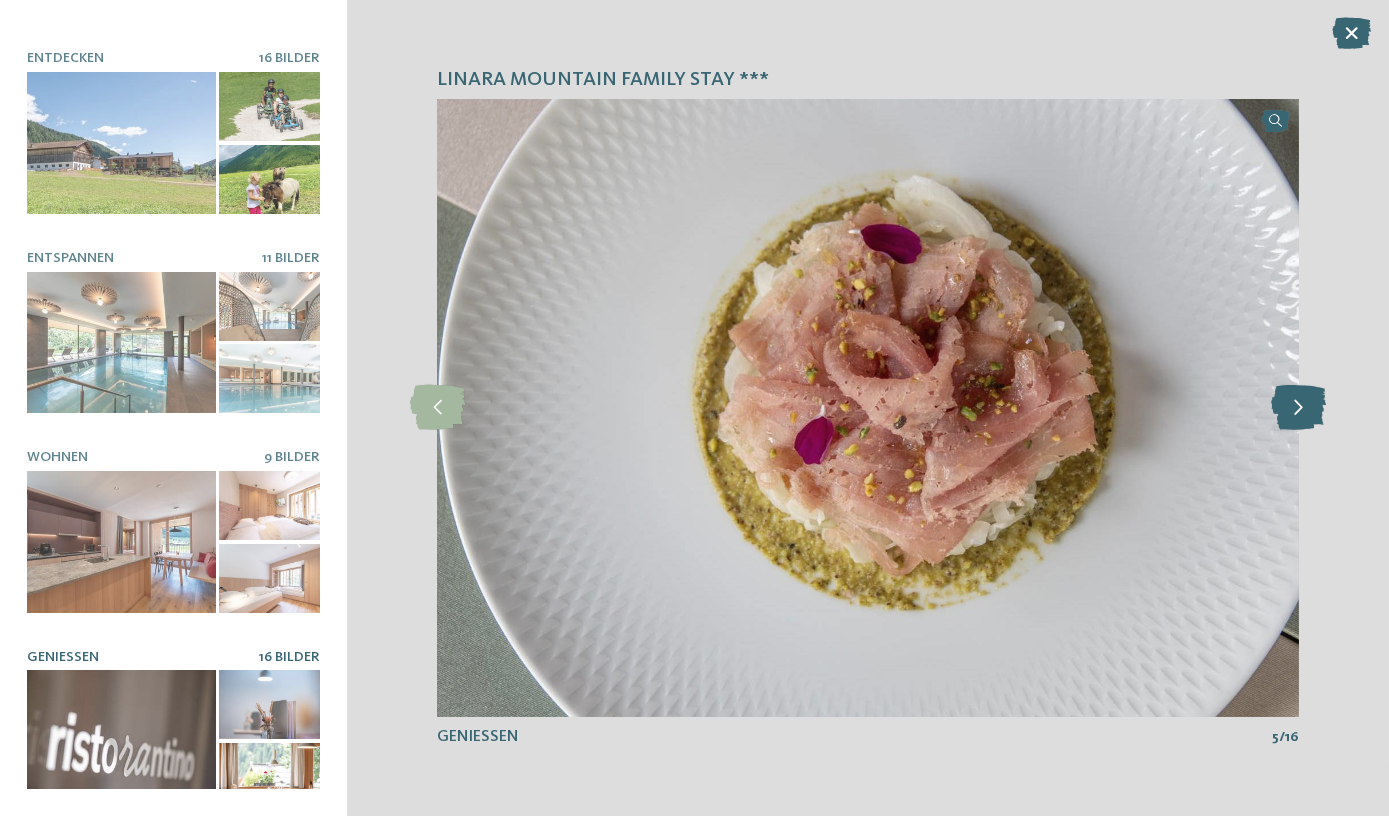 click at bounding box center (1298, 407) 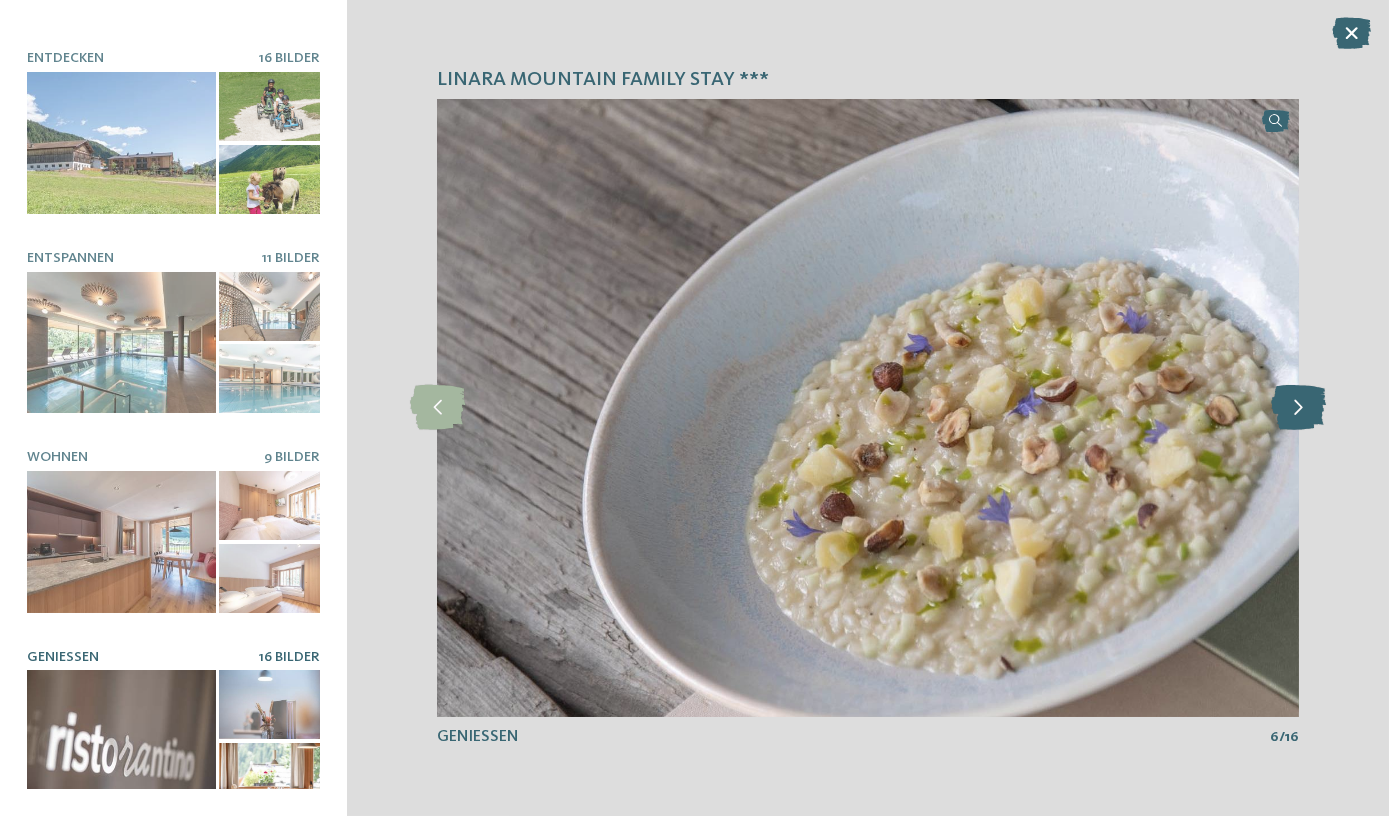 click at bounding box center [1298, 407] 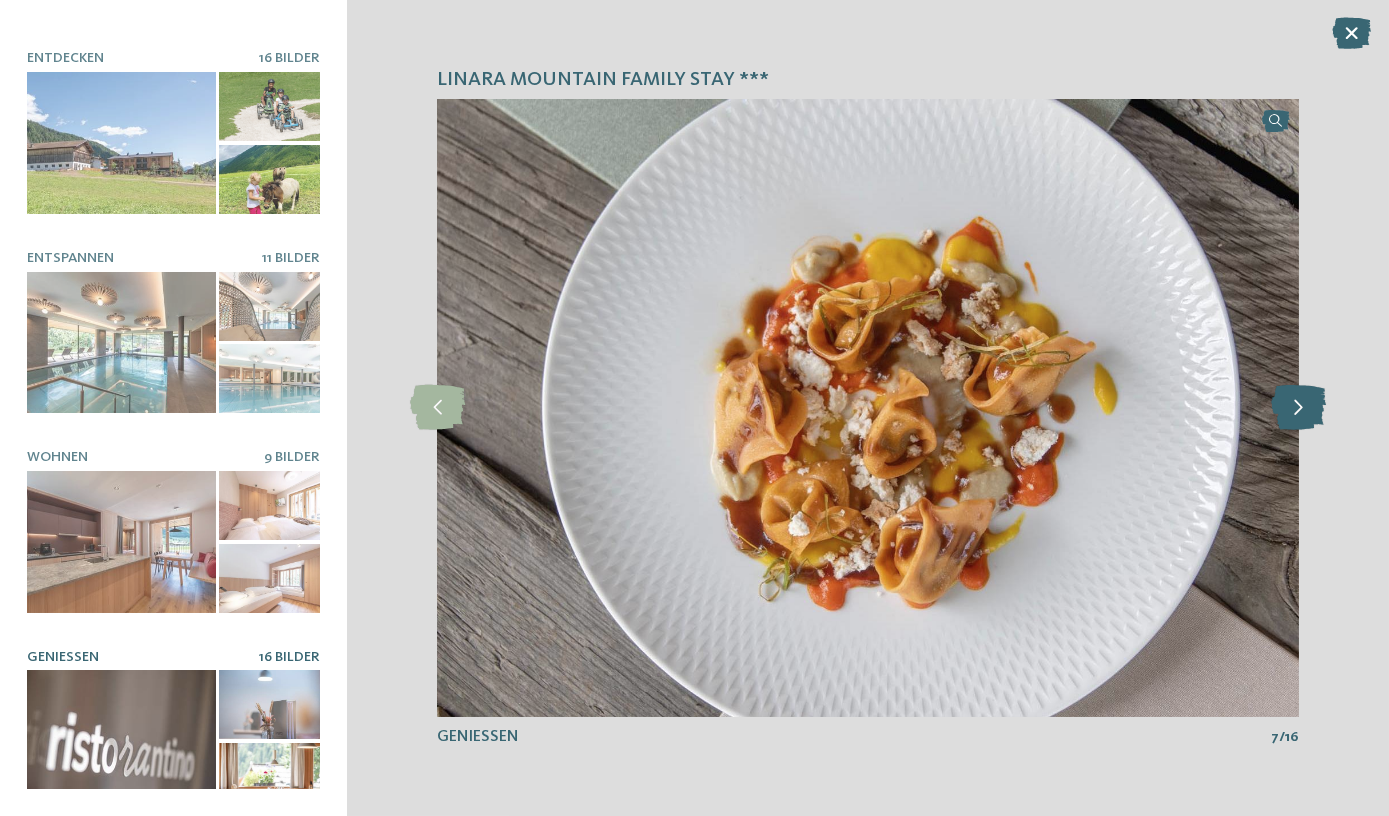 click at bounding box center [1298, 407] 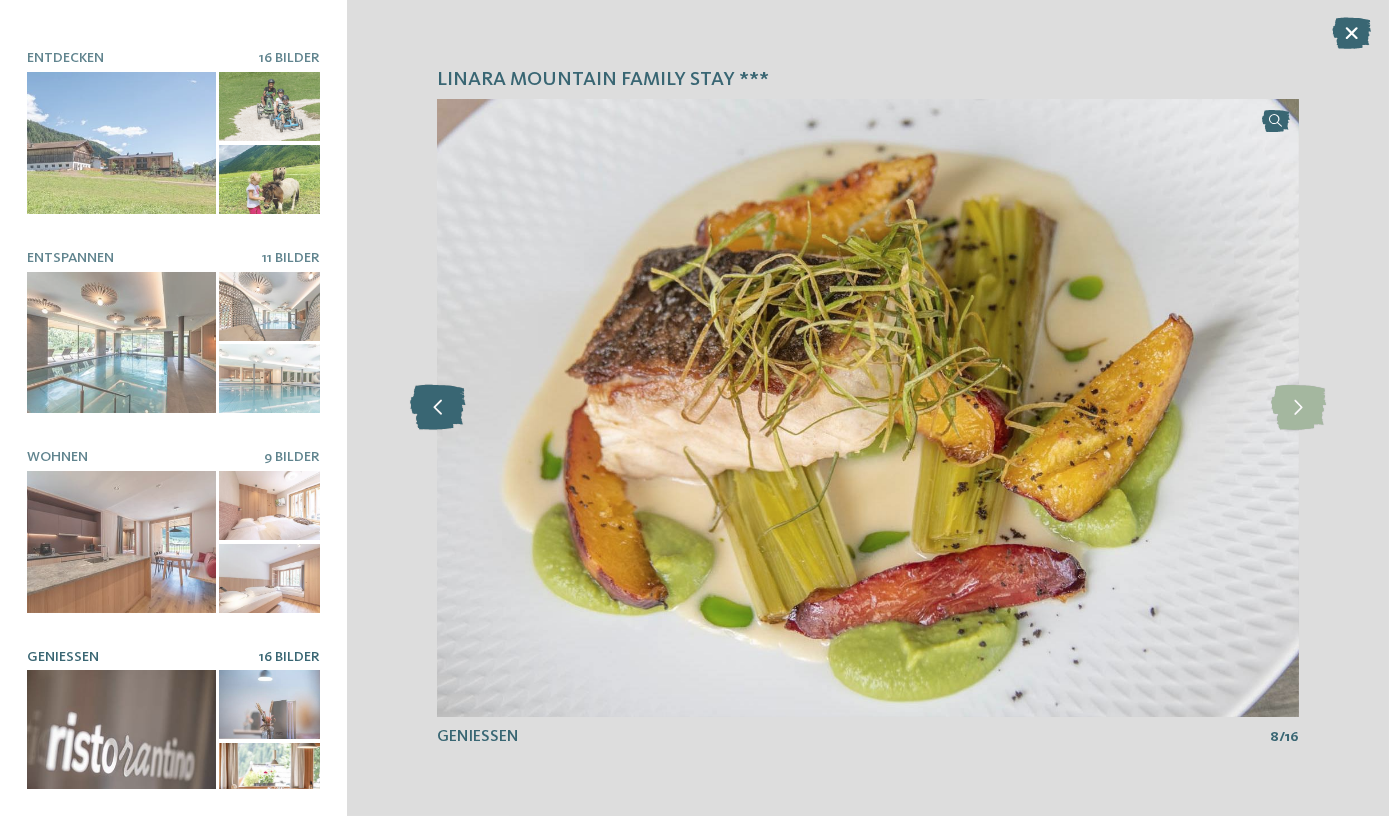 click at bounding box center (437, 407) 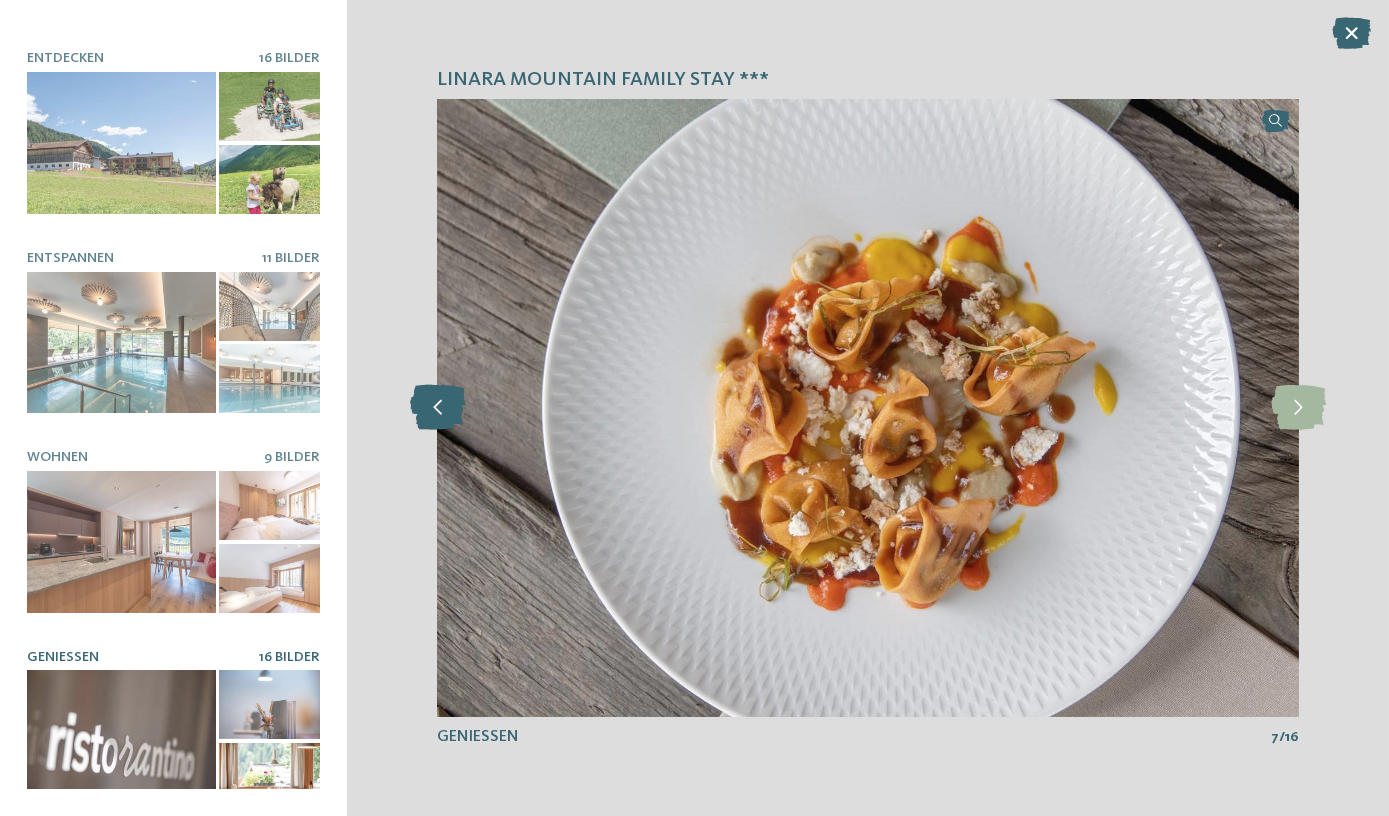 click at bounding box center [437, 407] 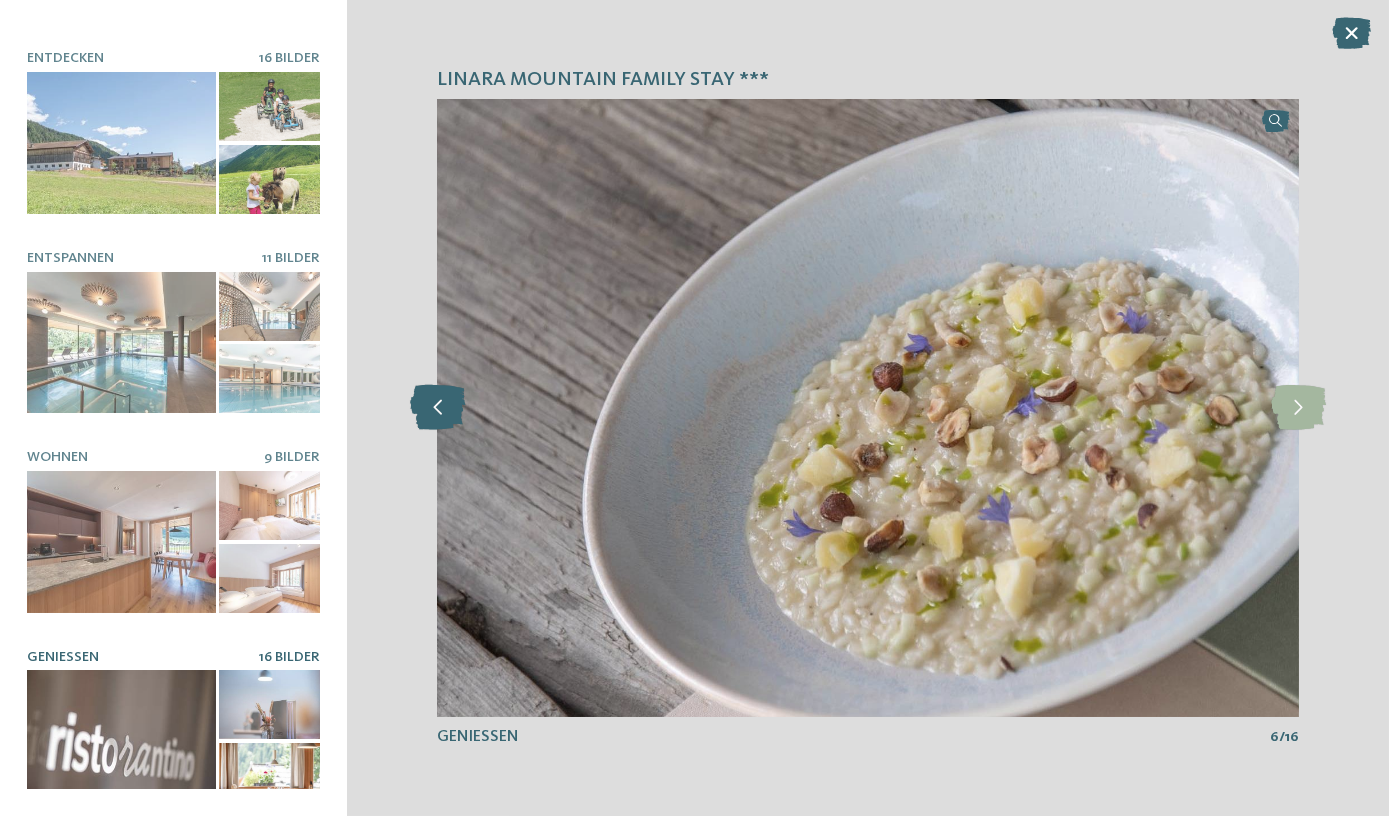 click at bounding box center (437, 407) 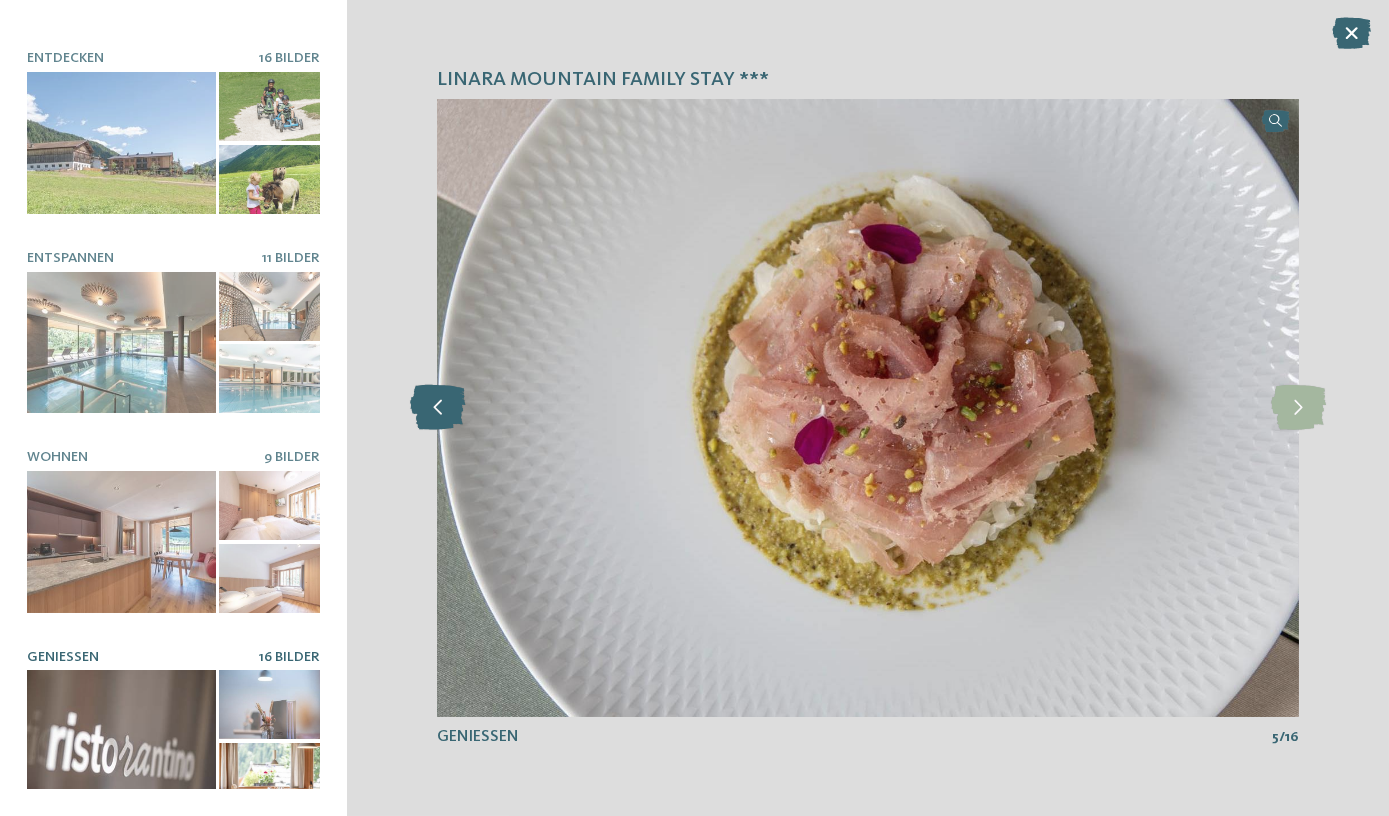 click at bounding box center (437, 407) 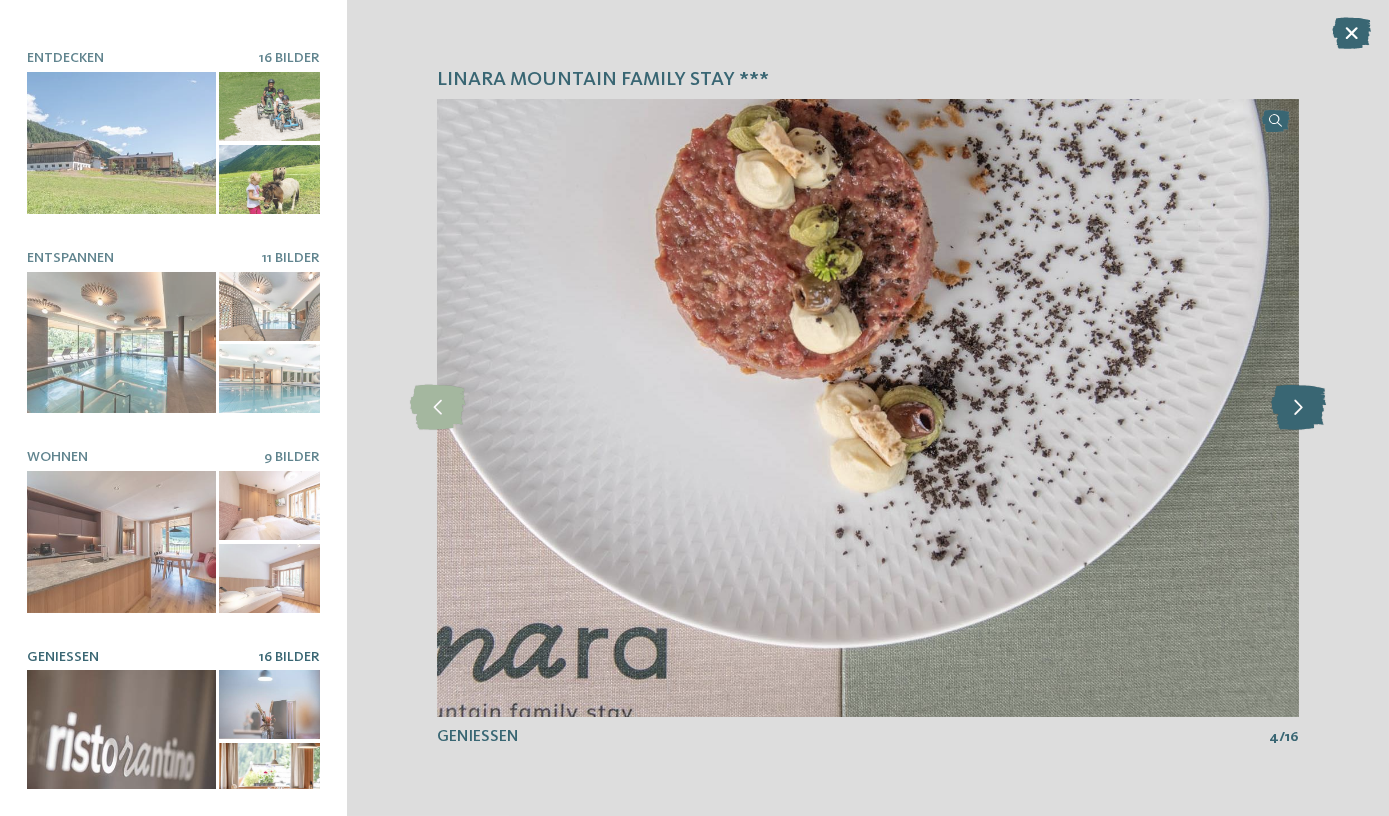 click at bounding box center (1298, 407) 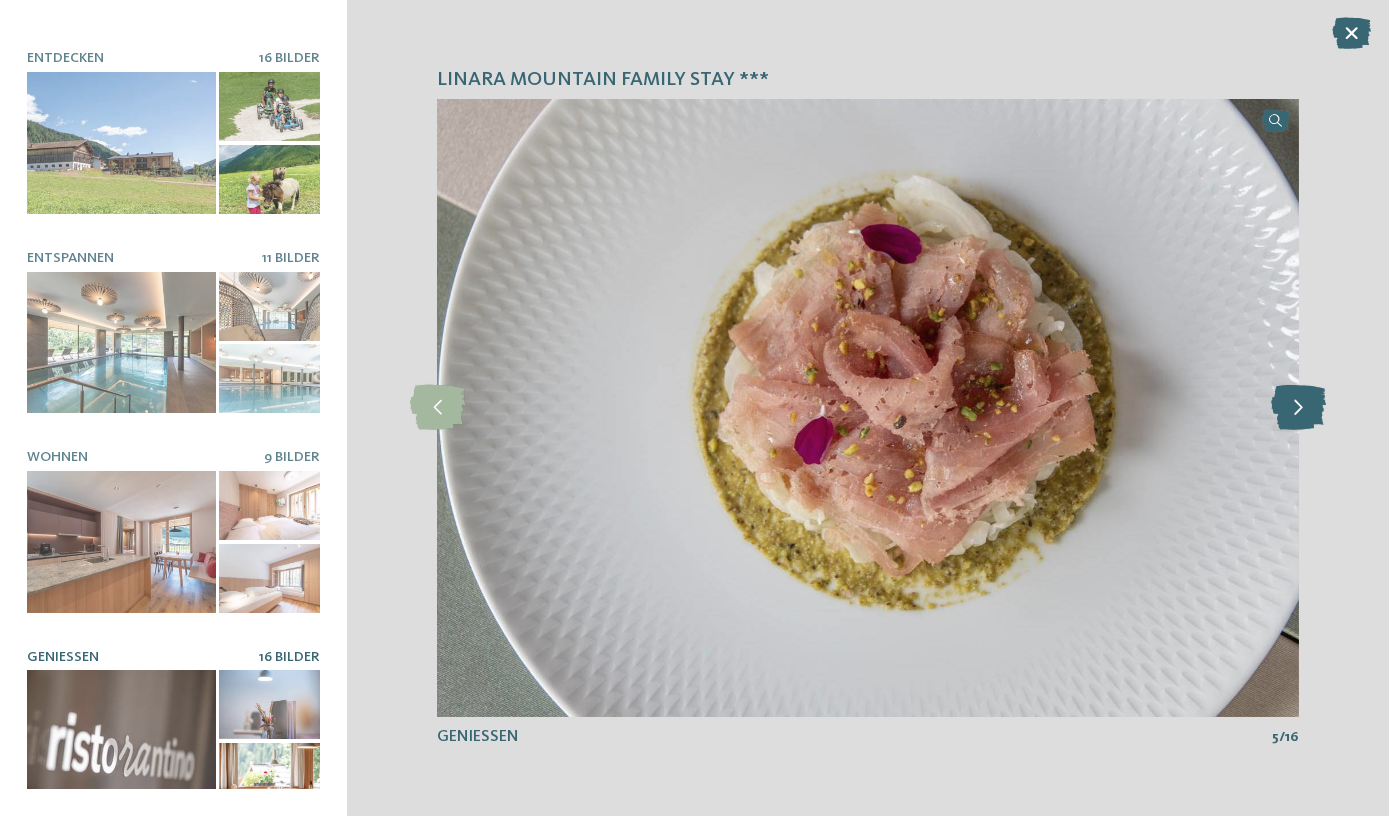 click at bounding box center (1298, 407) 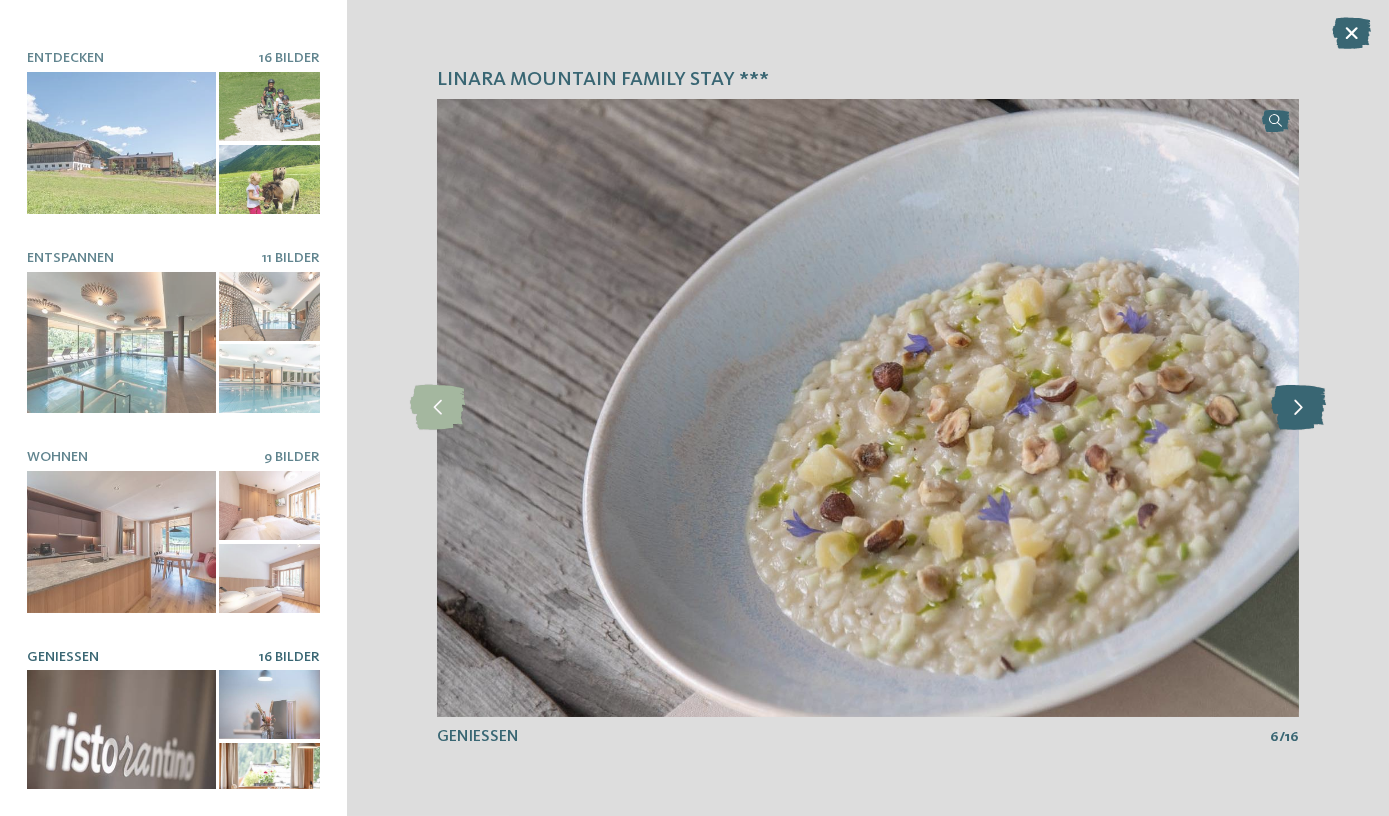 click at bounding box center [1298, 407] 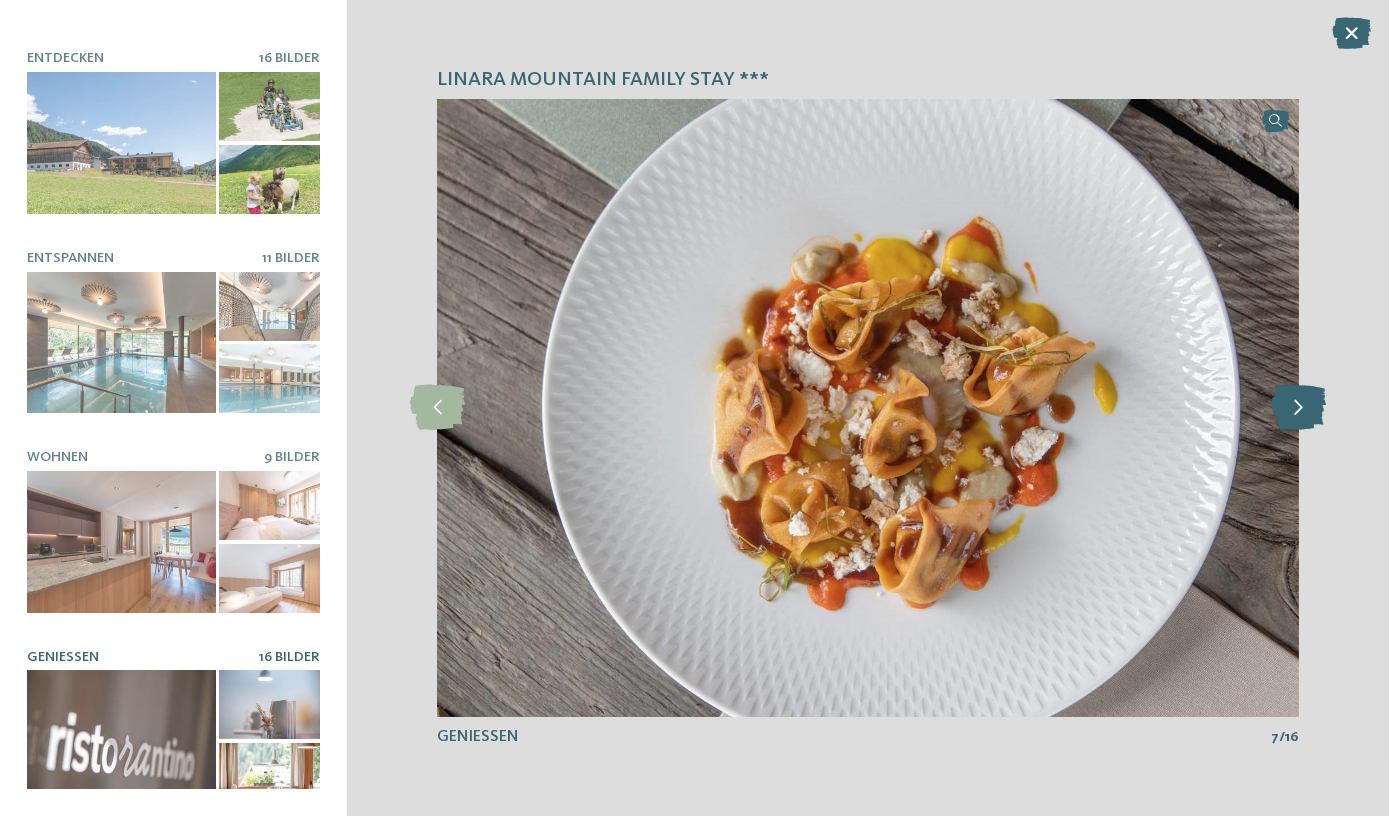 click at bounding box center (1298, 407) 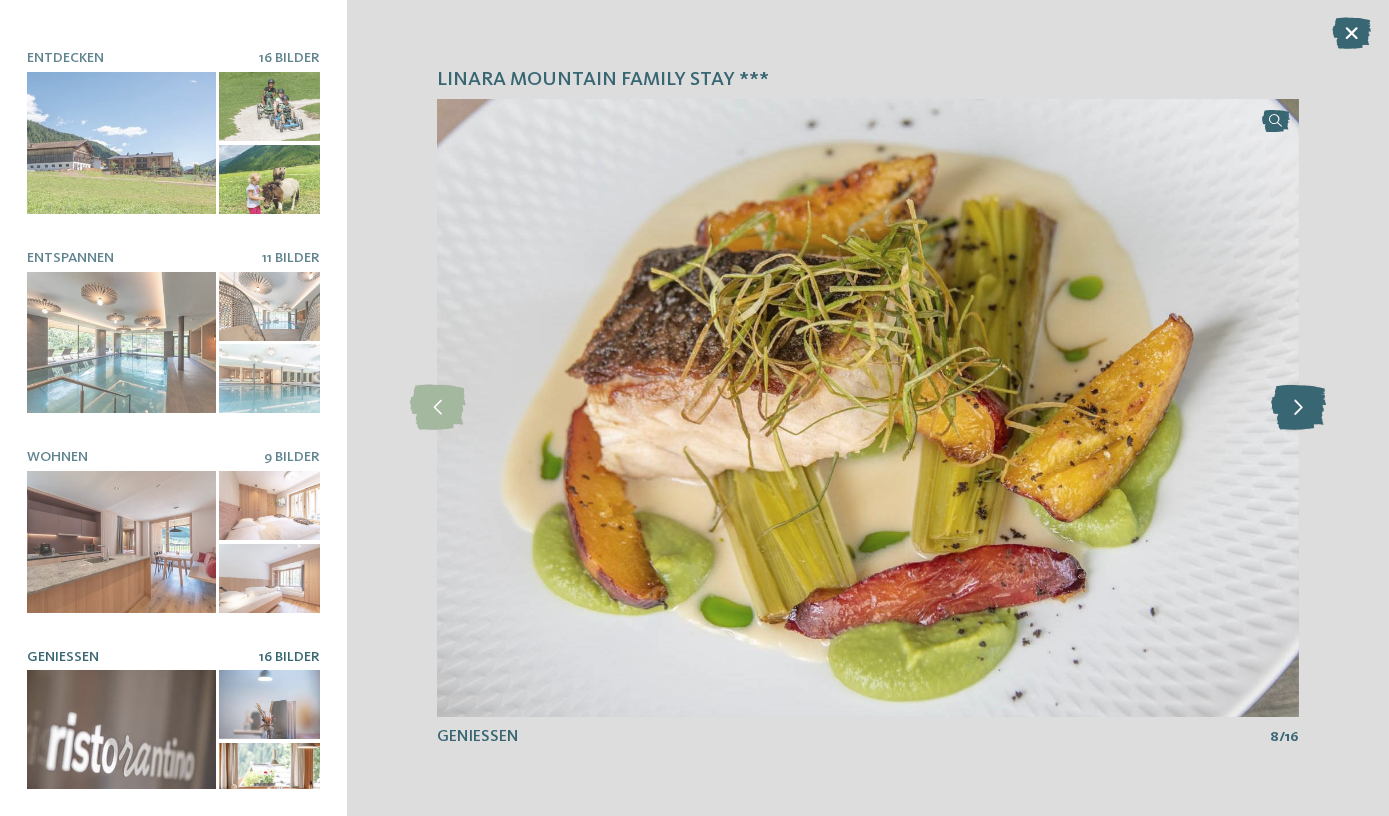 click at bounding box center [1298, 407] 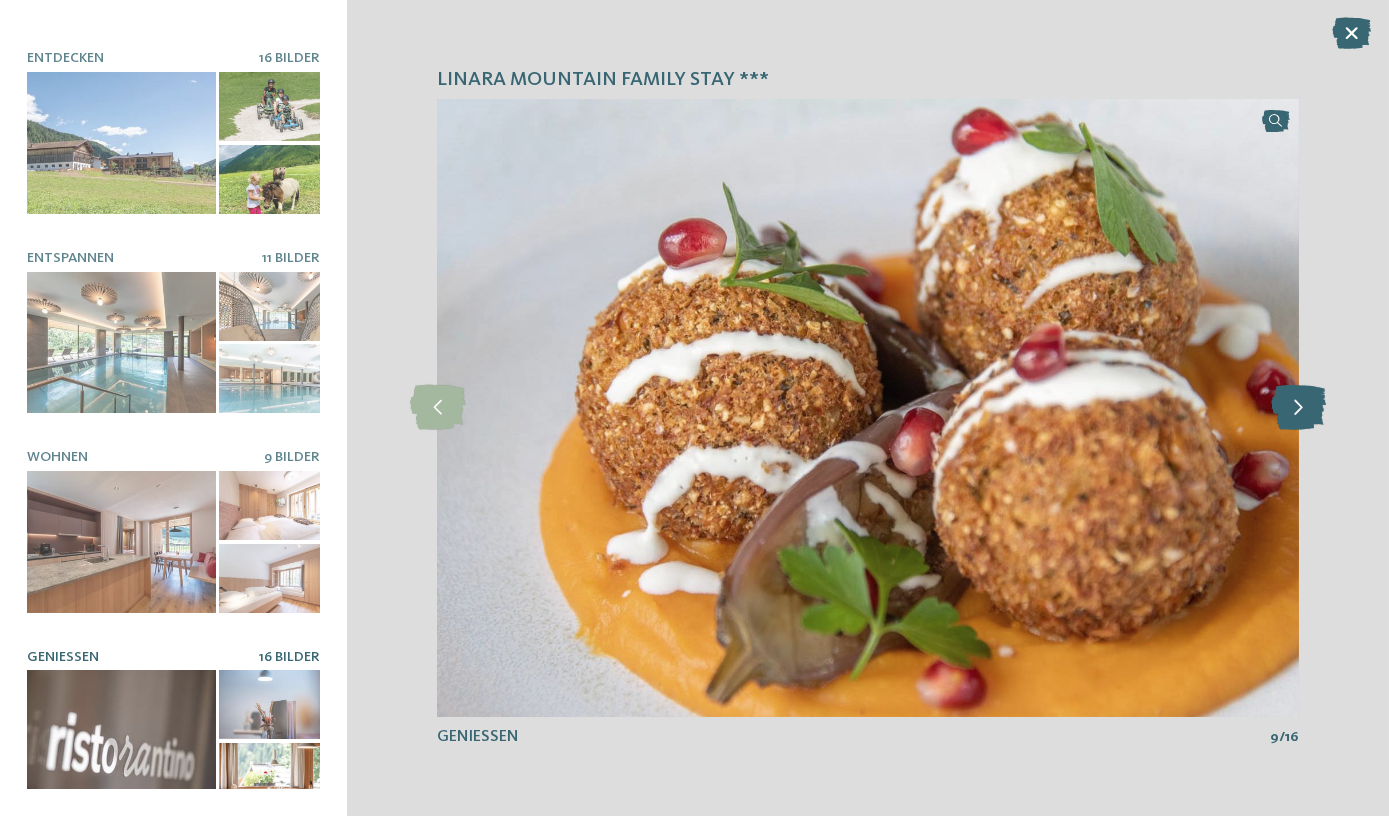 click at bounding box center [1298, 407] 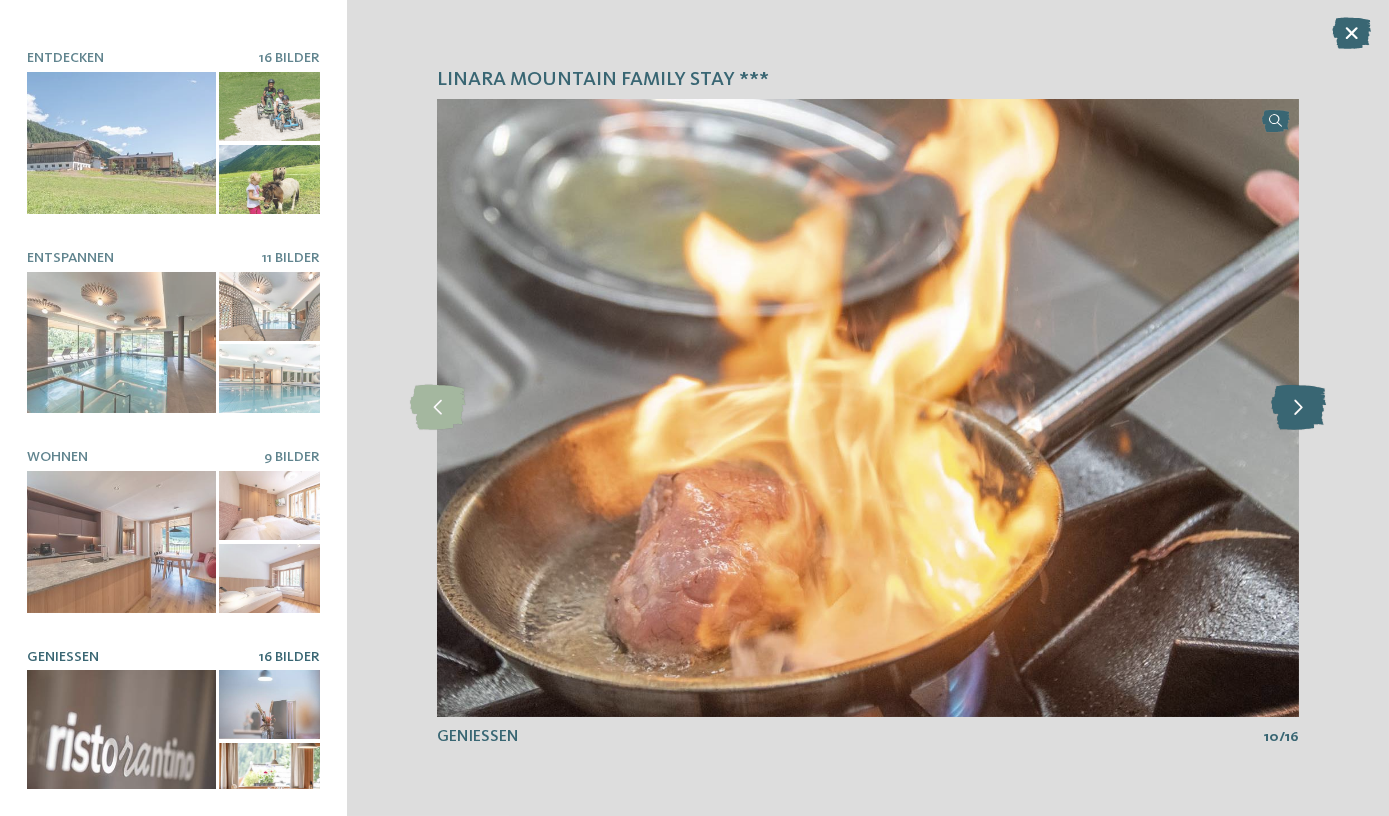 click at bounding box center [1298, 407] 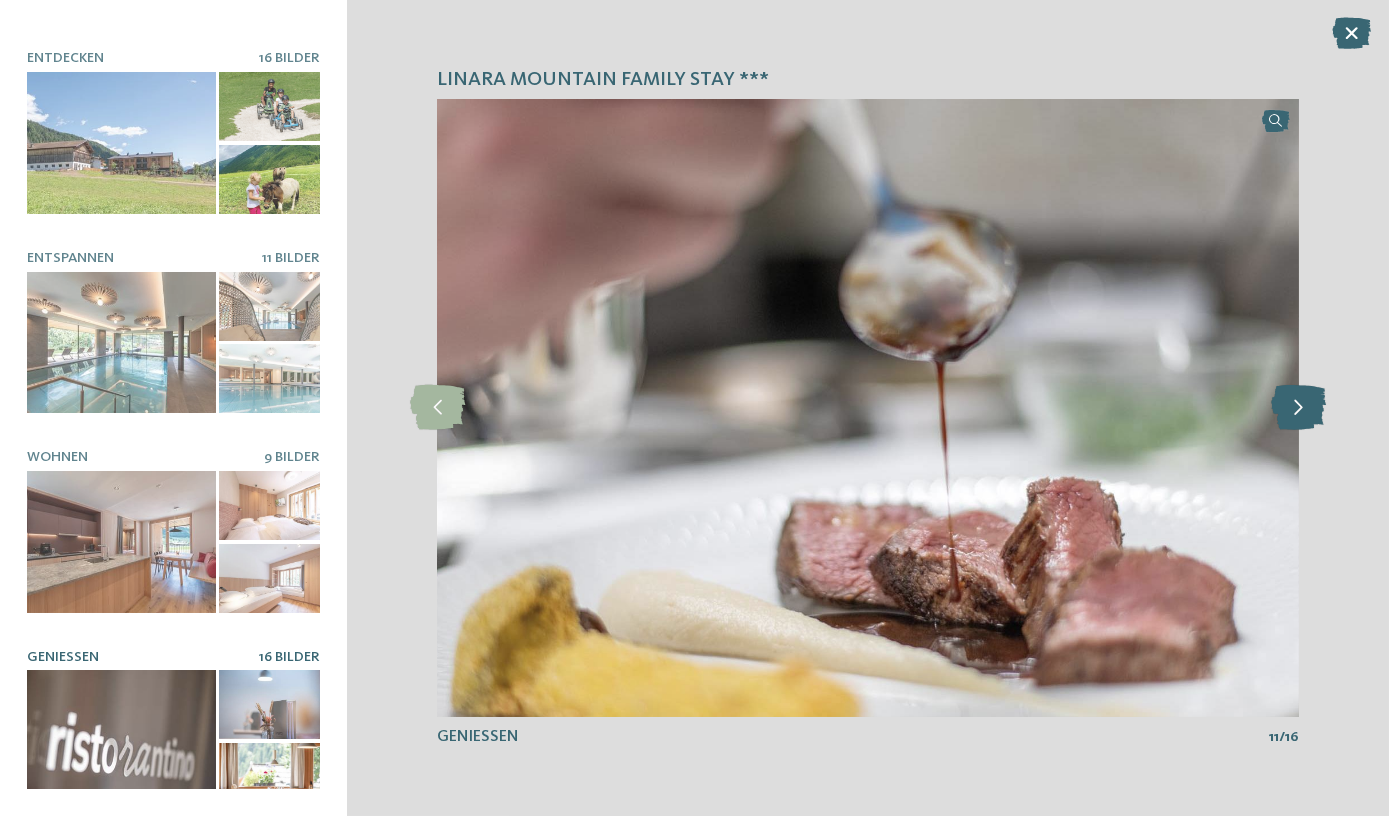 click at bounding box center [1298, 407] 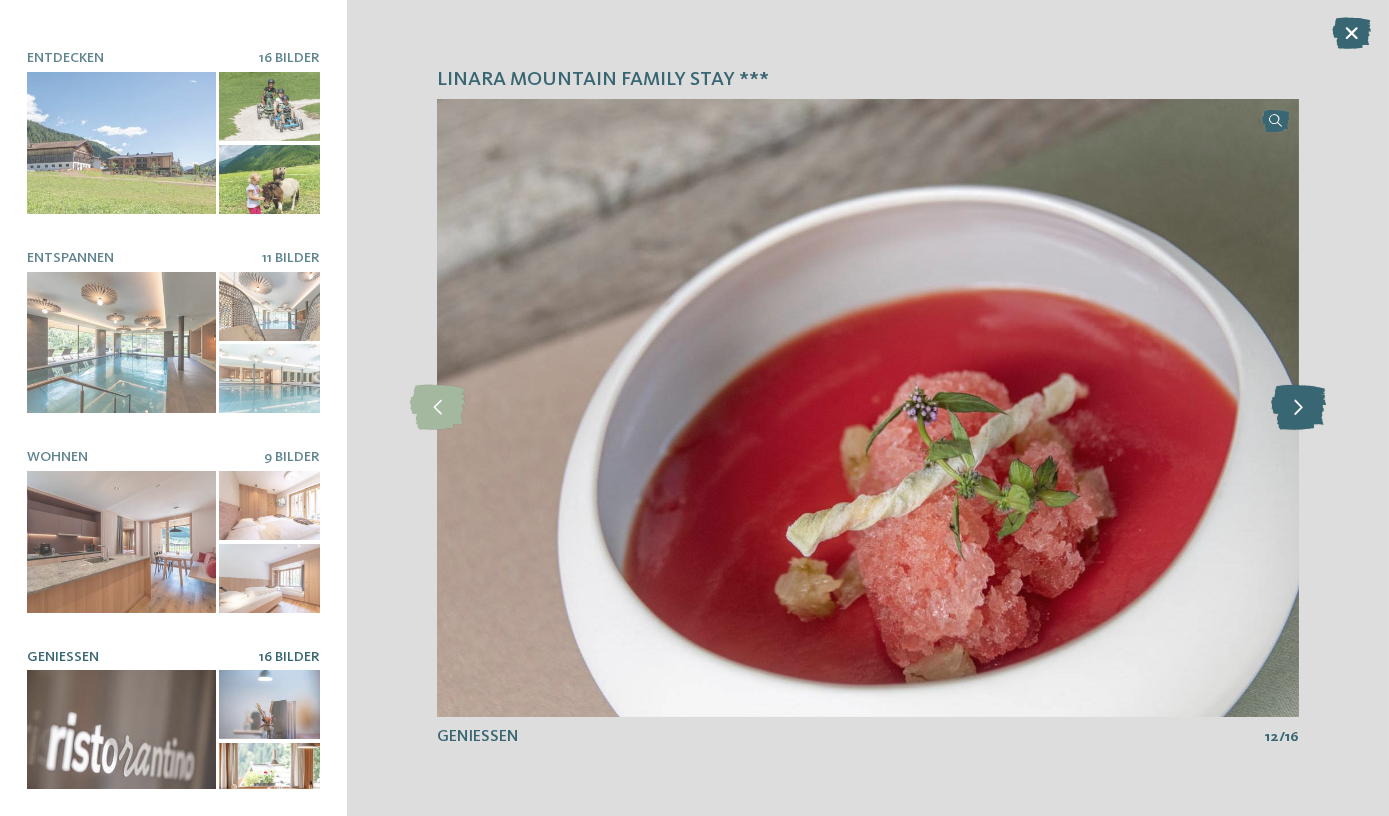click at bounding box center [1298, 407] 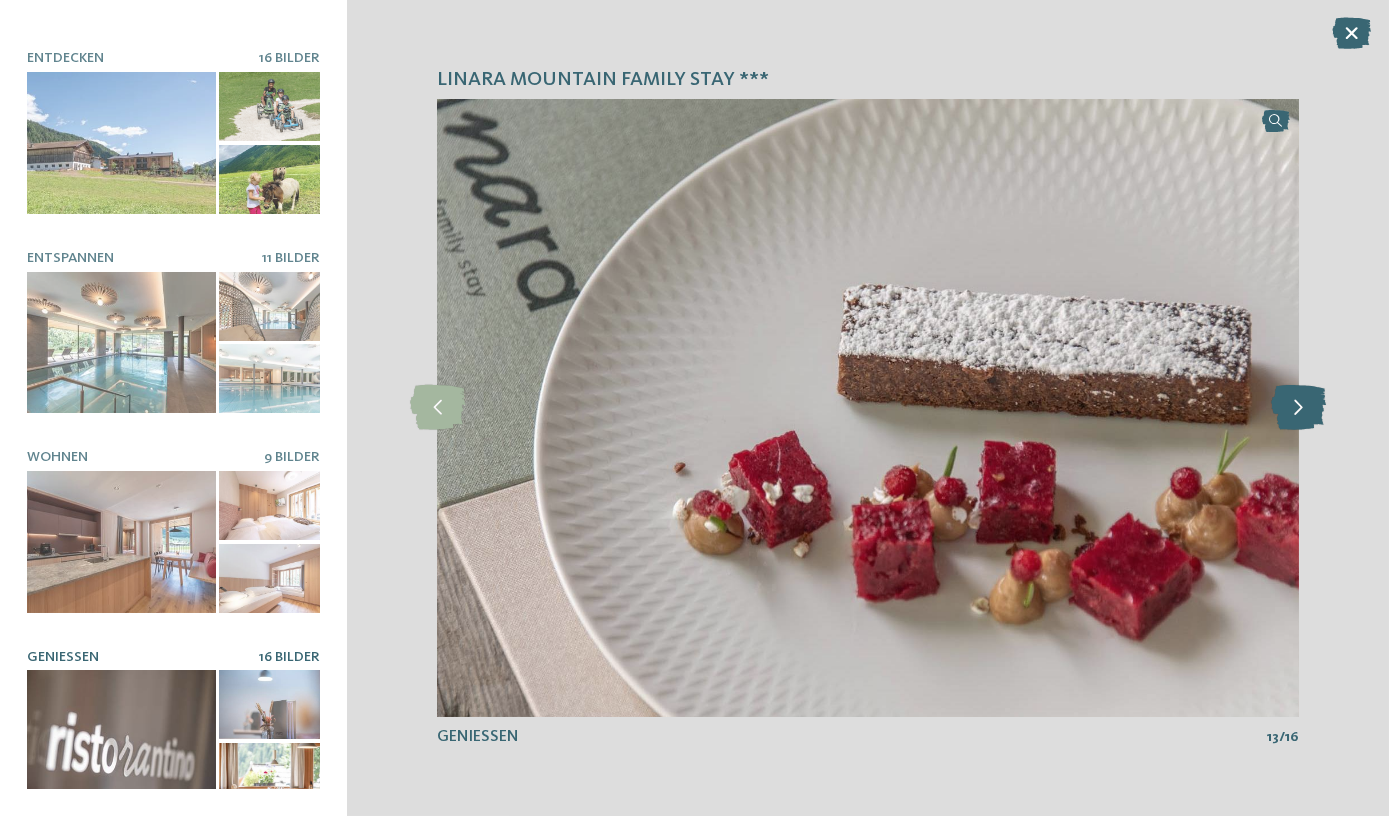 click at bounding box center (1298, 407) 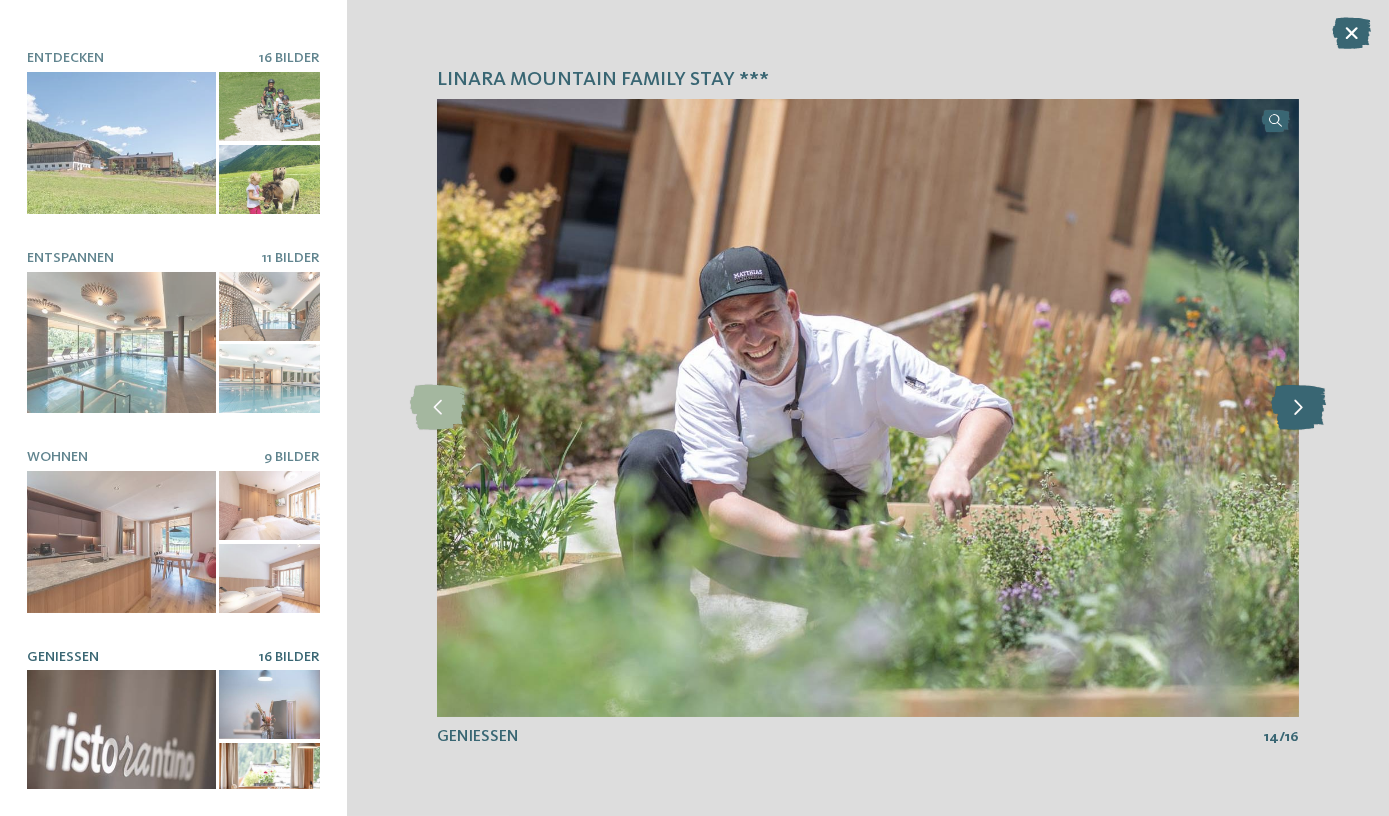 click at bounding box center (1298, 407) 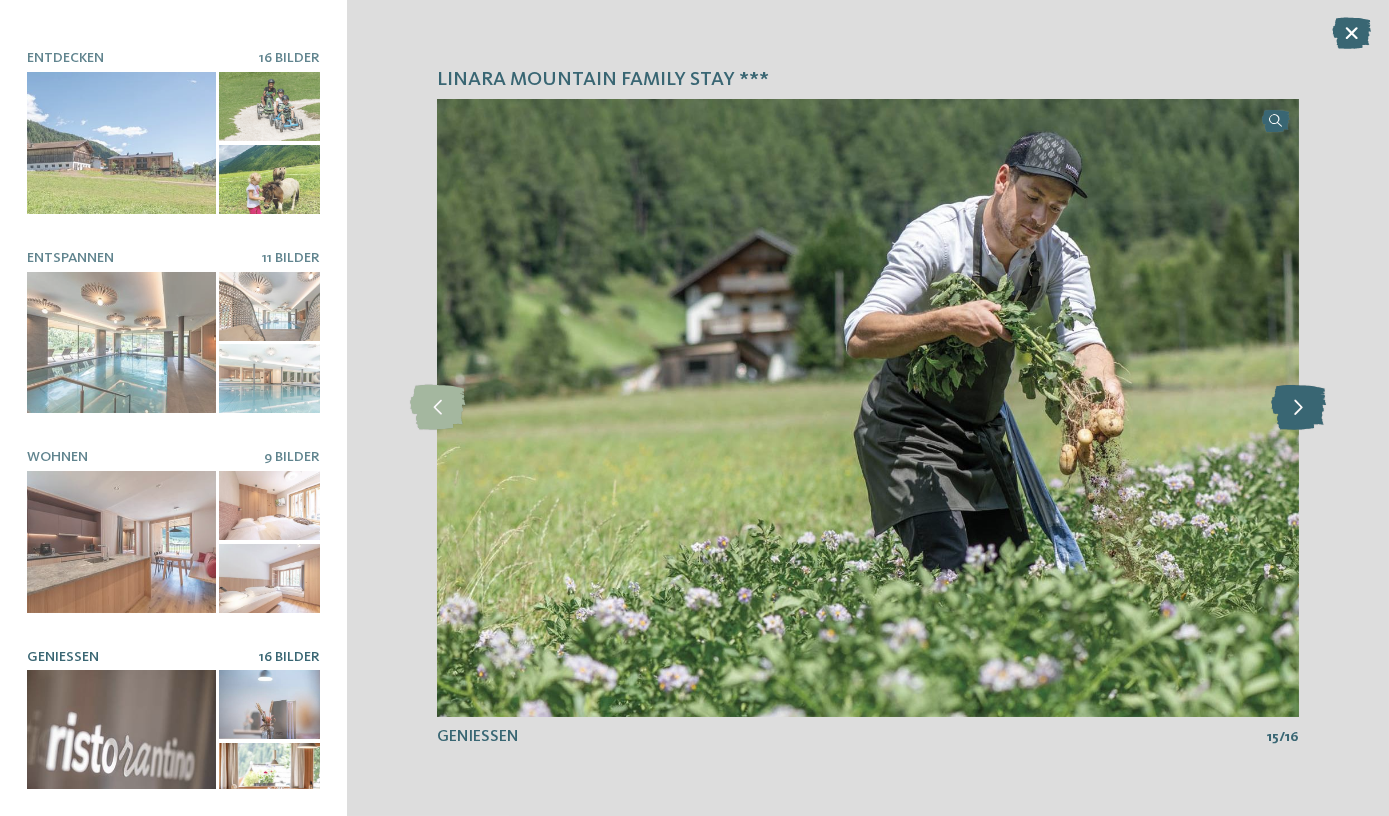 click at bounding box center (1298, 407) 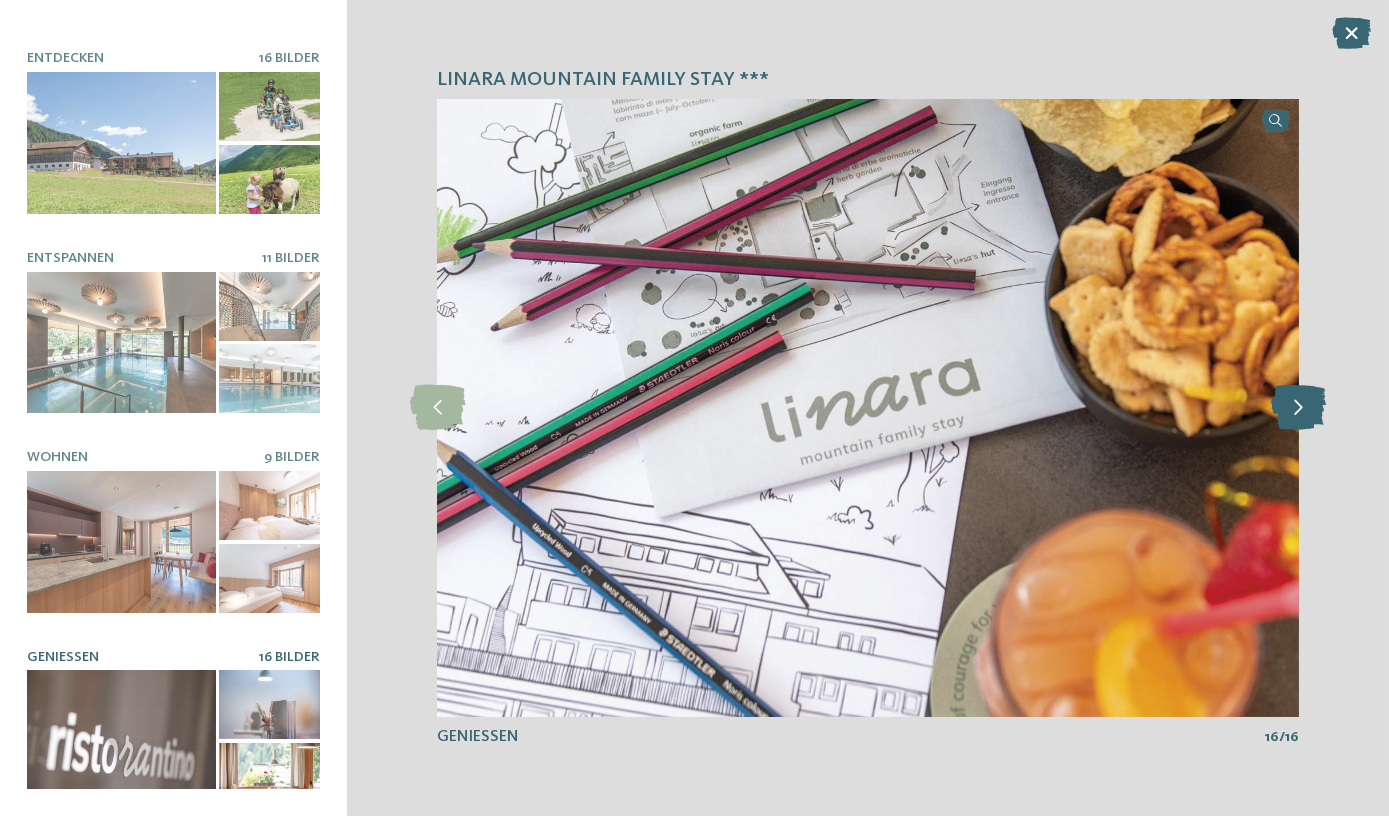 click at bounding box center [1298, 407] 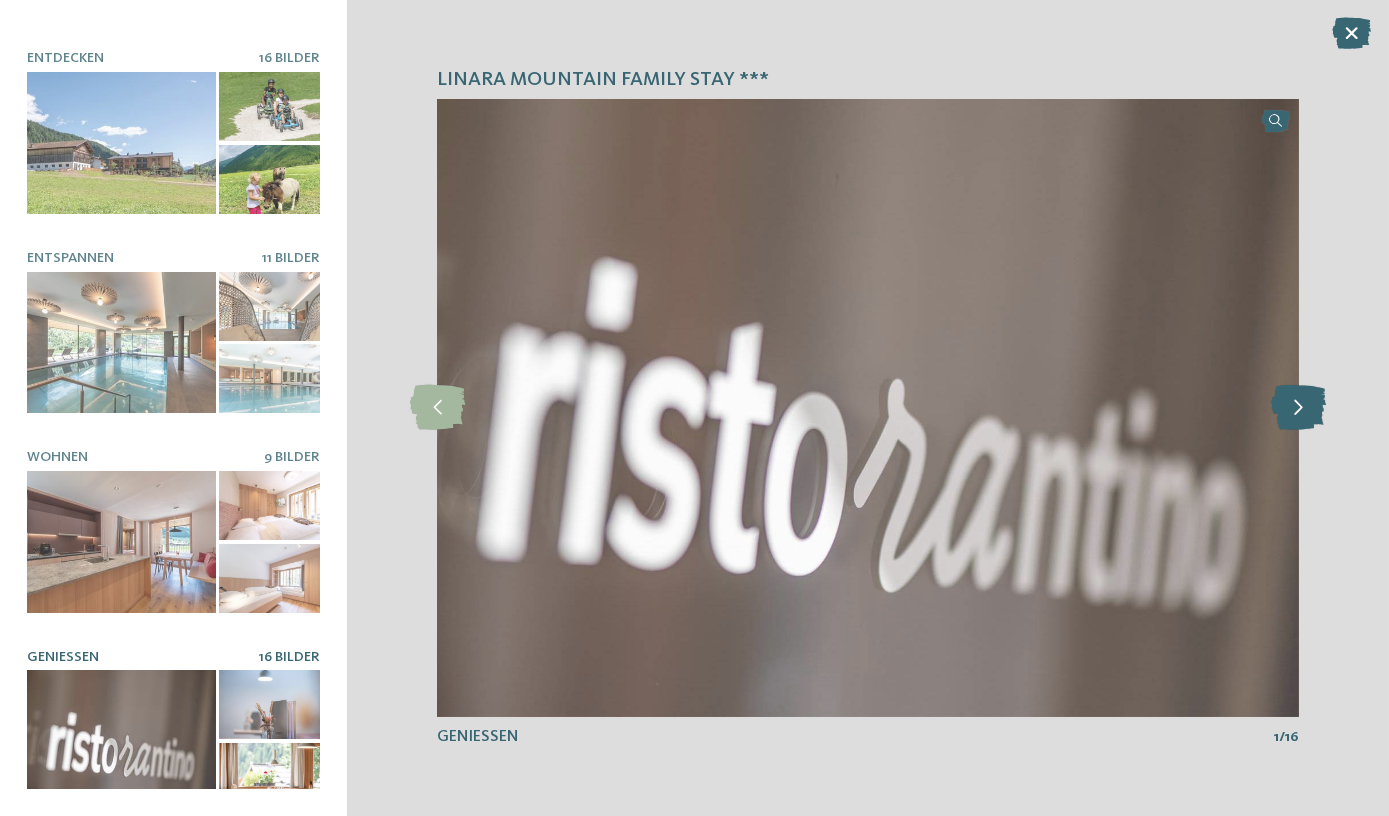 click at bounding box center (1298, 407) 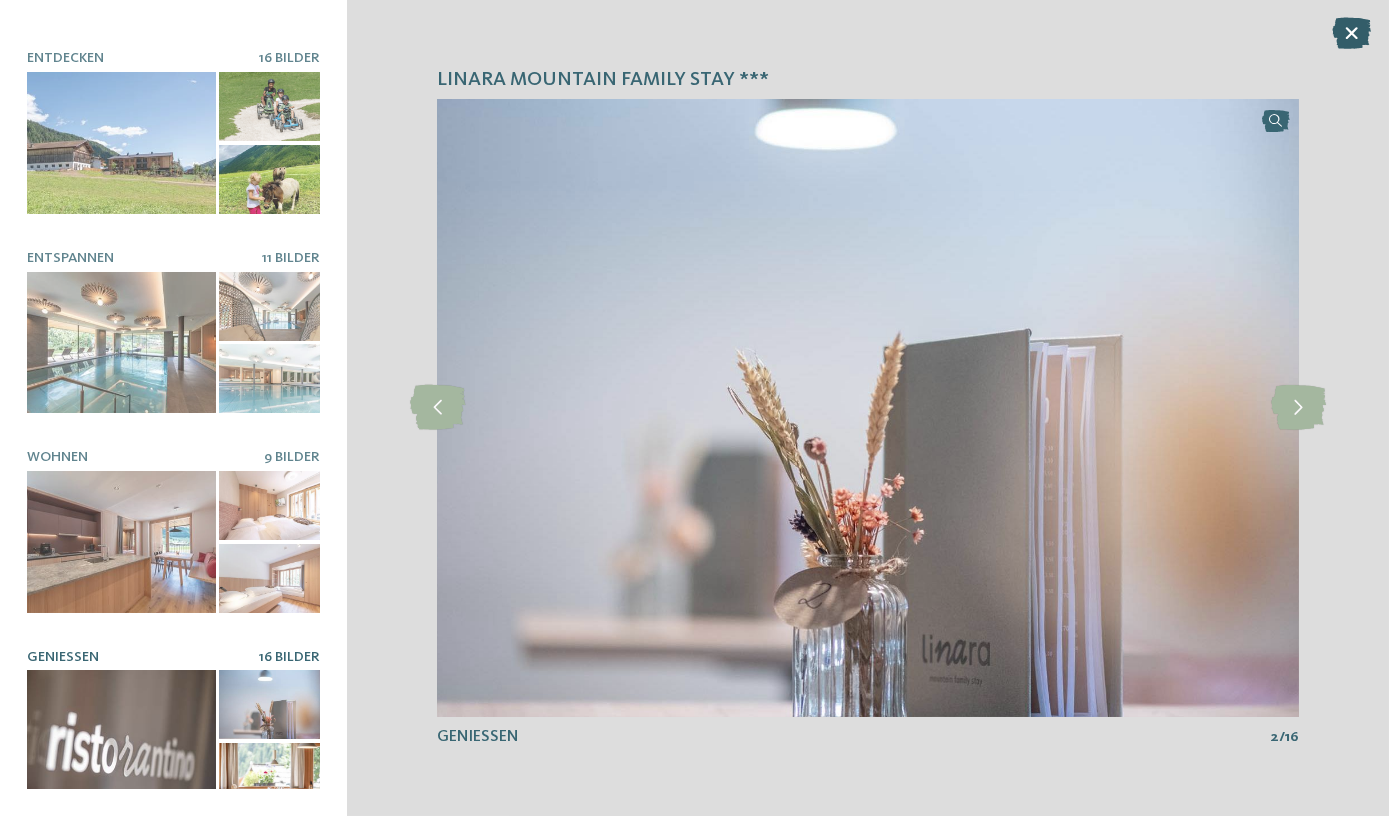 click at bounding box center (1351, 33) 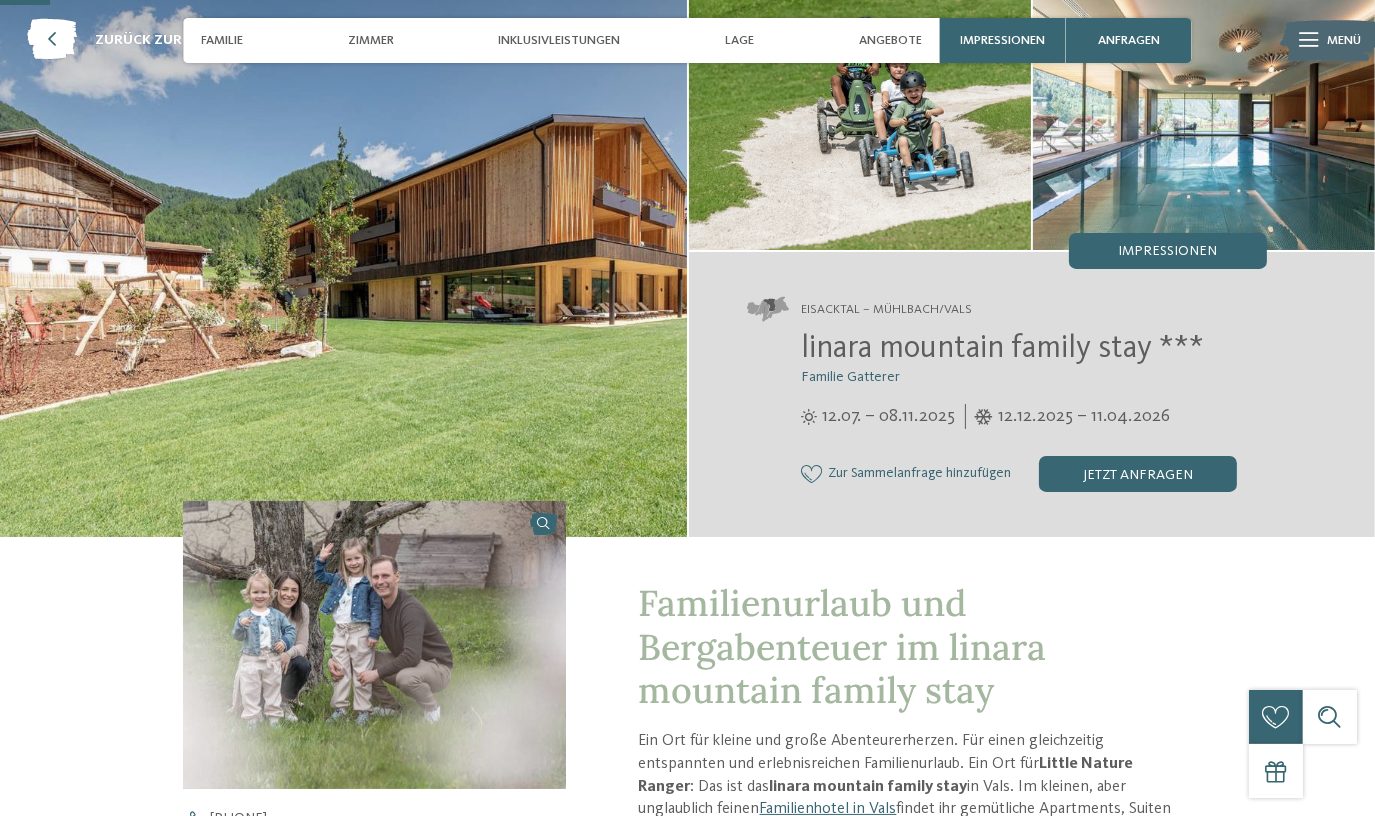 scroll, scrollTop: 90, scrollLeft: 0, axis: vertical 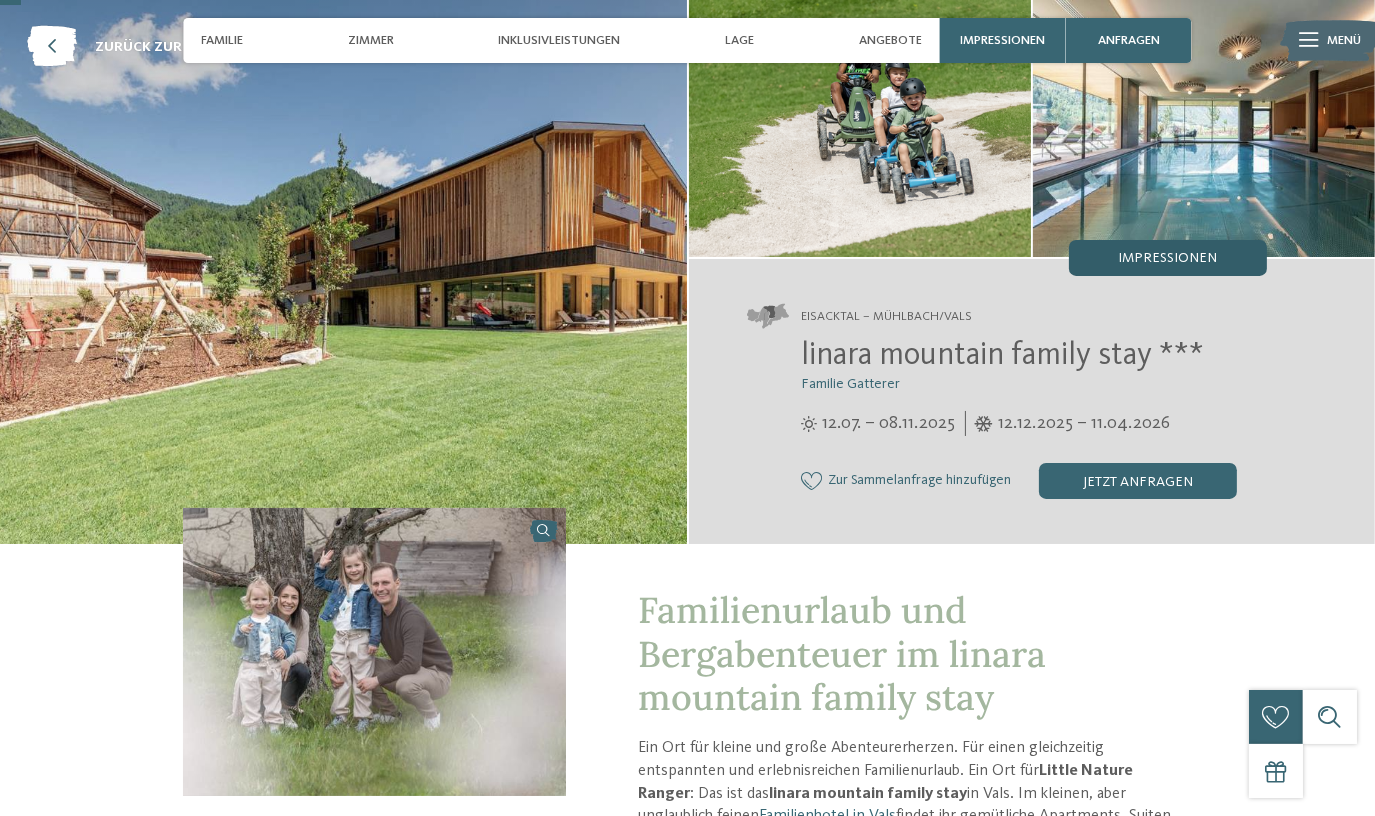 click on "Impressionen" at bounding box center (1167, 258) 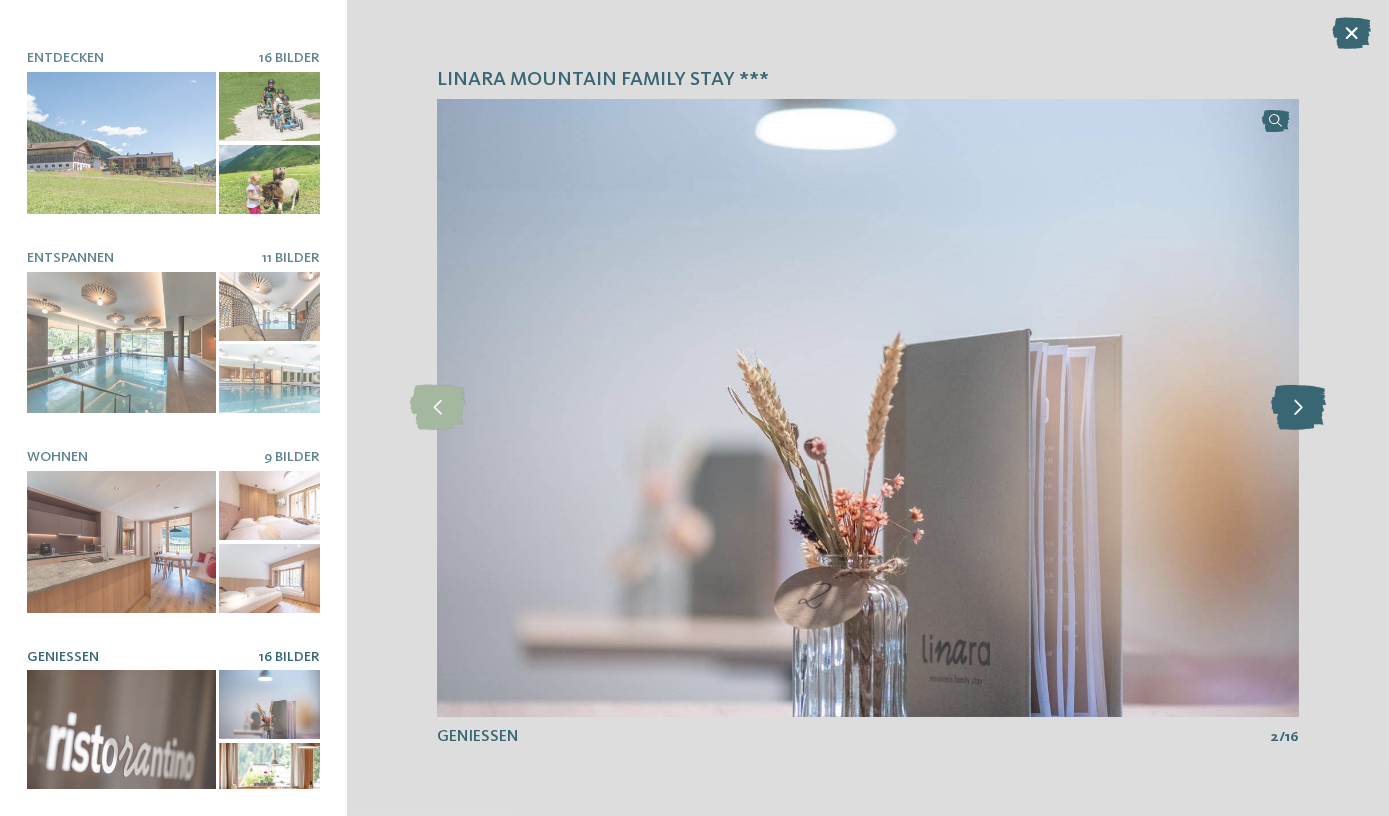 click at bounding box center [1298, 407] 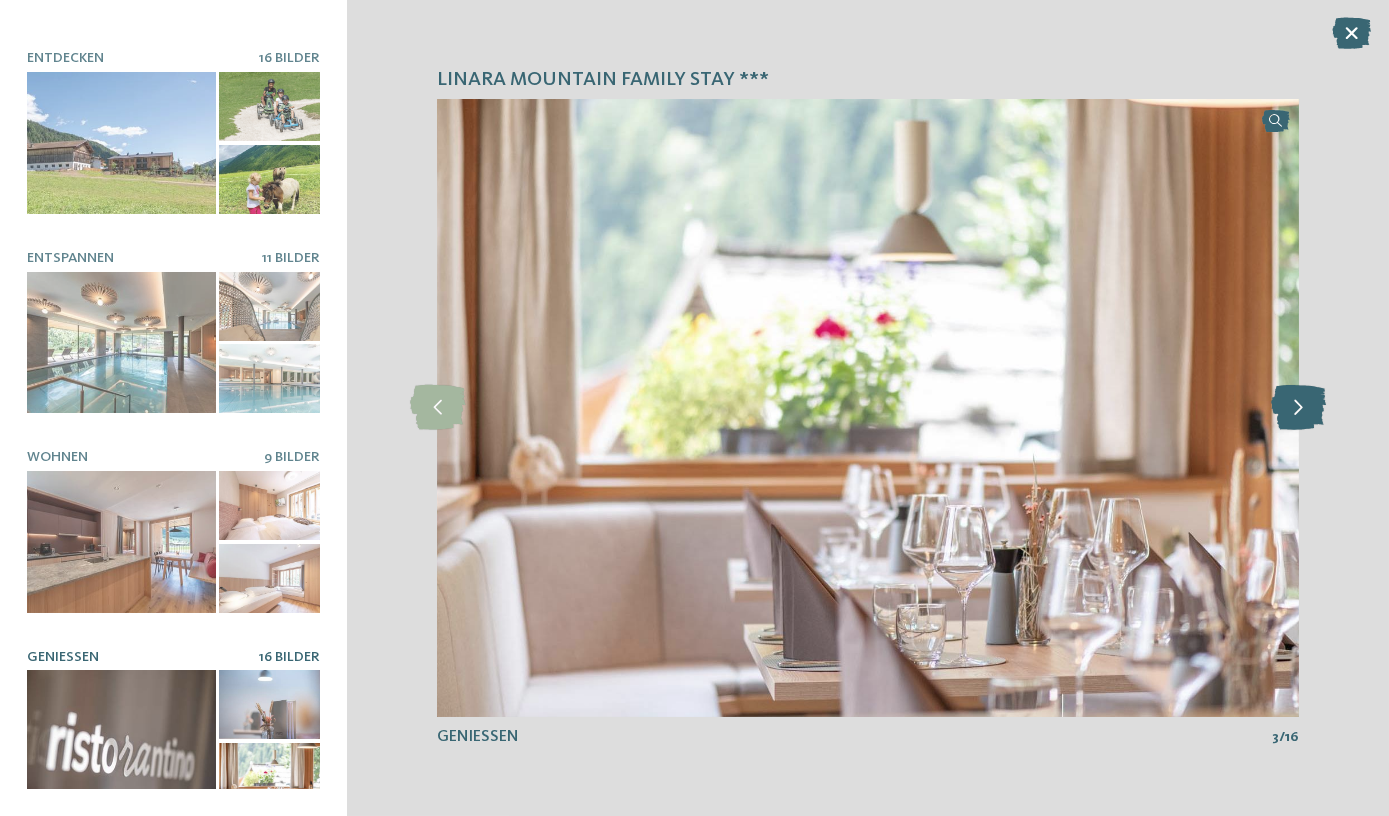 click at bounding box center (1298, 407) 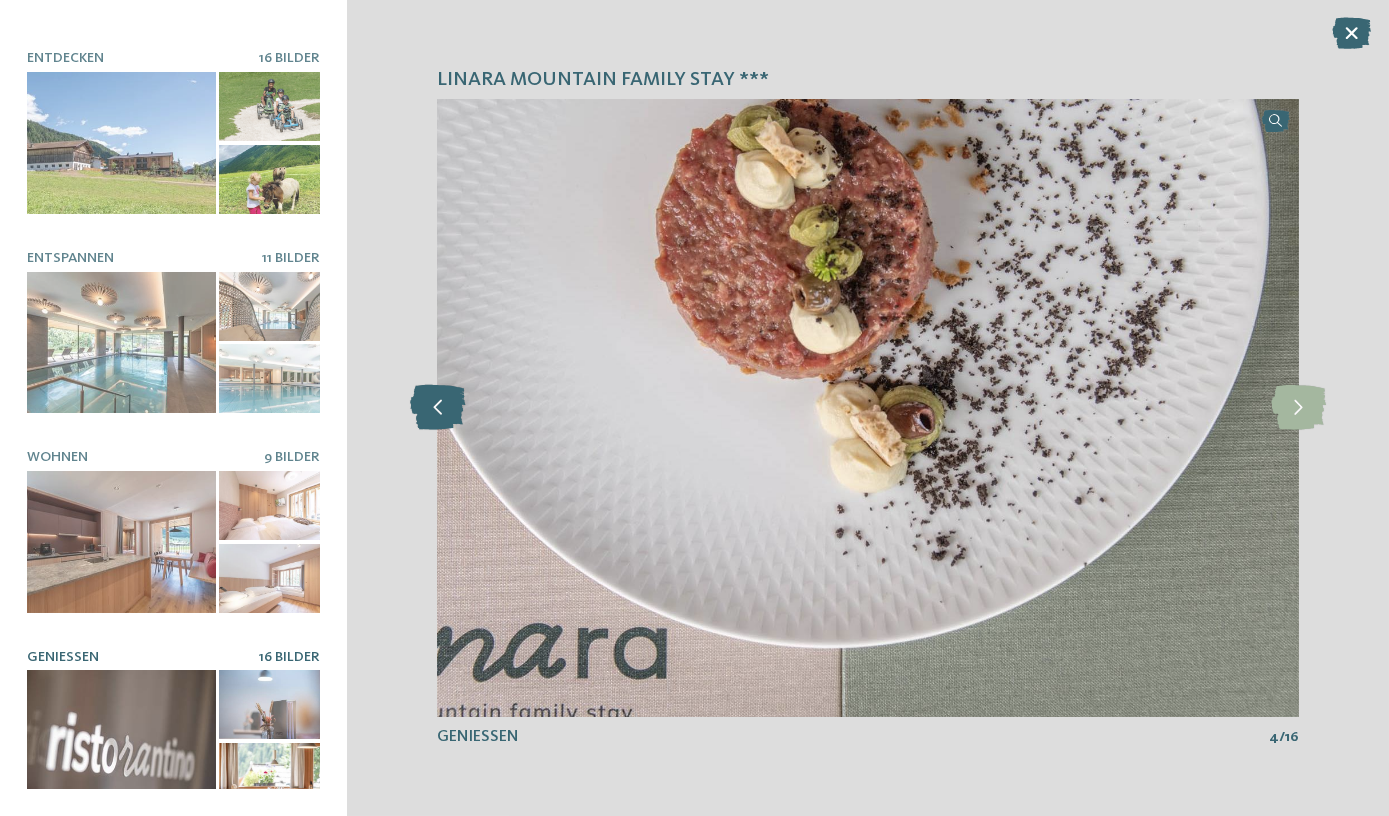 click at bounding box center [437, 407] 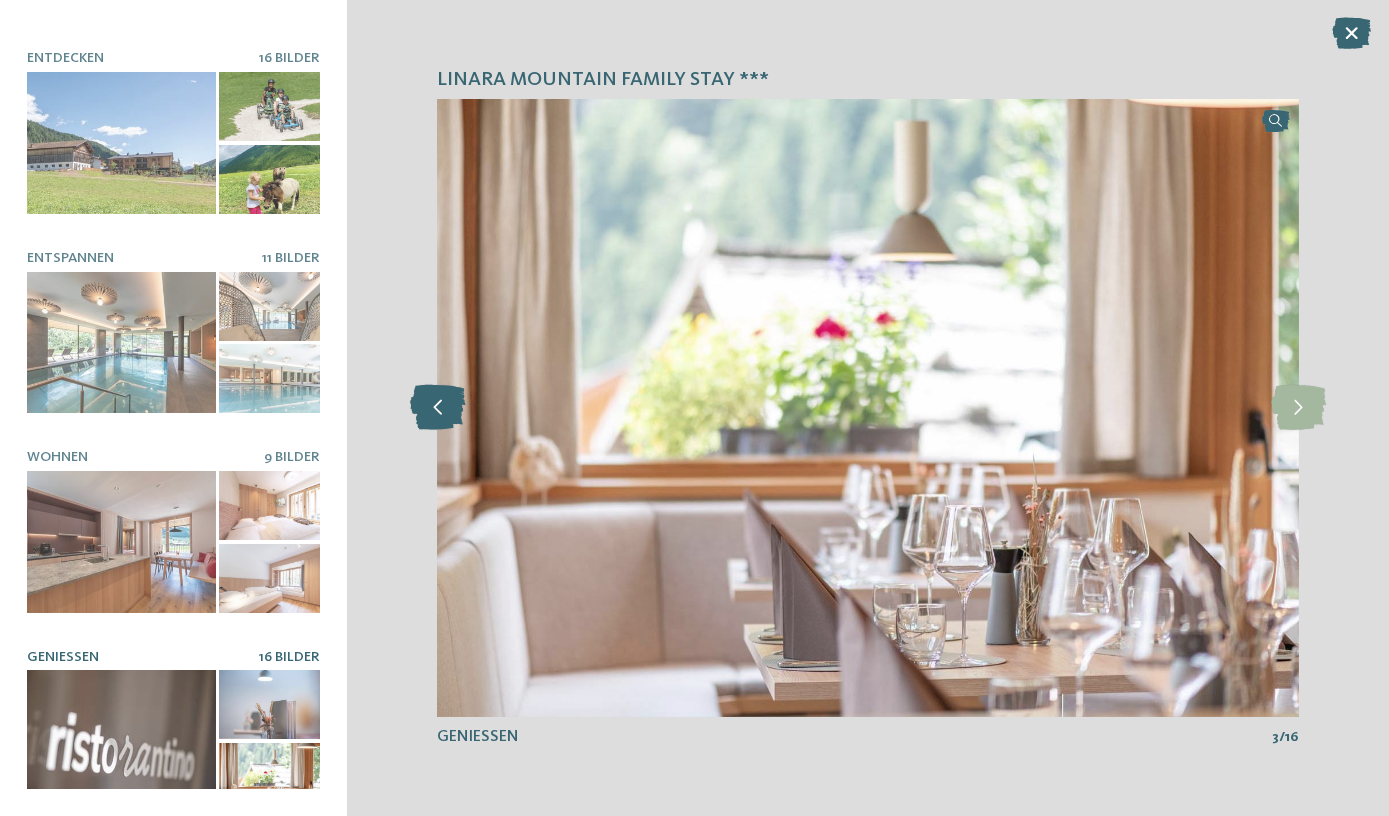click at bounding box center (437, 407) 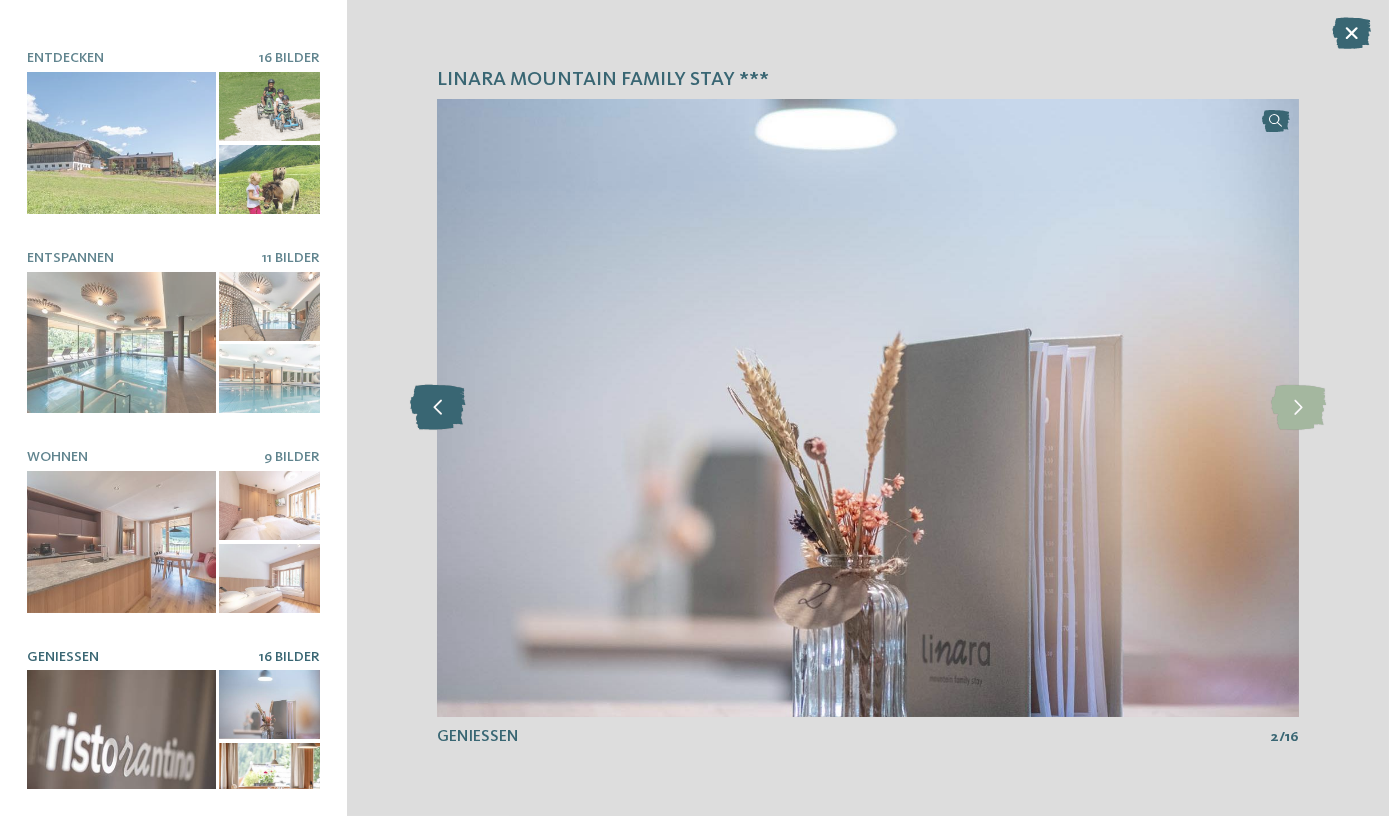 click at bounding box center (437, 407) 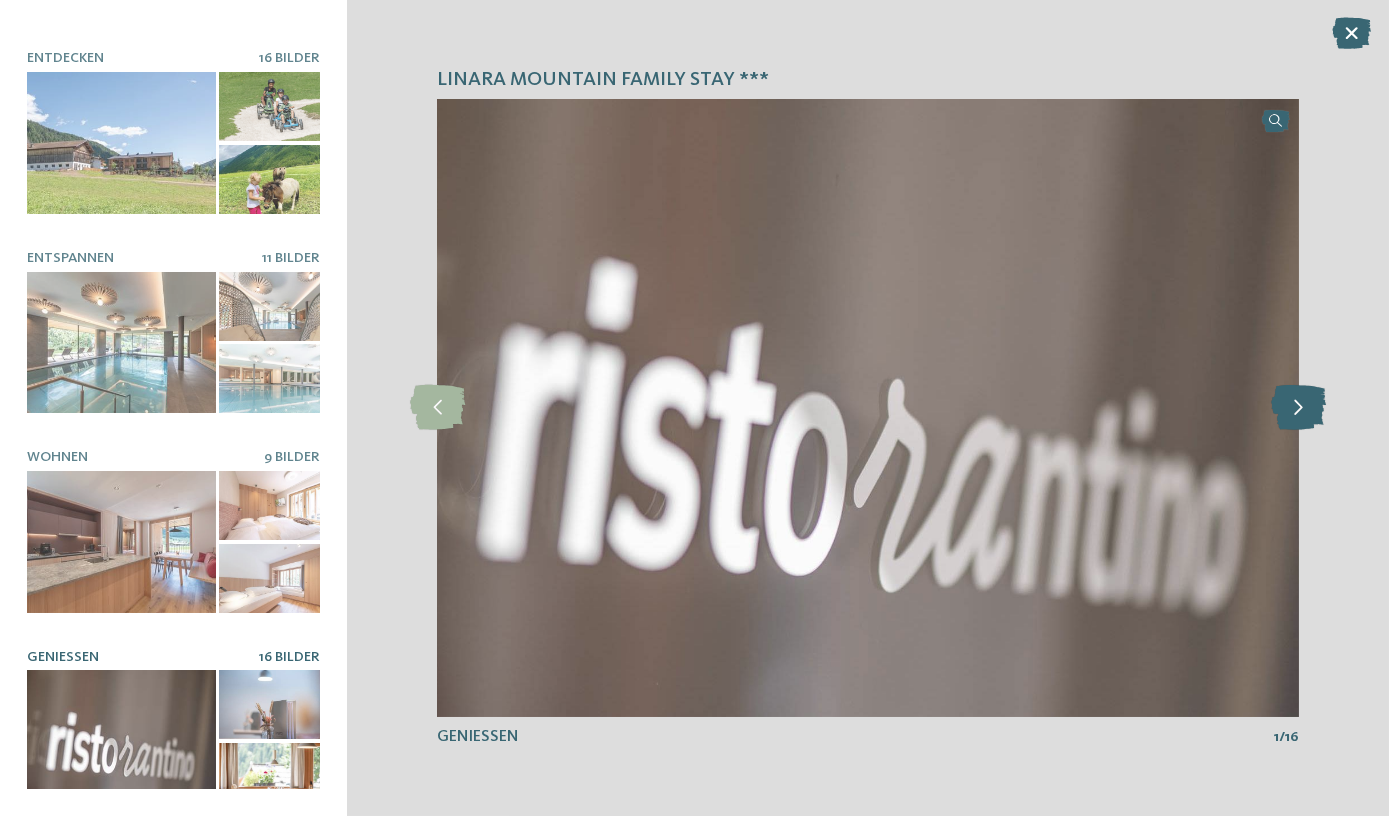 click at bounding box center [1298, 407] 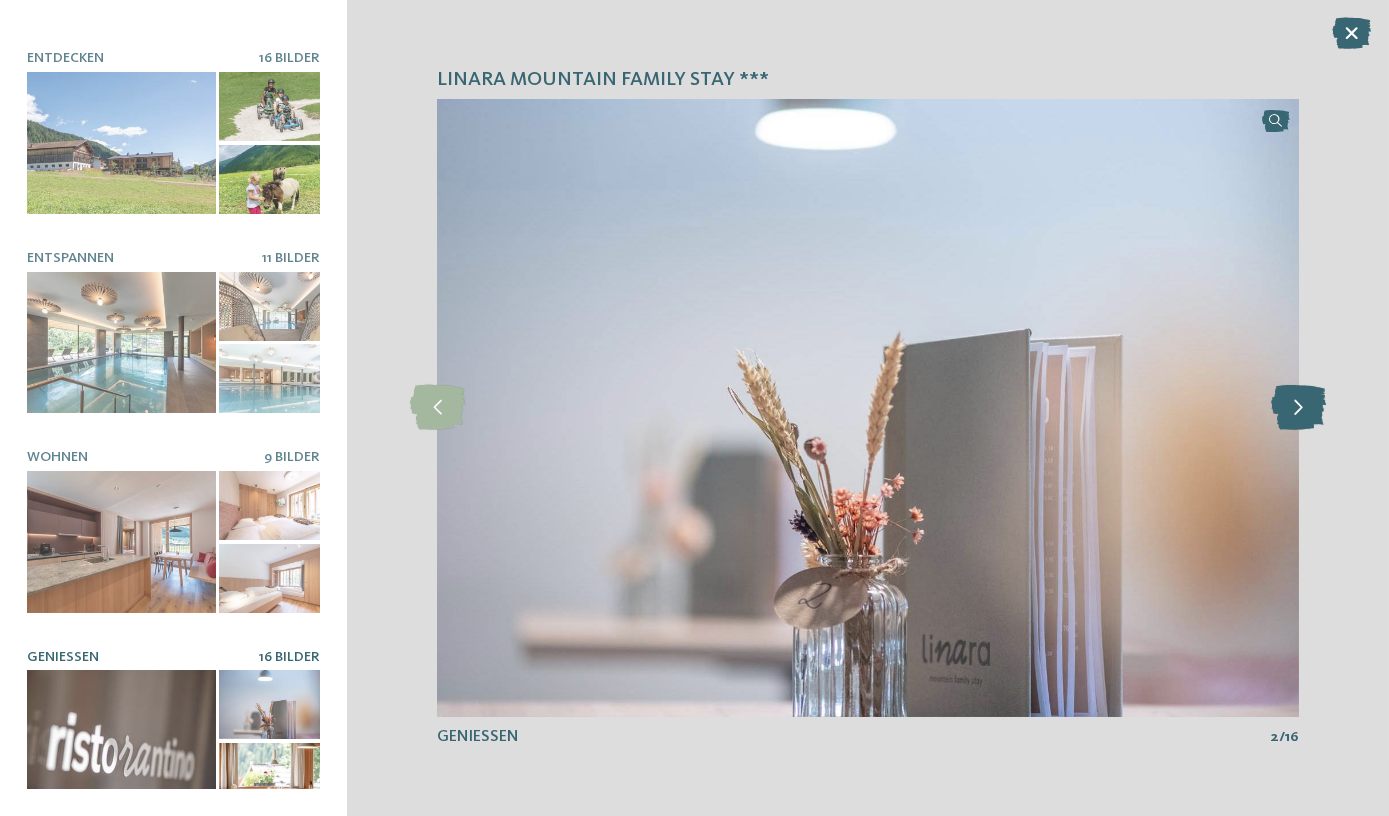 click at bounding box center [1298, 407] 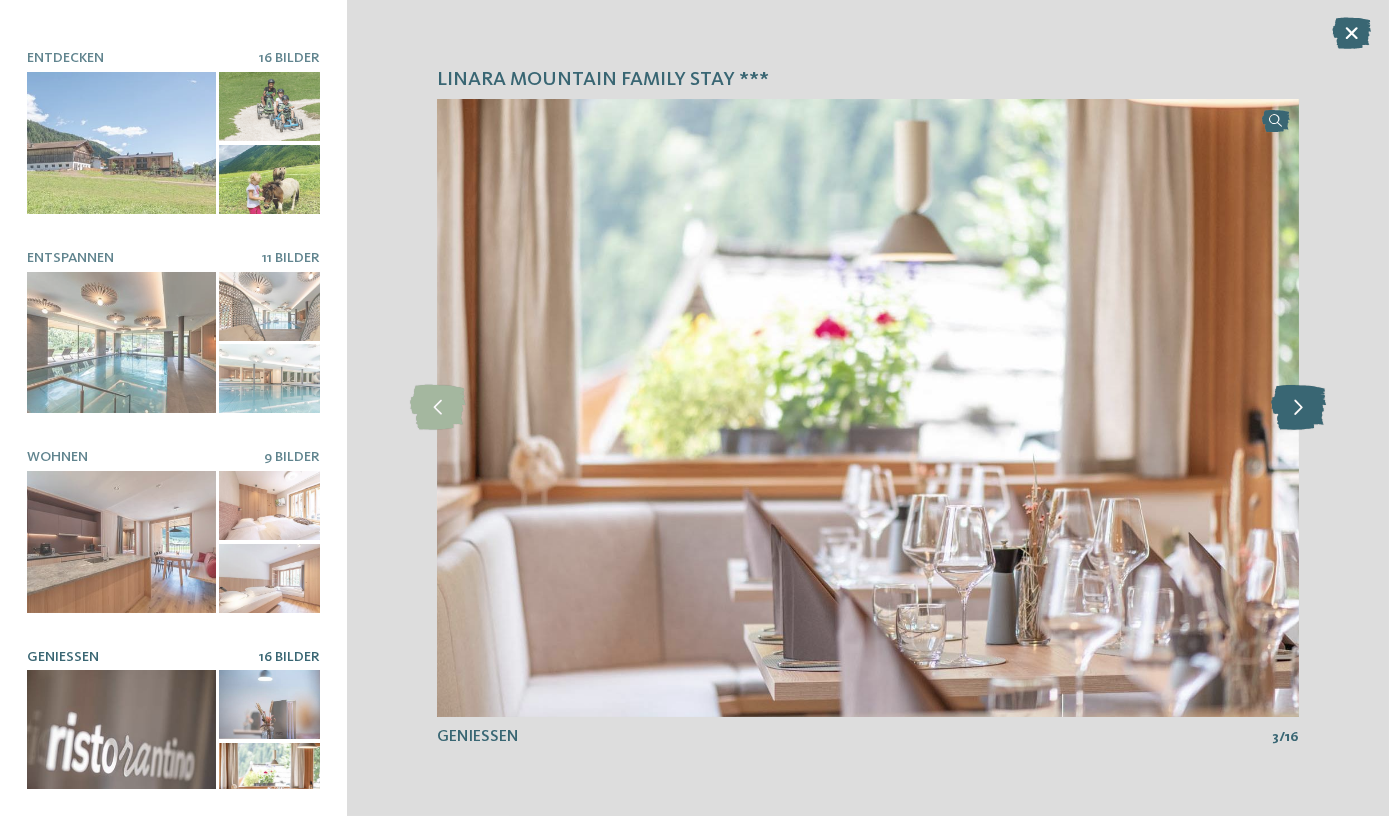 click at bounding box center [1298, 407] 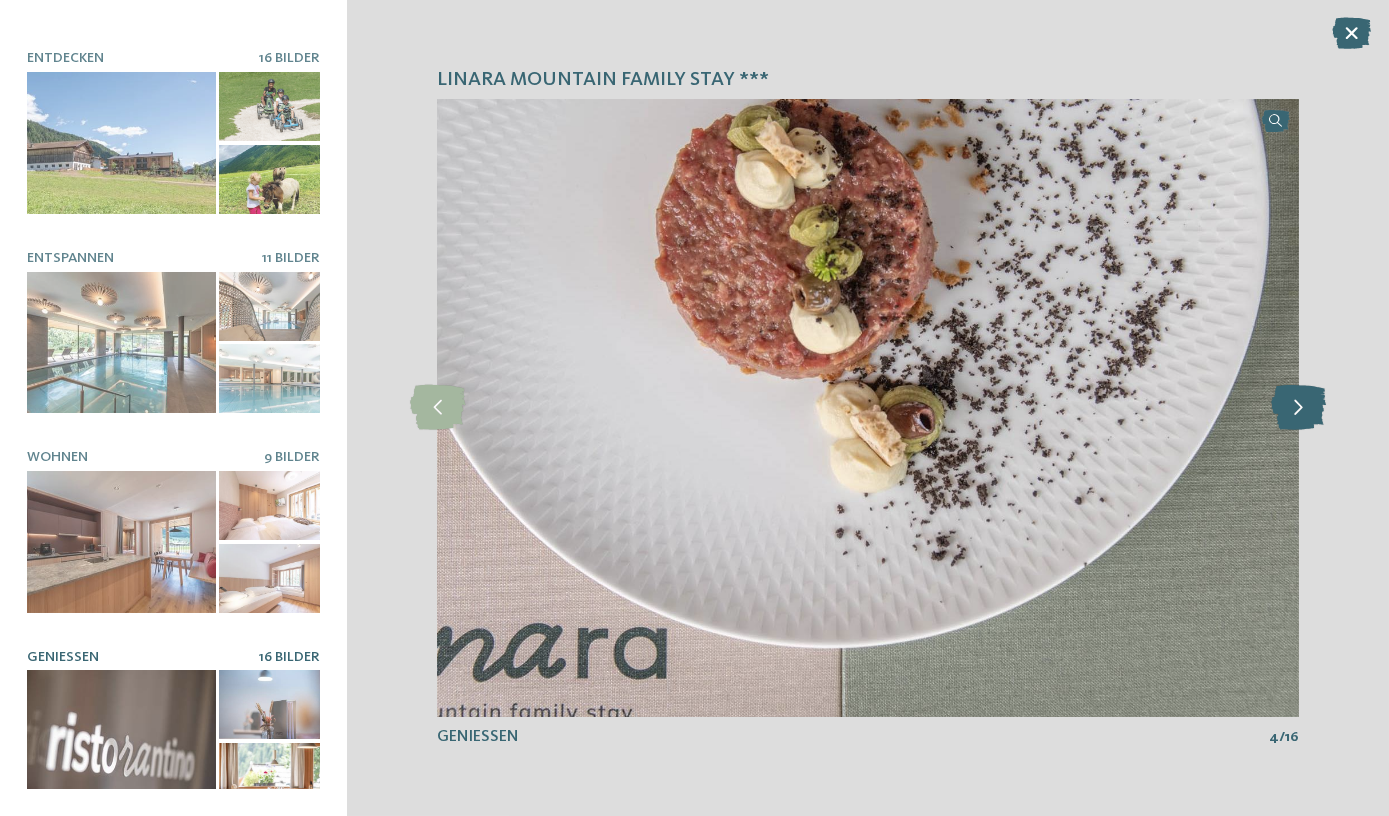 click at bounding box center [1298, 407] 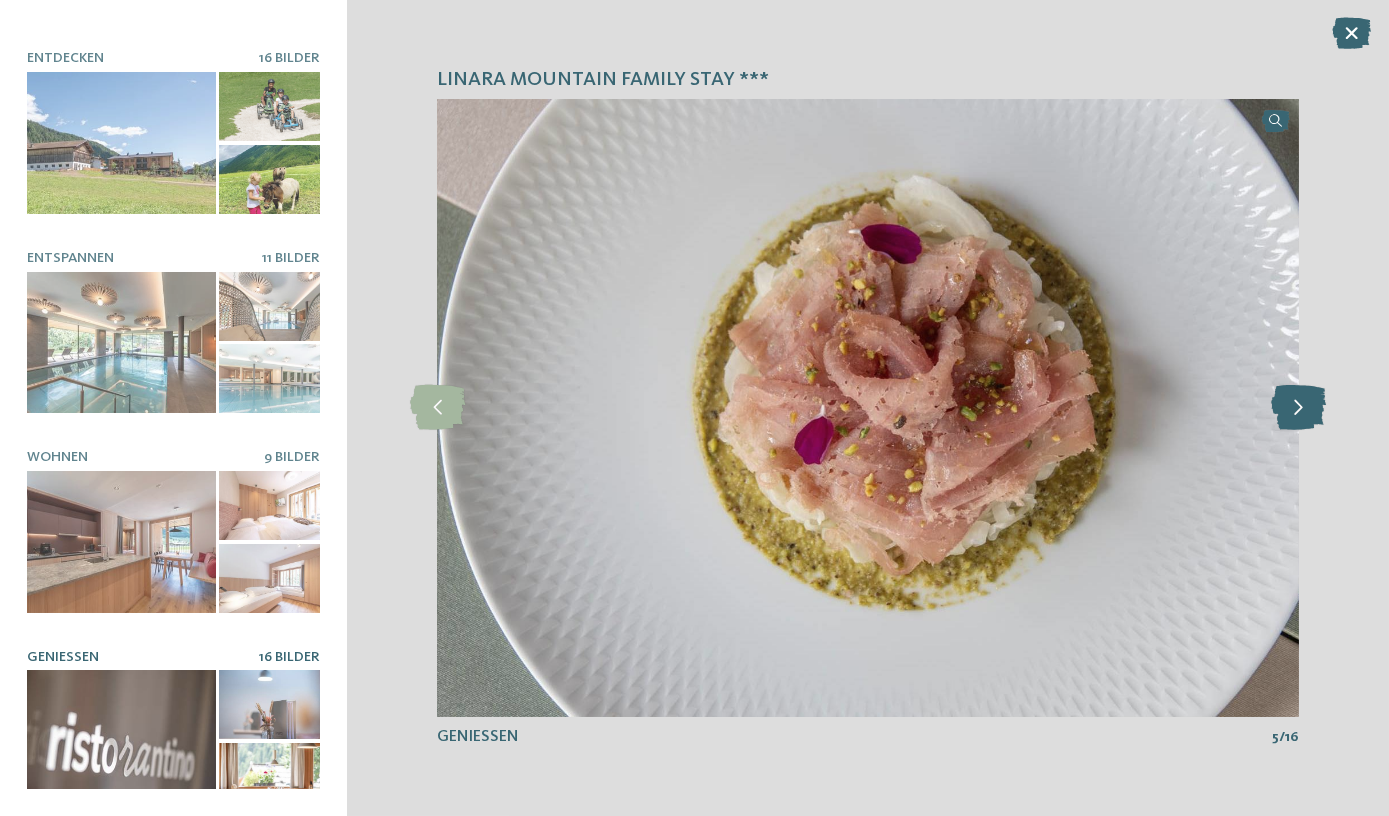 click at bounding box center [1298, 407] 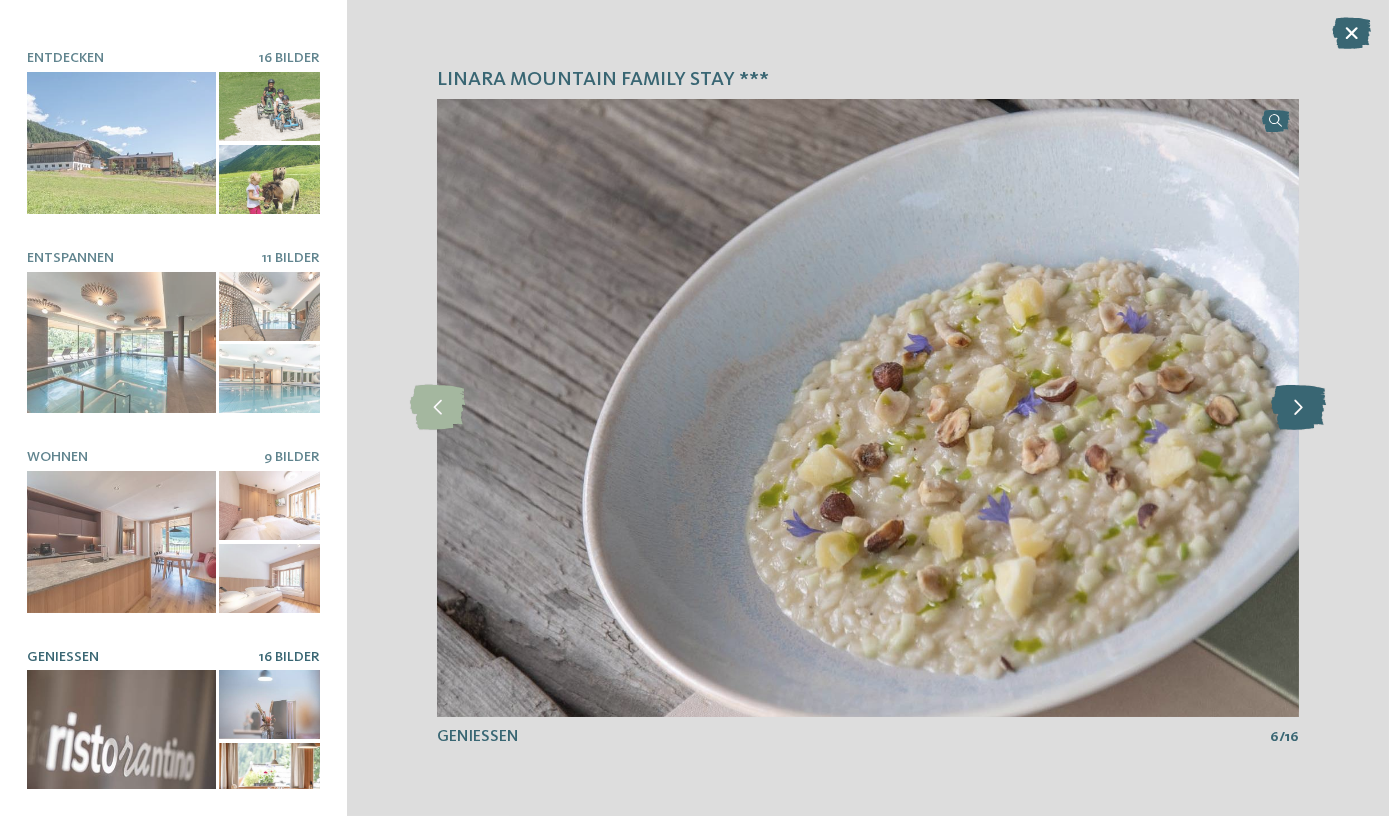 click at bounding box center [1298, 407] 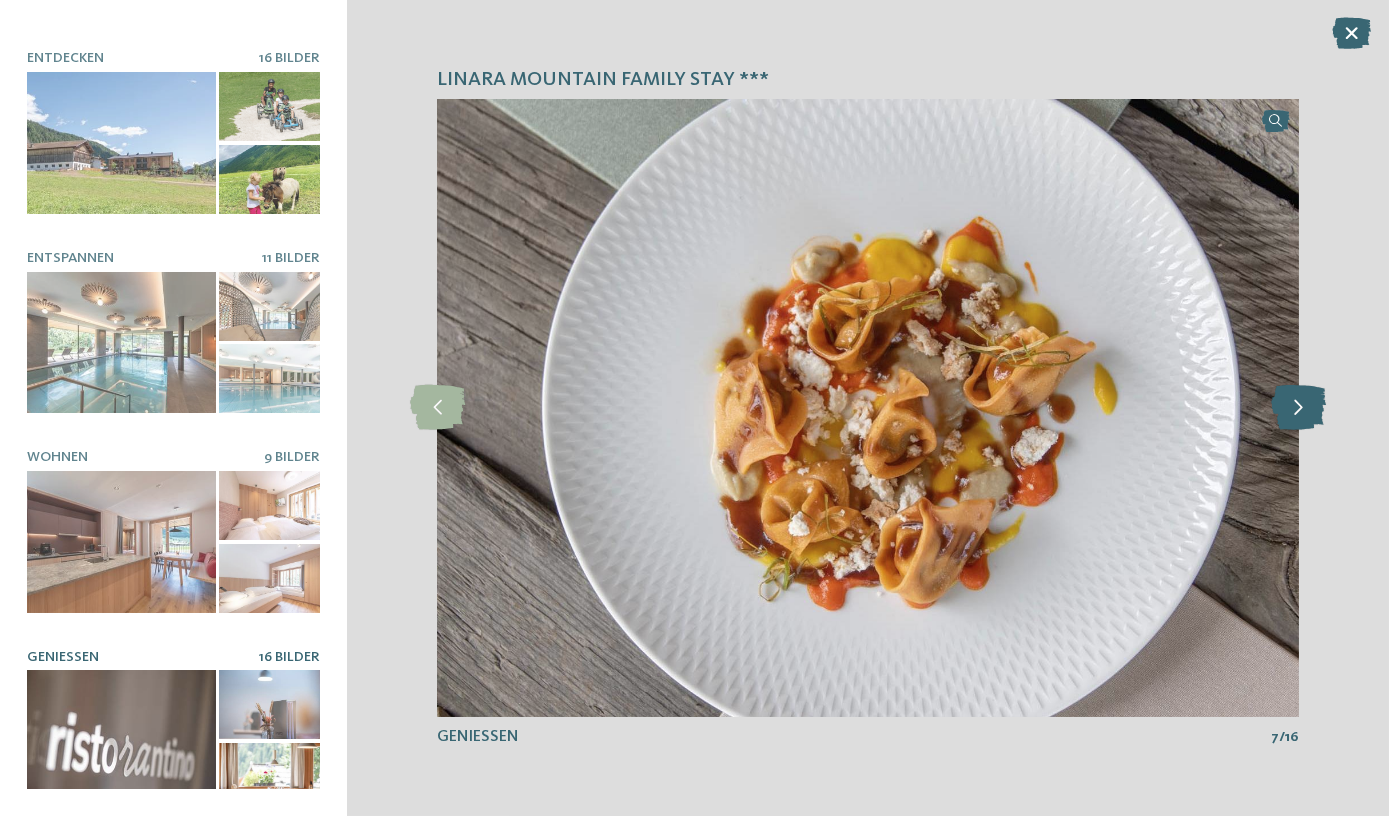 click at bounding box center (1298, 407) 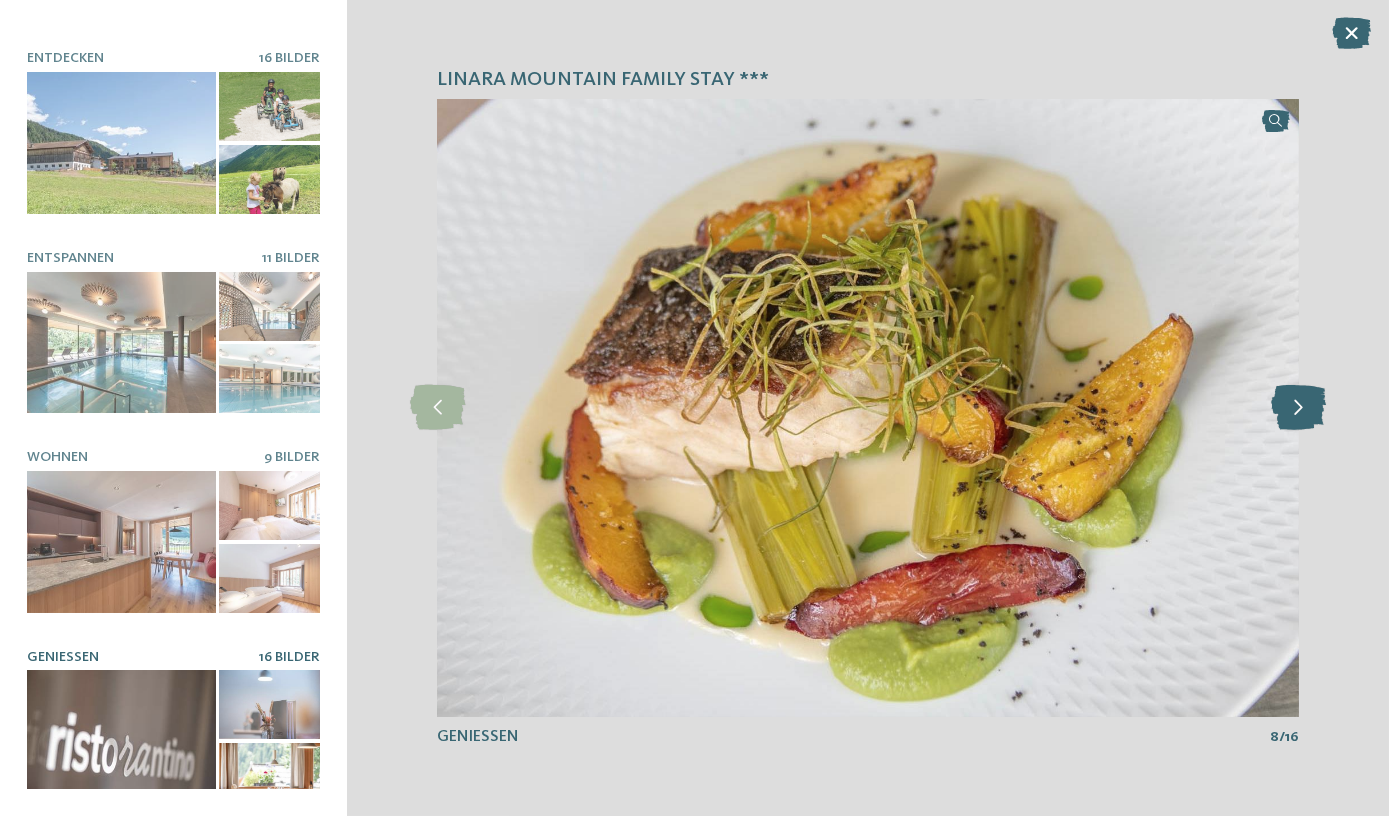 click at bounding box center (1298, 407) 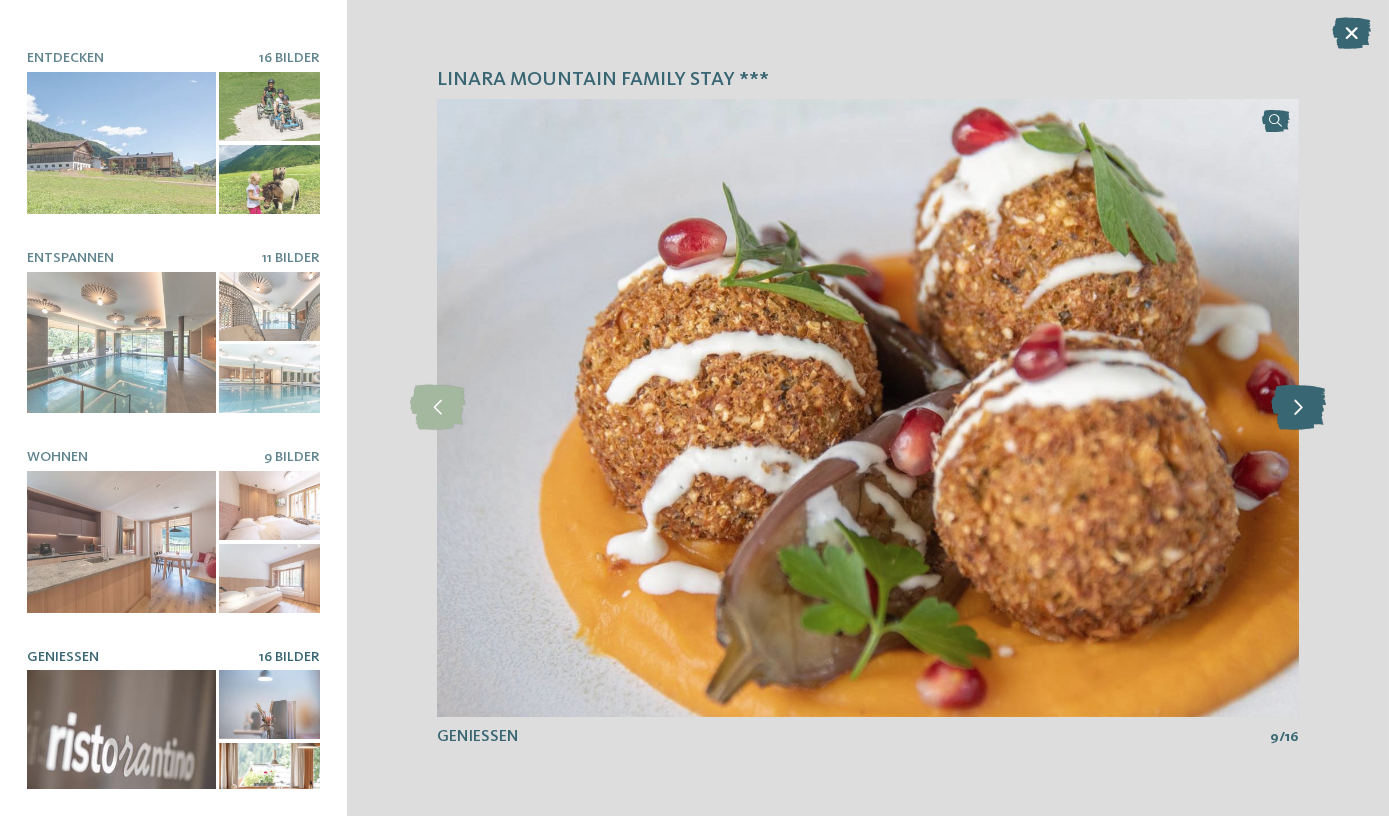 click at bounding box center (1298, 407) 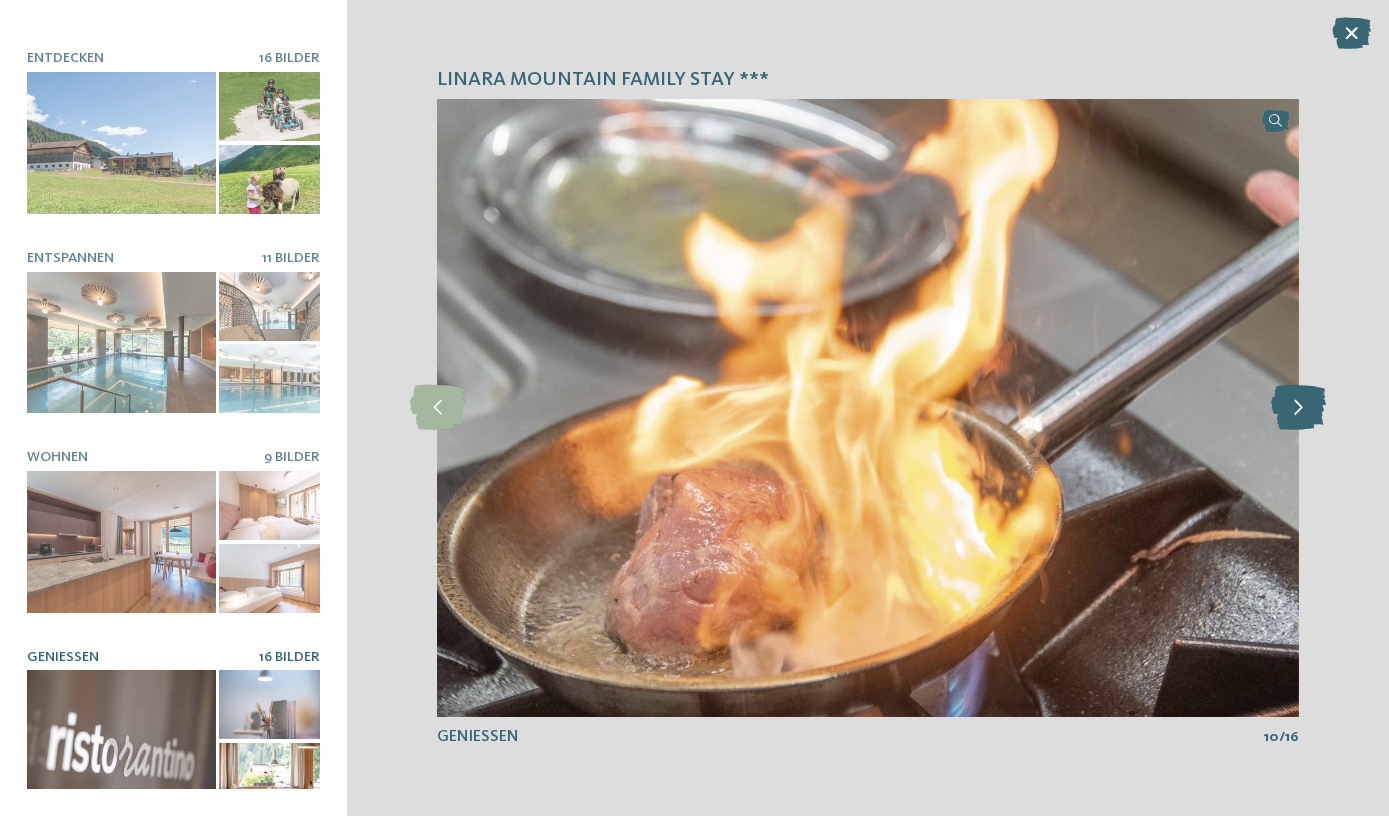 click at bounding box center (1298, 407) 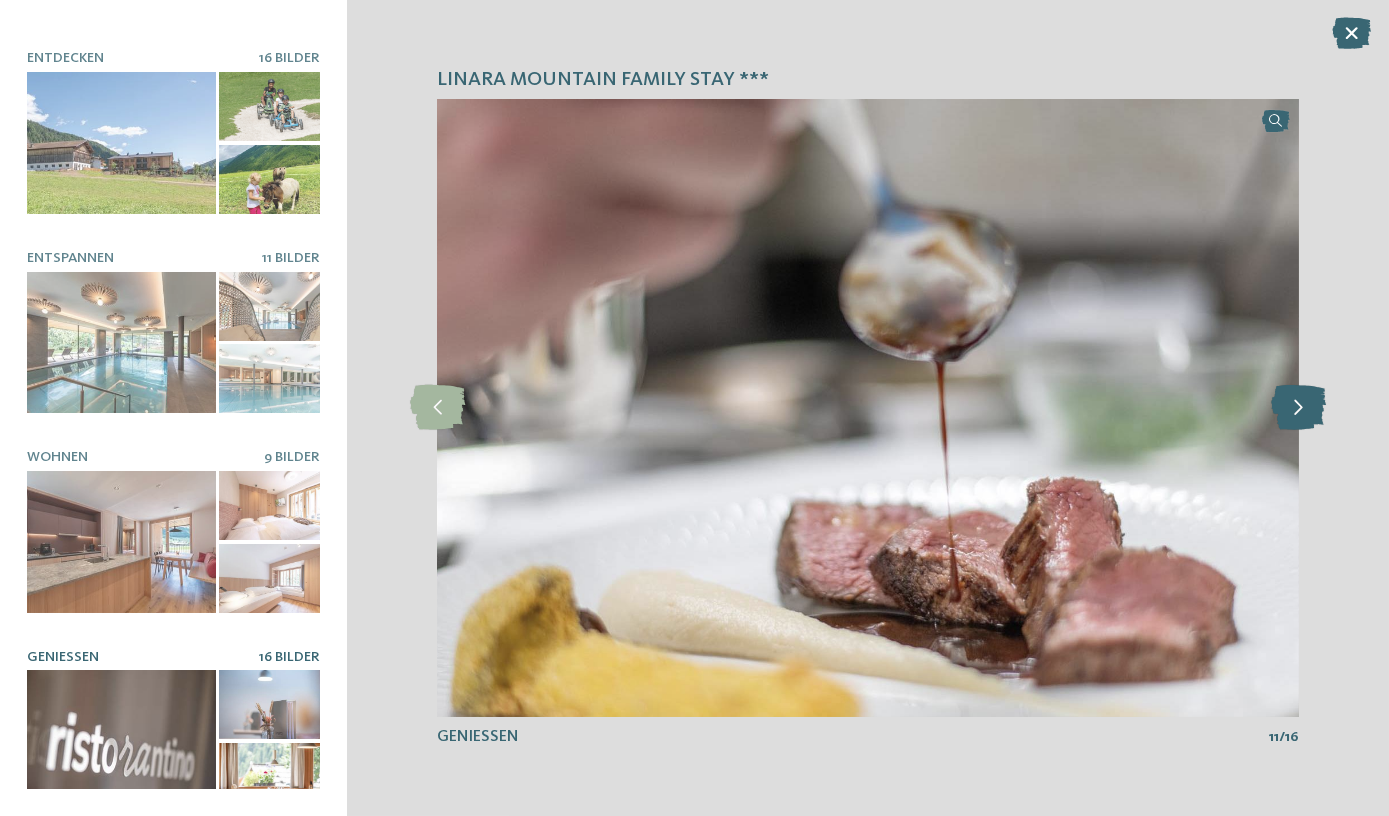 click at bounding box center (1298, 407) 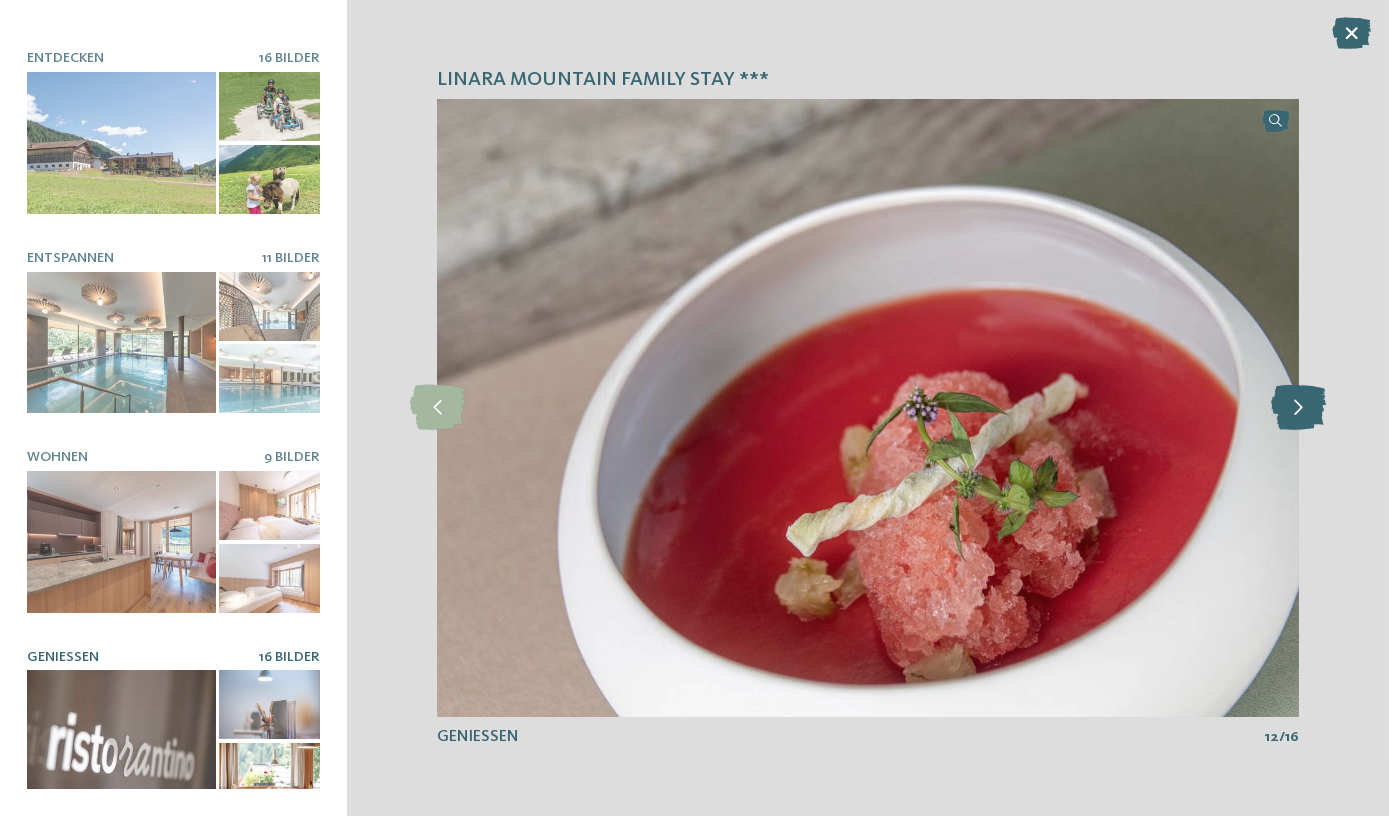 click at bounding box center [1298, 407] 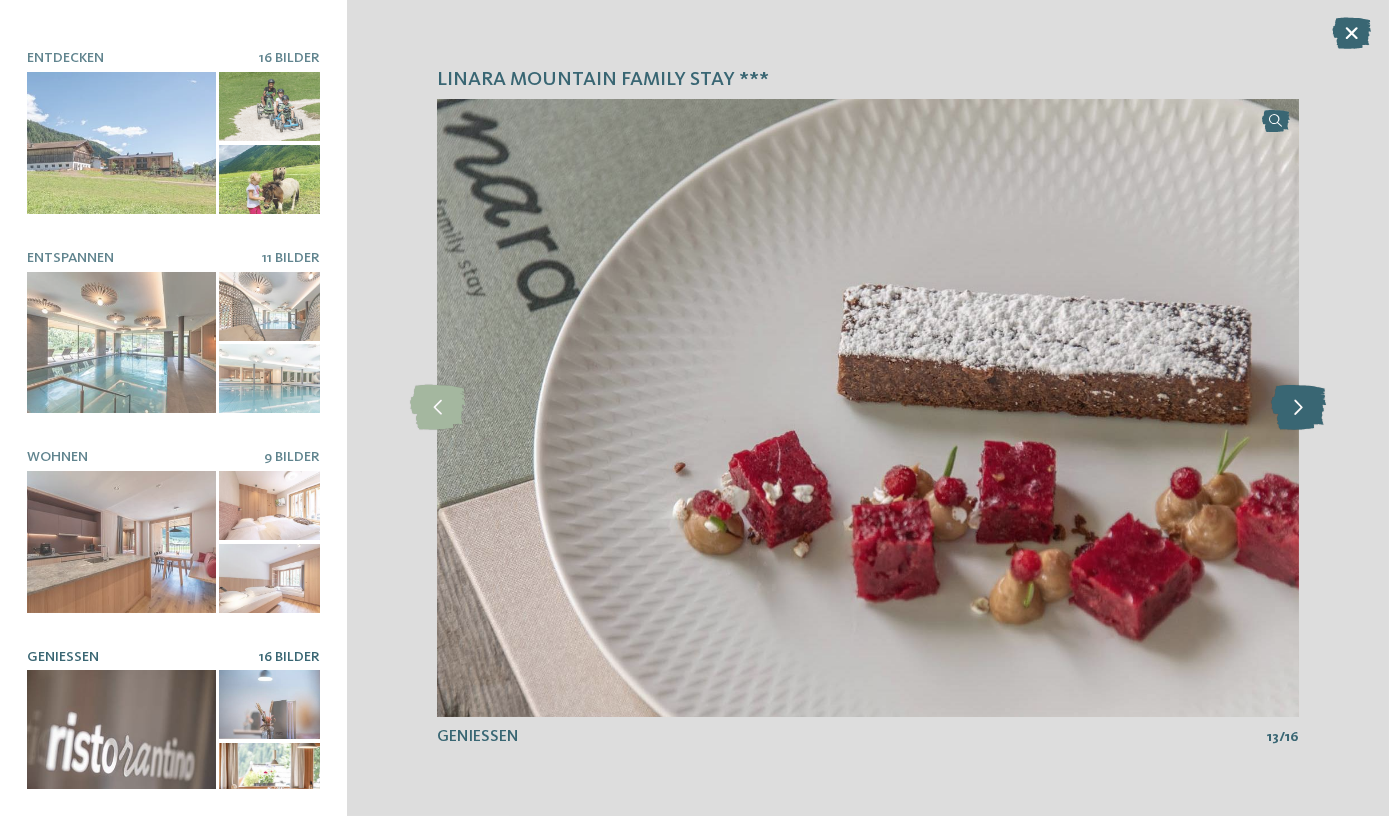 click at bounding box center (1298, 407) 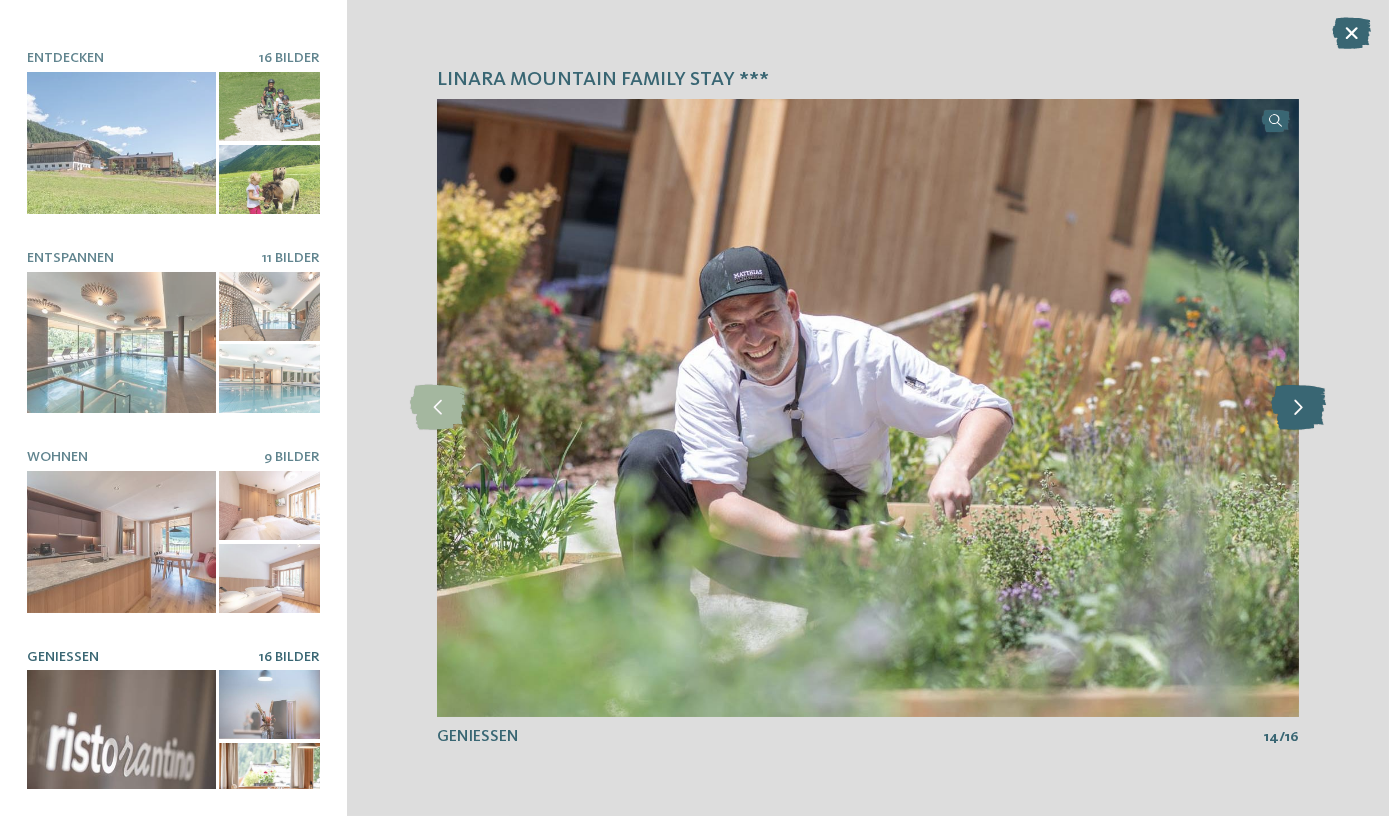 click at bounding box center (1298, 407) 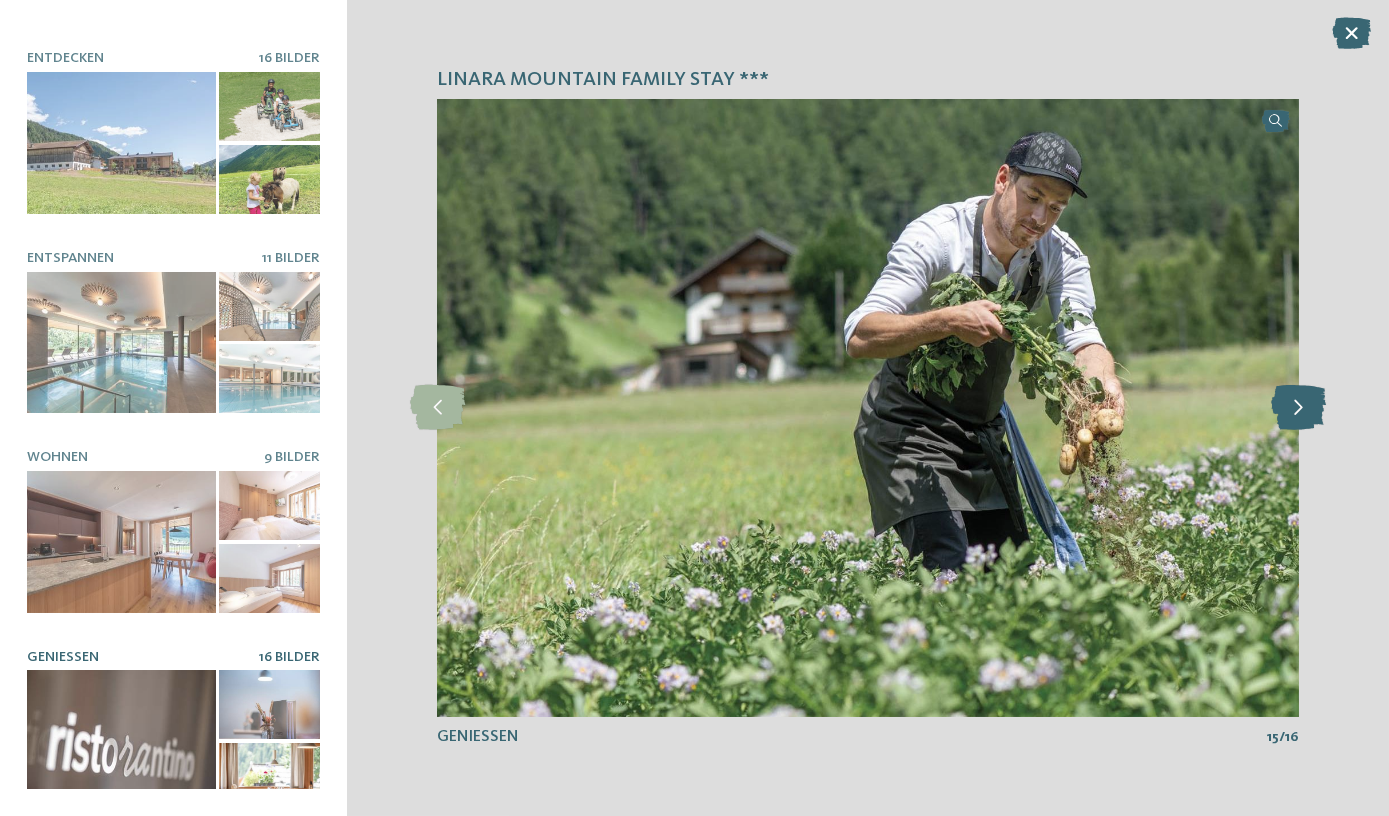 click at bounding box center [1298, 407] 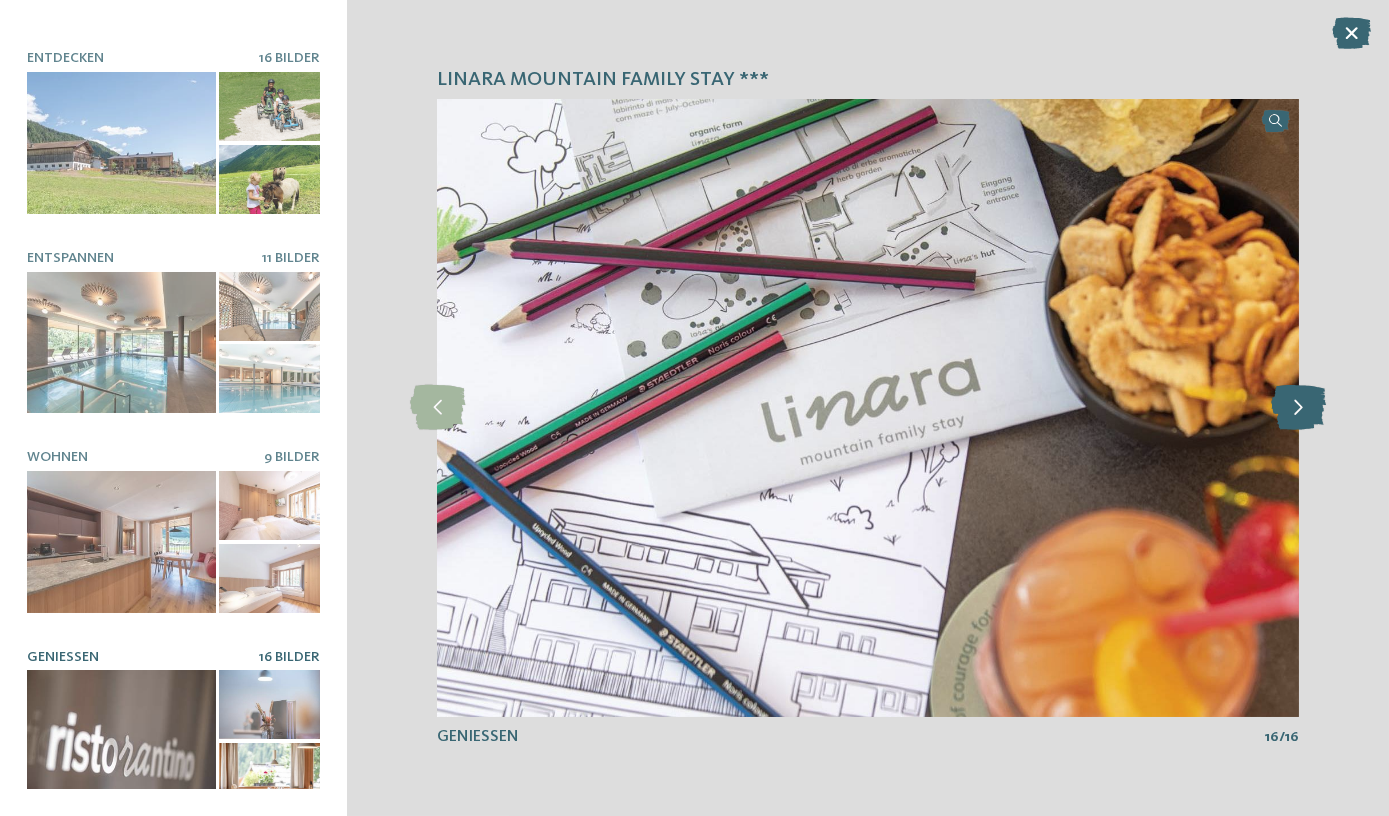 click at bounding box center [1298, 407] 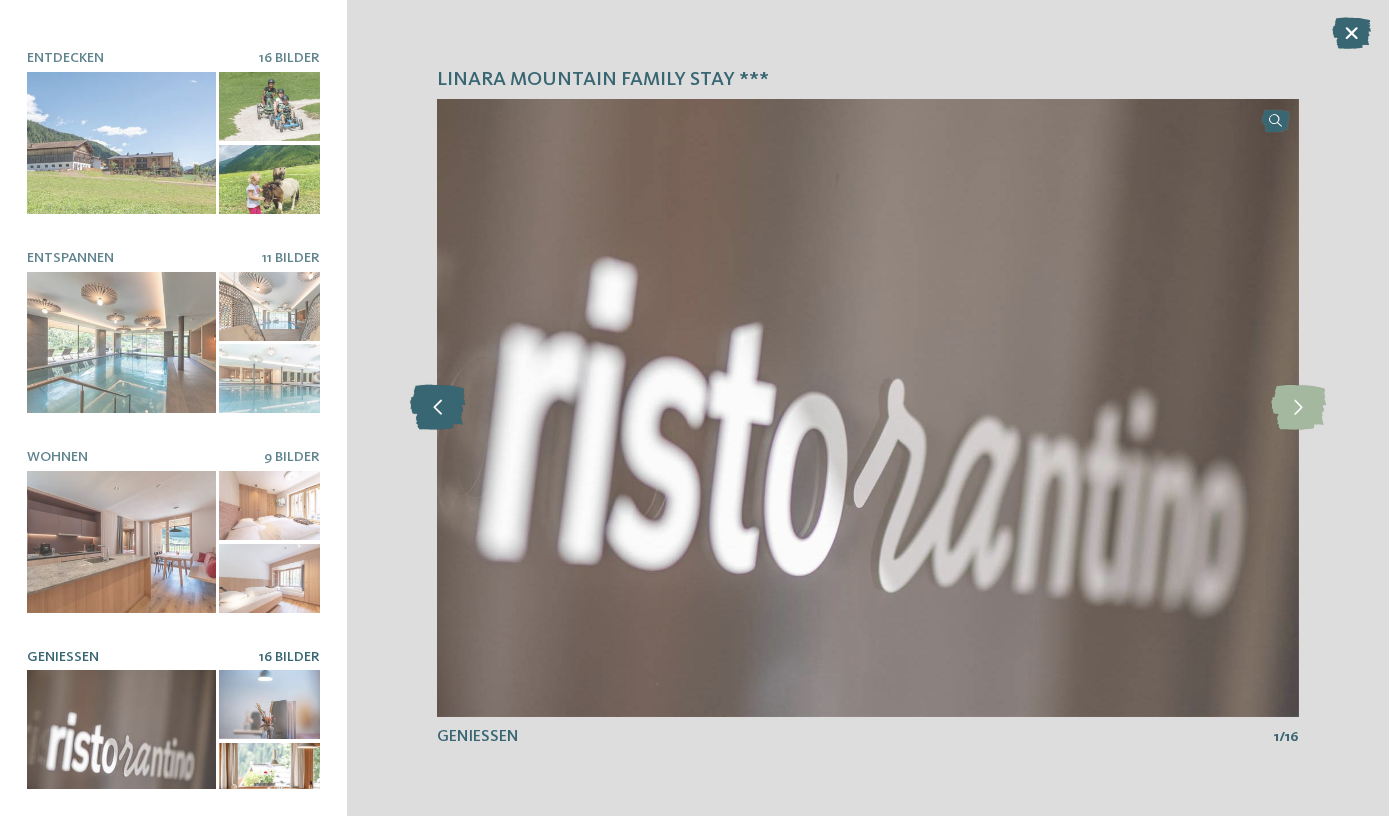 click at bounding box center [437, 407] 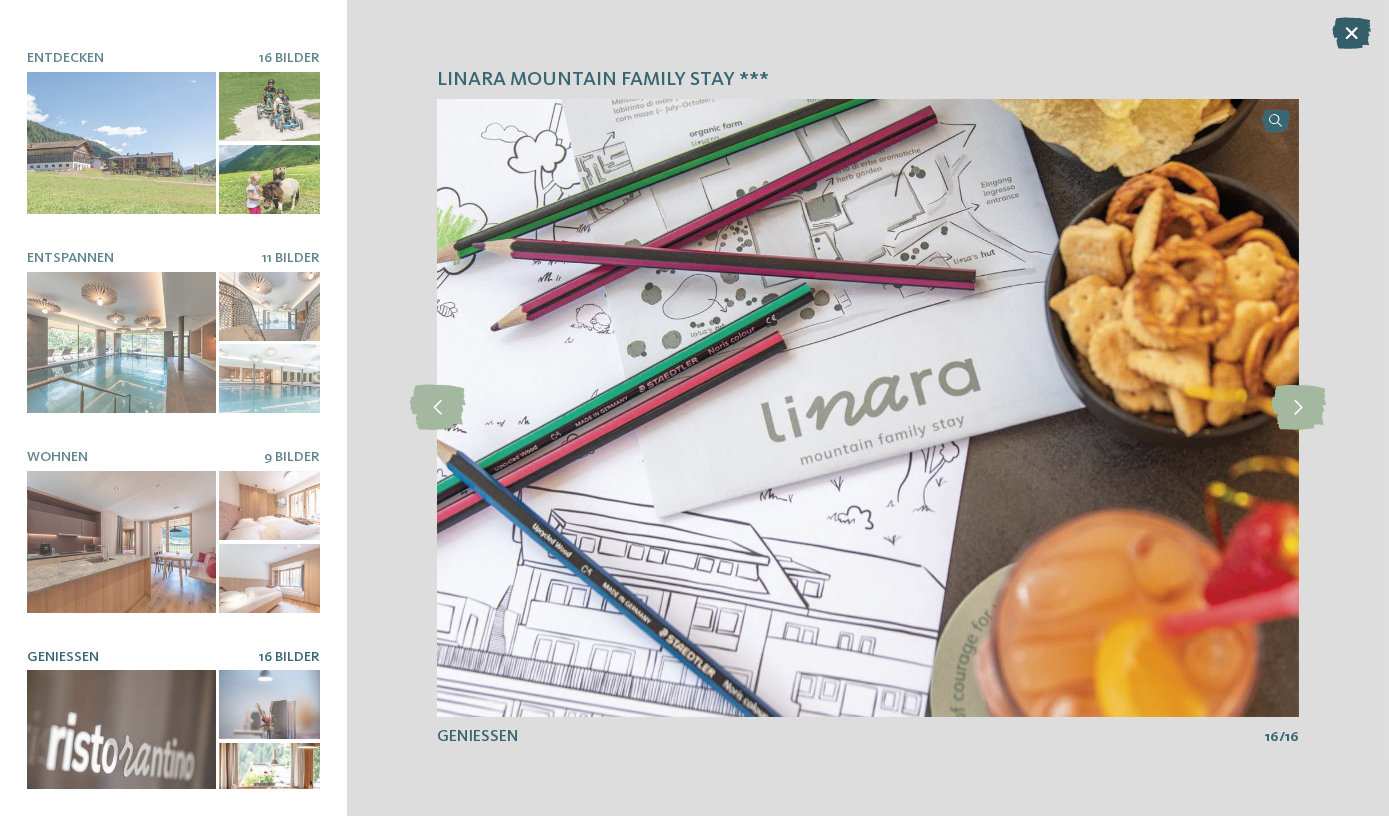 click at bounding box center [1351, 33] 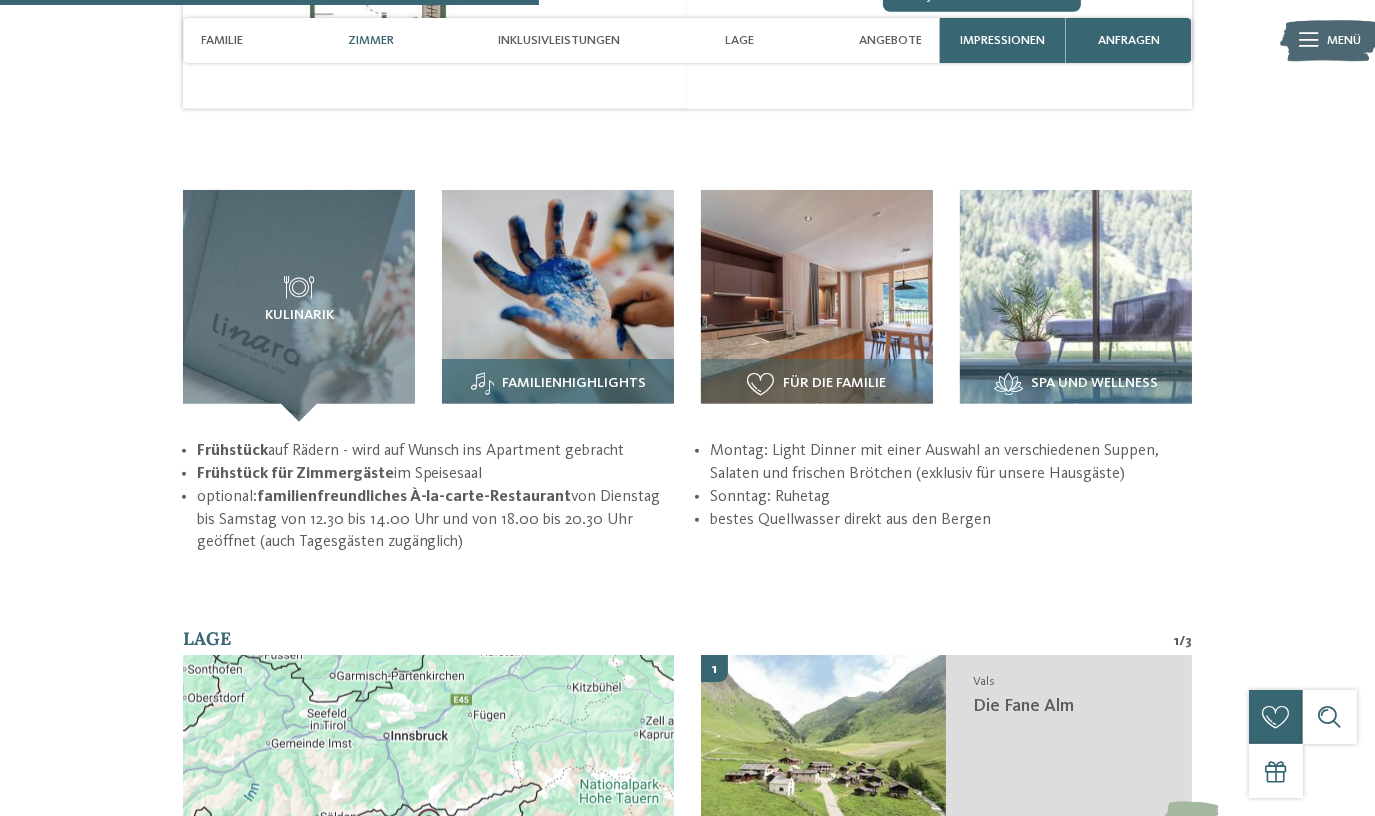 scroll, scrollTop: 2272, scrollLeft: 0, axis: vertical 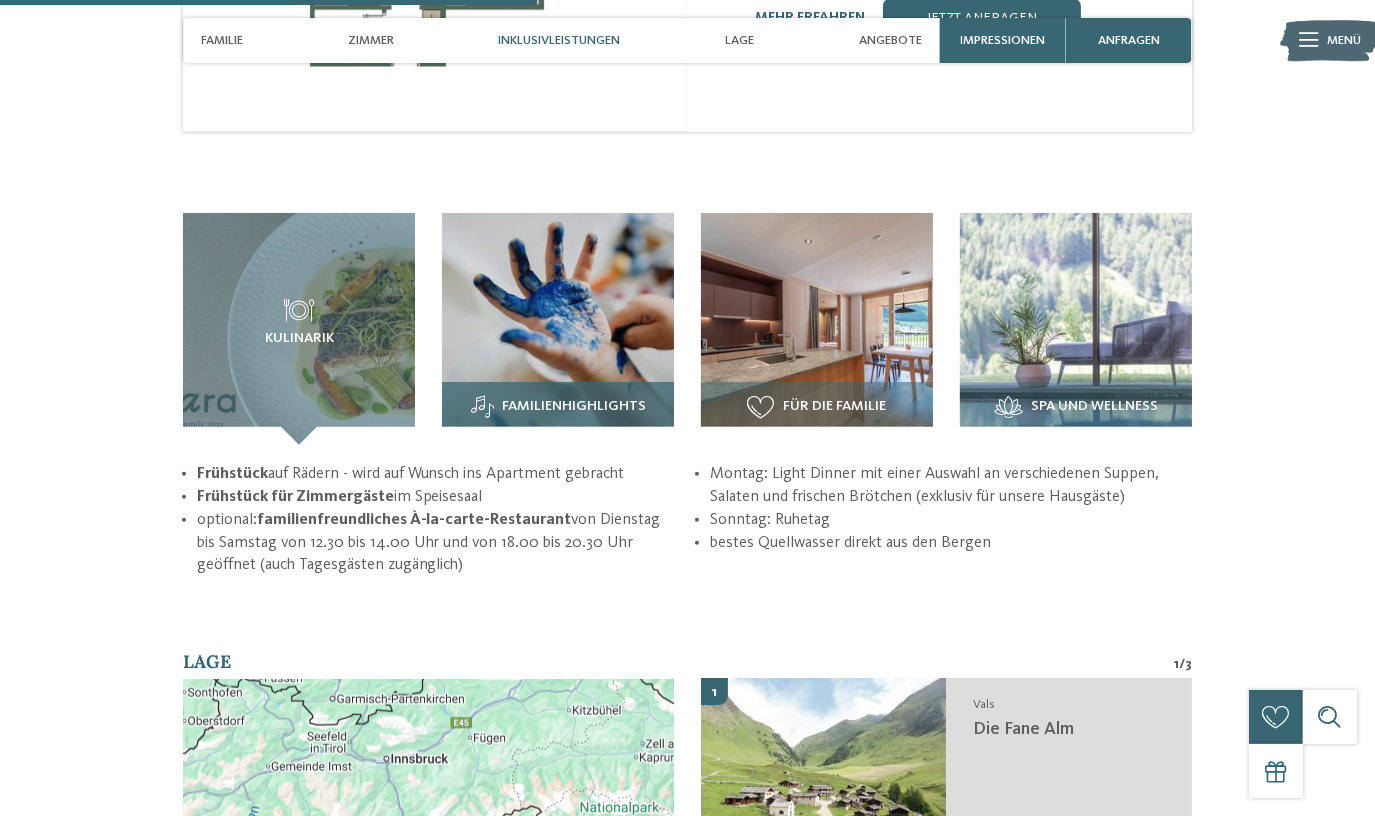 click at bounding box center [558, 329] 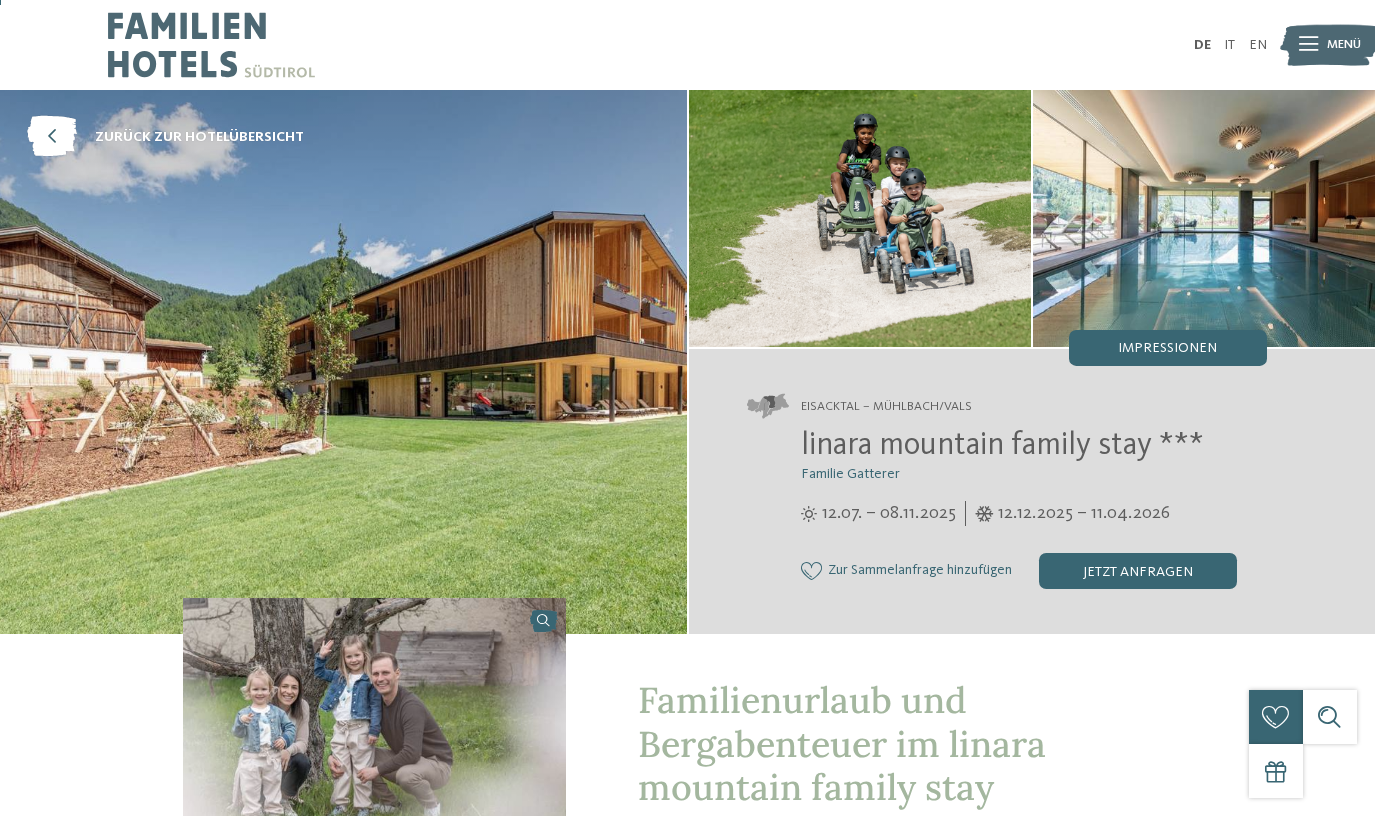 scroll, scrollTop: 636, scrollLeft: 0, axis: vertical 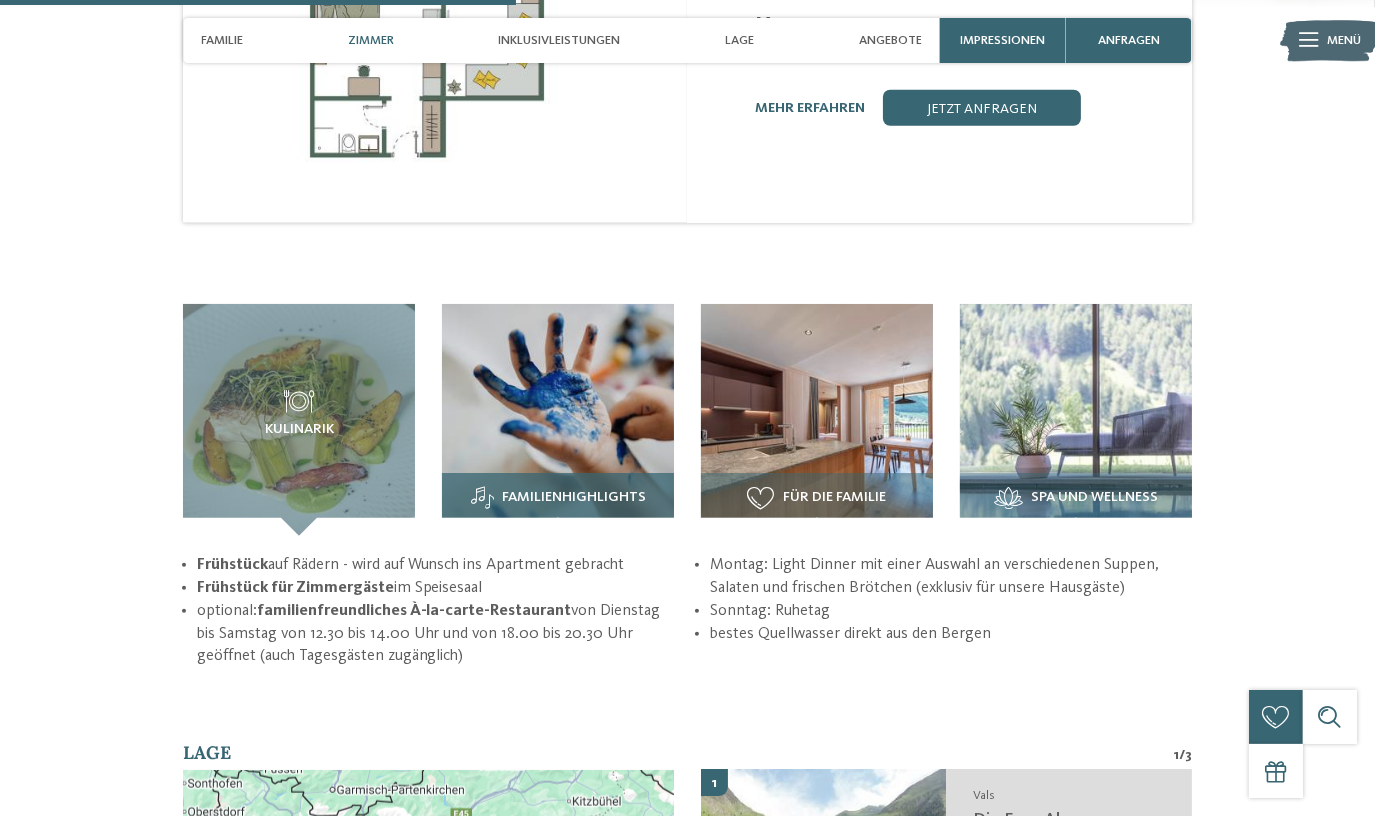 click at bounding box center (558, 420) 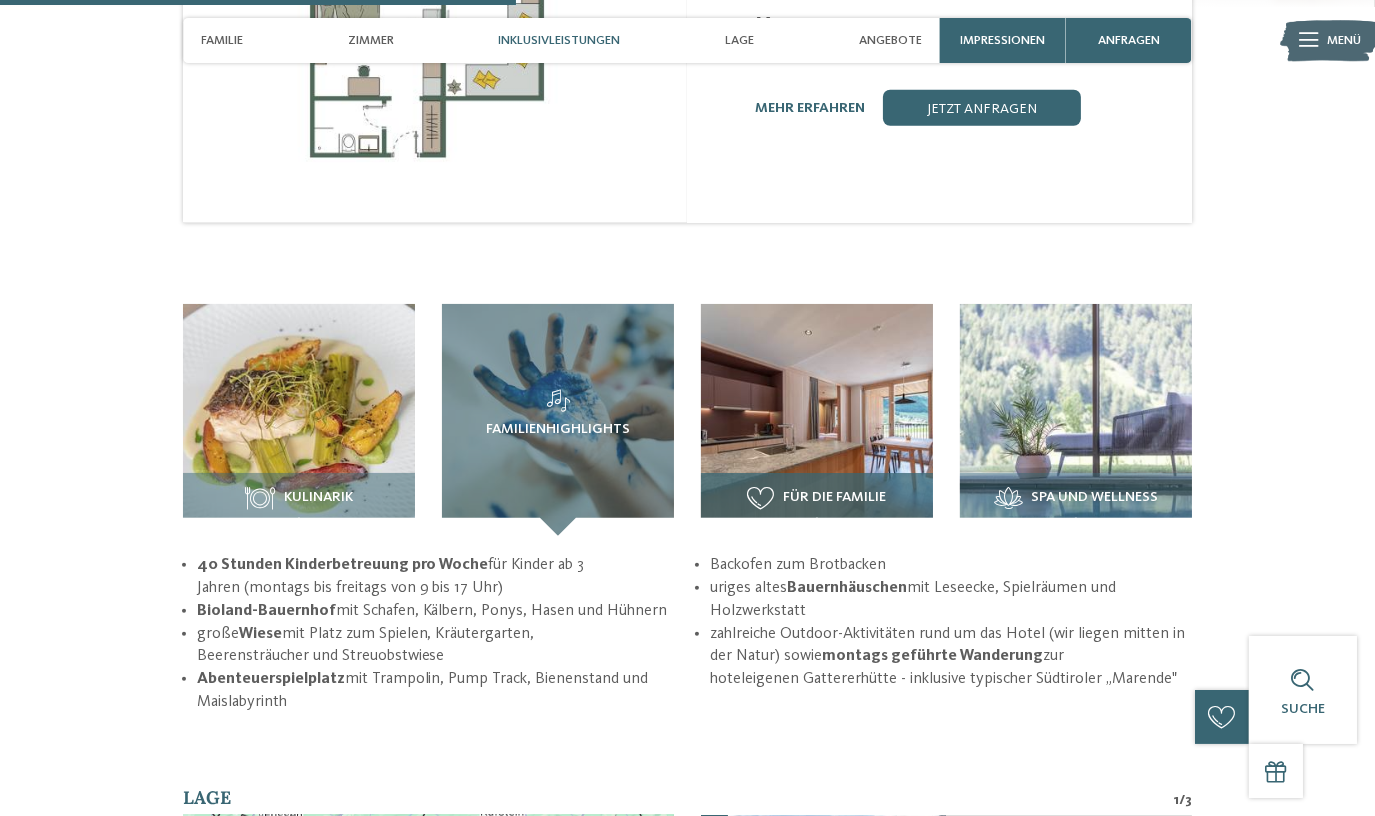 click at bounding box center (817, 420) 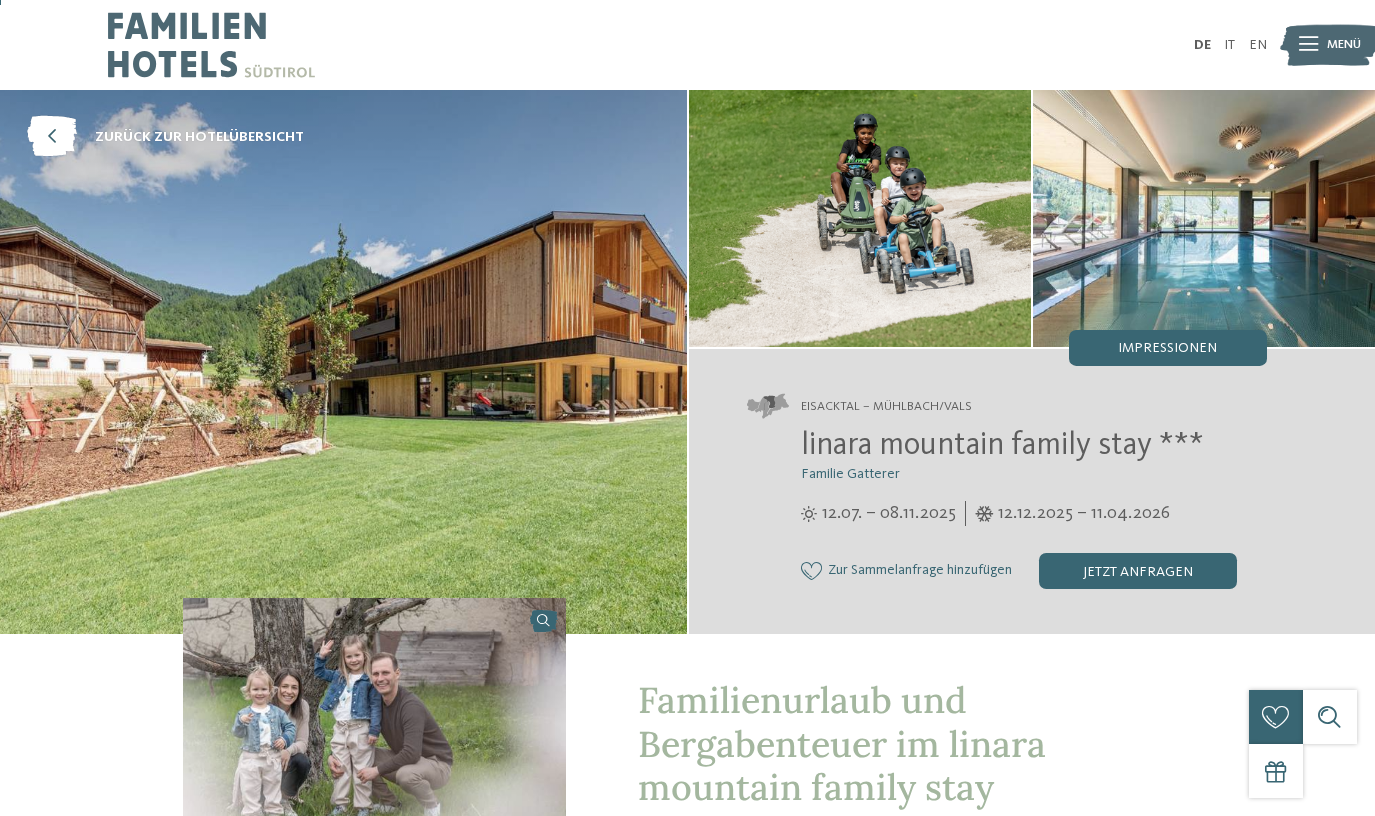 scroll, scrollTop: 545, scrollLeft: 0, axis: vertical 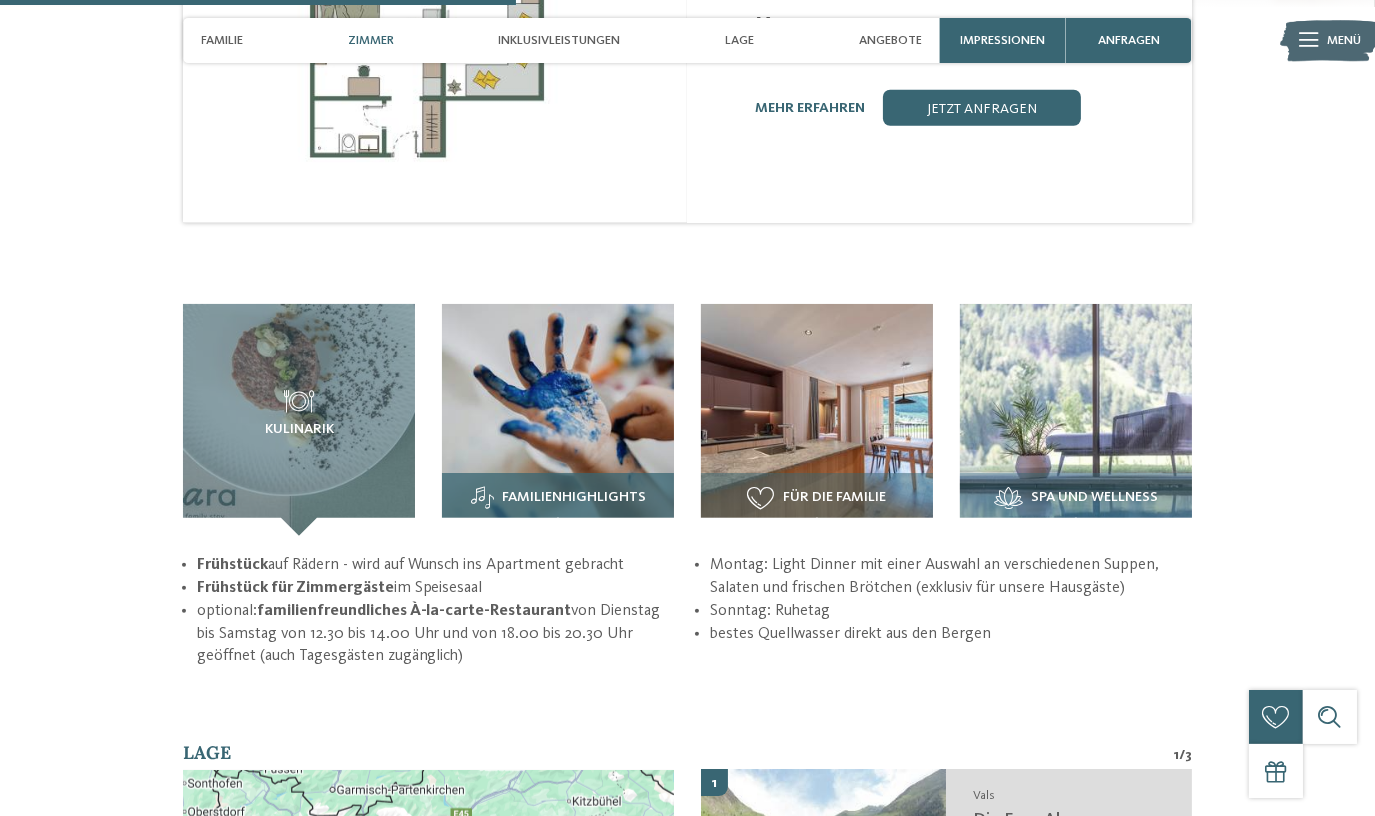 click at bounding box center [558, 420] 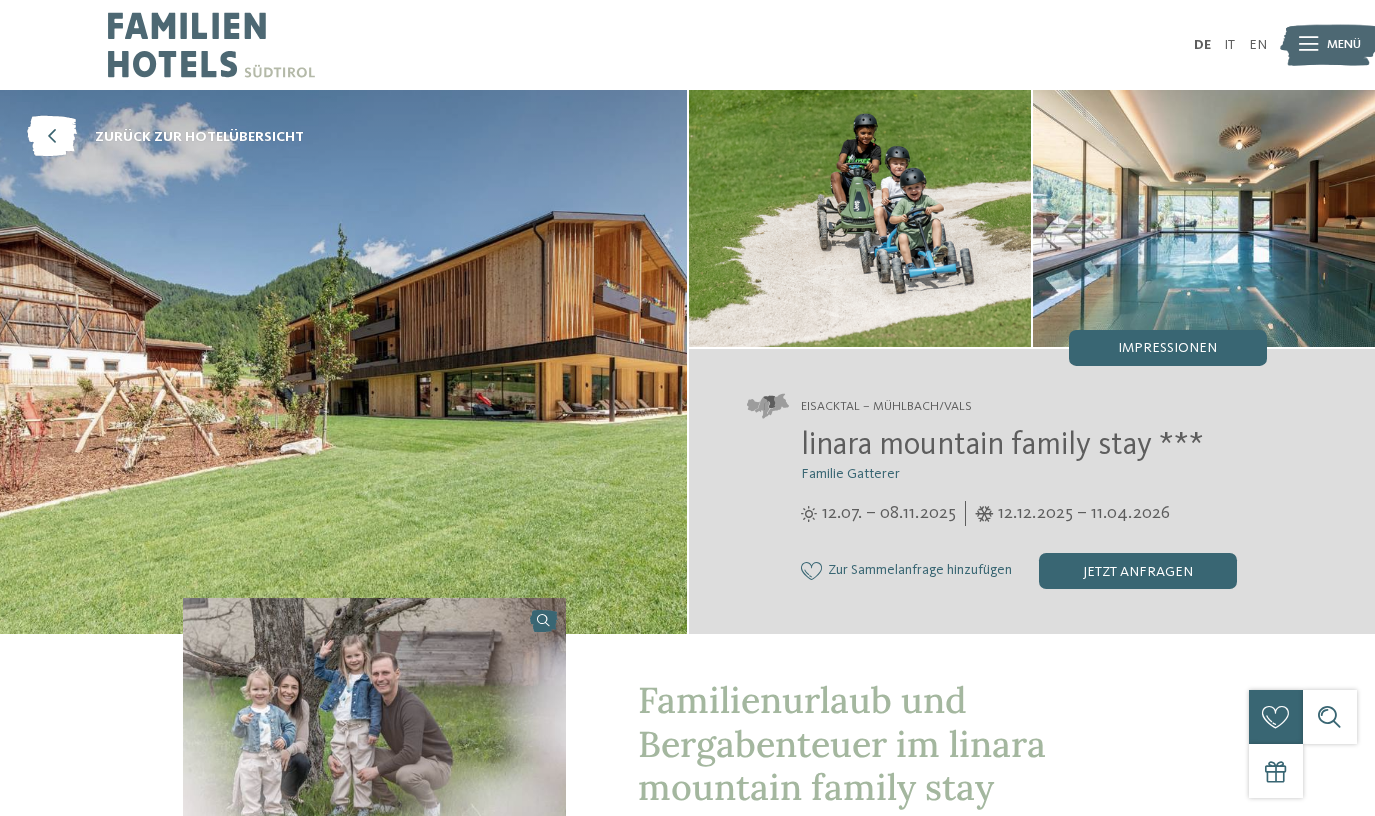scroll, scrollTop: 0, scrollLeft: 0, axis: both 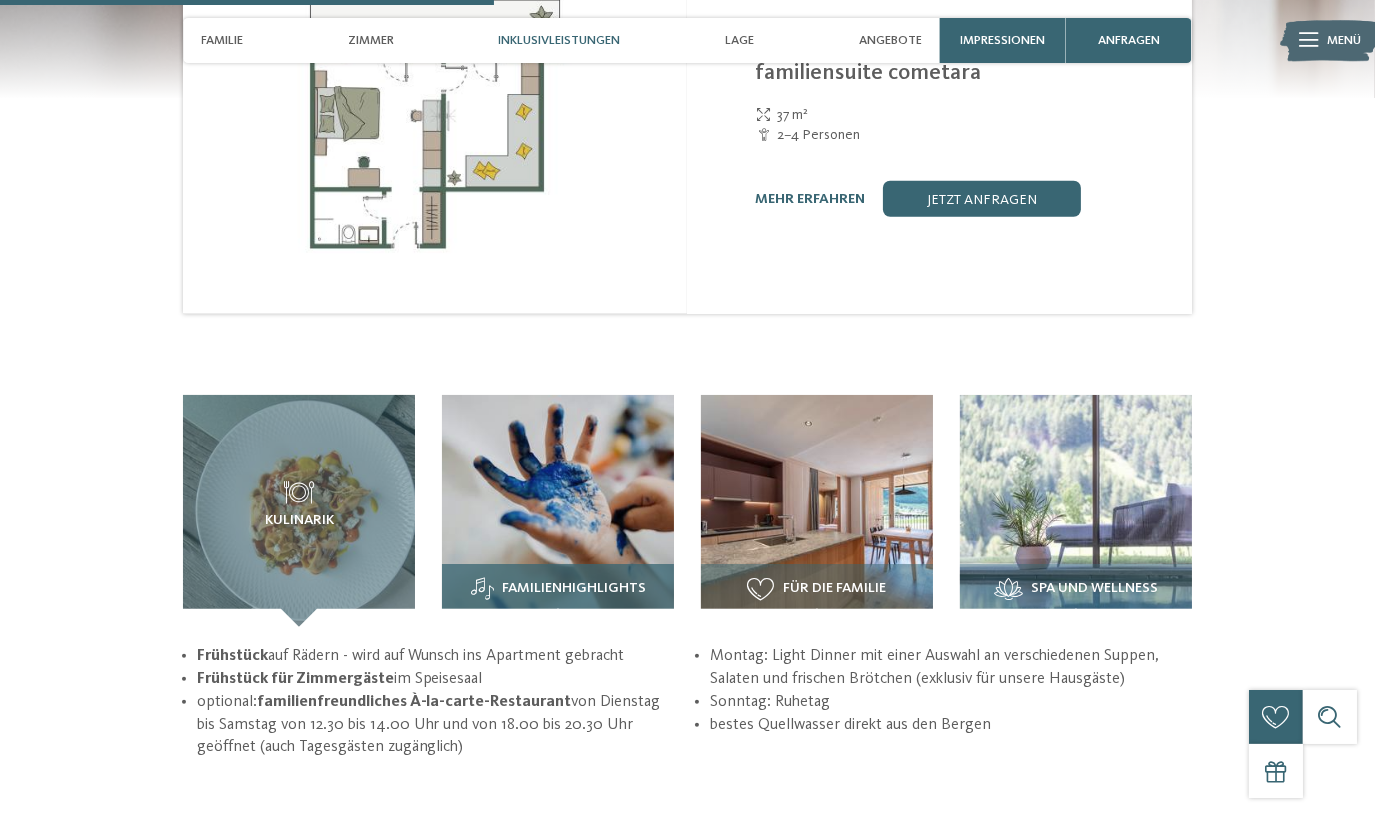 click at bounding box center (558, 511) 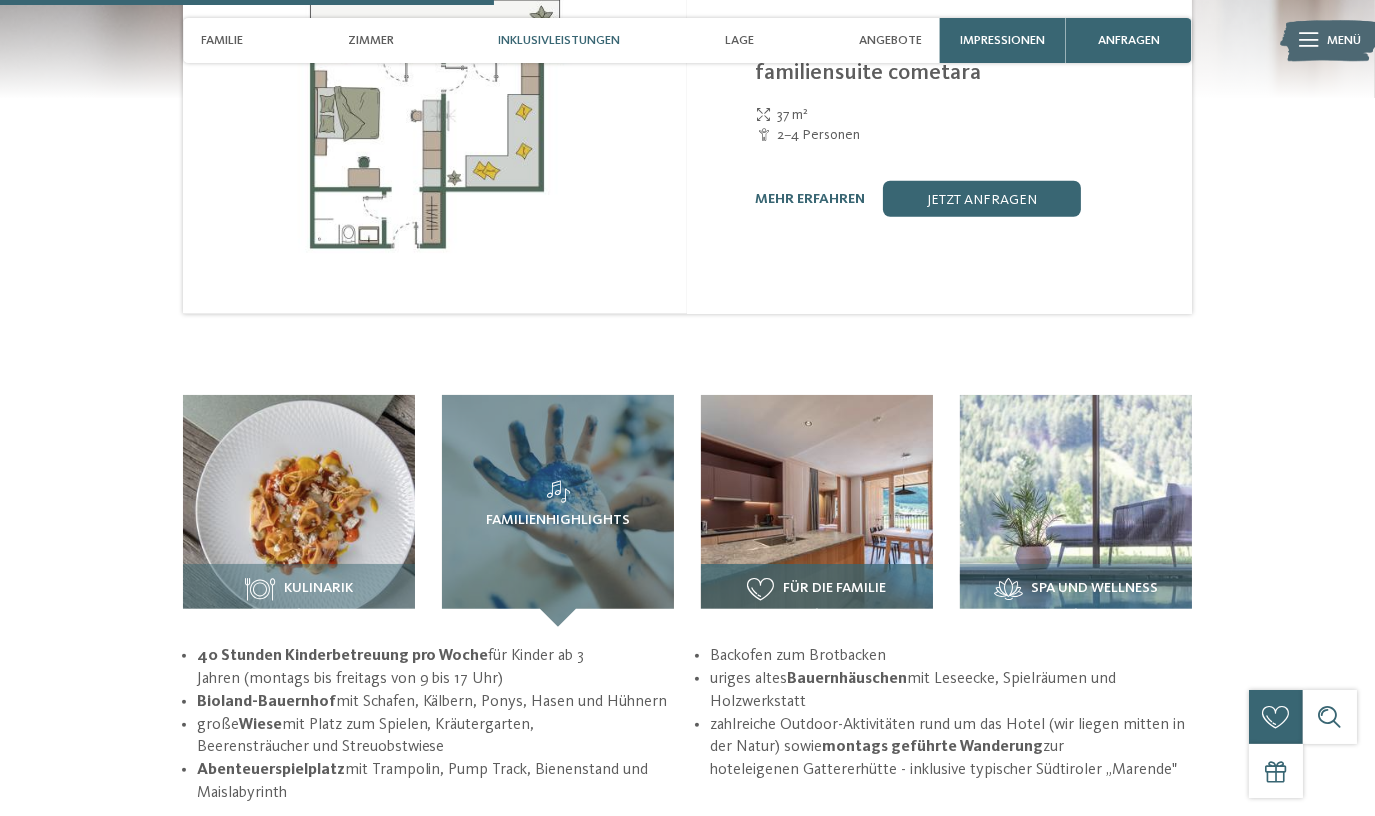 click at bounding box center [817, 511] 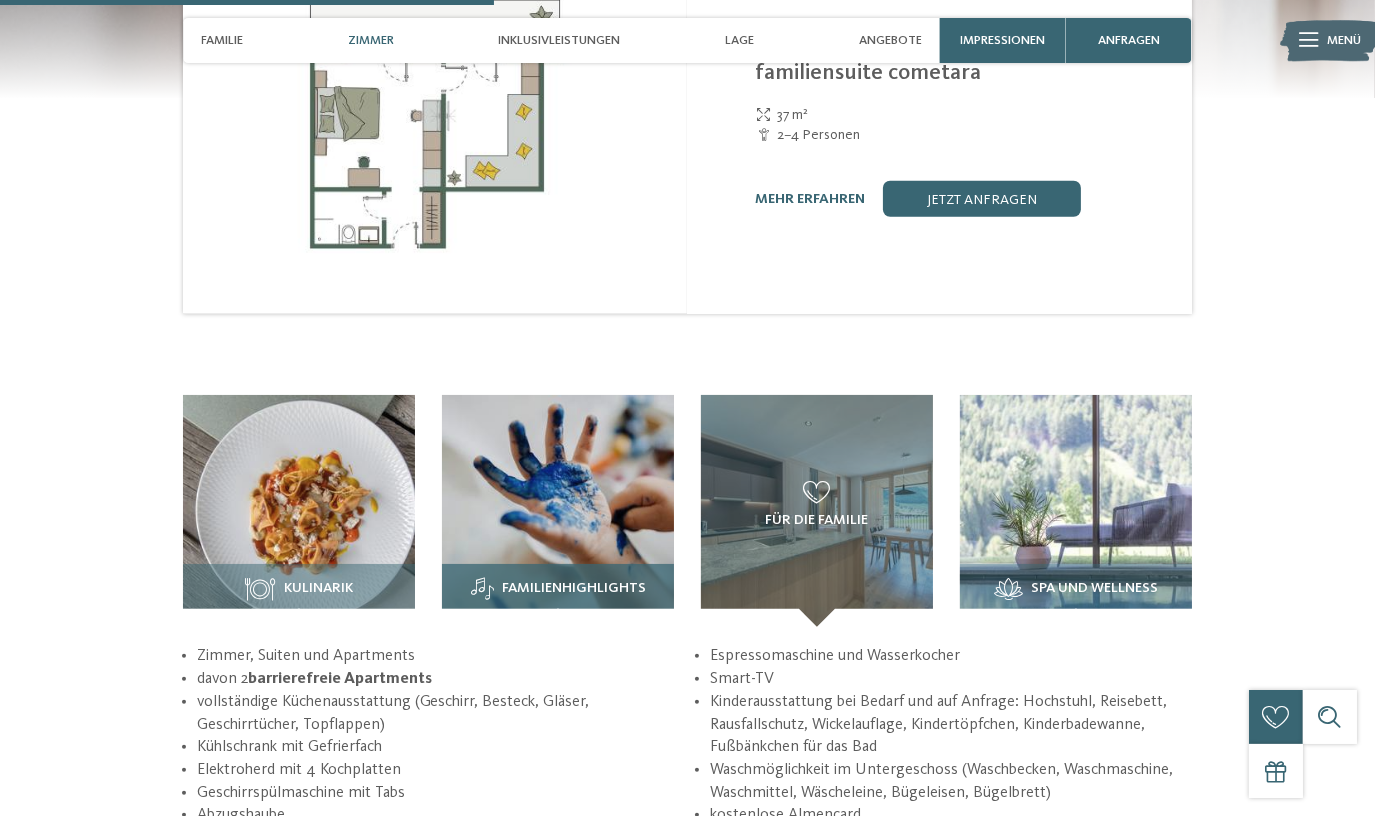click at bounding box center [558, 511] 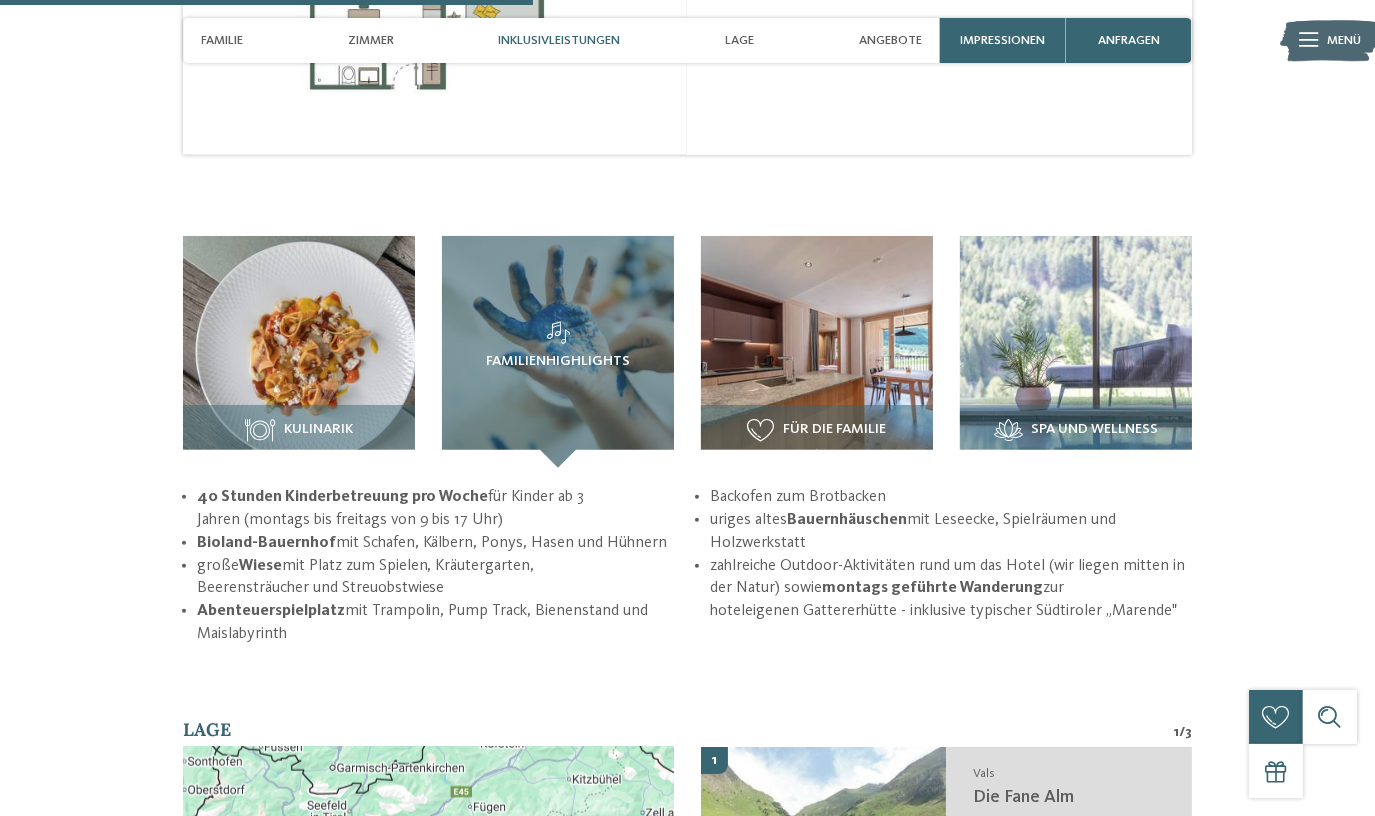 scroll, scrollTop: 2272, scrollLeft: 0, axis: vertical 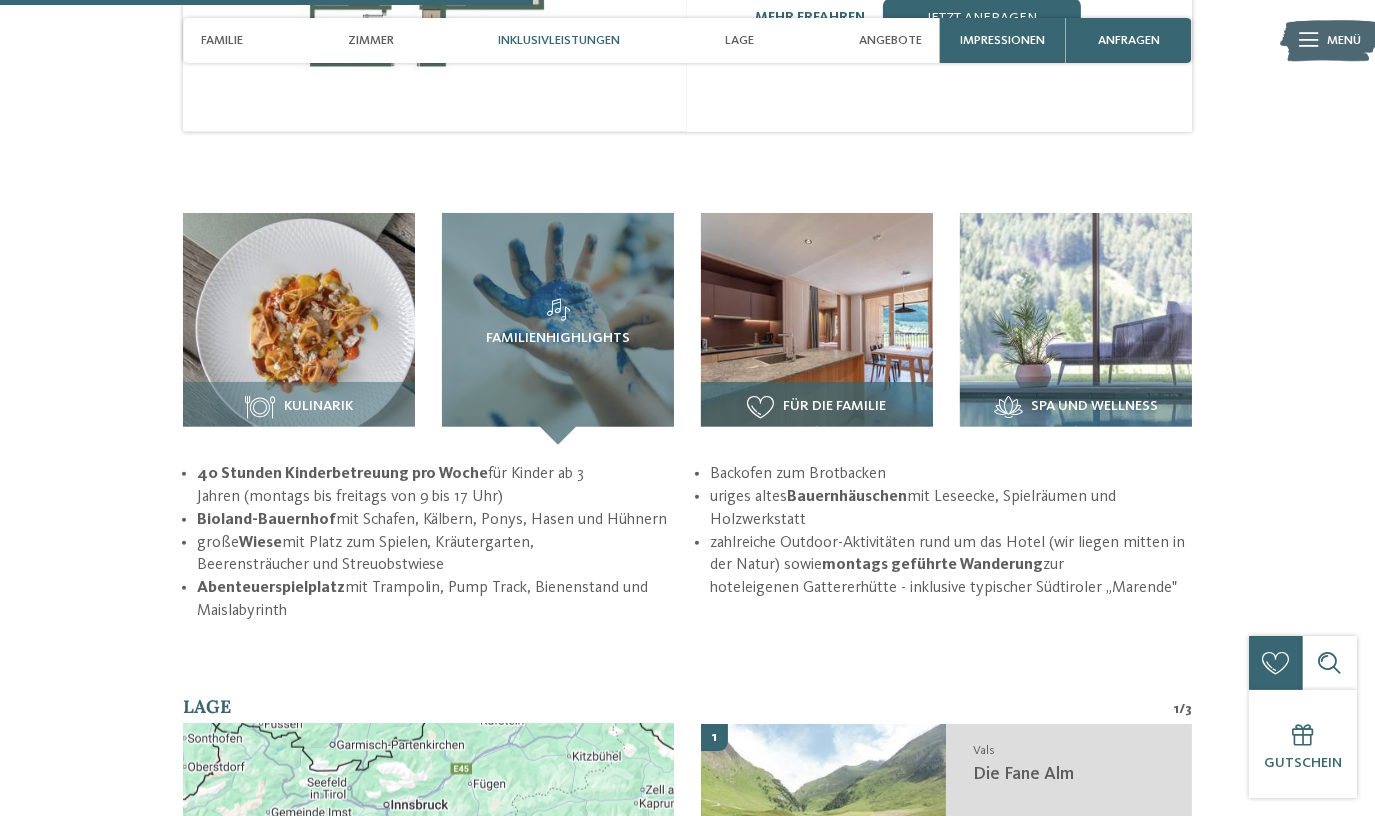 click at bounding box center [817, 329] 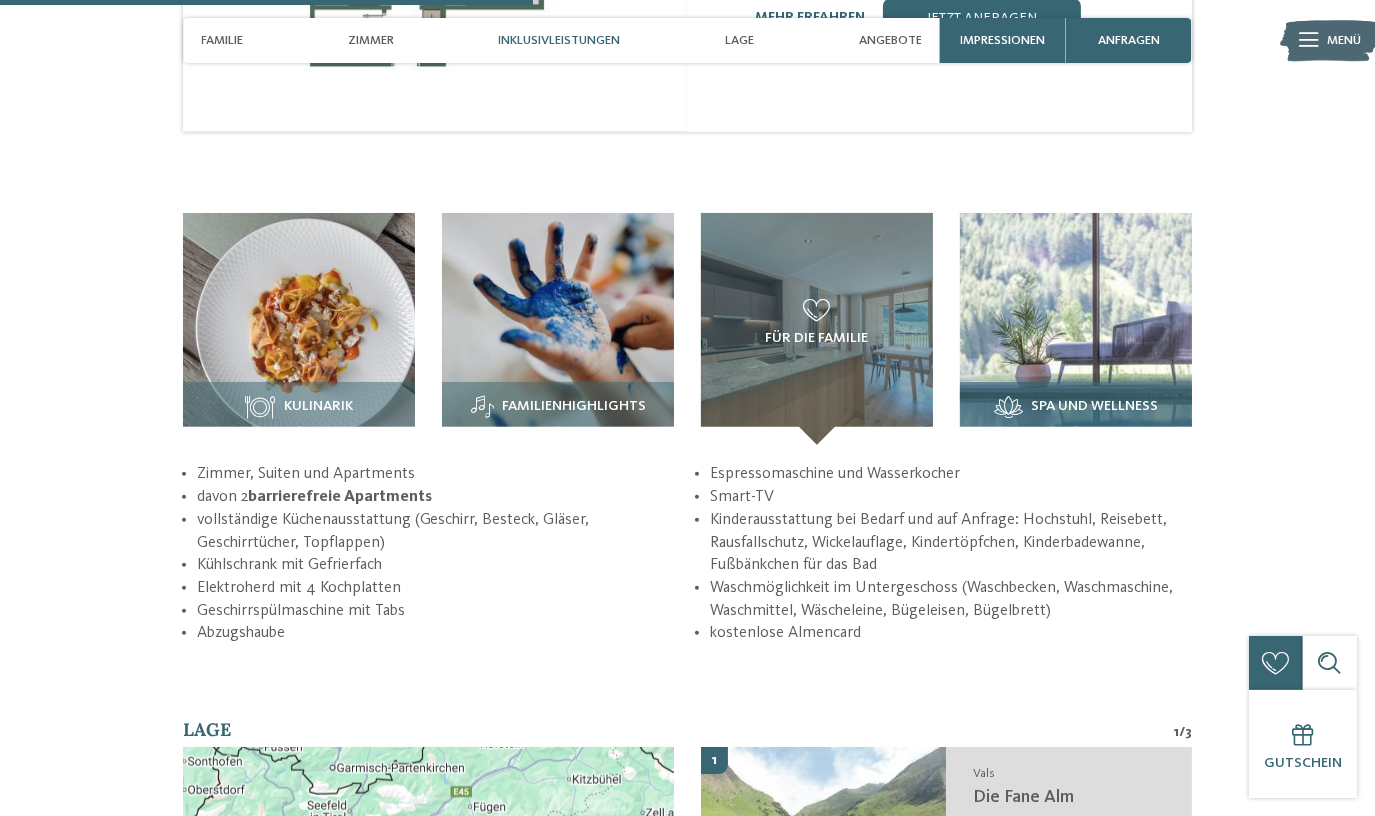 click at bounding box center (1076, 329) 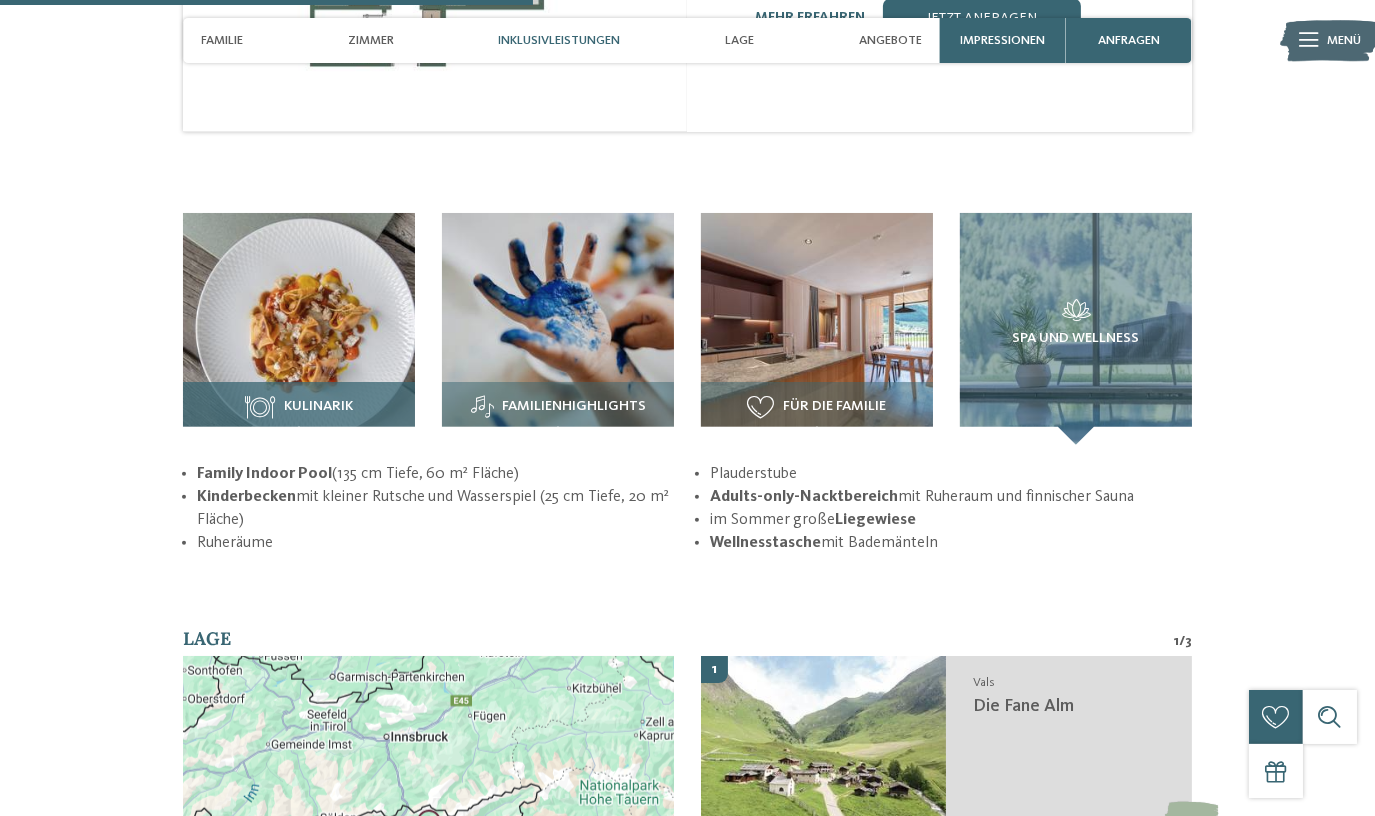 click at bounding box center [299, 329] 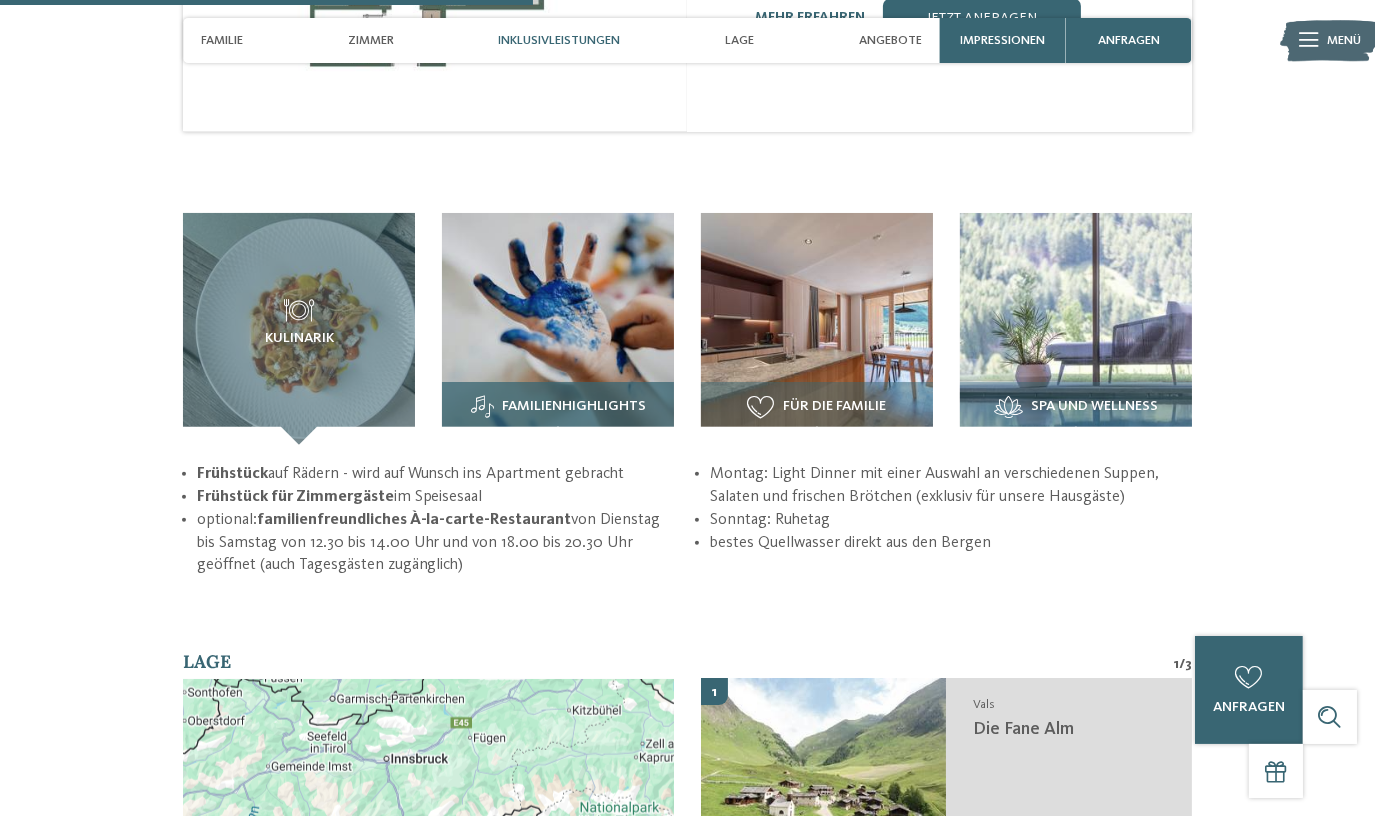 click at bounding box center (558, 329) 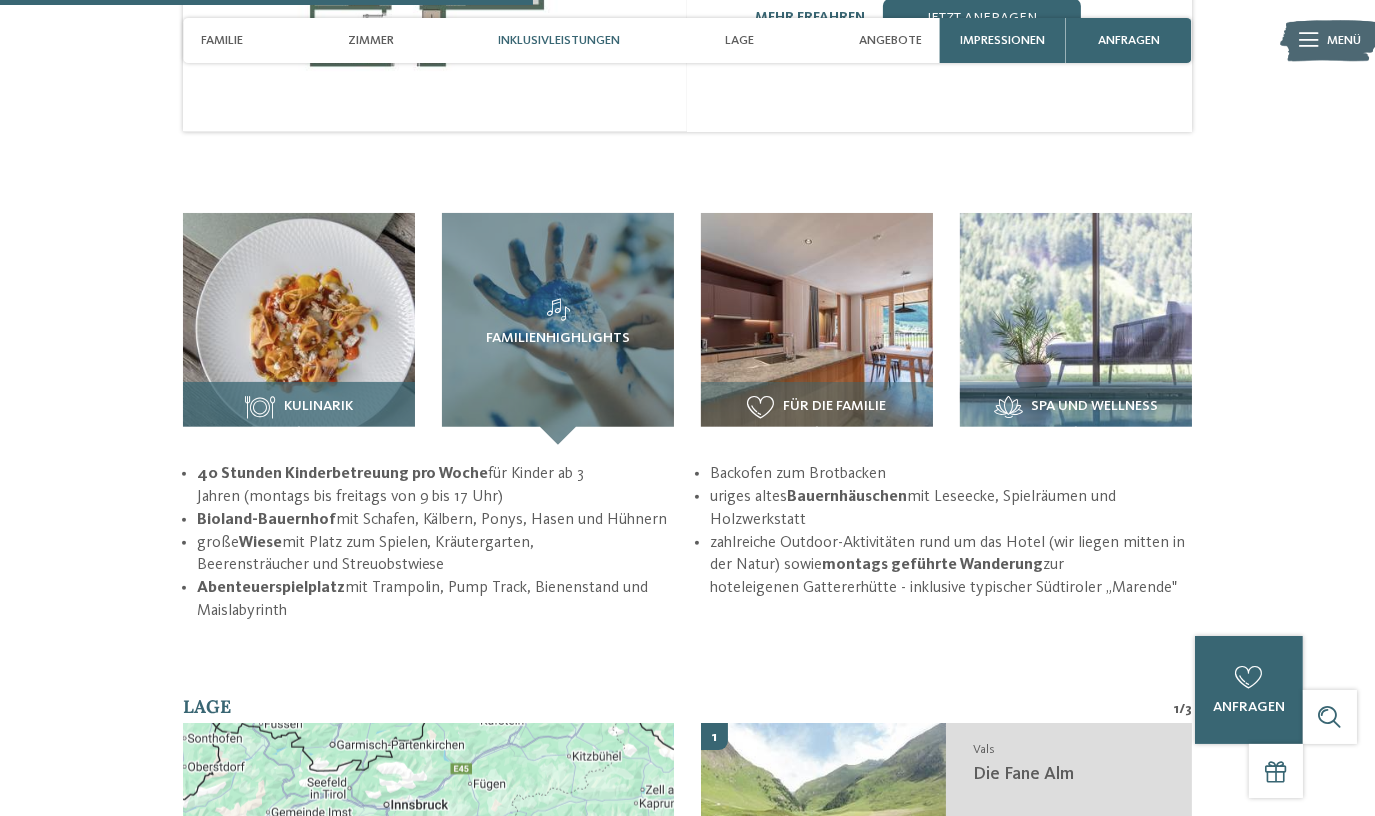click at bounding box center (299, 329) 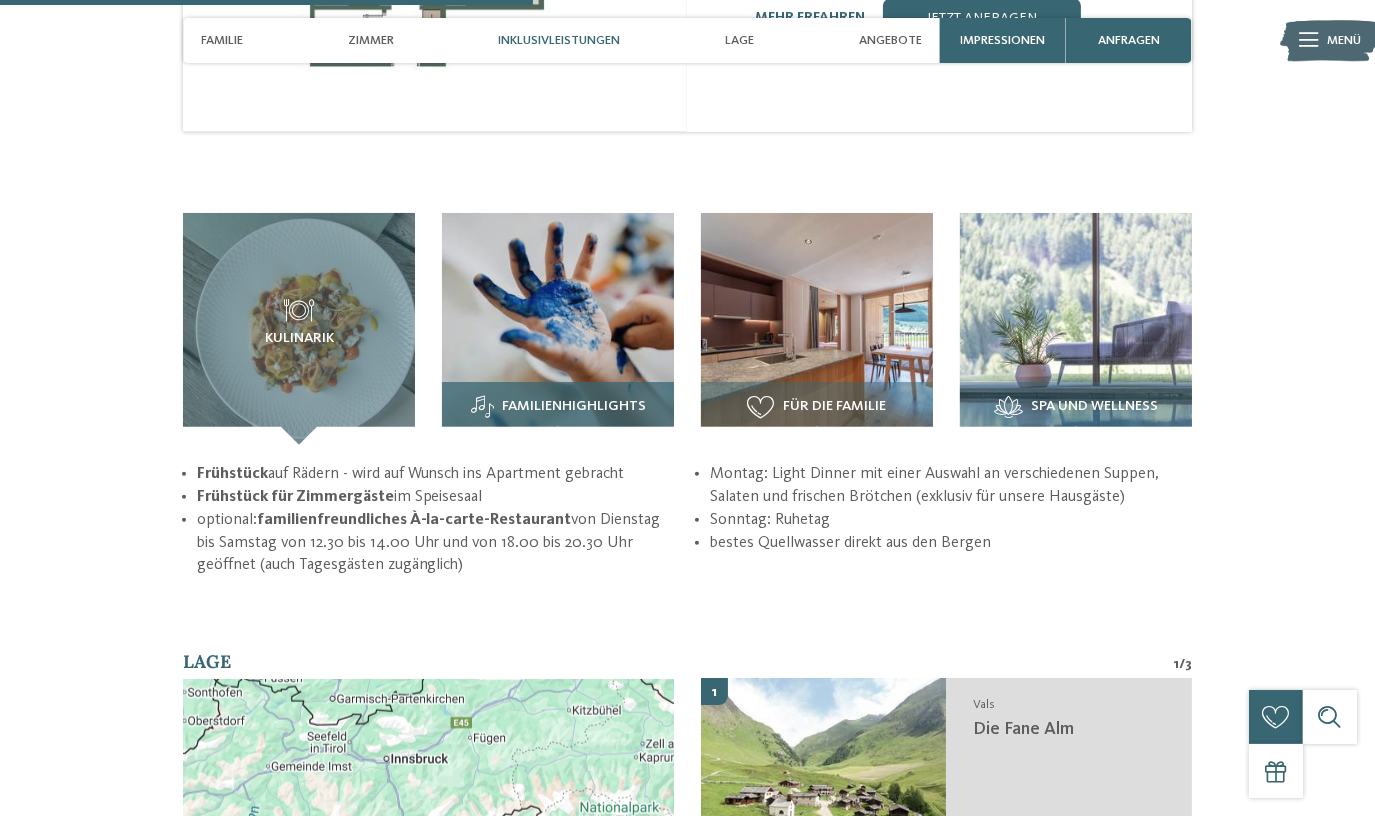 drag, startPoint x: 541, startPoint y: 350, endPoint x: 528, endPoint y: 350, distance: 13 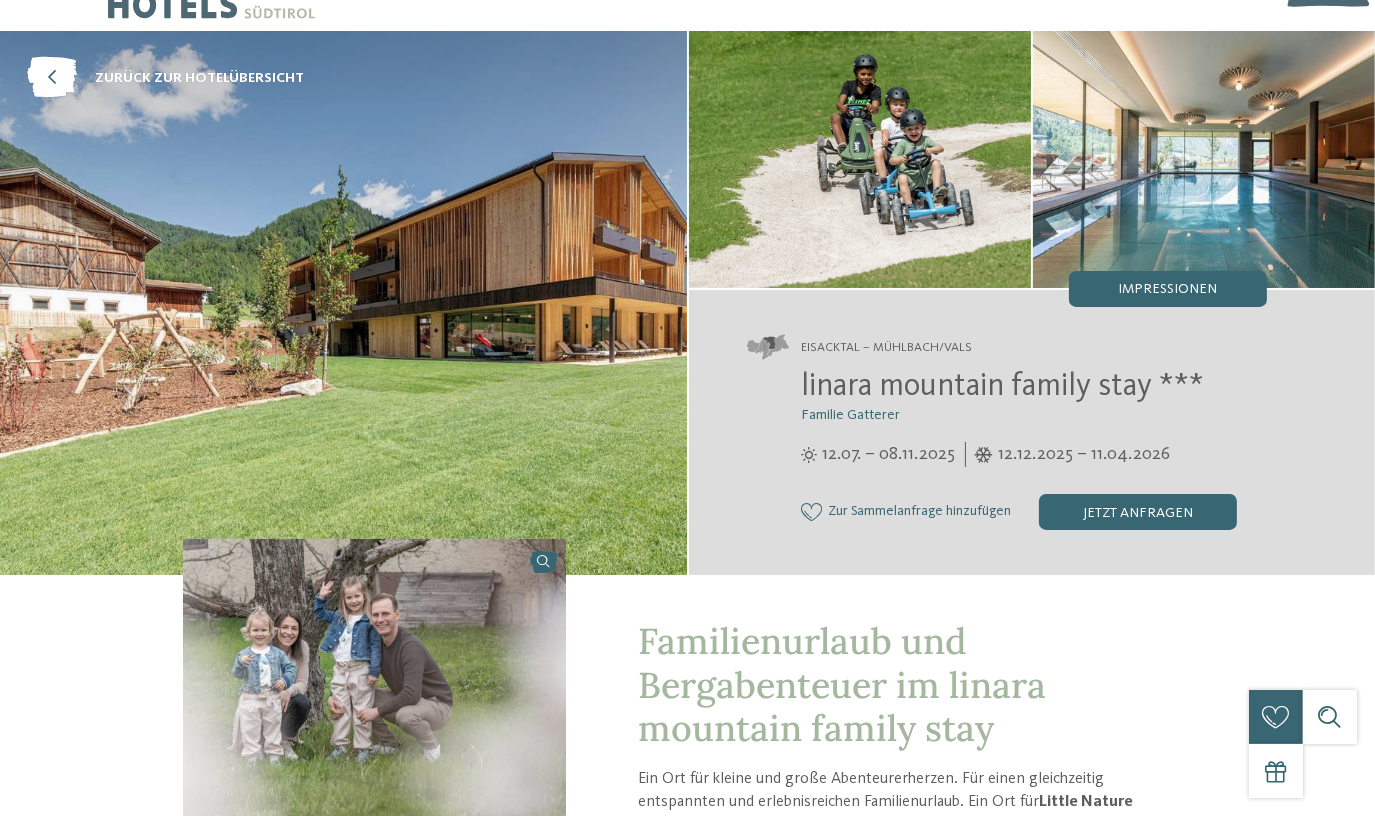 scroll, scrollTop: 0, scrollLeft: 0, axis: both 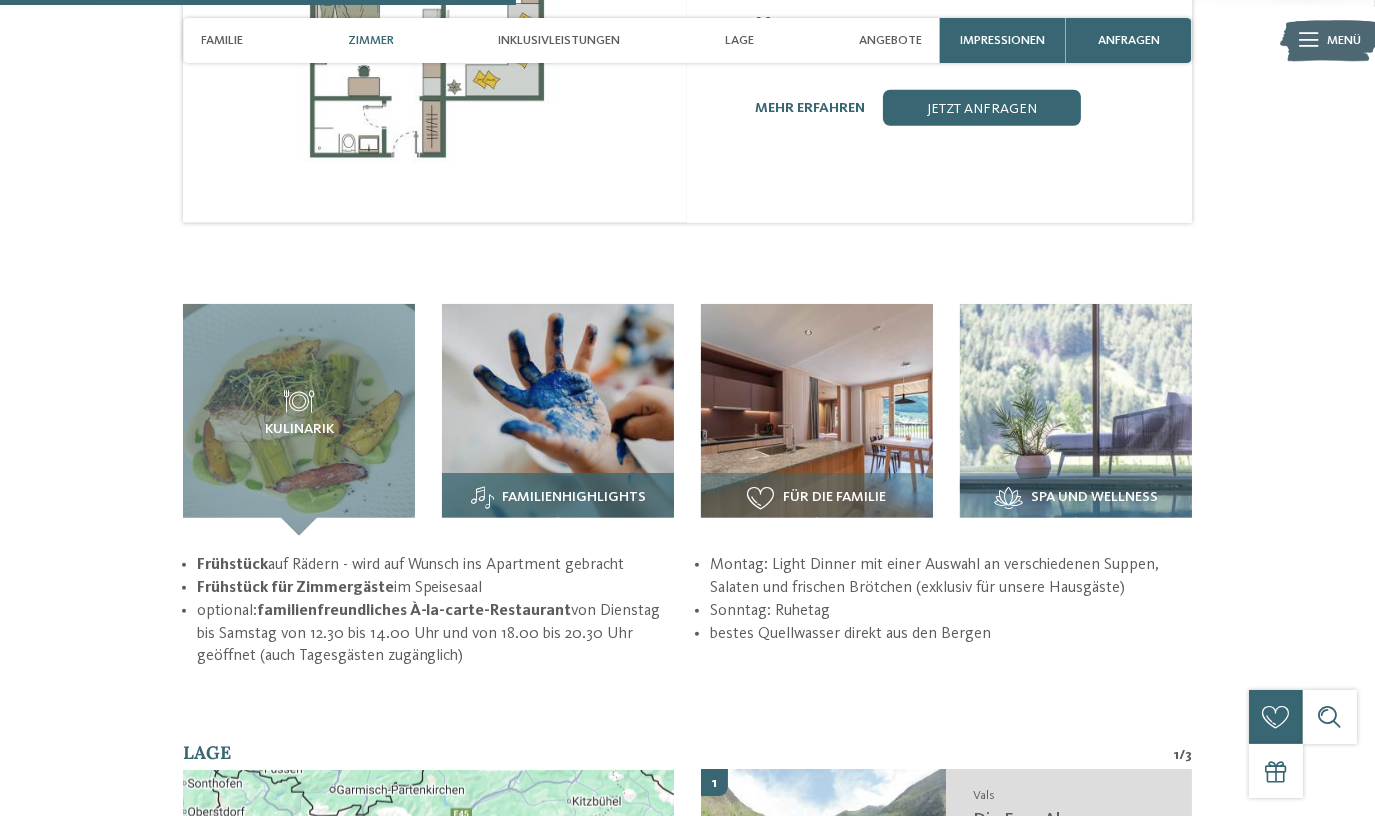 click at bounding box center [558, 420] 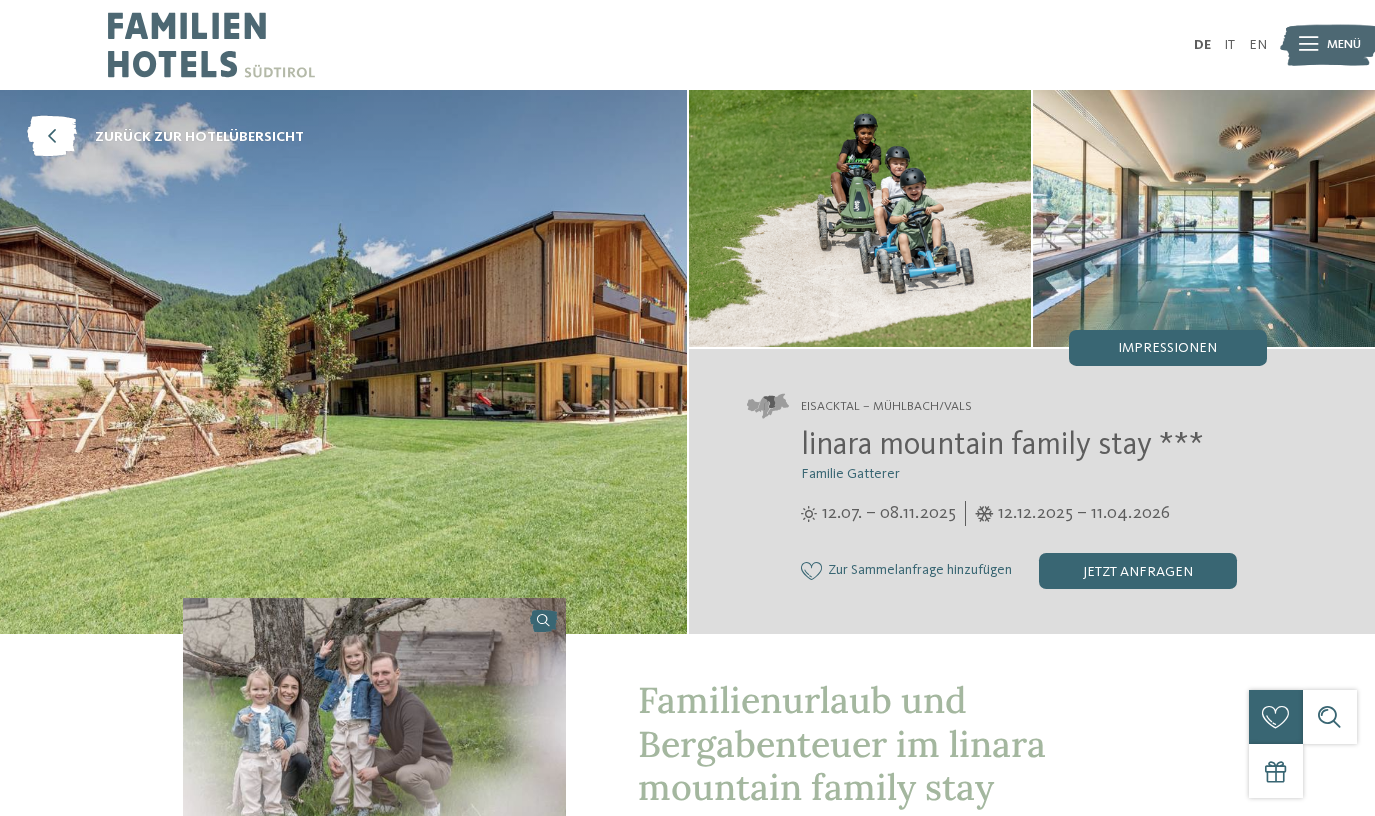 scroll, scrollTop: 335, scrollLeft: 0, axis: vertical 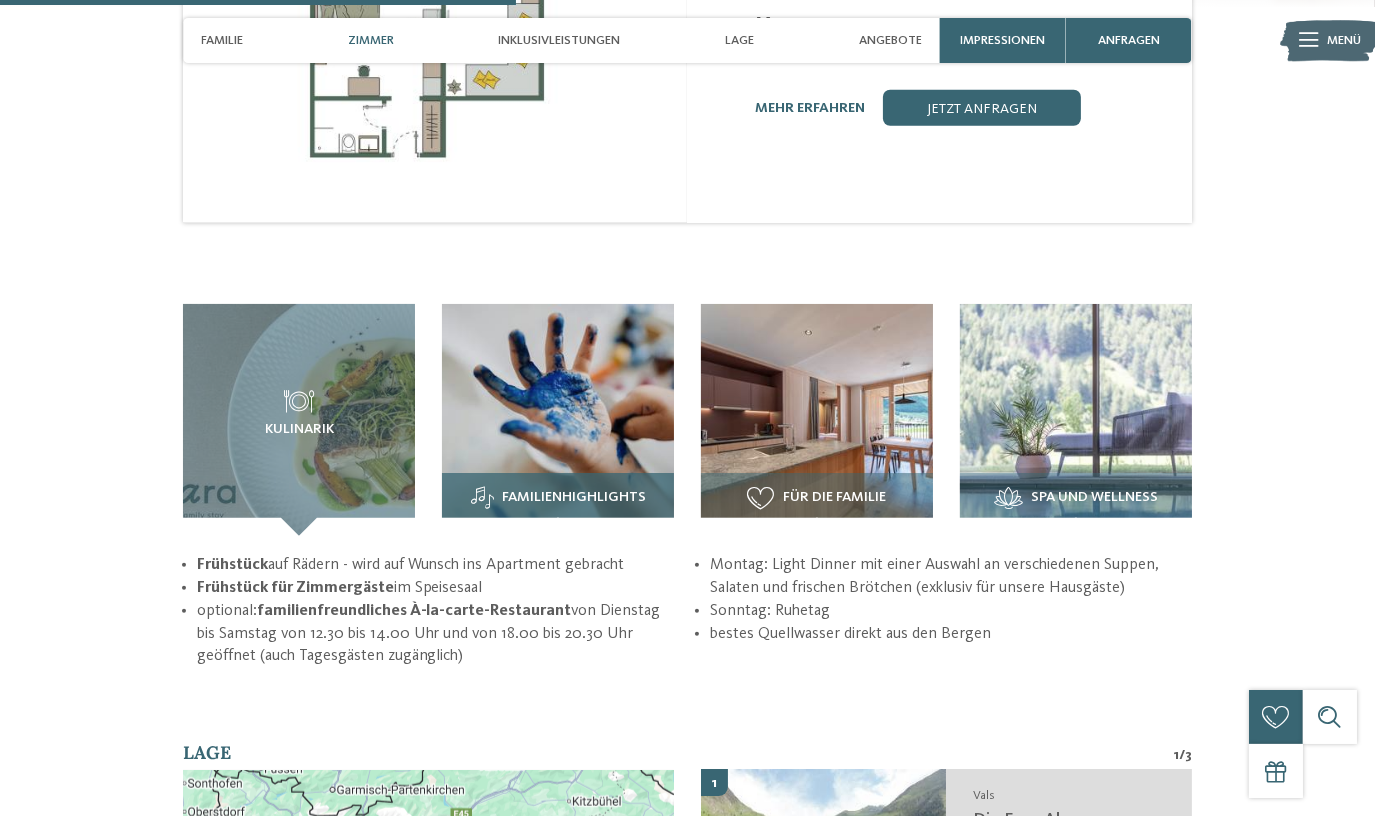 click at bounding box center [558, 420] 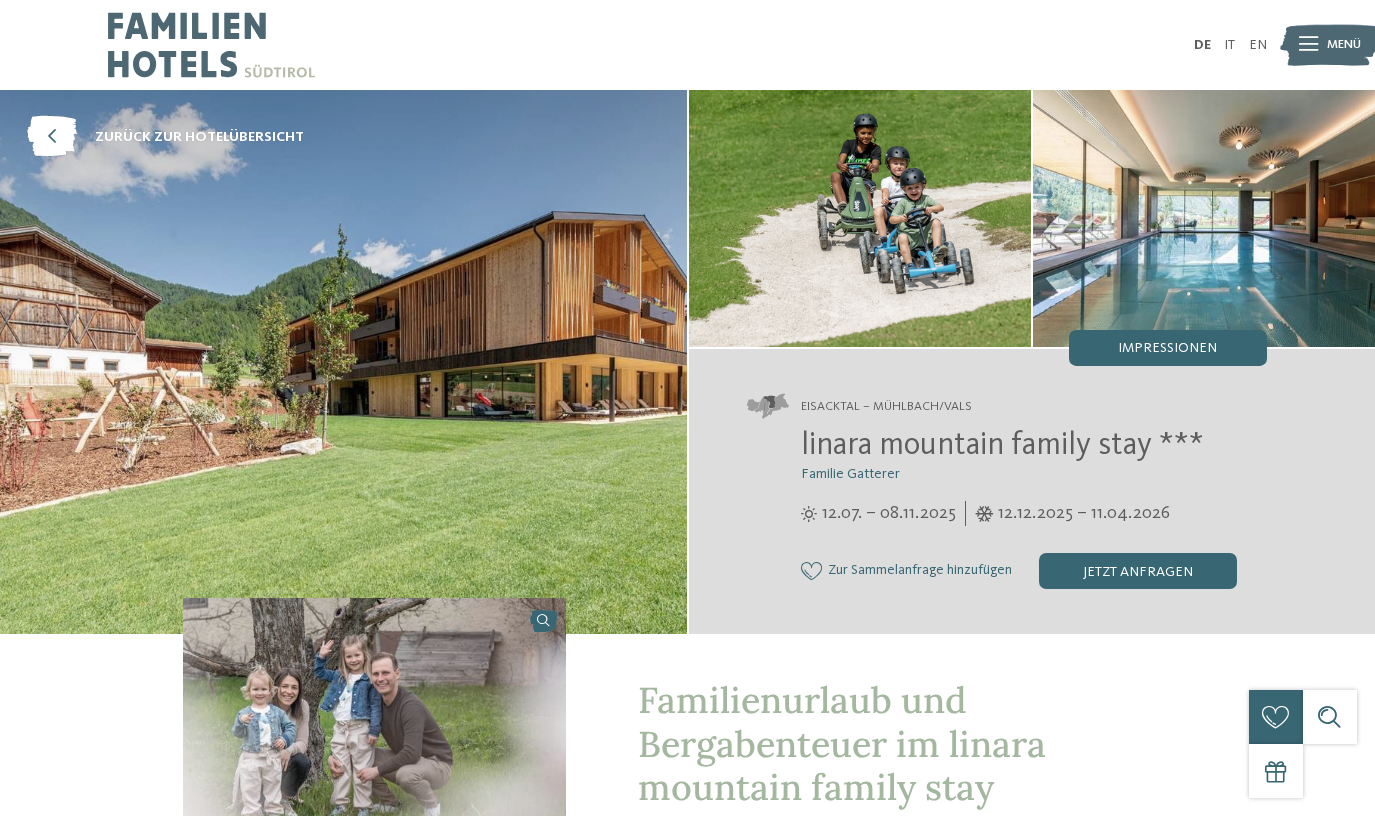 scroll, scrollTop: 454, scrollLeft: 0, axis: vertical 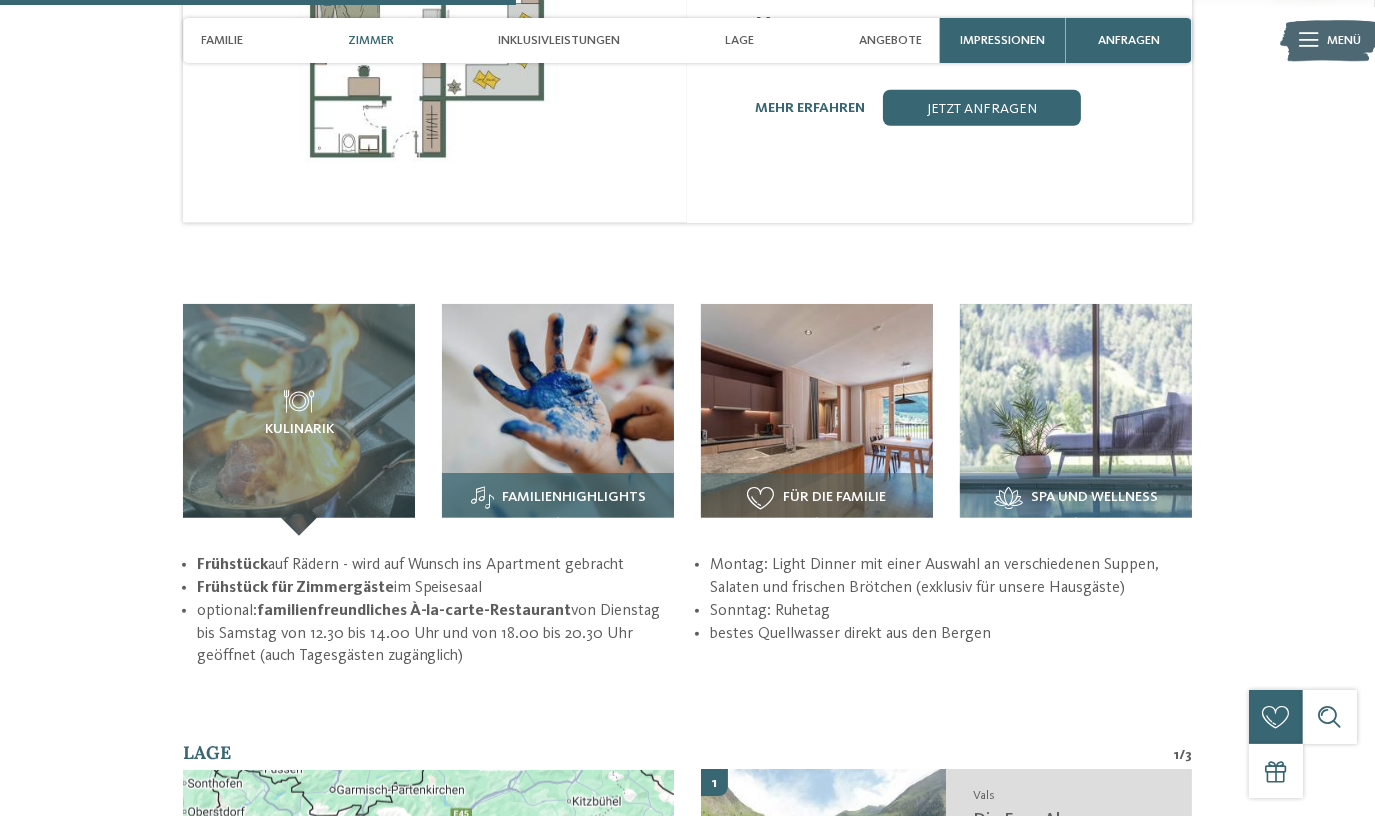 click at bounding box center [558, 420] 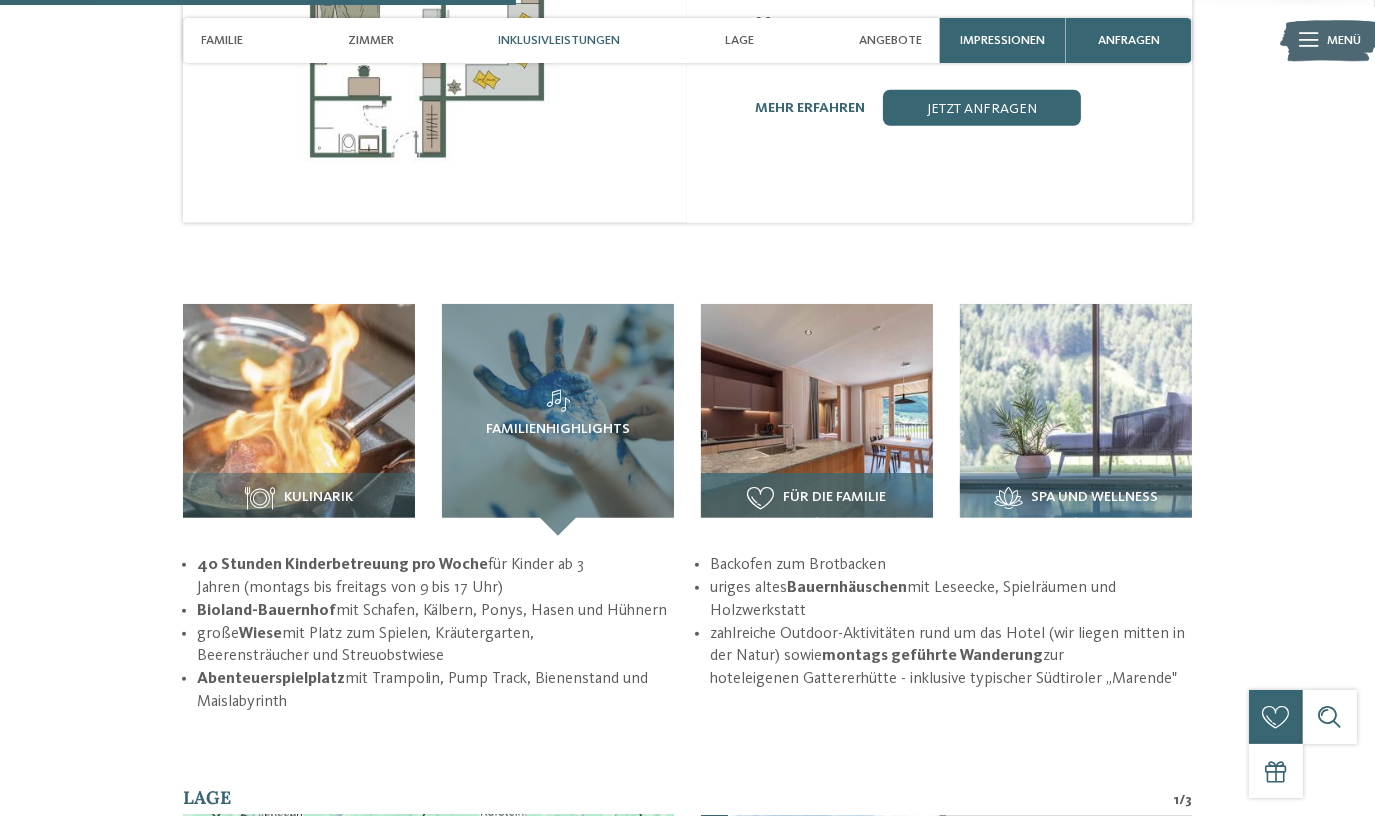 click at bounding box center (817, 420) 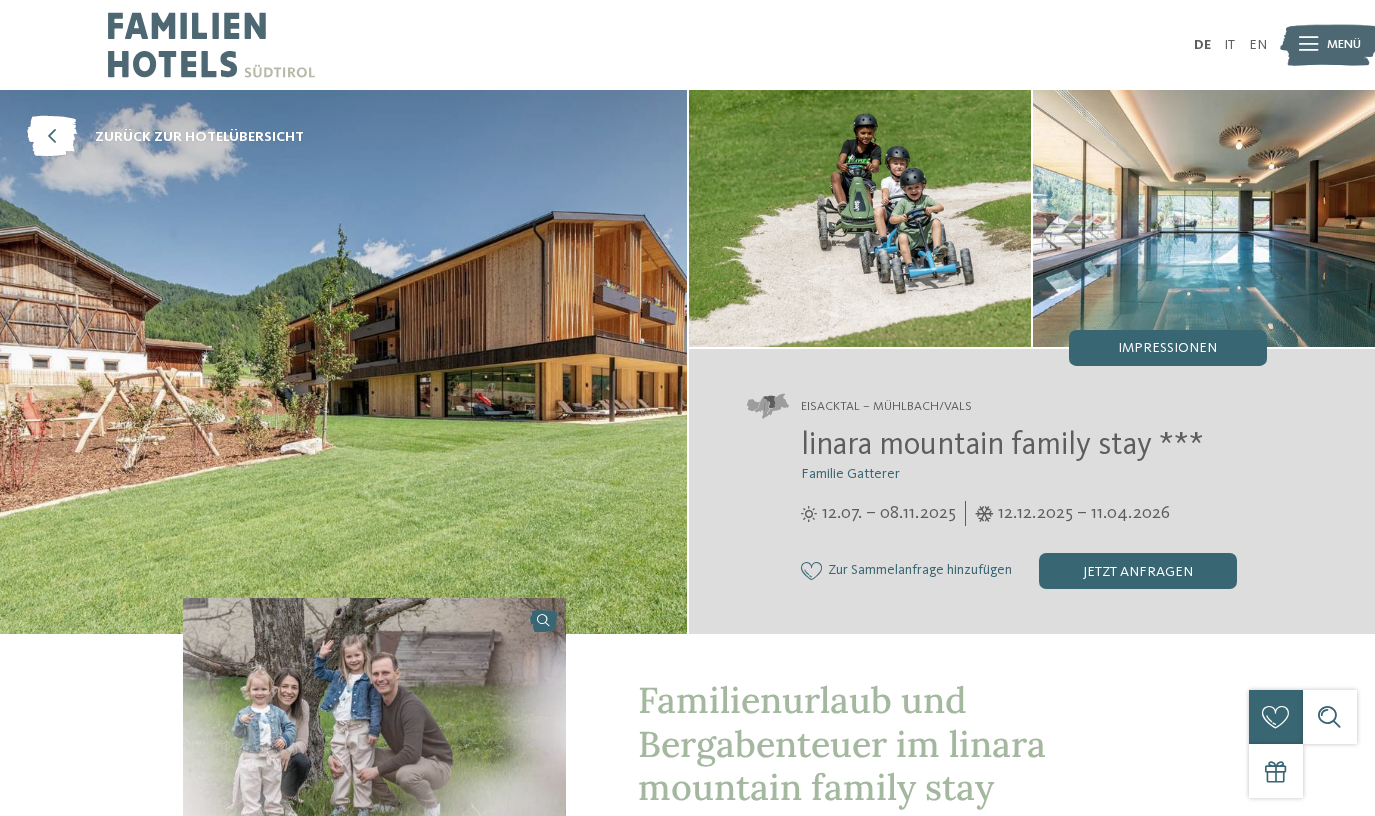 scroll, scrollTop: 504, scrollLeft: 0, axis: vertical 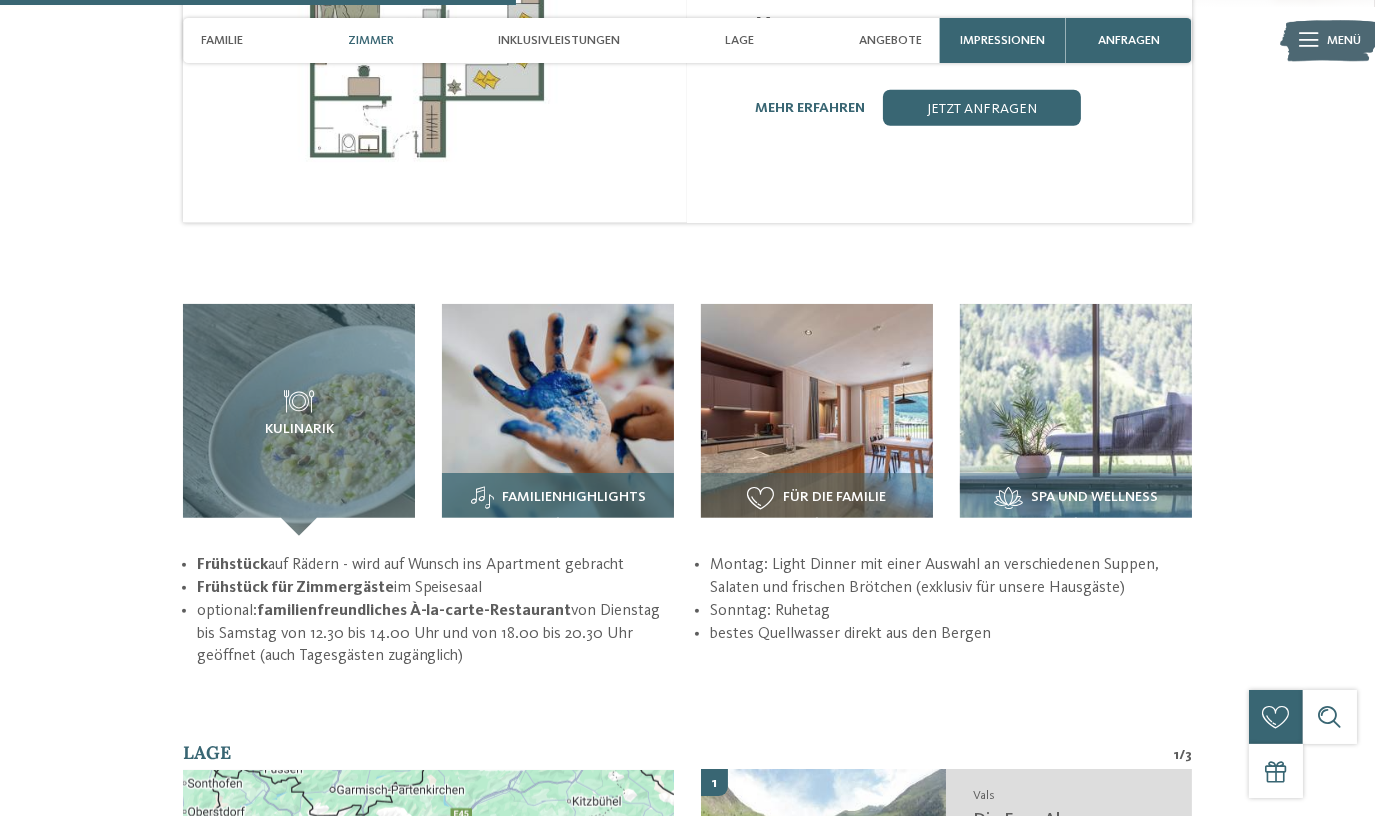 click at bounding box center [558, 420] 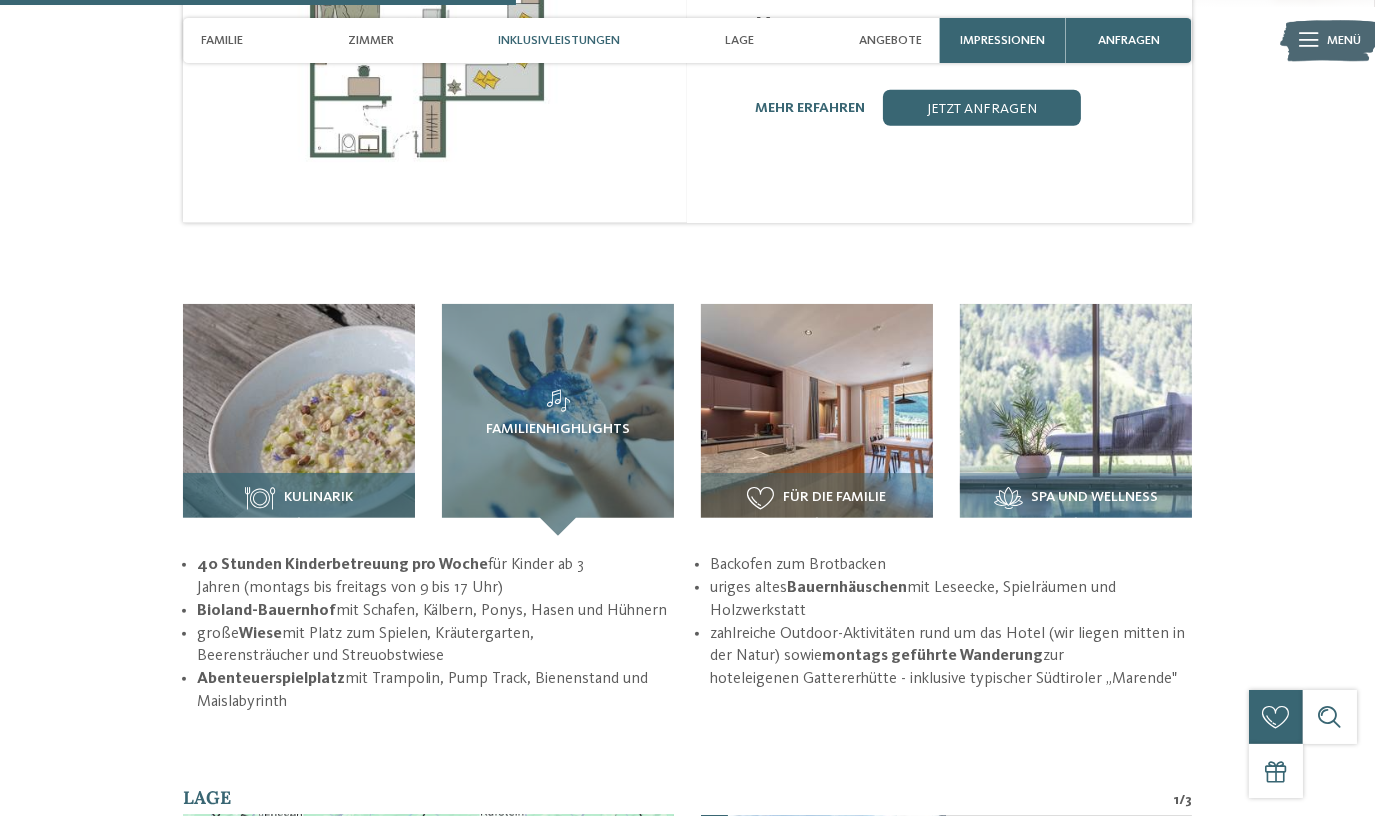 click at bounding box center [299, 420] 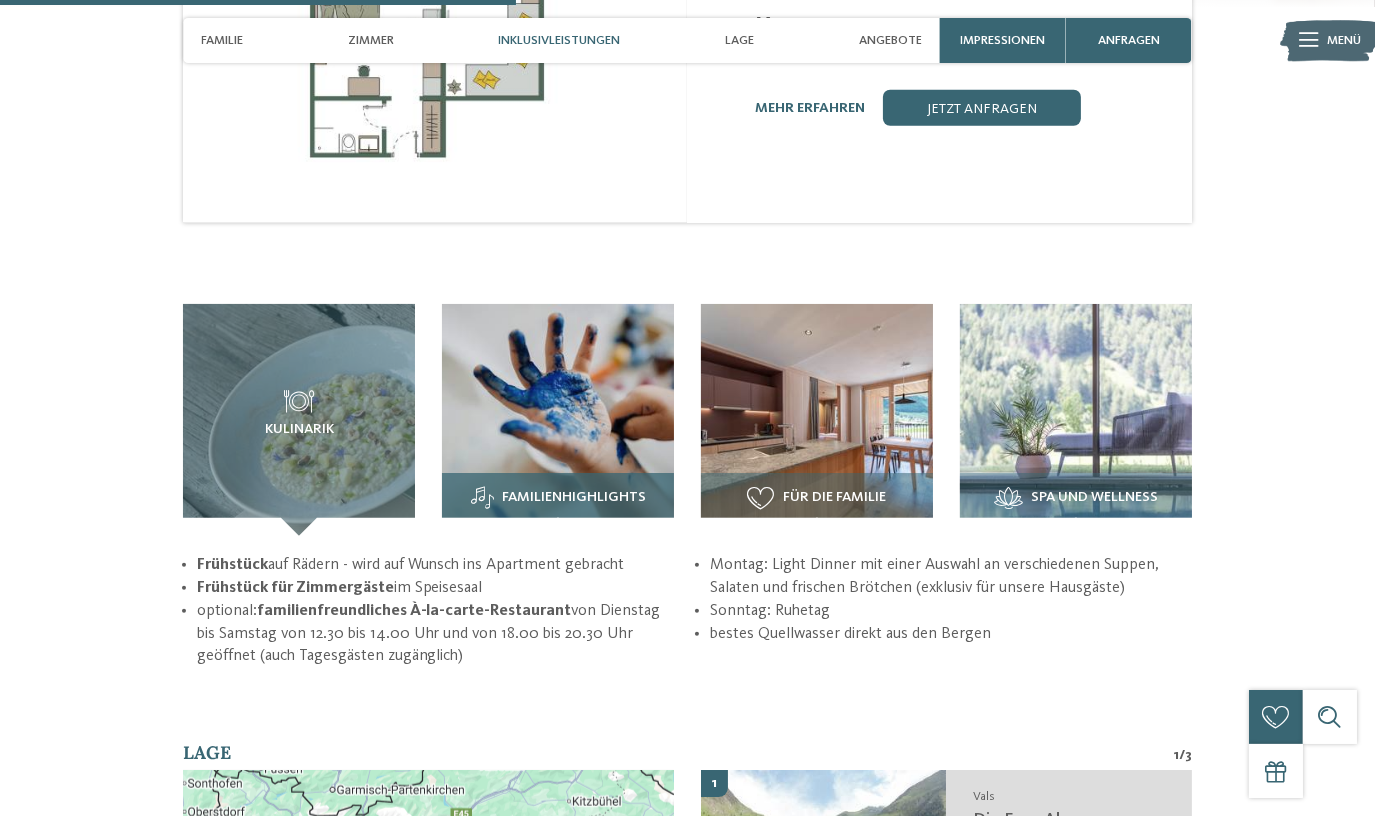 click at bounding box center (558, 420) 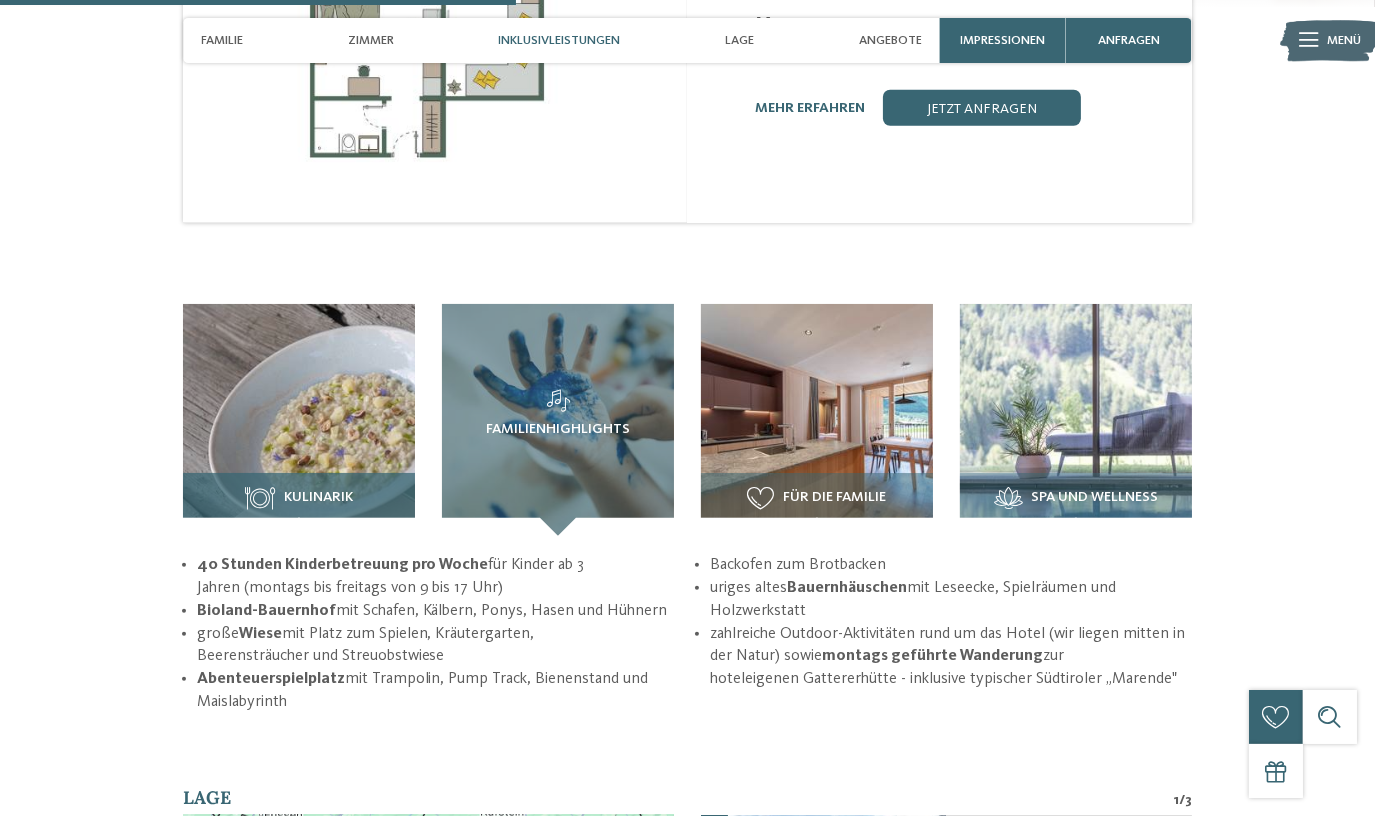 click at bounding box center [299, 420] 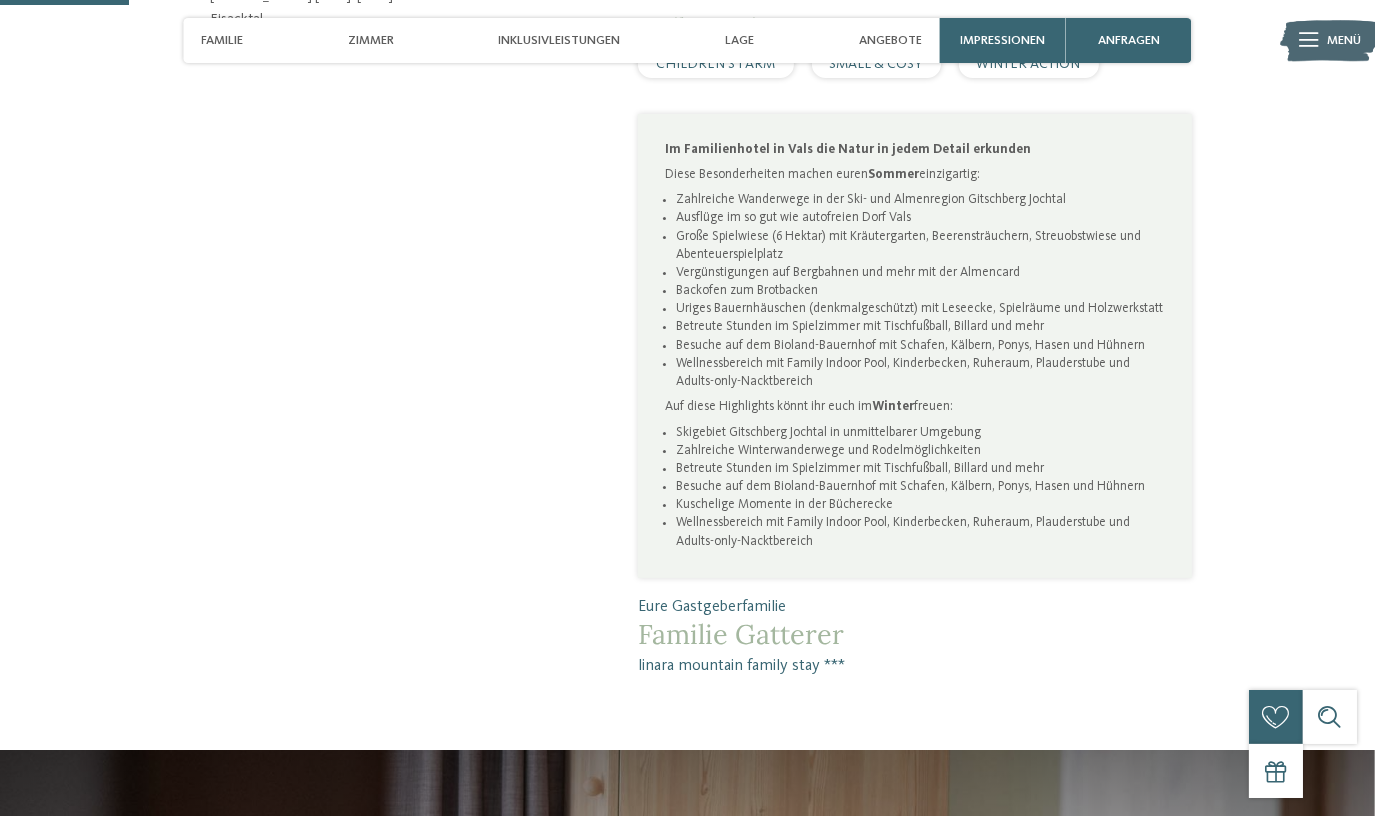 scroll, scrollTop: 0, scrollLeft: 0, axis: both 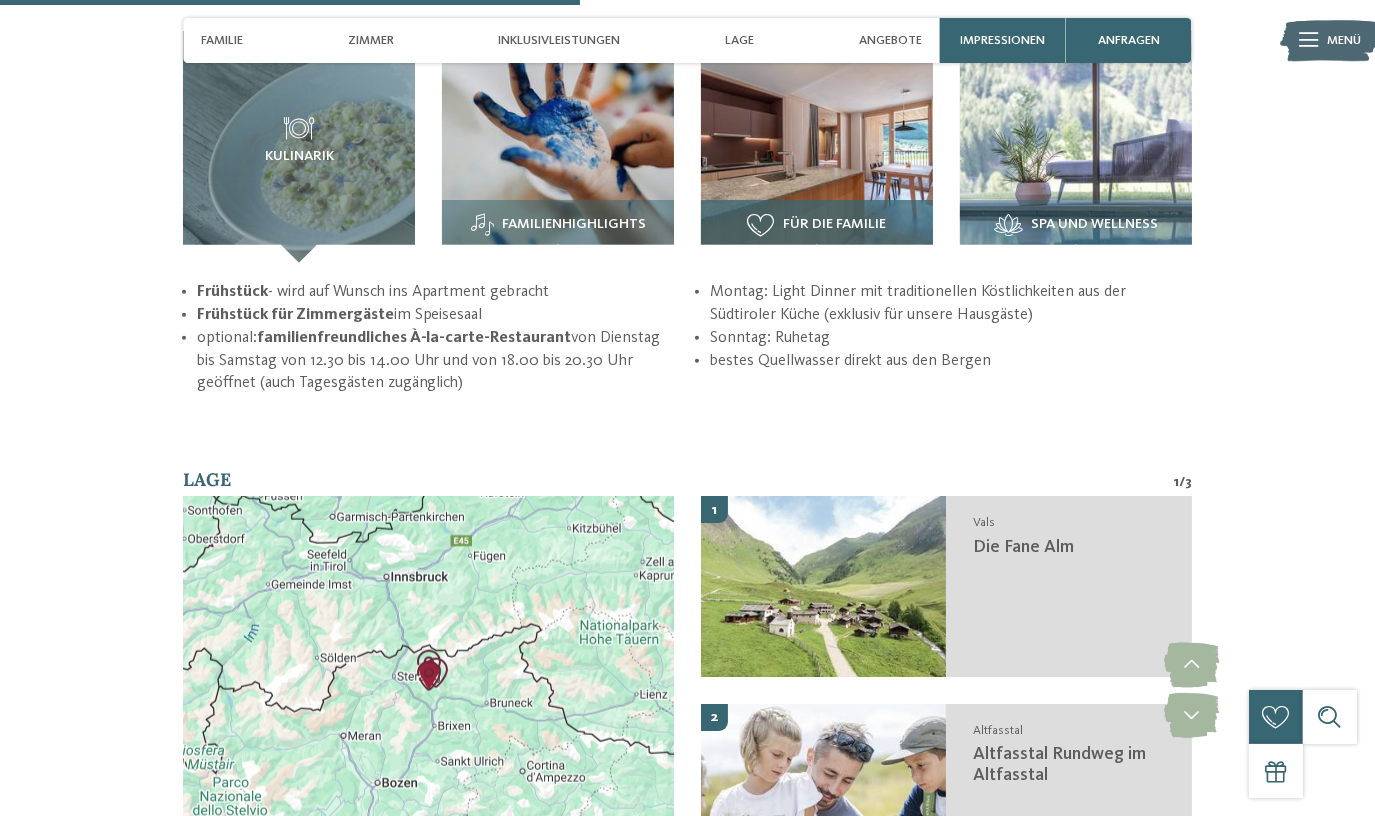 click on "Für die Familie" at bounding box center (817, 225) 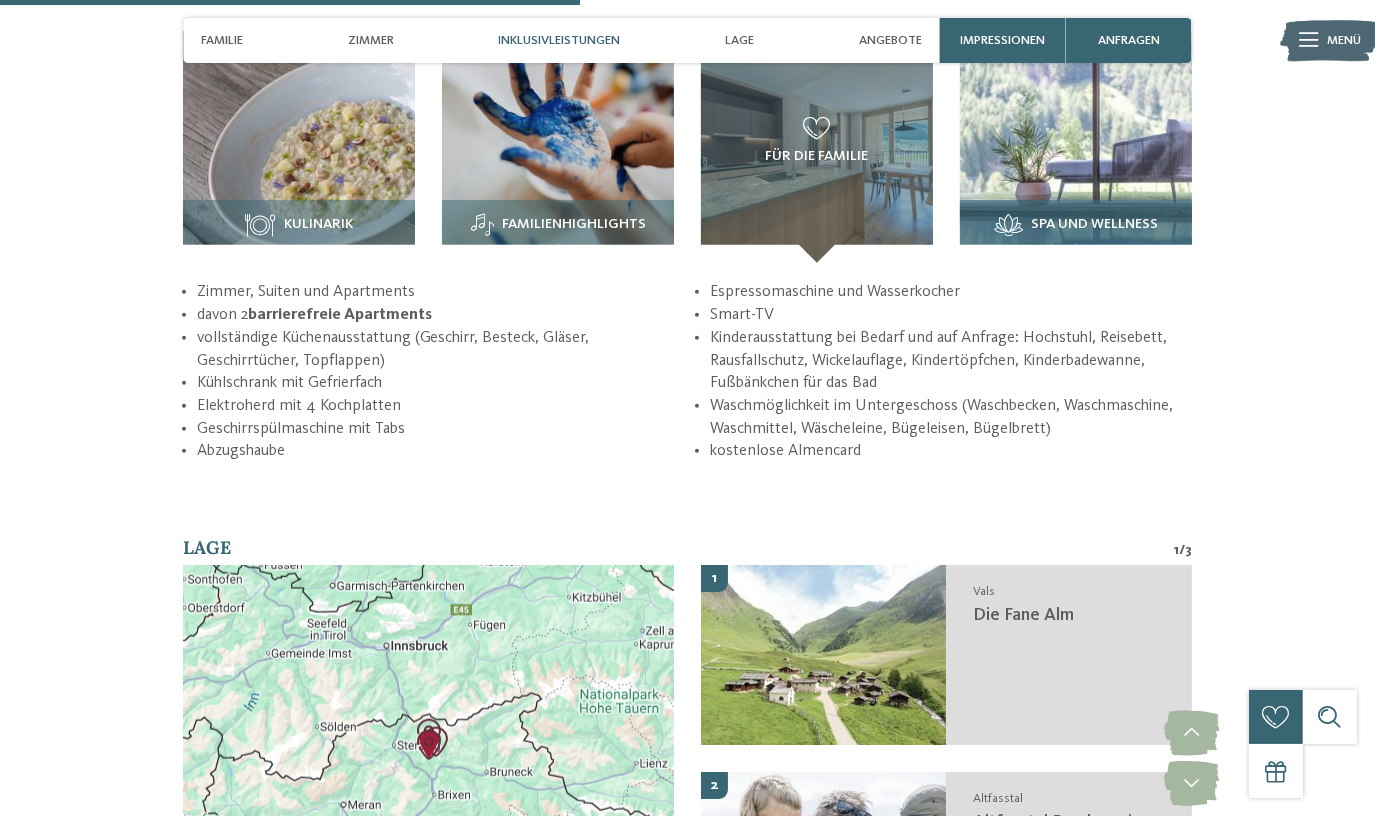 click at bounding box center [1076, 147] 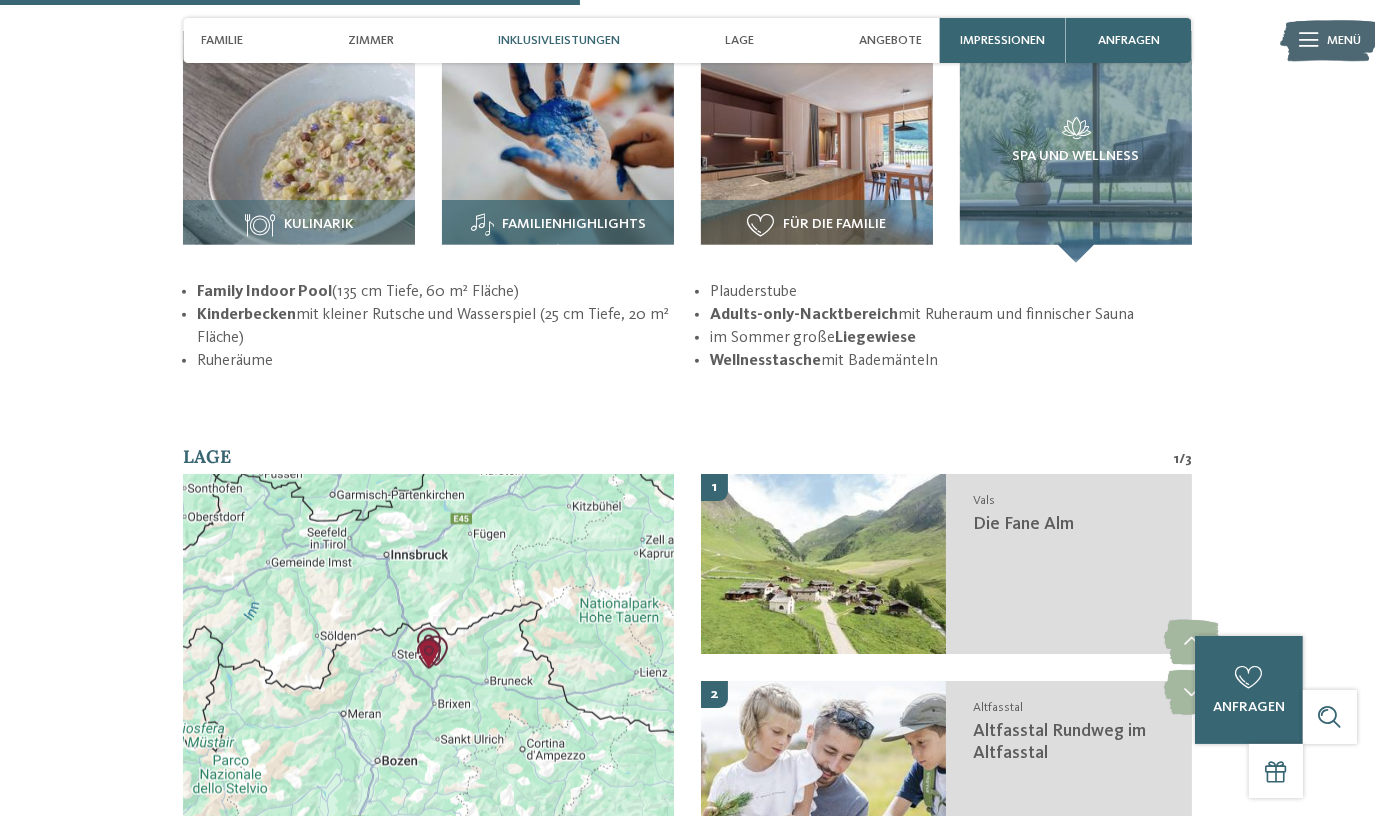 click at bounding box center [558, 147] 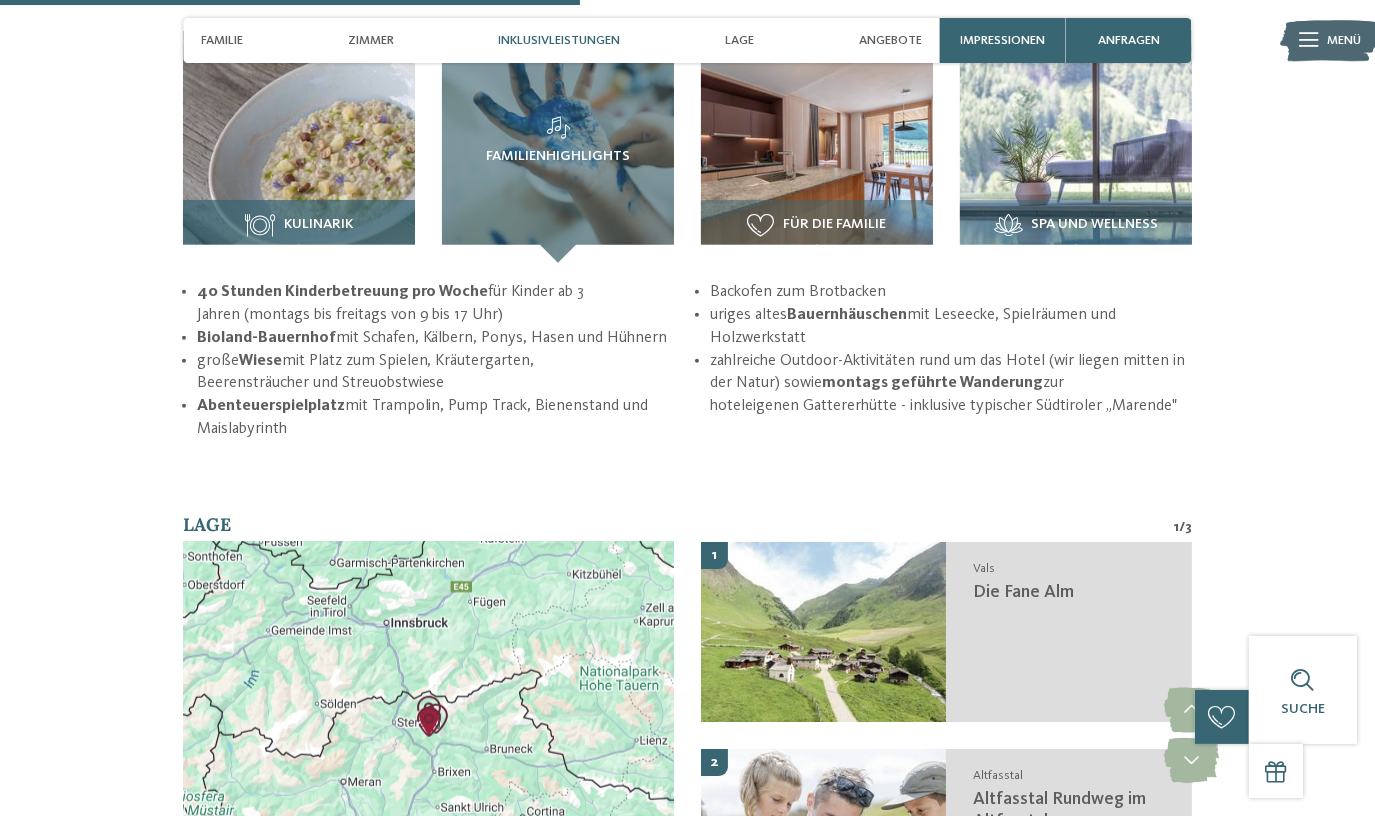 click at bounding box center [299, 147] 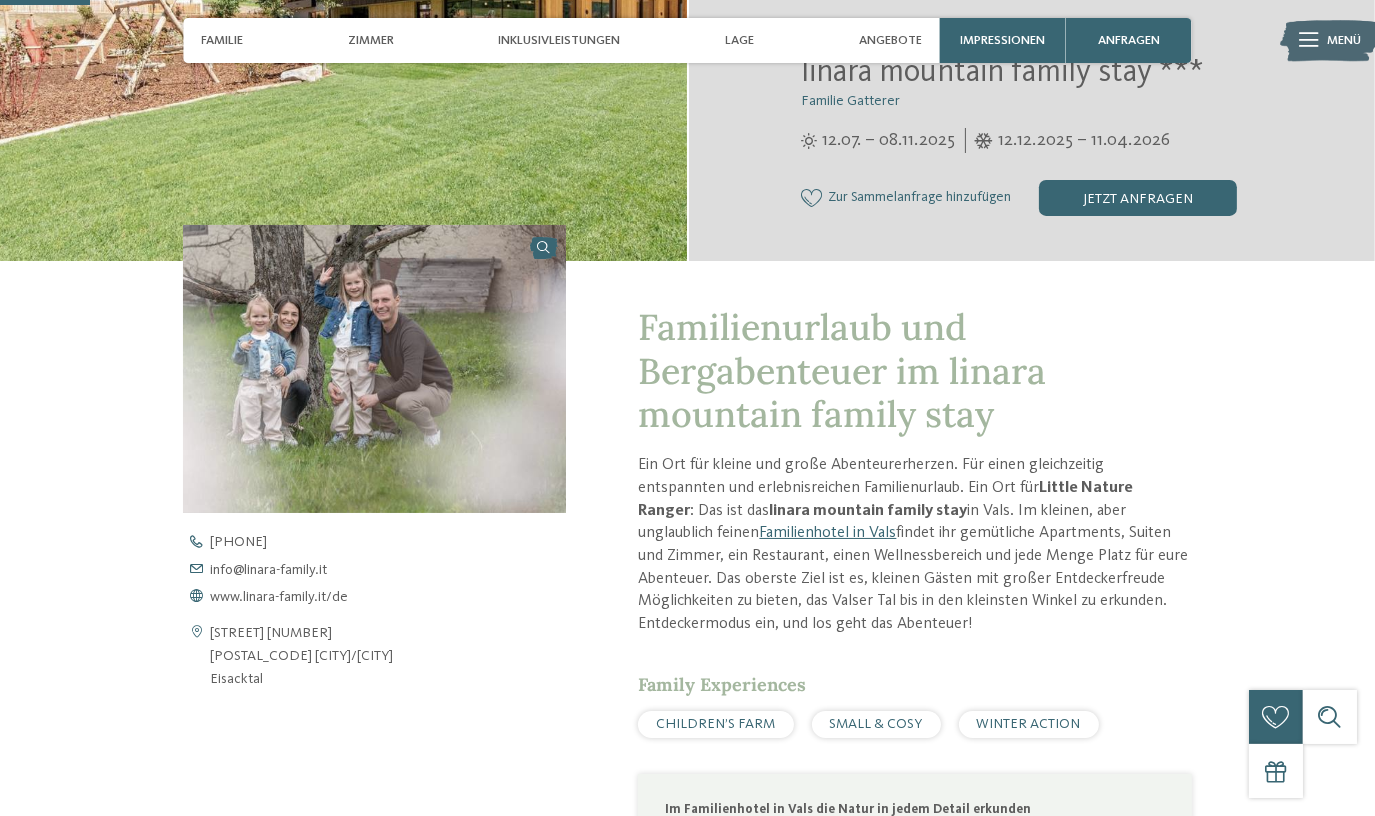 scroll, scrollTop: 272, scrollLeft: 0, axis: vertical 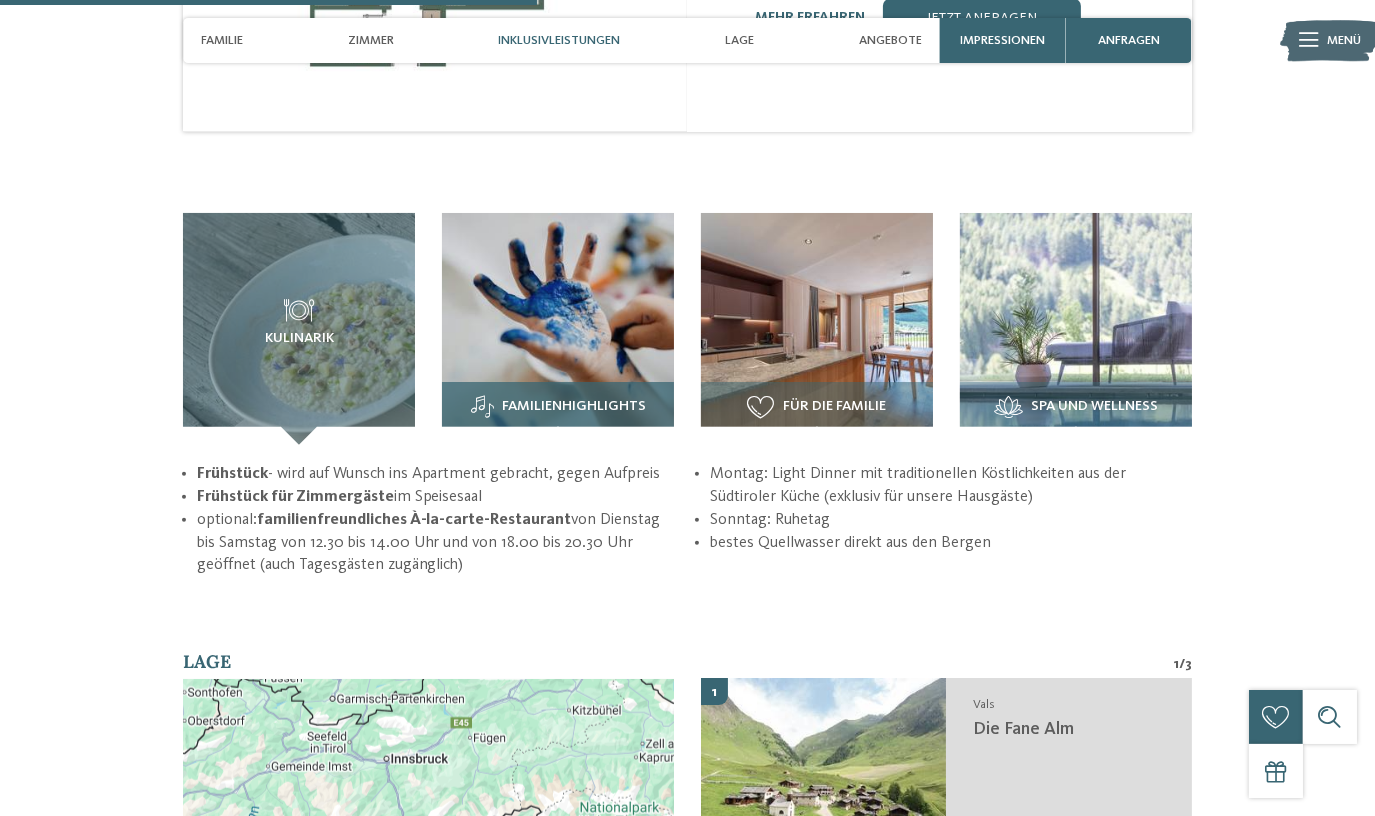 click at bounding box center [558, 329] 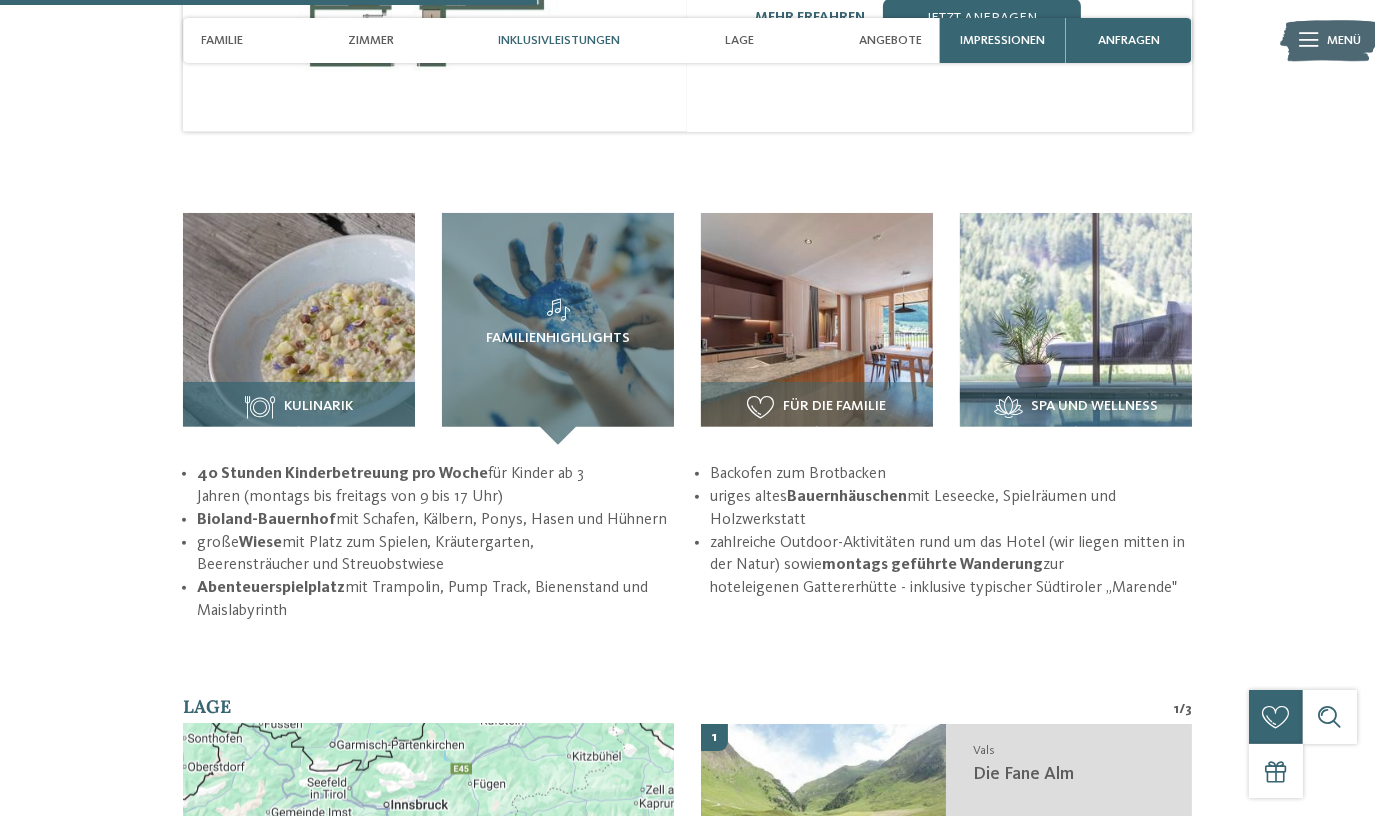 click at bounding box center [299, 329] 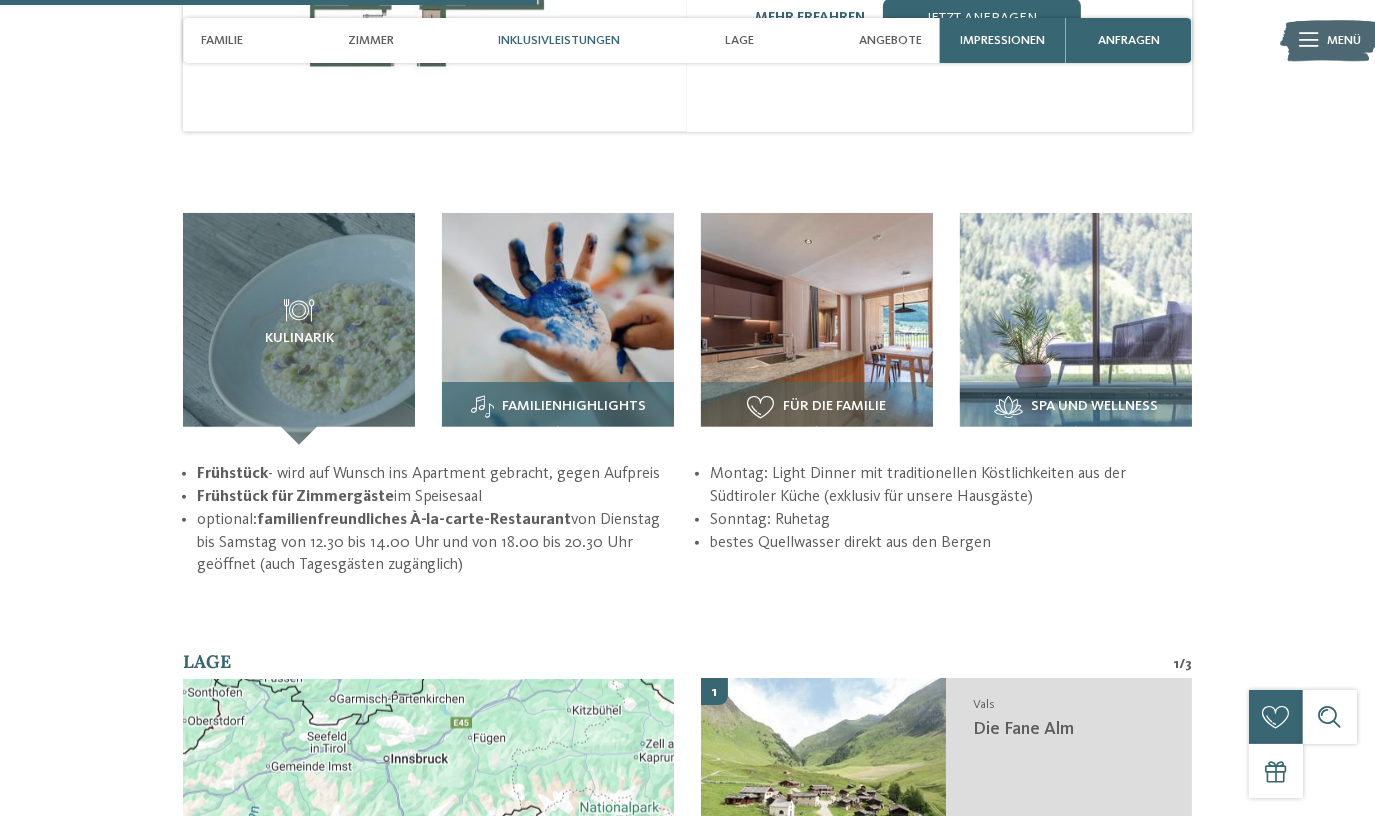 click at bounding box center [558, 329] 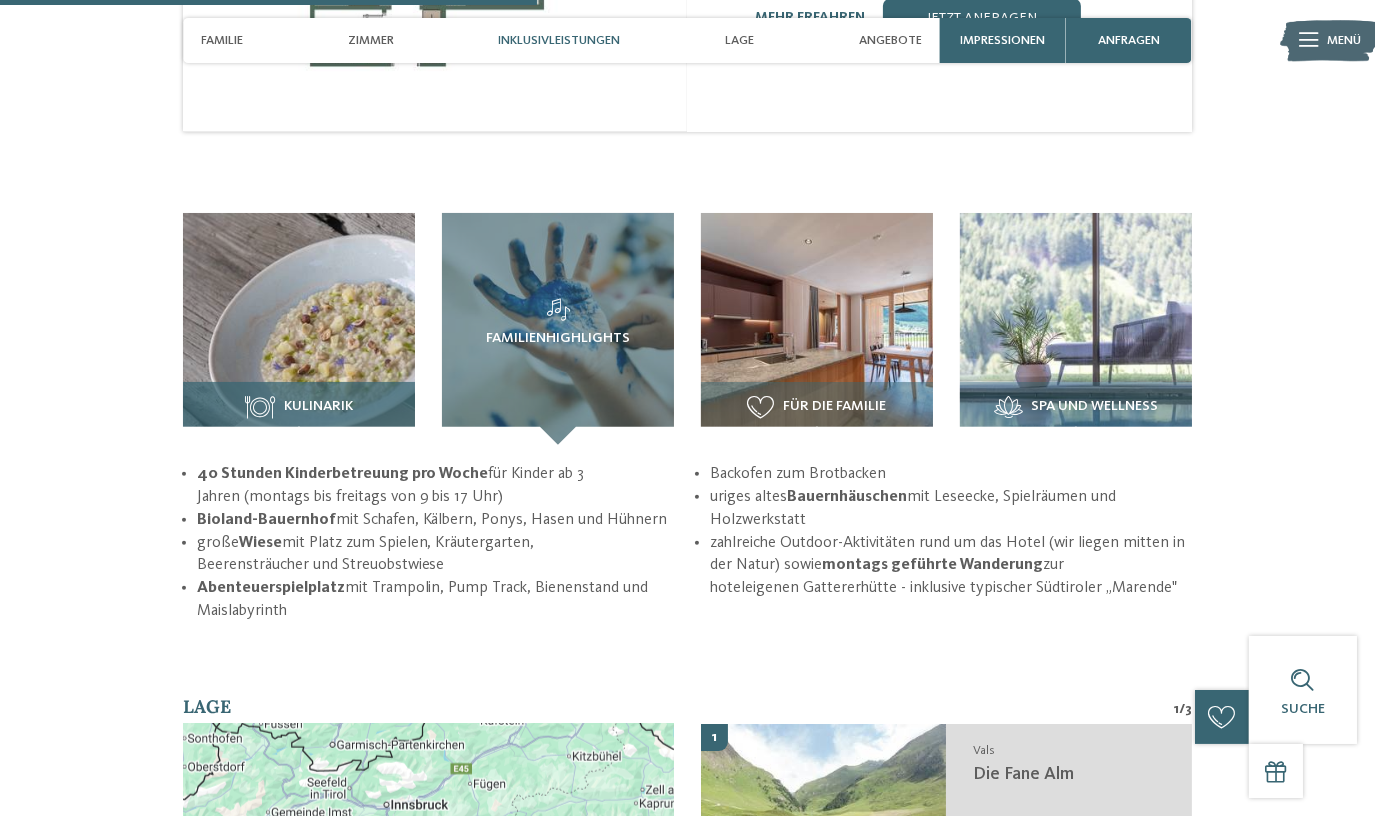 click at bounding box center [299, 329] 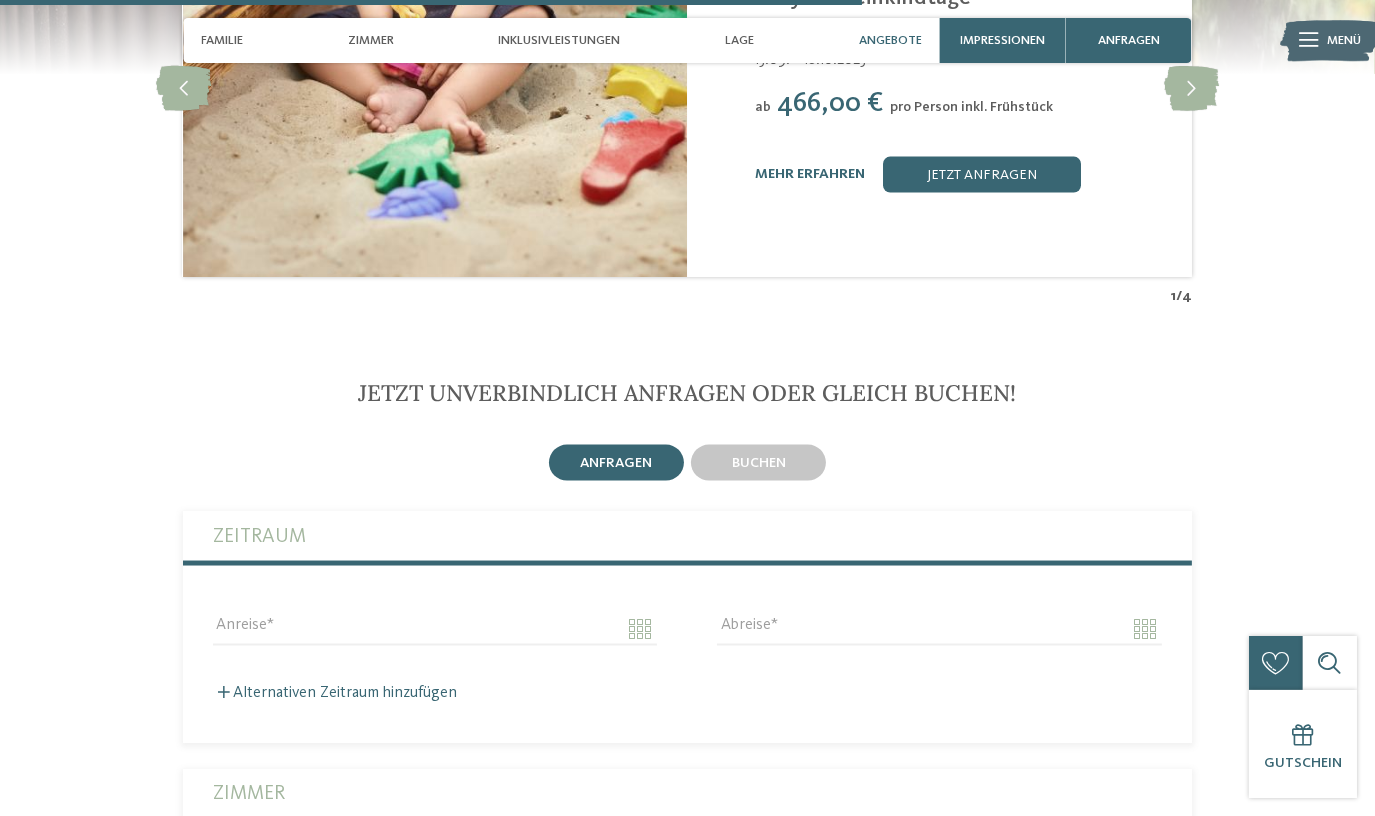 scroll, scrollTop: 3454, scrollLeft: 0, axis: vertical 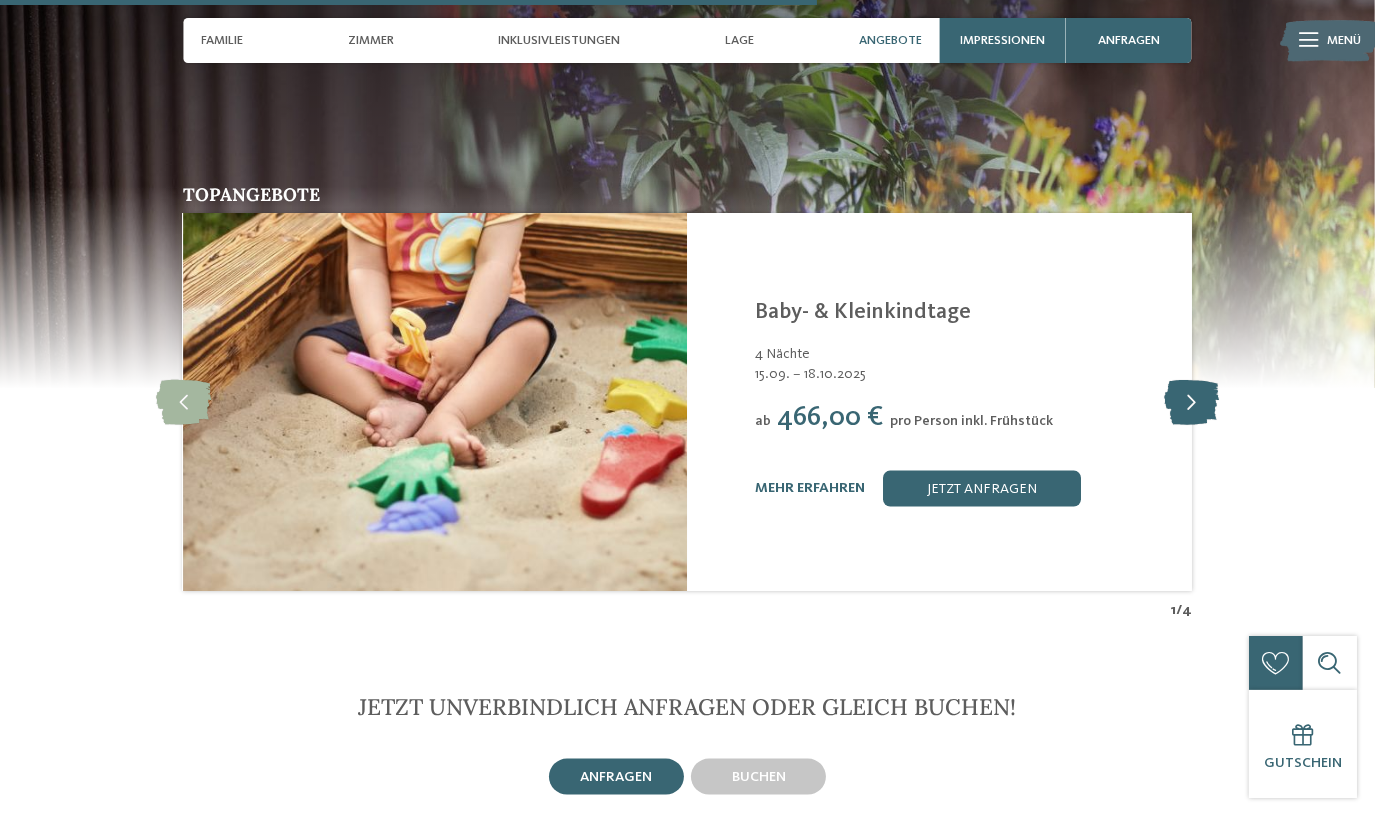 click at bounding box center (1191, 402) 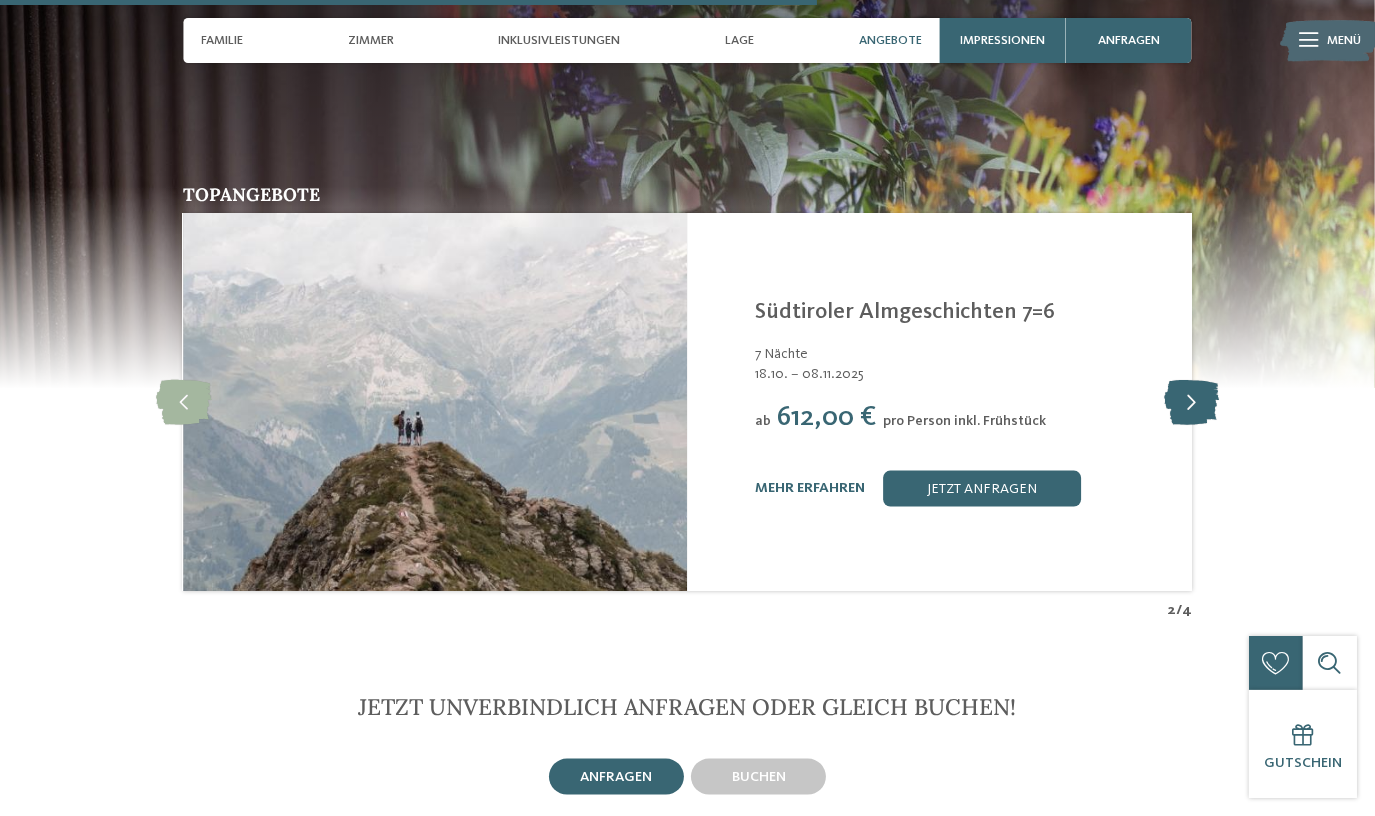 click at bounding box center [1191, 402] 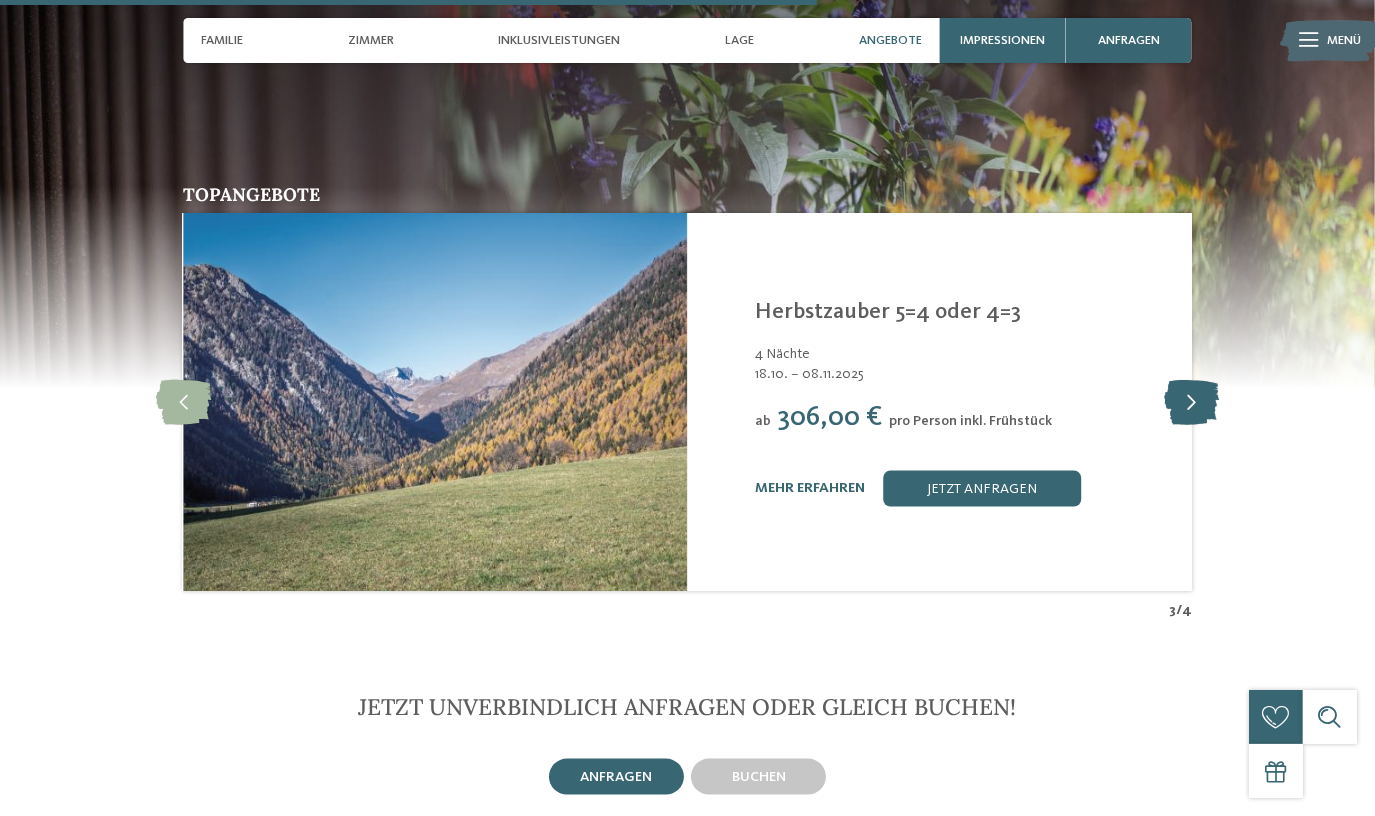 click at bounding box center (1191, 402) 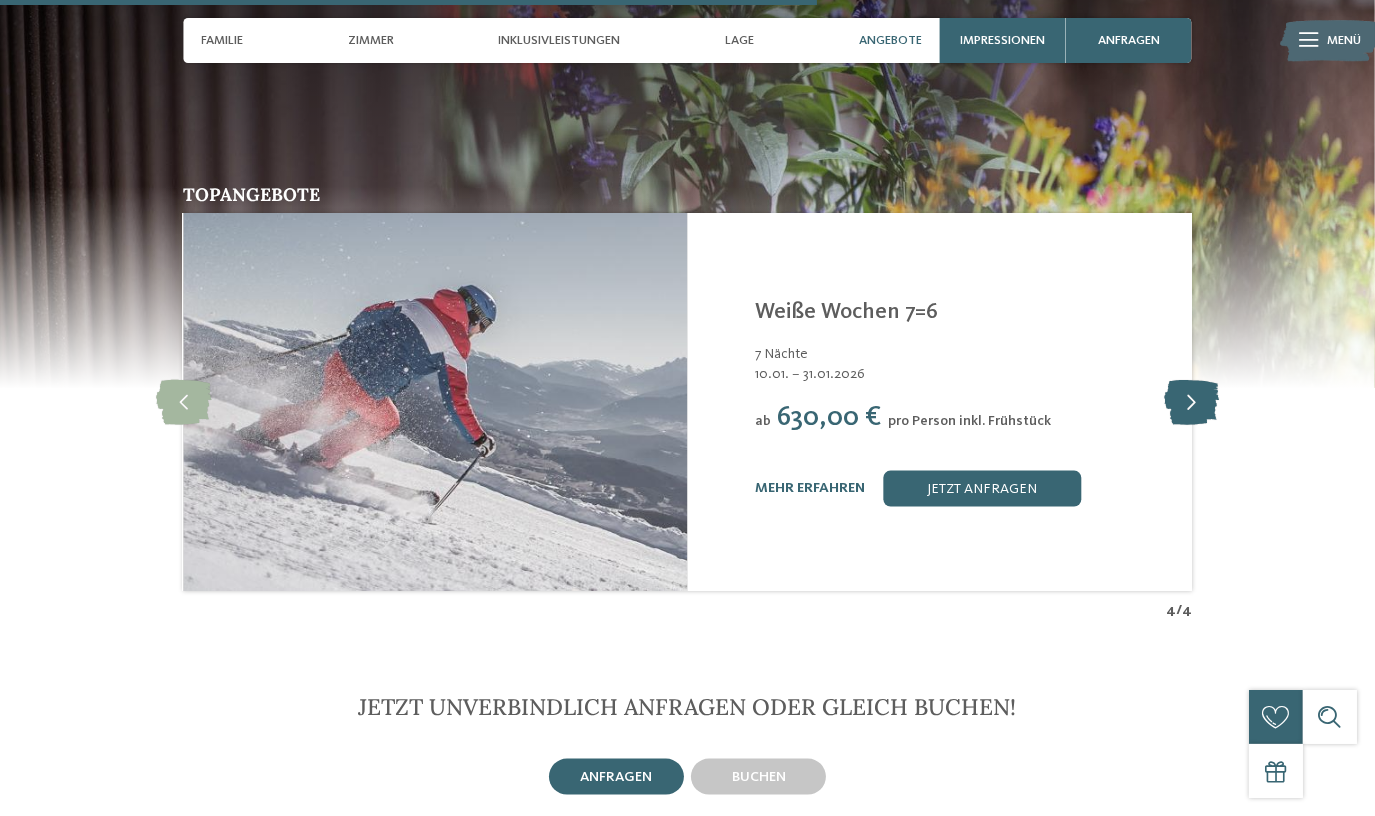 click at bounding box center (1191, 402) 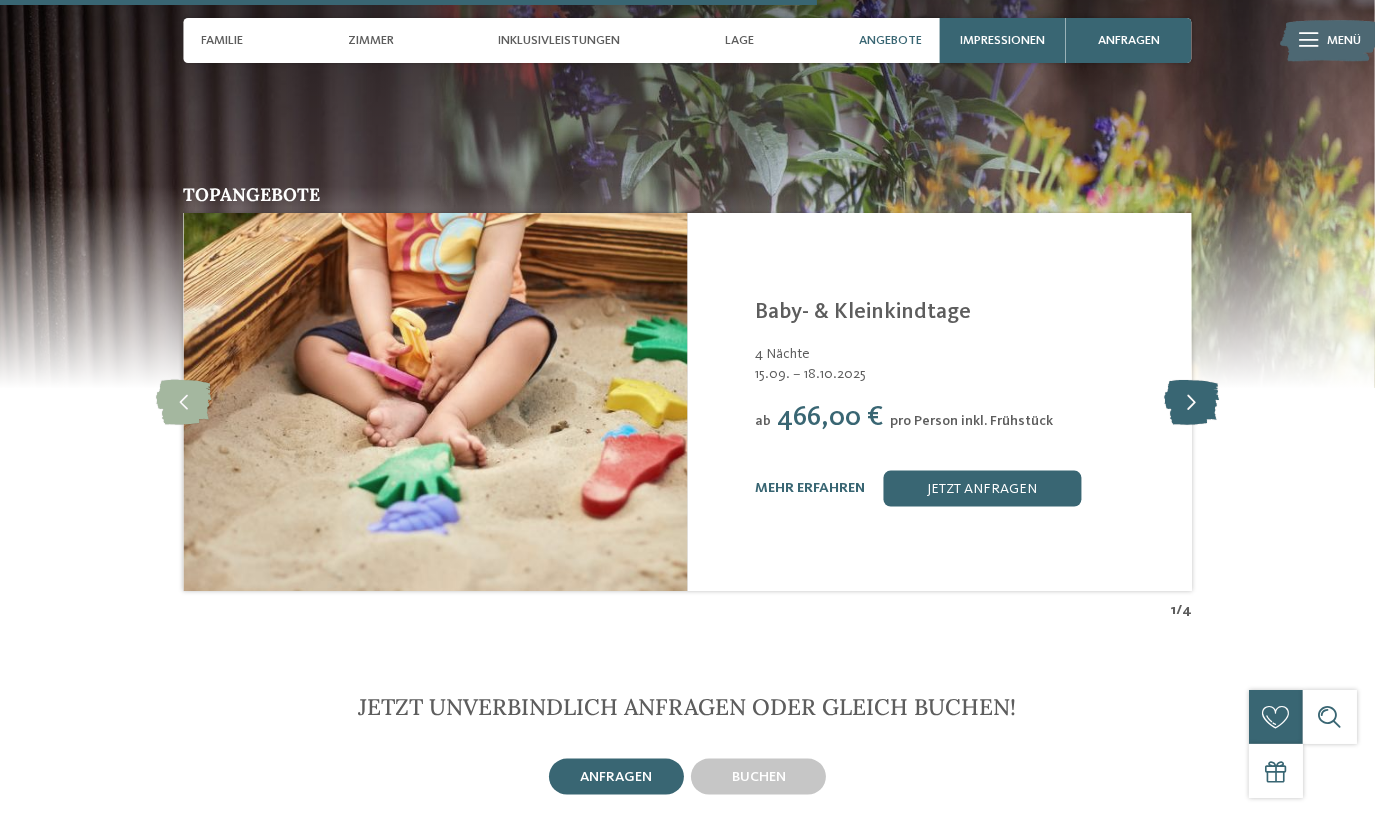 click at bounding box center [1191, 402] 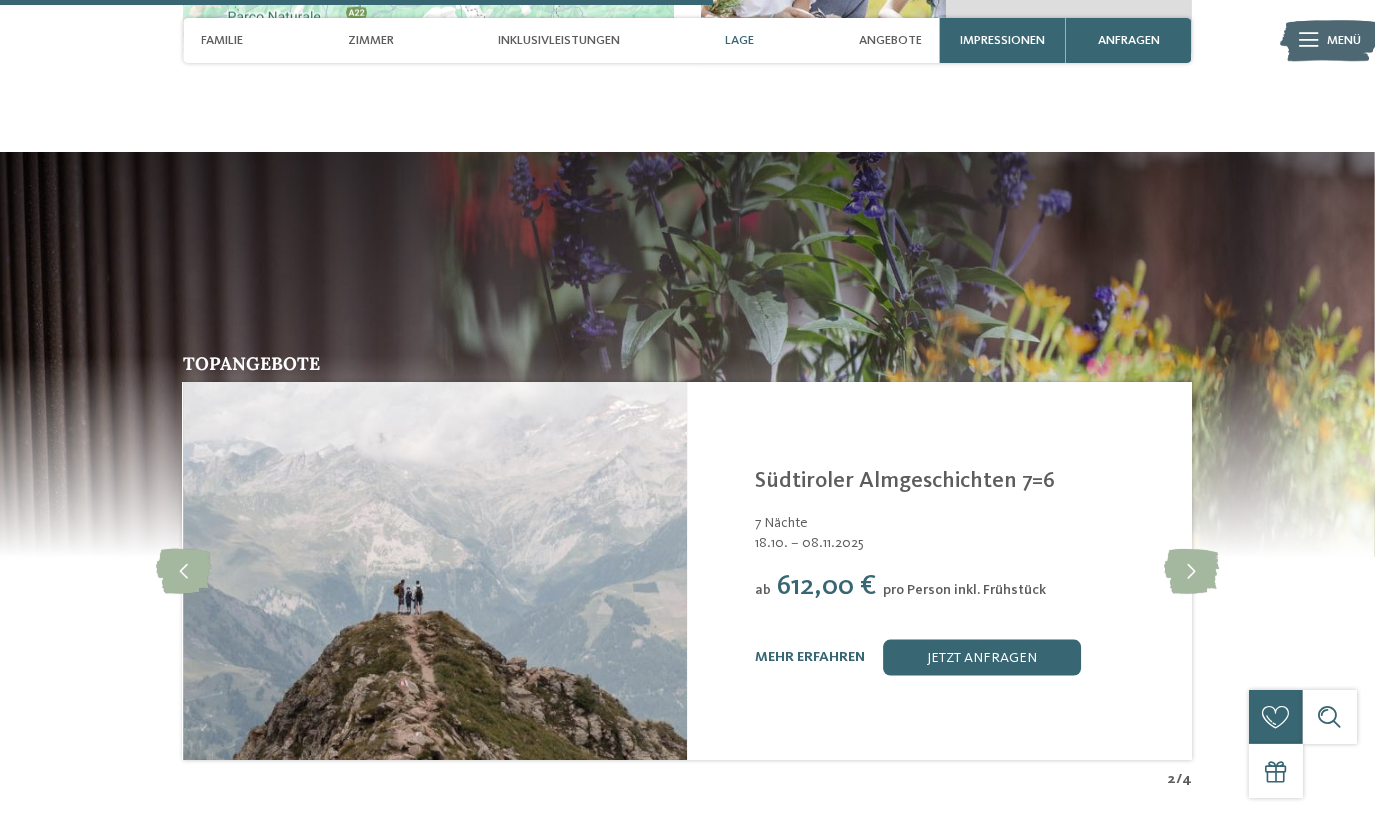 scroll, scrollTop: 2818, scrollLeft: 0, axis: vertical 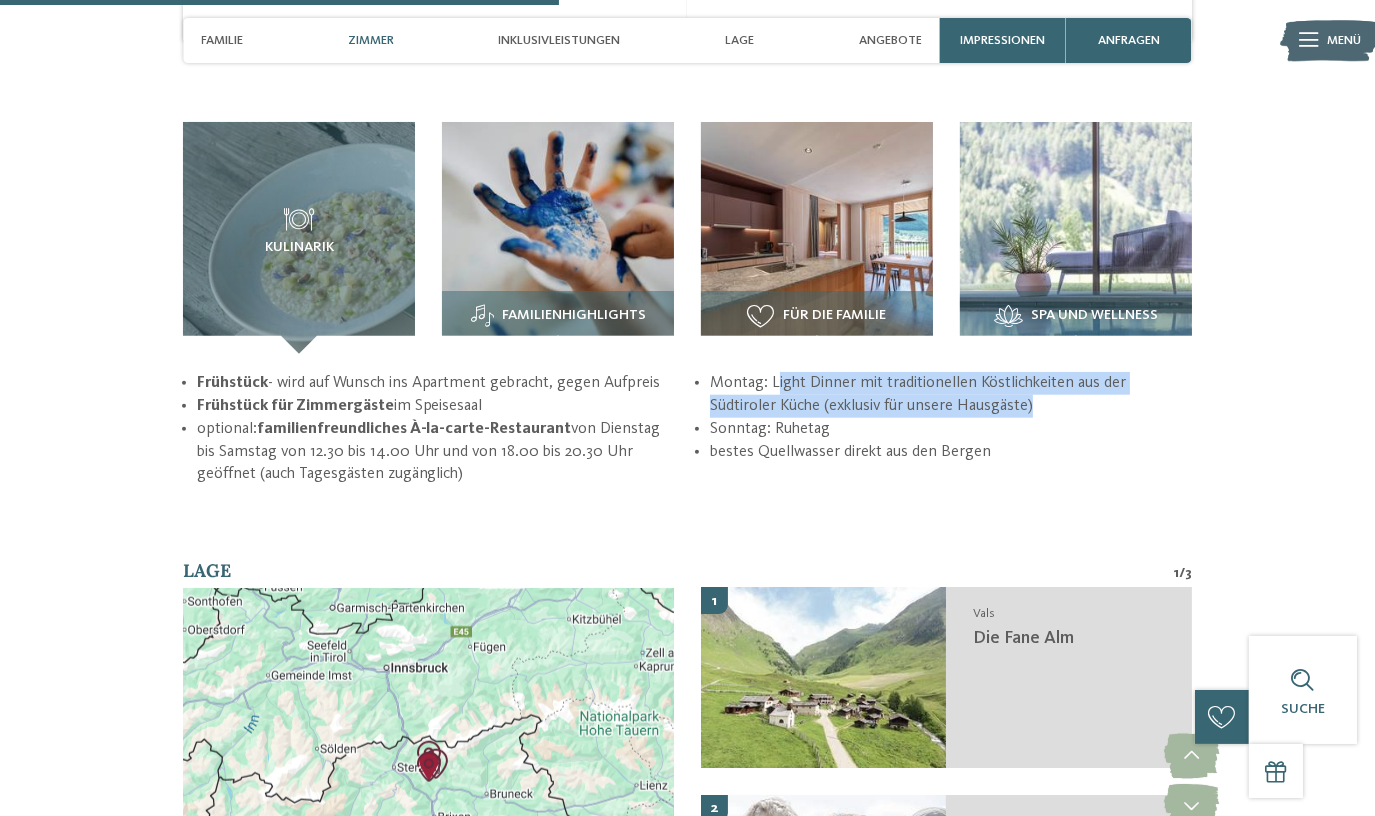 drag, startPoint x: 775, startPoint y: 382, endPoint x: 1059, endPoint y: 398, distance: 284.45035 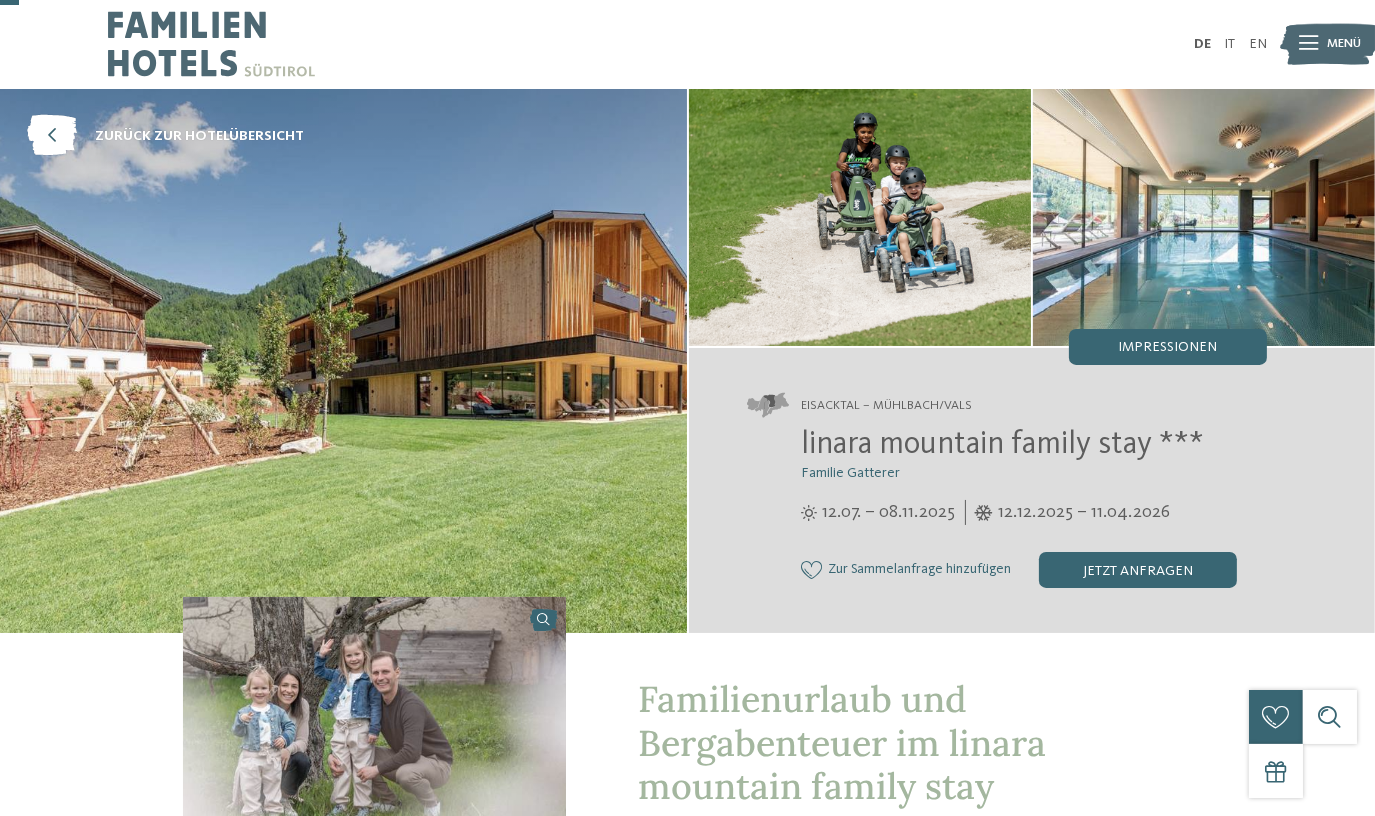 scroll, scrollTop: 0, scrollLeft: 0, axis: both 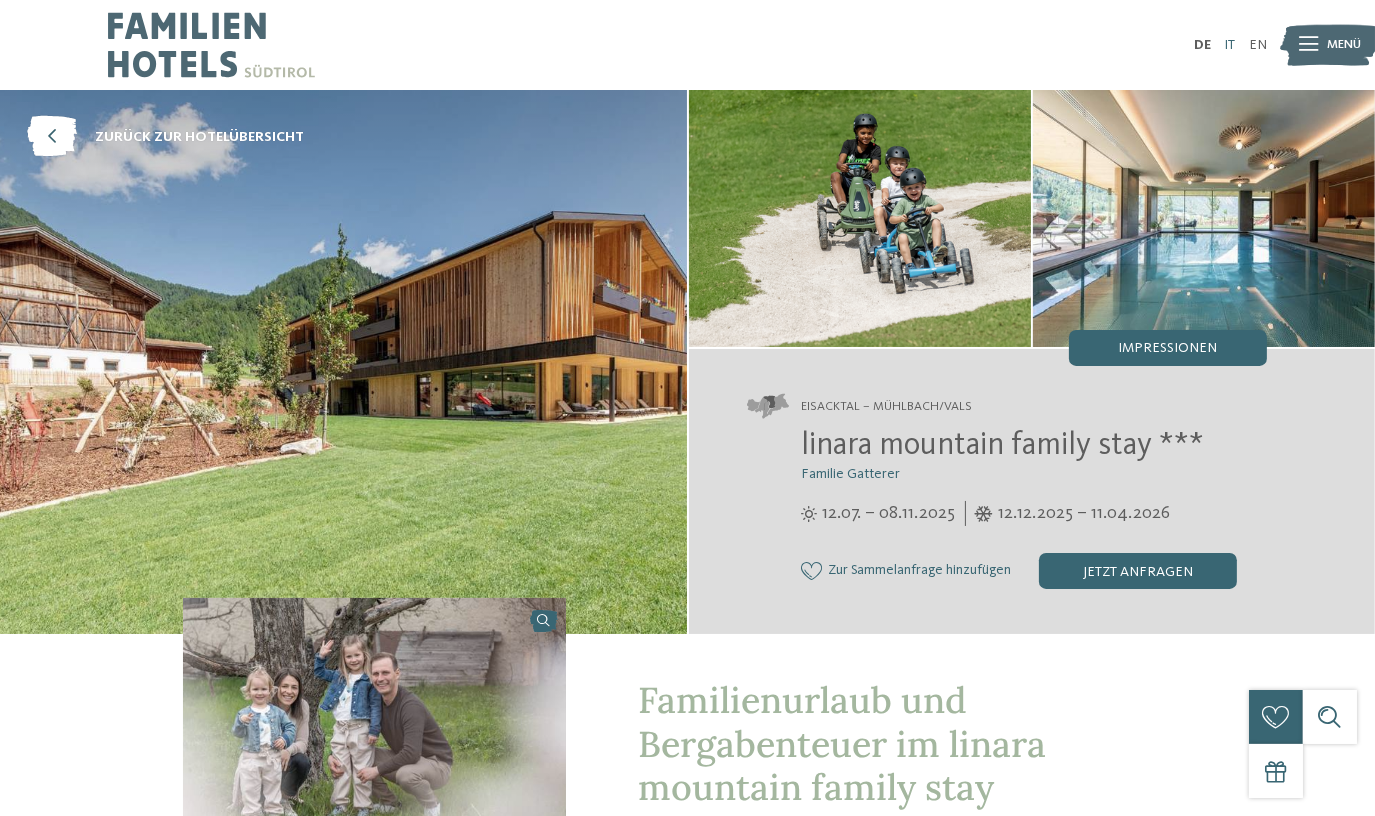 click on "IT" at bounding box center [1229, 45] 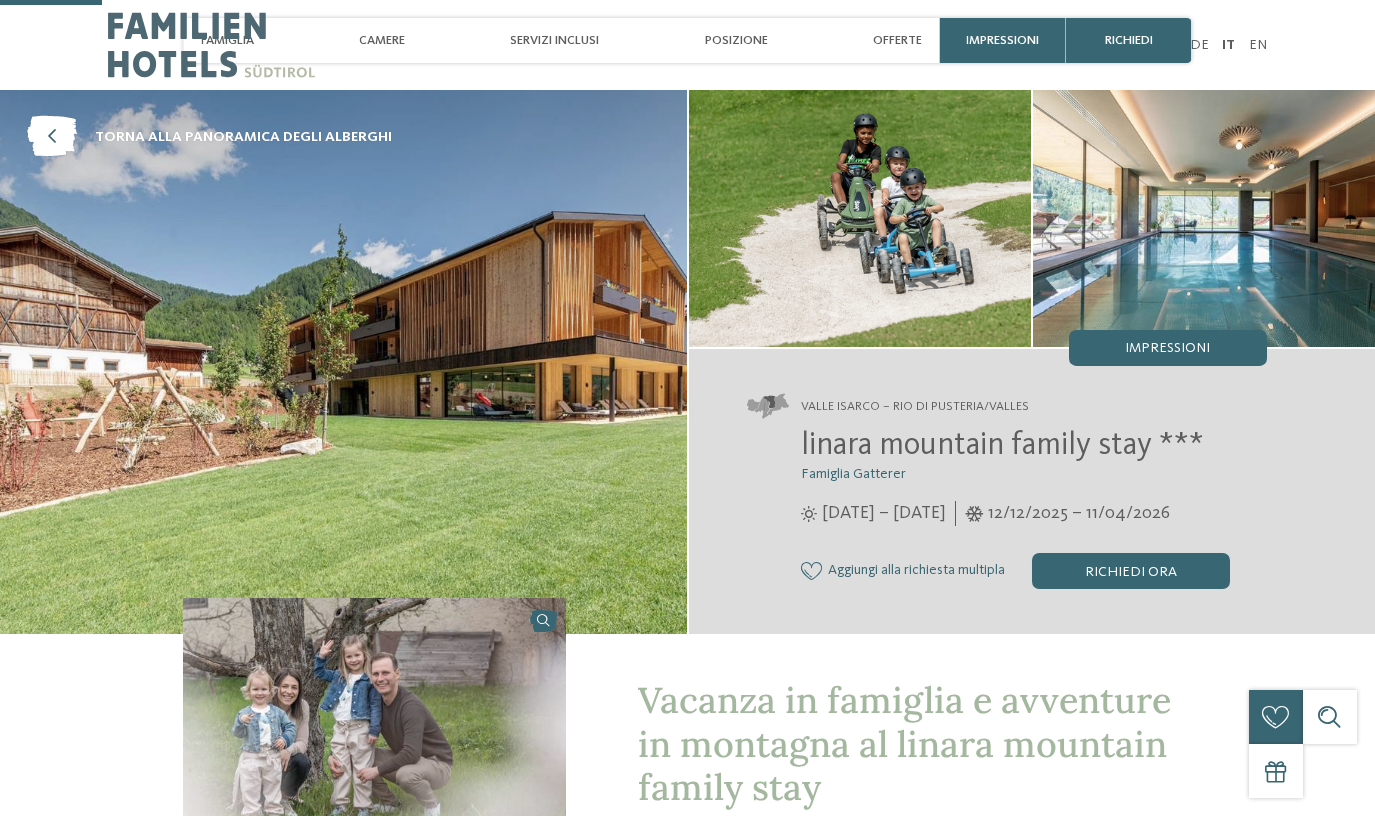 scroll, scrollTop: 545, scrollLeft: 0, axis: vertical 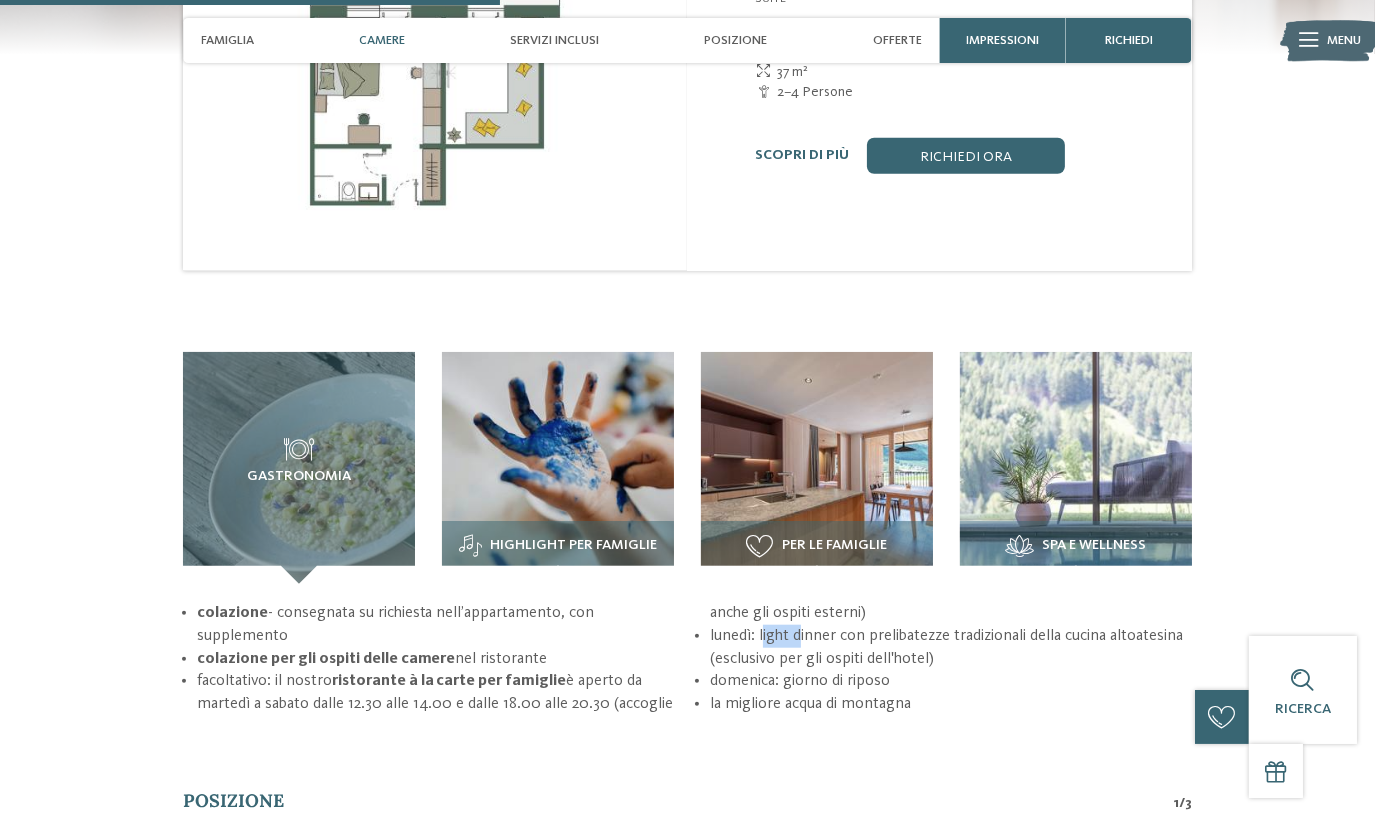 drag, startPoint x: 761, startPoint y: 612, endPoint x: 814, endPoint y: 613, distance: 53.009434 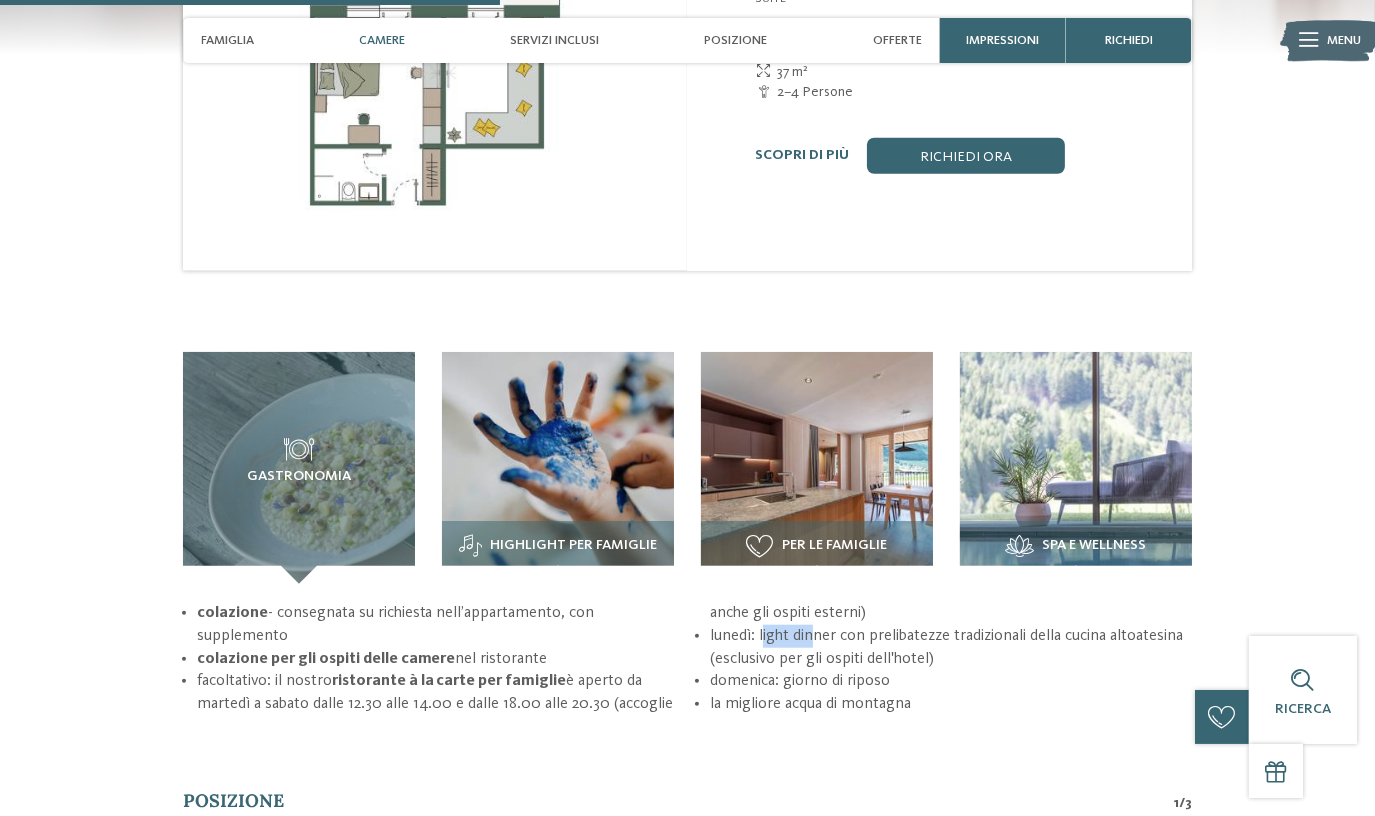 drag, startPoint x: 814, startPoint y: 613, endPoint x: 764, endPoint y: 615, distance: 50.039986 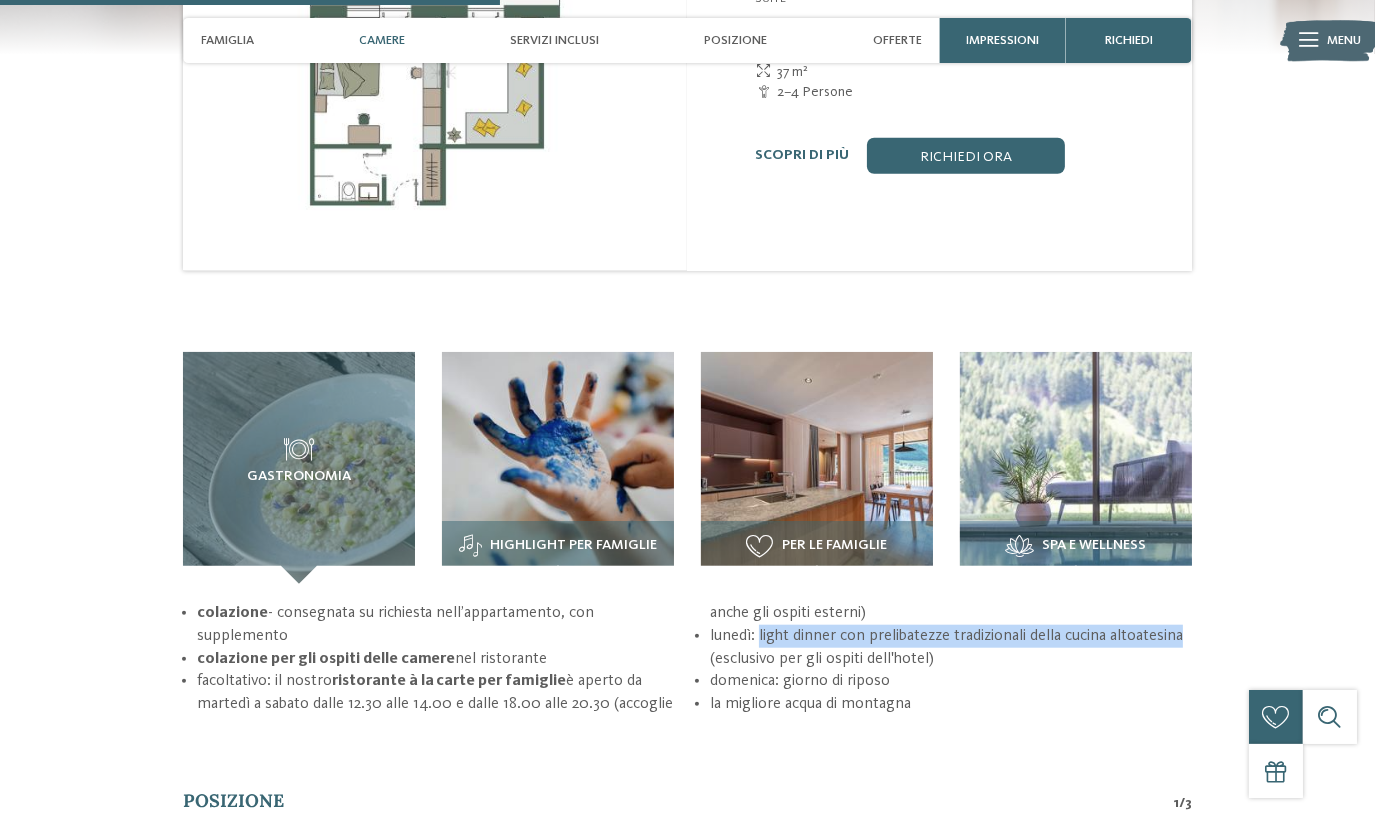 drag, startPoint x: 758, startPoint y: 619, endPoint x: 1204, endPoint y: 618, distance: 446.00113 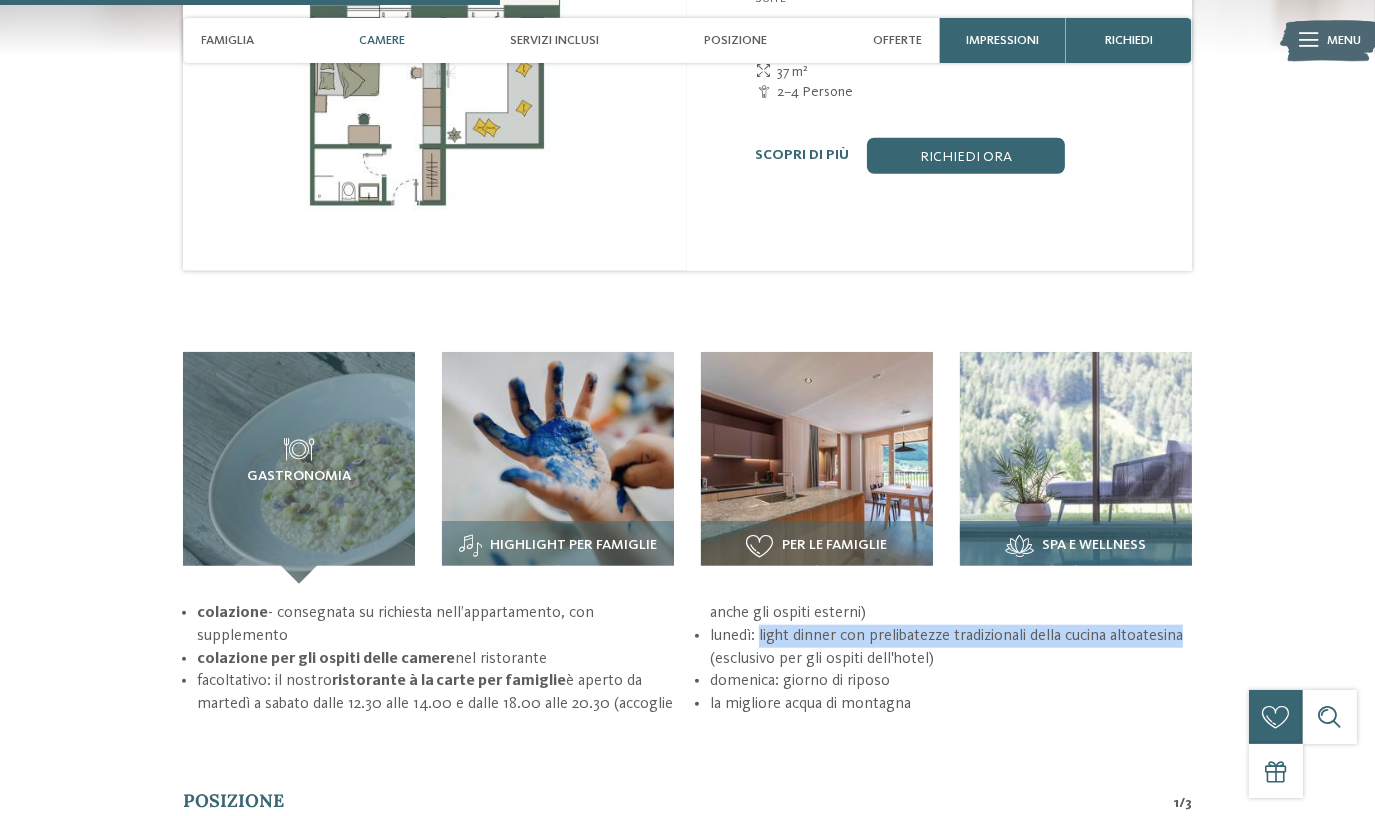 copy on "light dinner con prelibatezze tradizionali della cucina altoatesina" 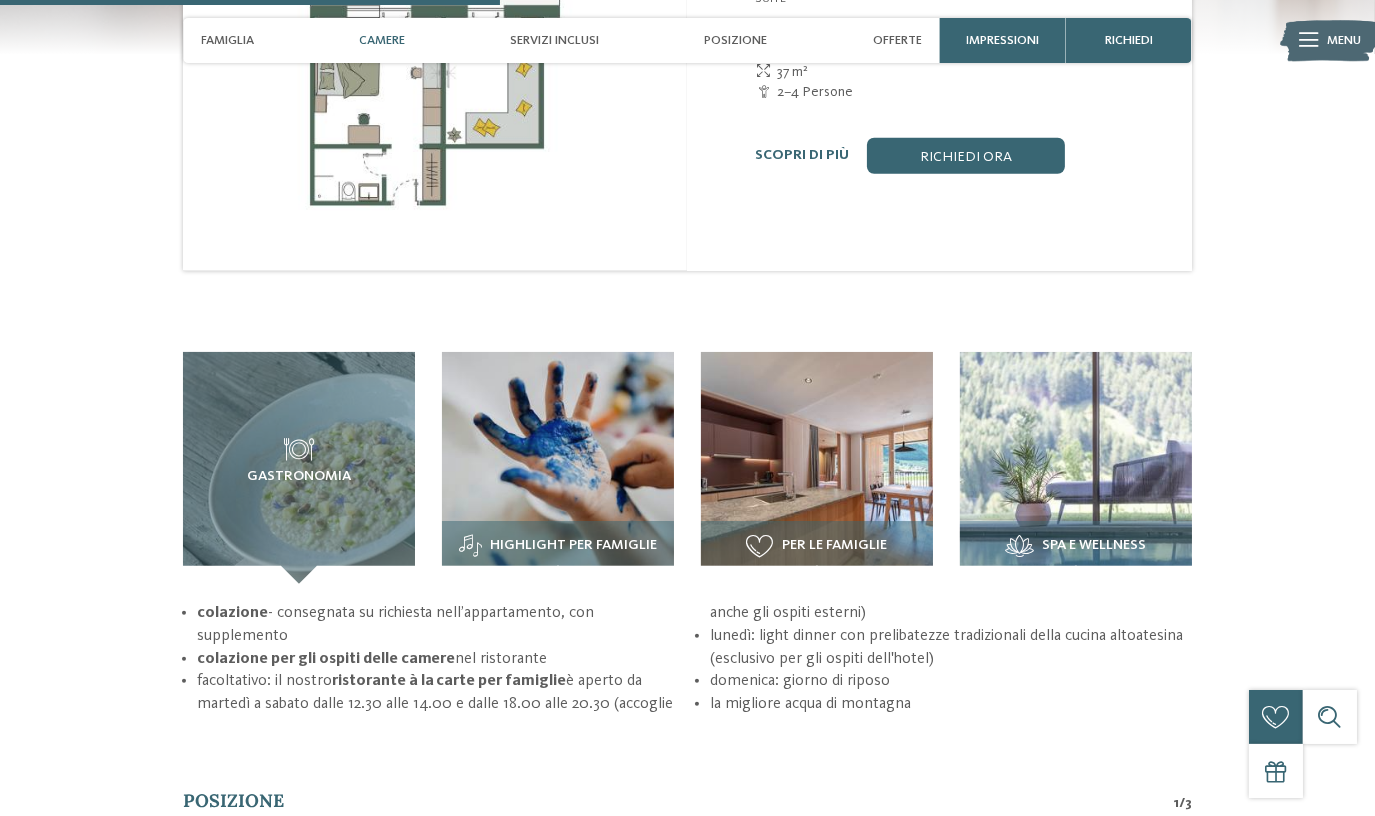 click on "domenica: giorno di riposo" at bounding box center (951, 681) 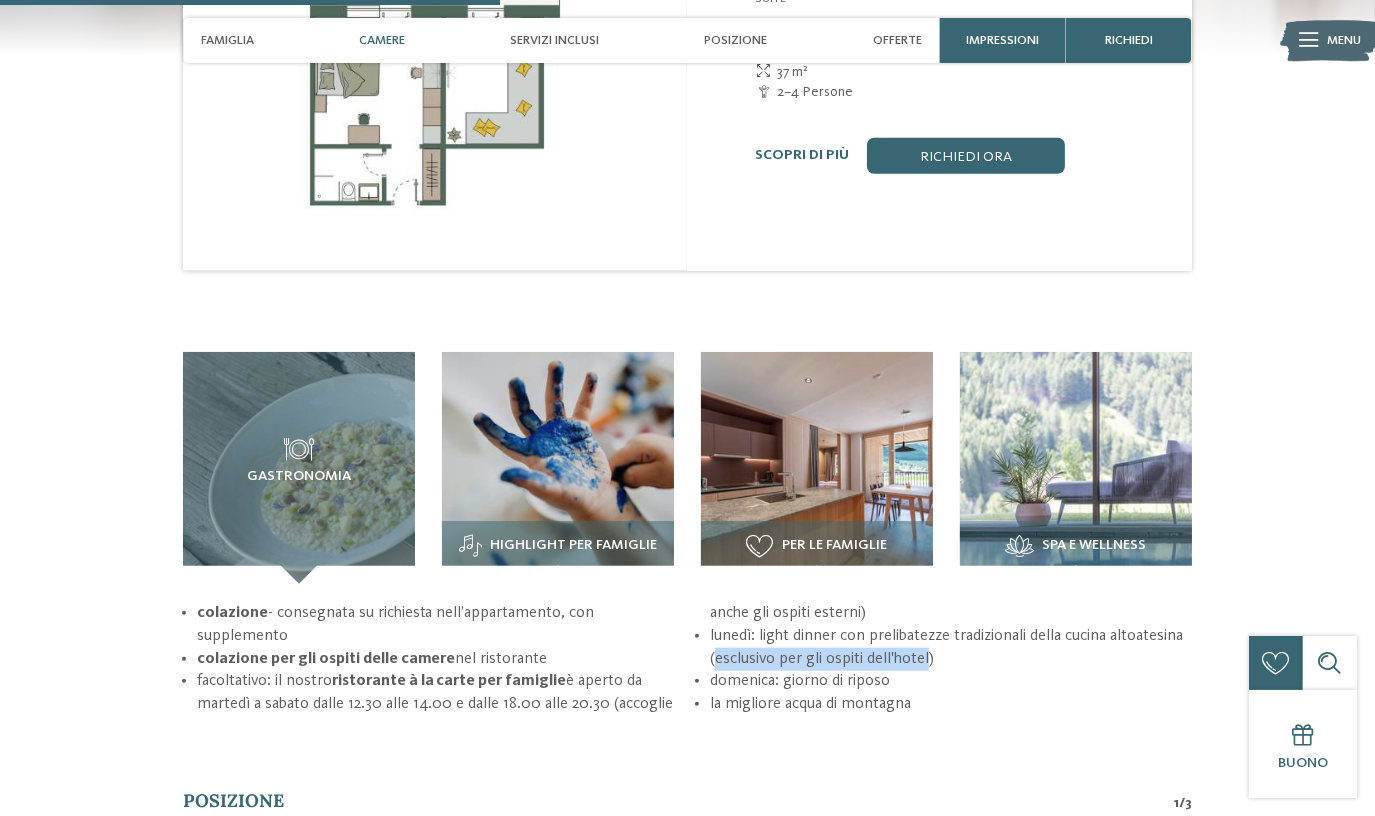drag, startPoint x: 716, startPoint y: 643, endPoint x: 929, endPoint y: 638, distance: 213.05867 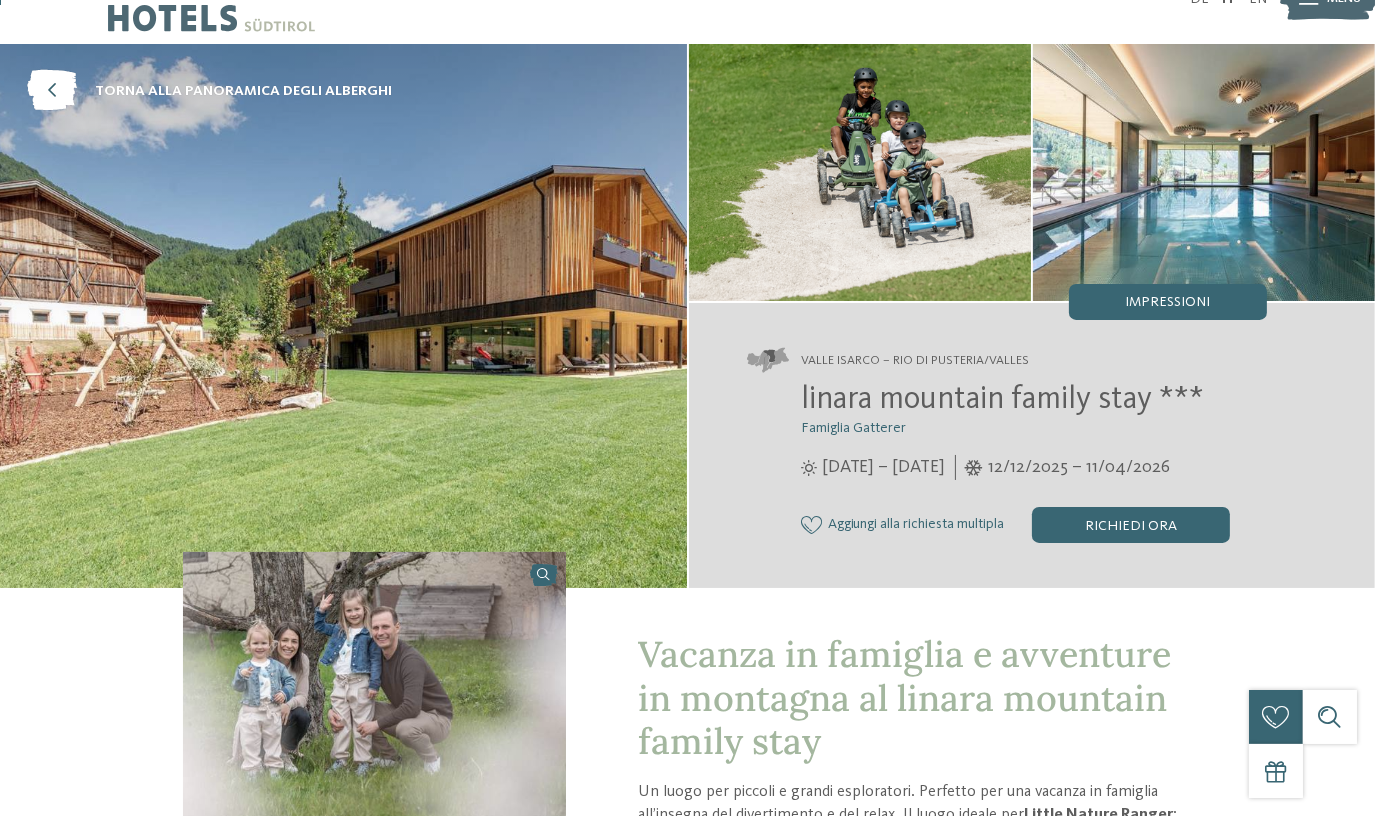 scroll, scrollTop: 0, scrollLeft: 0, axis: both 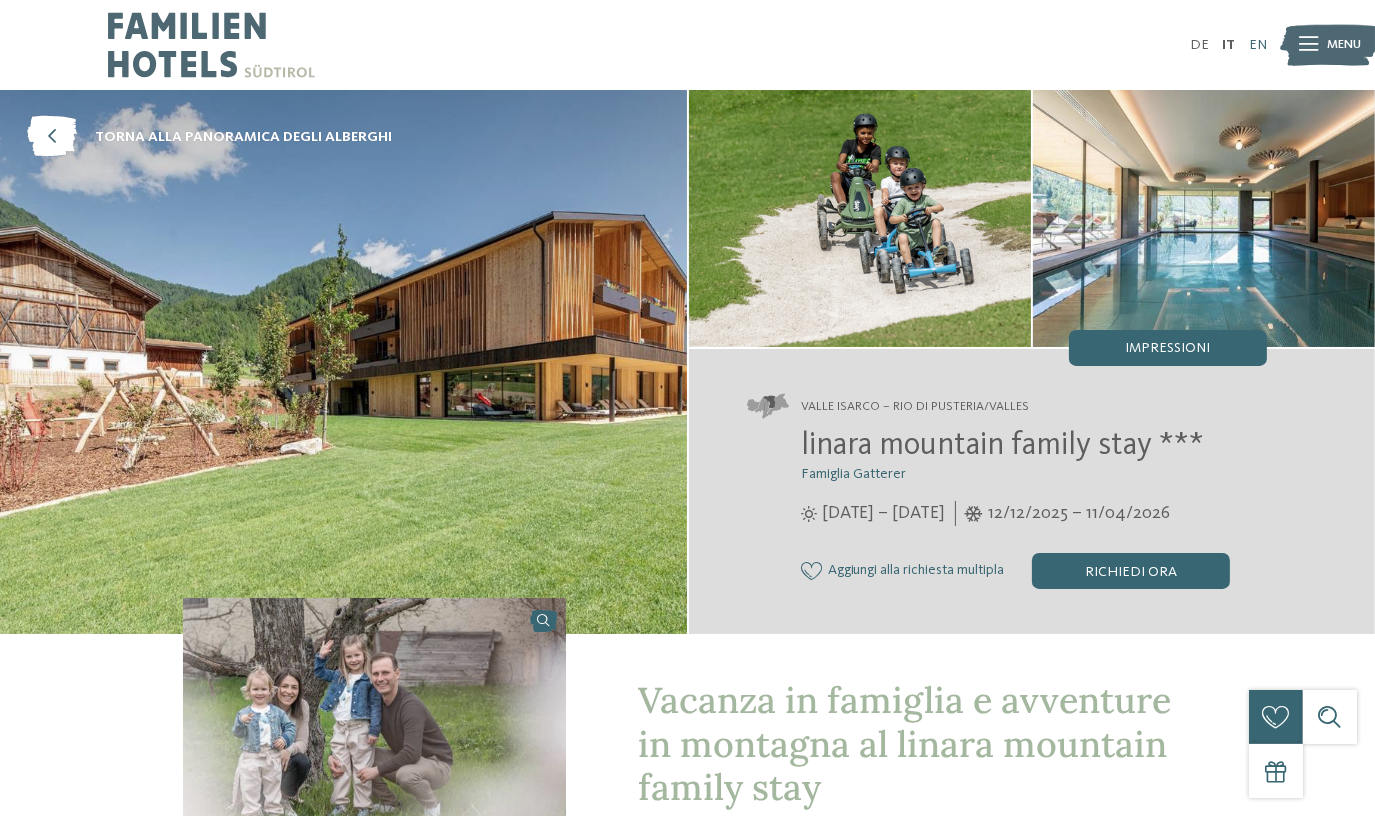 click on "EN" at bounding box center (1258, 45) 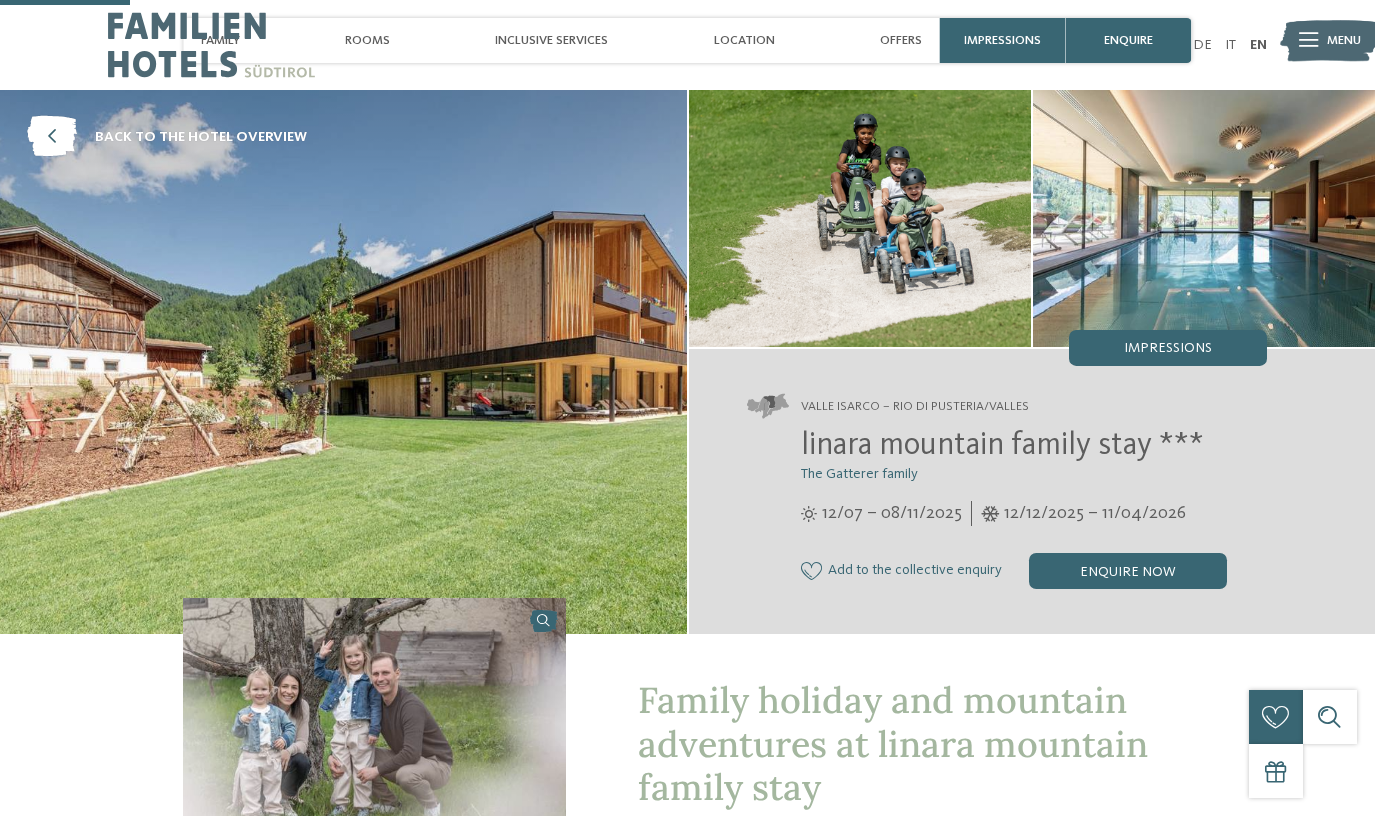 scroll, scrollTop: 545, scrollLeft: 0, axis: vertical 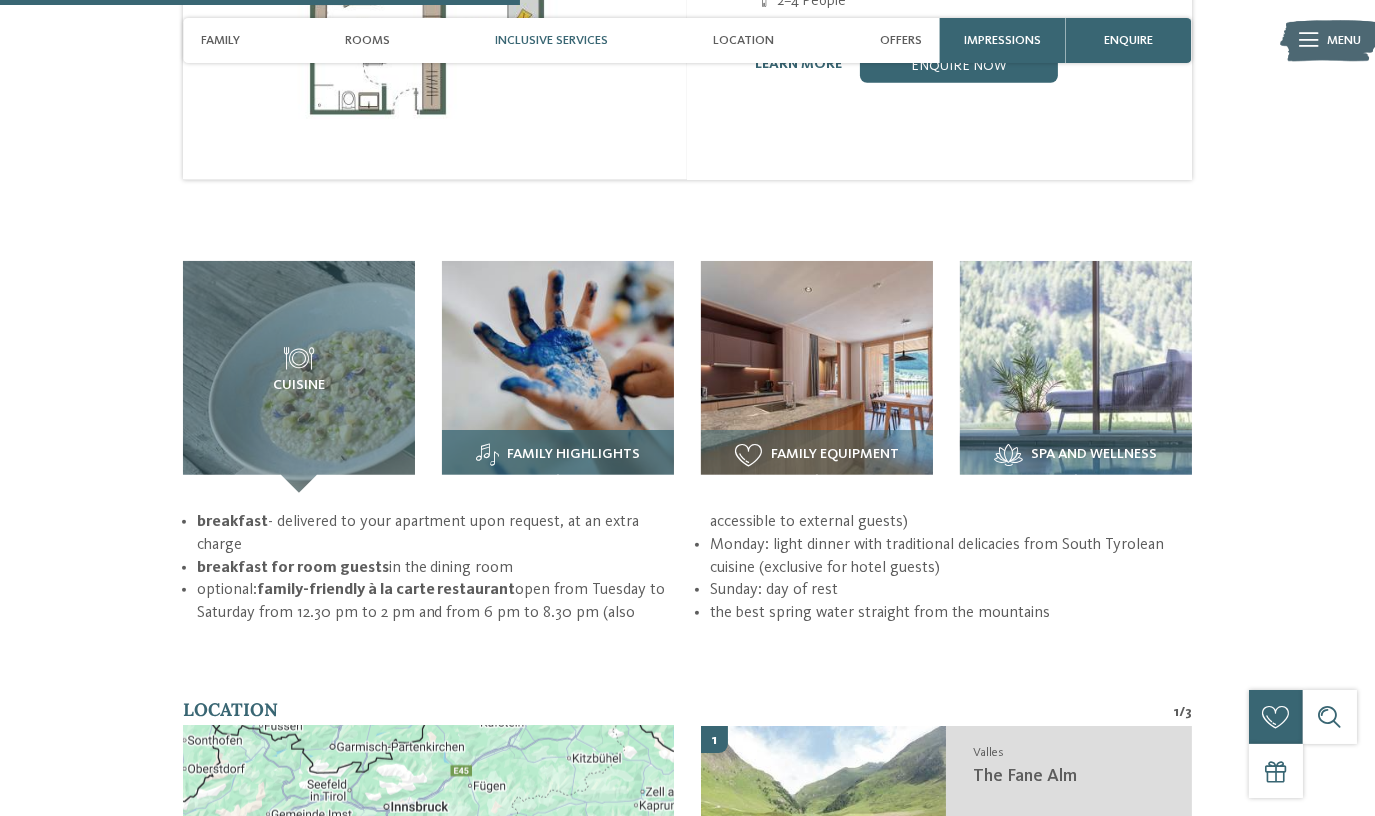 click on "Family Highlights" at bounding box center (558, 461) 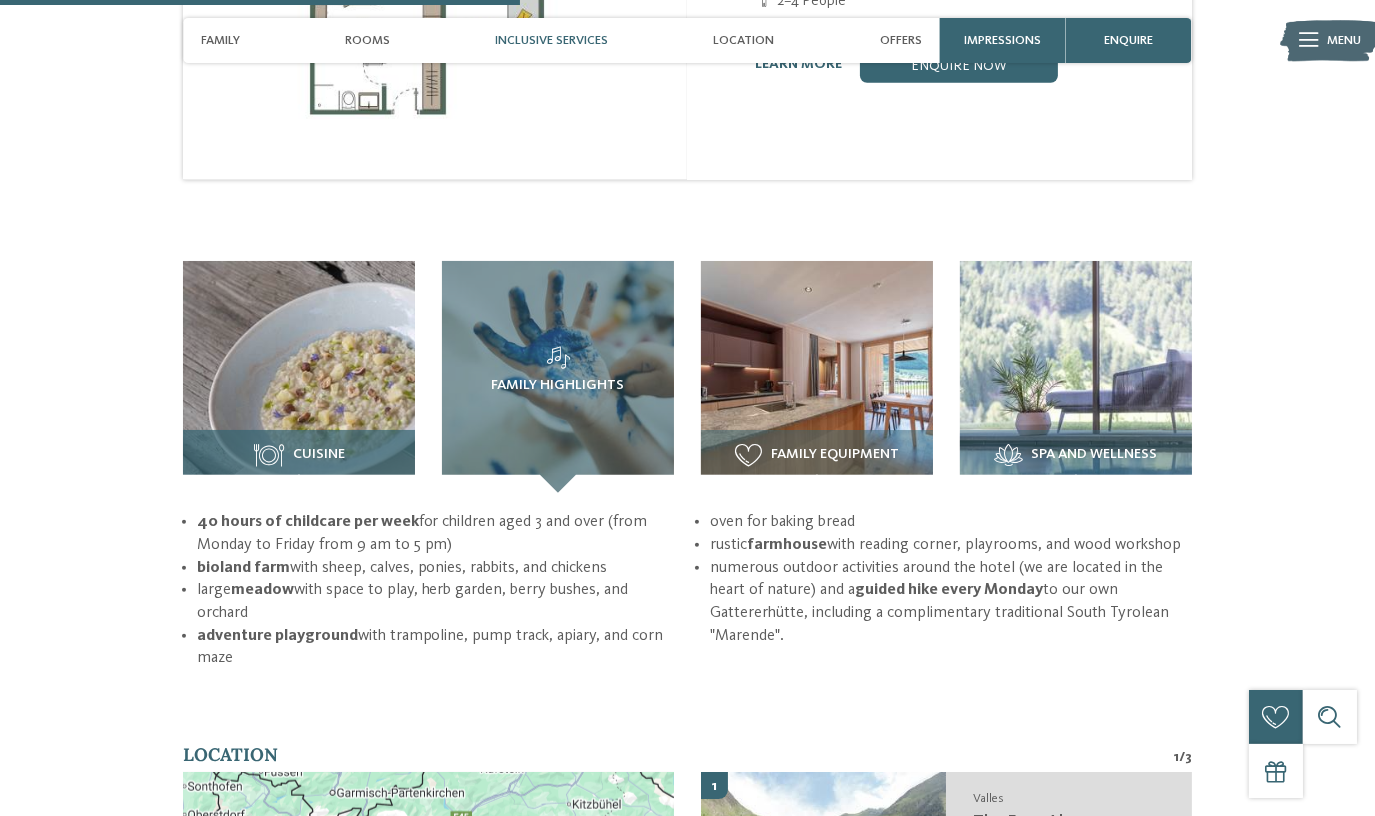 click at bounding box center (299, 377) 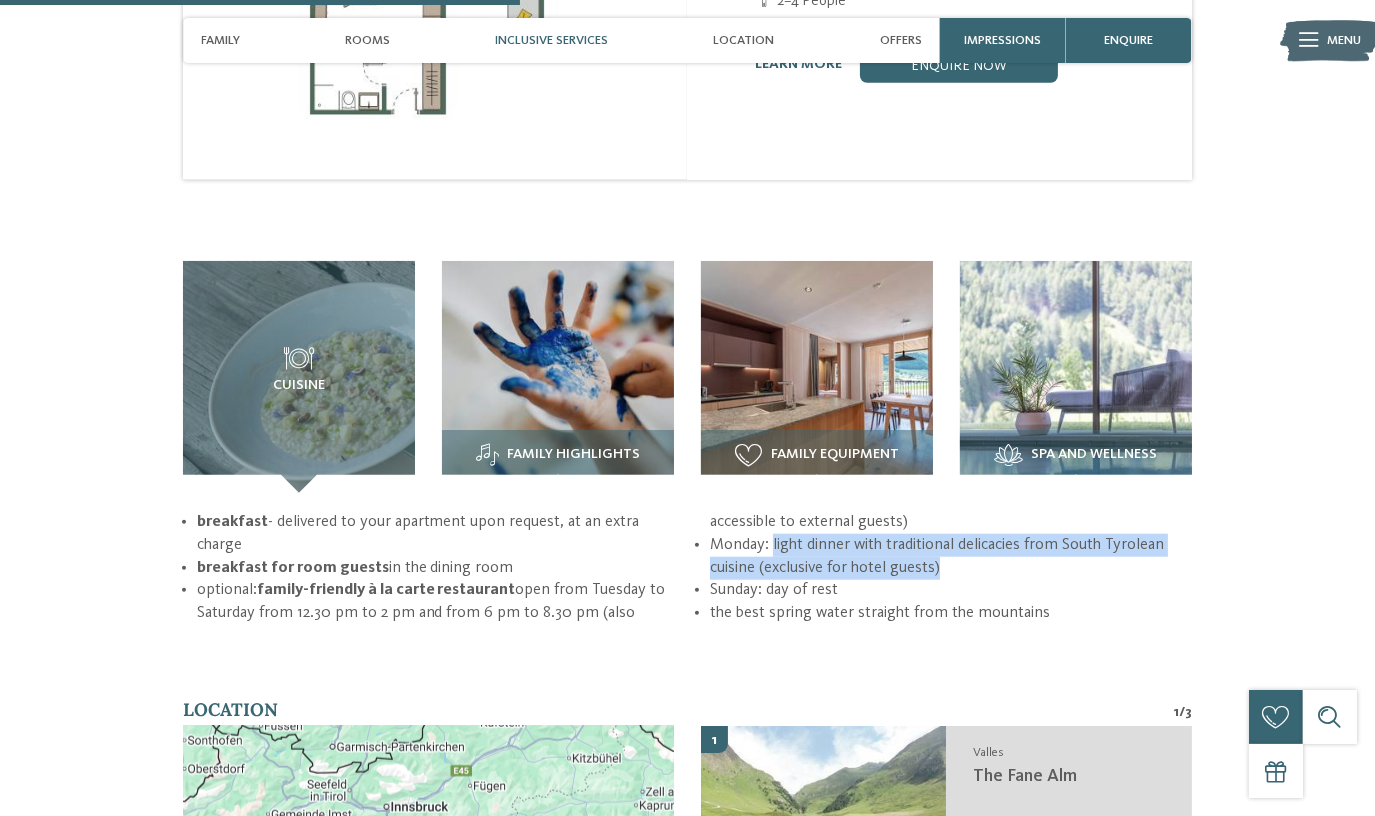 drag, startPoint x: 773, startPoint y: 543, endPoint x: 1181, endPoint y: 568, distance: 408.76523 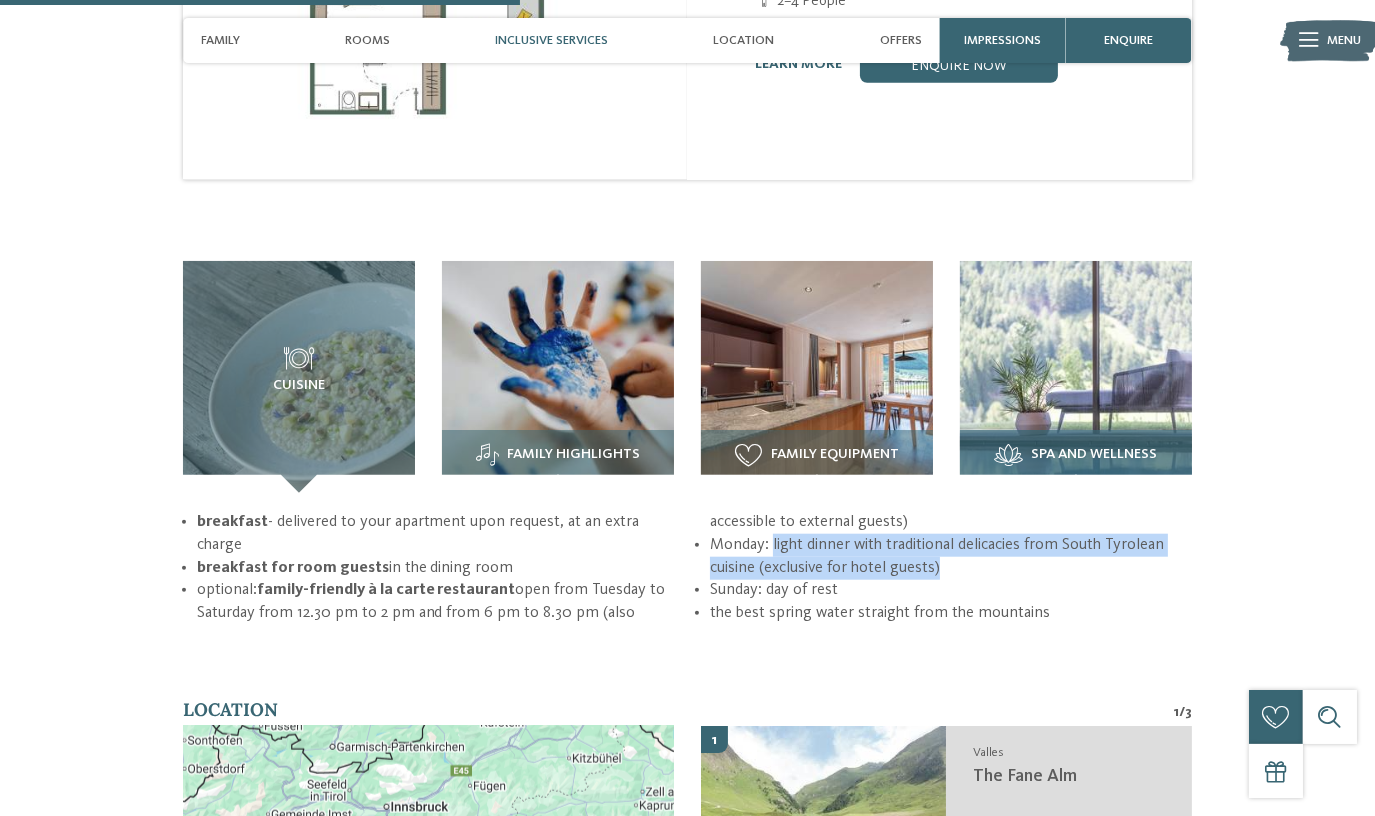 copy on "light dinner with traditional delicacies from South Tyrolean cuisine (exclusive for hotel guests)" 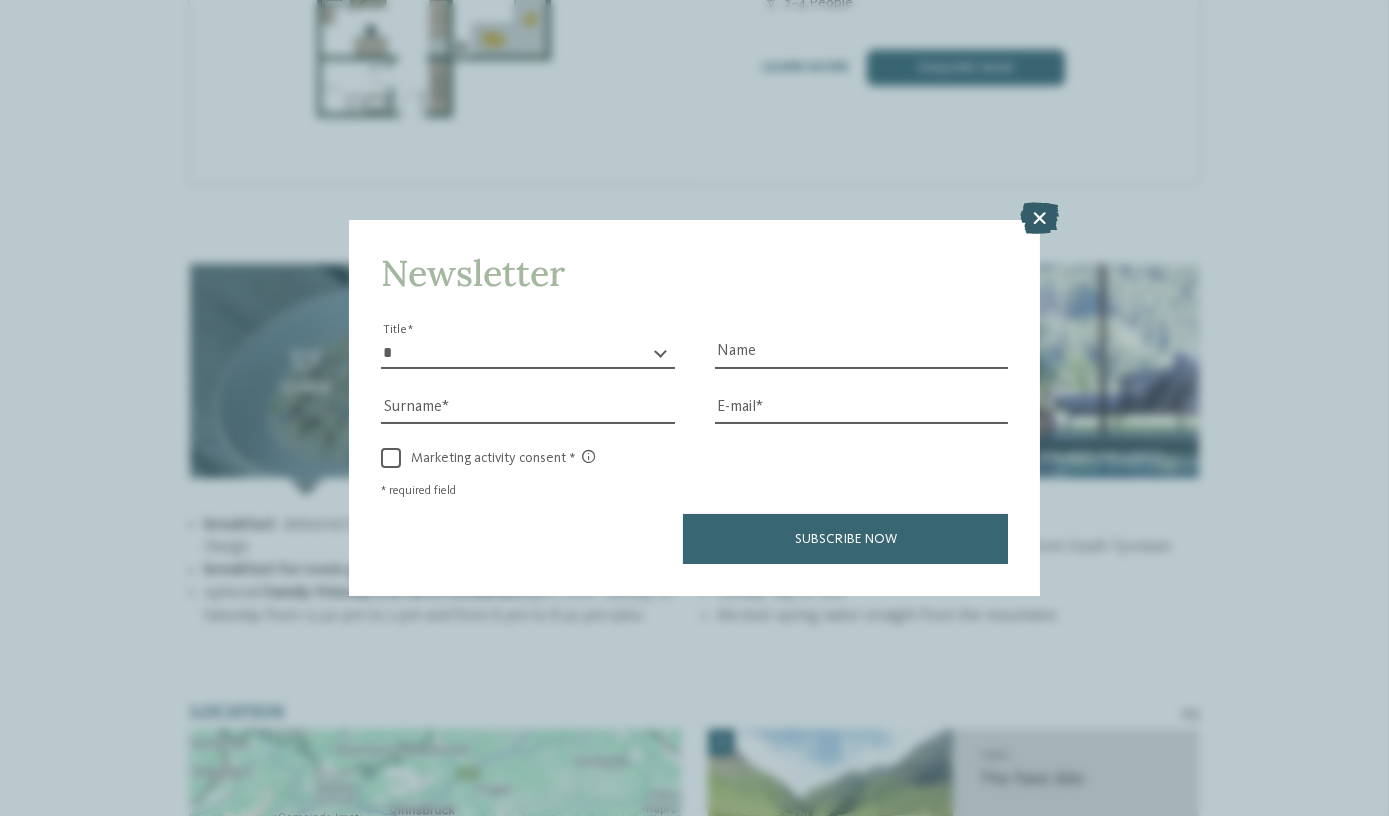 click at bounding box center [1039, 219] 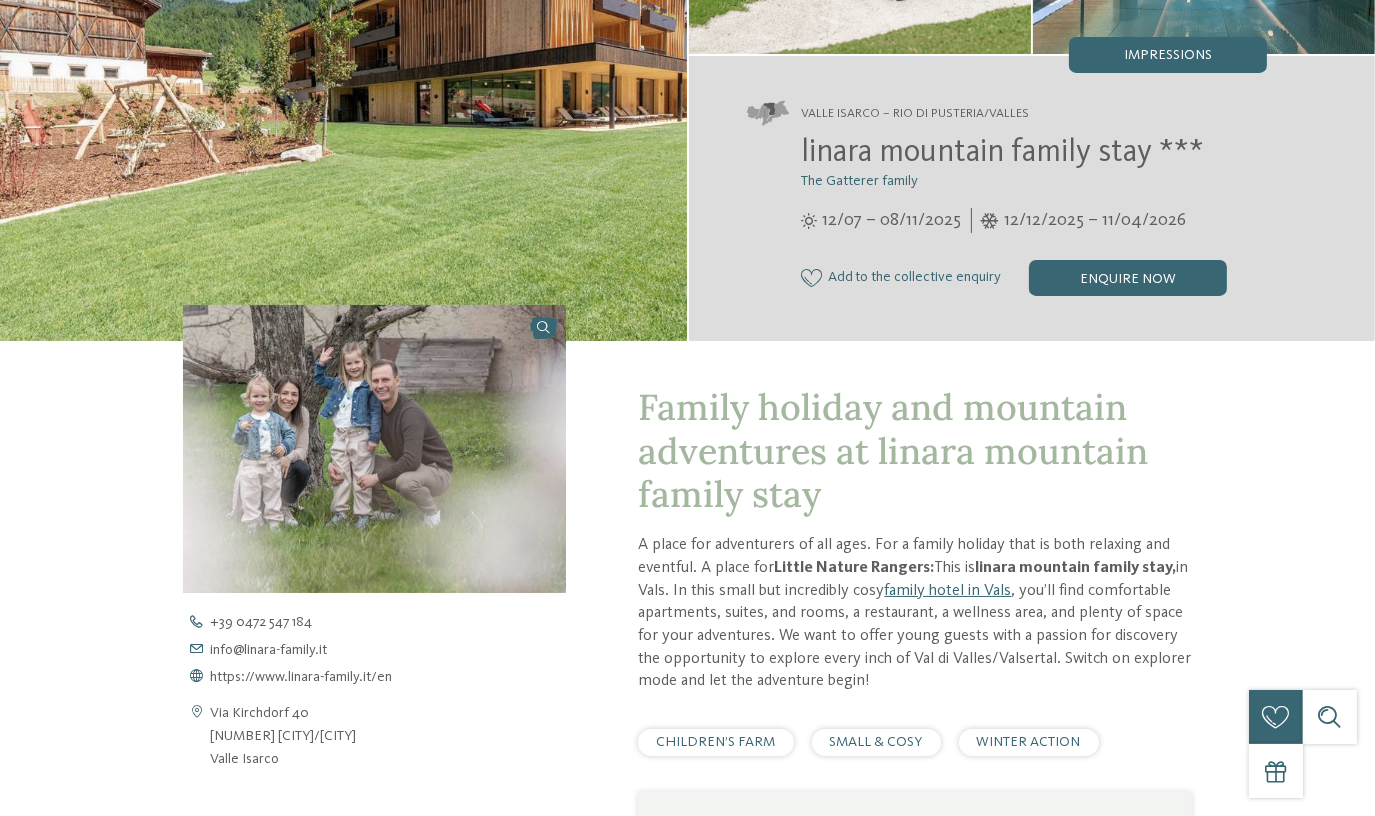 scroll, scrollTop: 0, scrollLeft: 0, axis: both 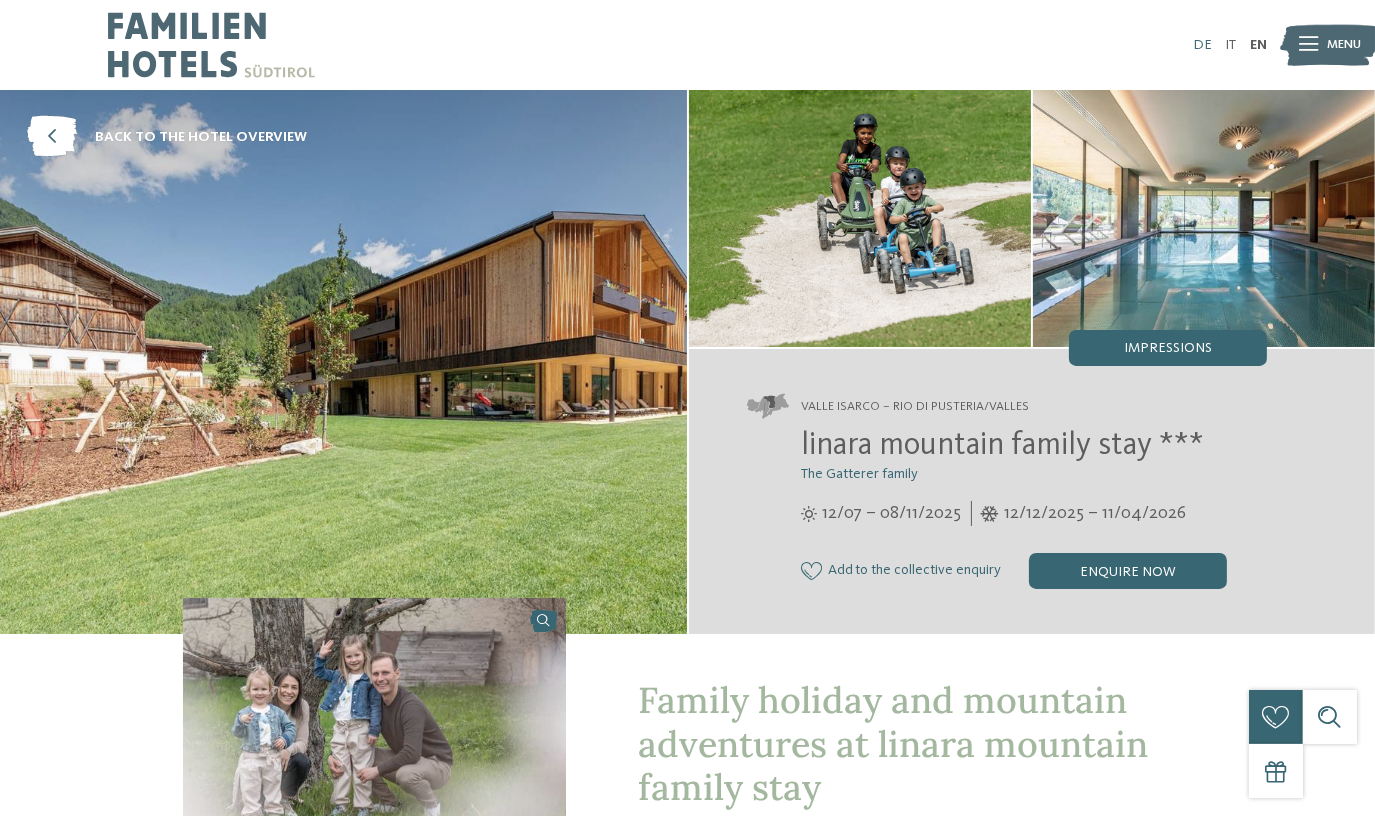 click on "DE" at bounding box center (1202, 45) 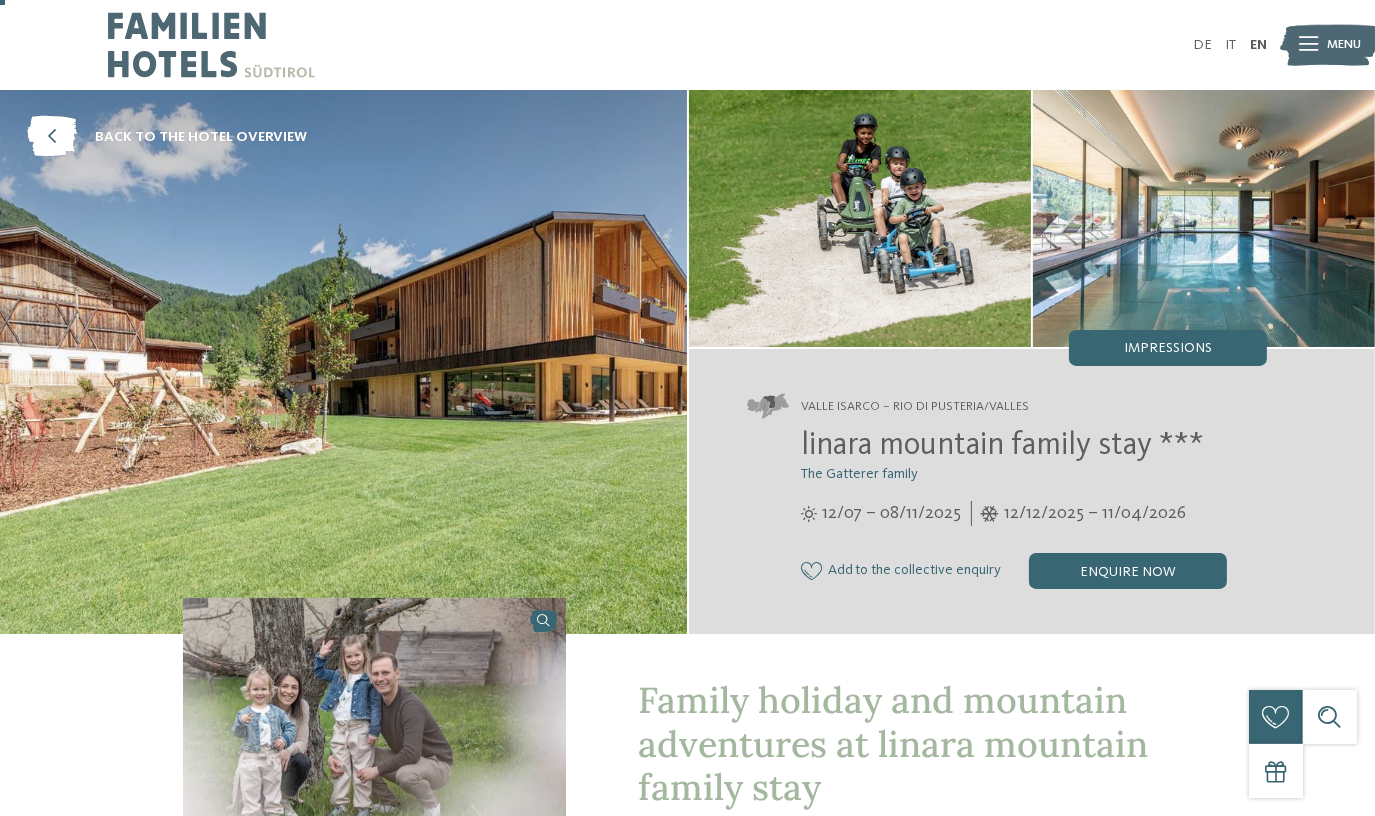 scroll, scrollTop: 636, scrollLeft: 0, axis: vertical 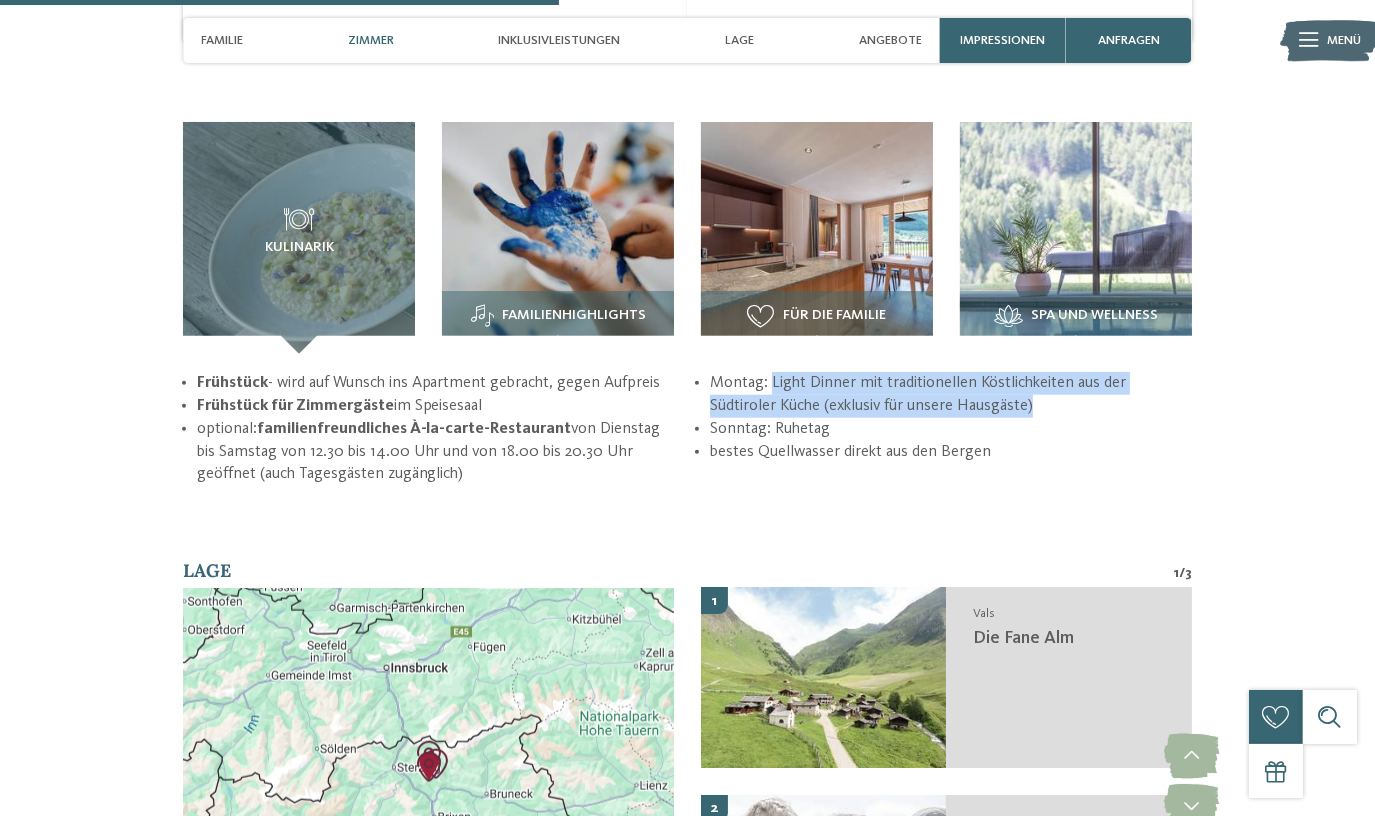 drag, startPoint x: 772, startPoint y: 382, endPoint x: 1145, endPoint y: 407, distance: 373.83685 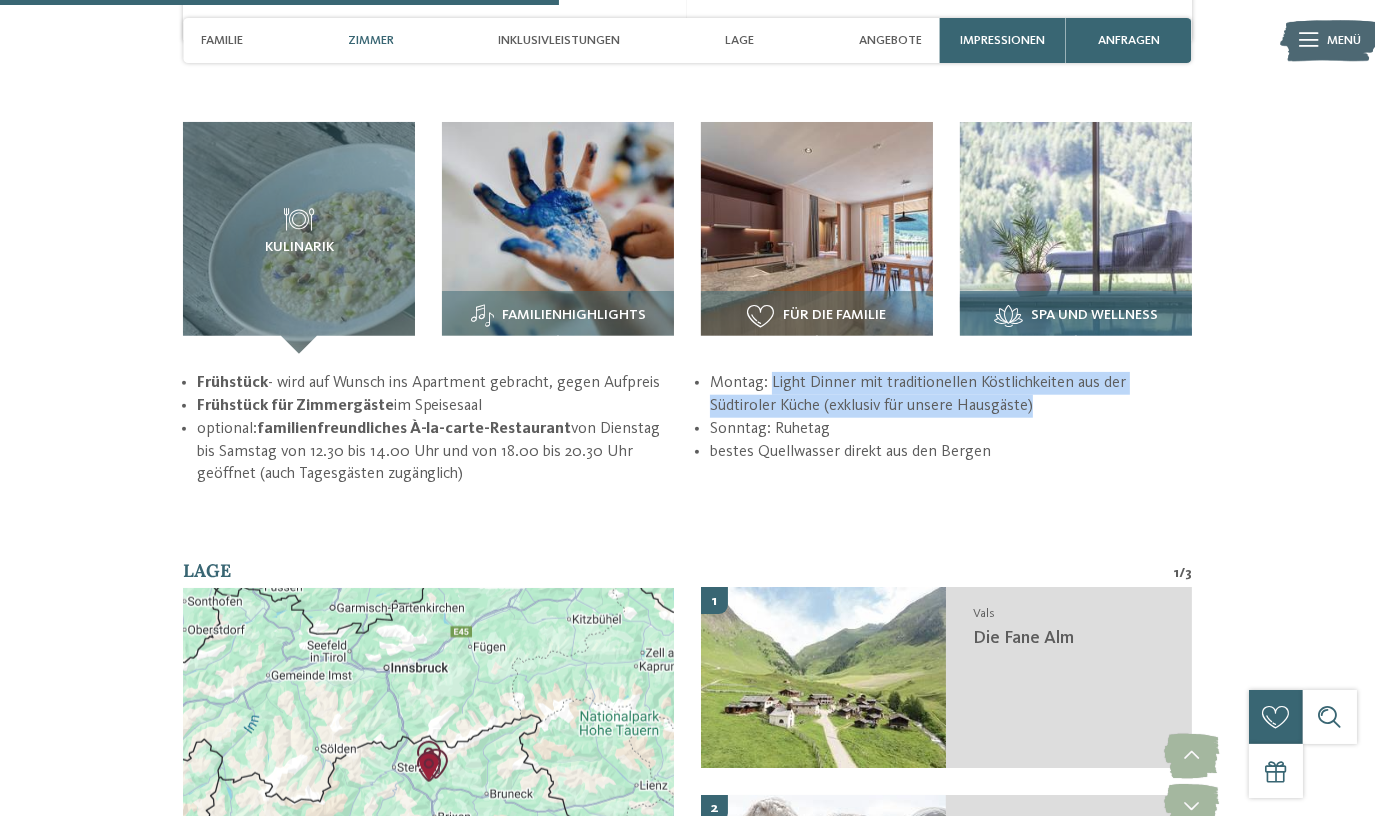 copy on "Light Dinner mit traditionellen Köstlichkeiten aus der Südtiroler Küche (exklusiv für unsere Hausgäste)" 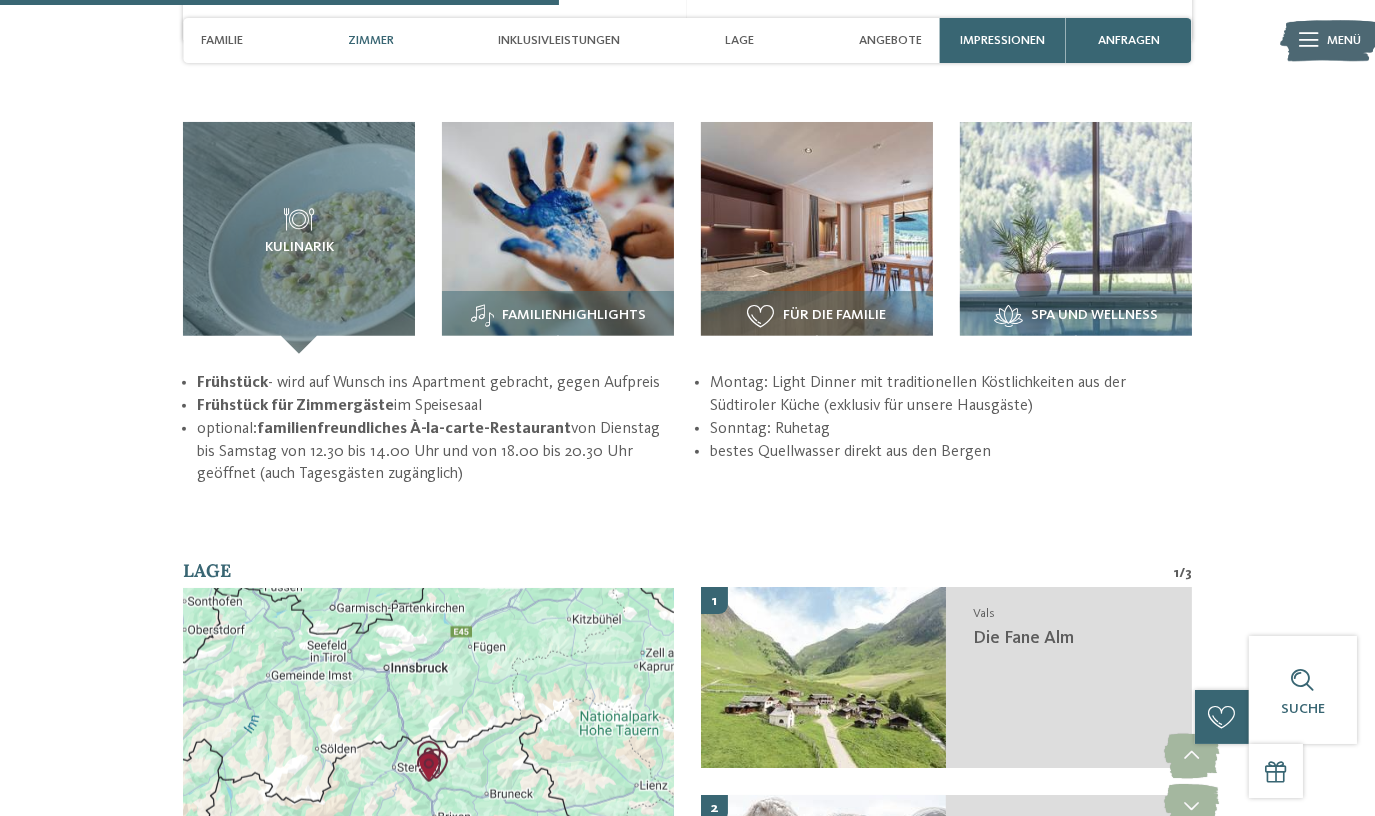 click on "optional:  familienfreundliches À-la-carte-Restaurant  von Dienstag bis Samstag von 12.30 bis 14.00 Uhr und von 18.00 bis 20.30 Uhr geöffnet (auch Tagesgästen zugänglich)" at bounding box center [438, 452] 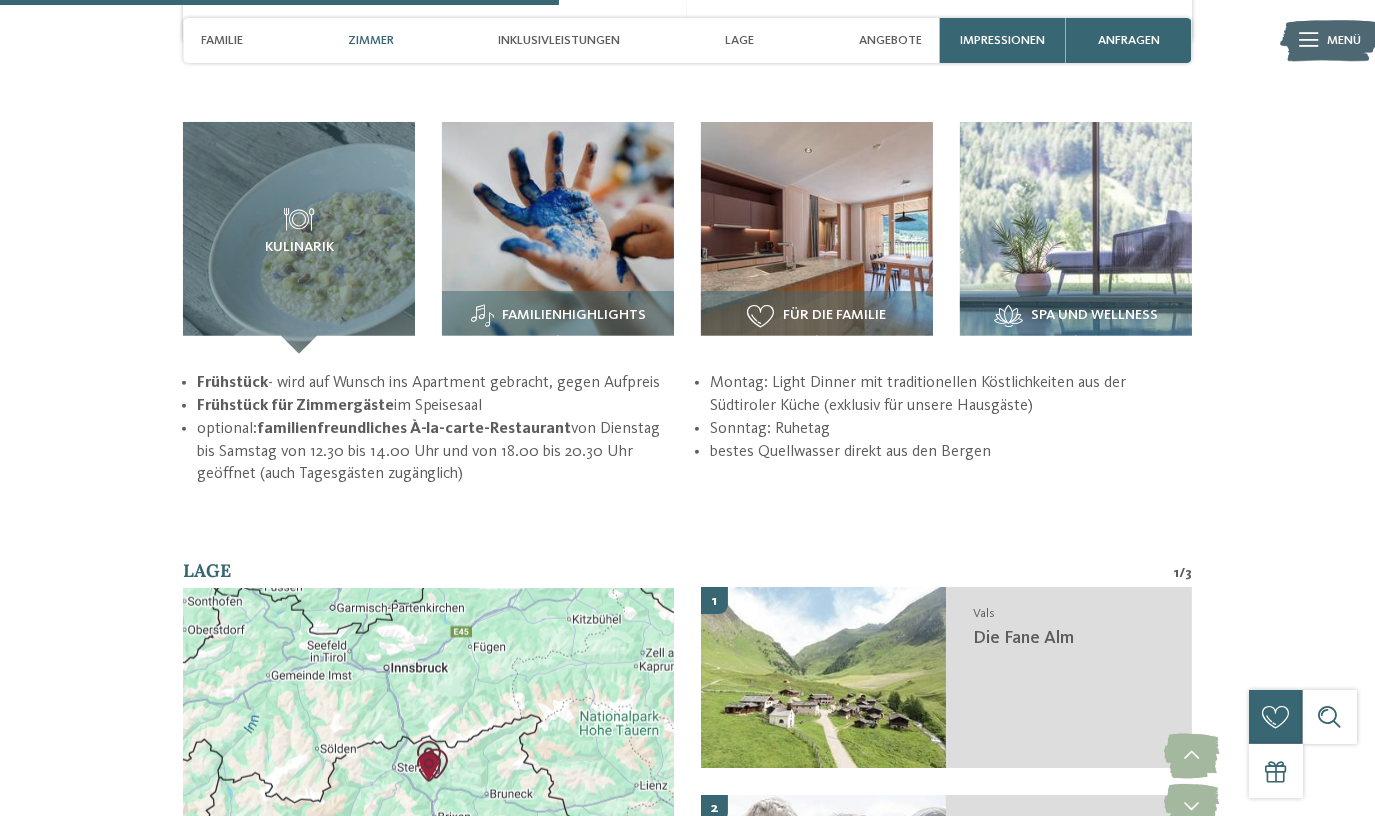 drag, startPoint x: 561, startPoint y: 424, endPoint x: 577, endPoint y: 476, distance: 54.405884 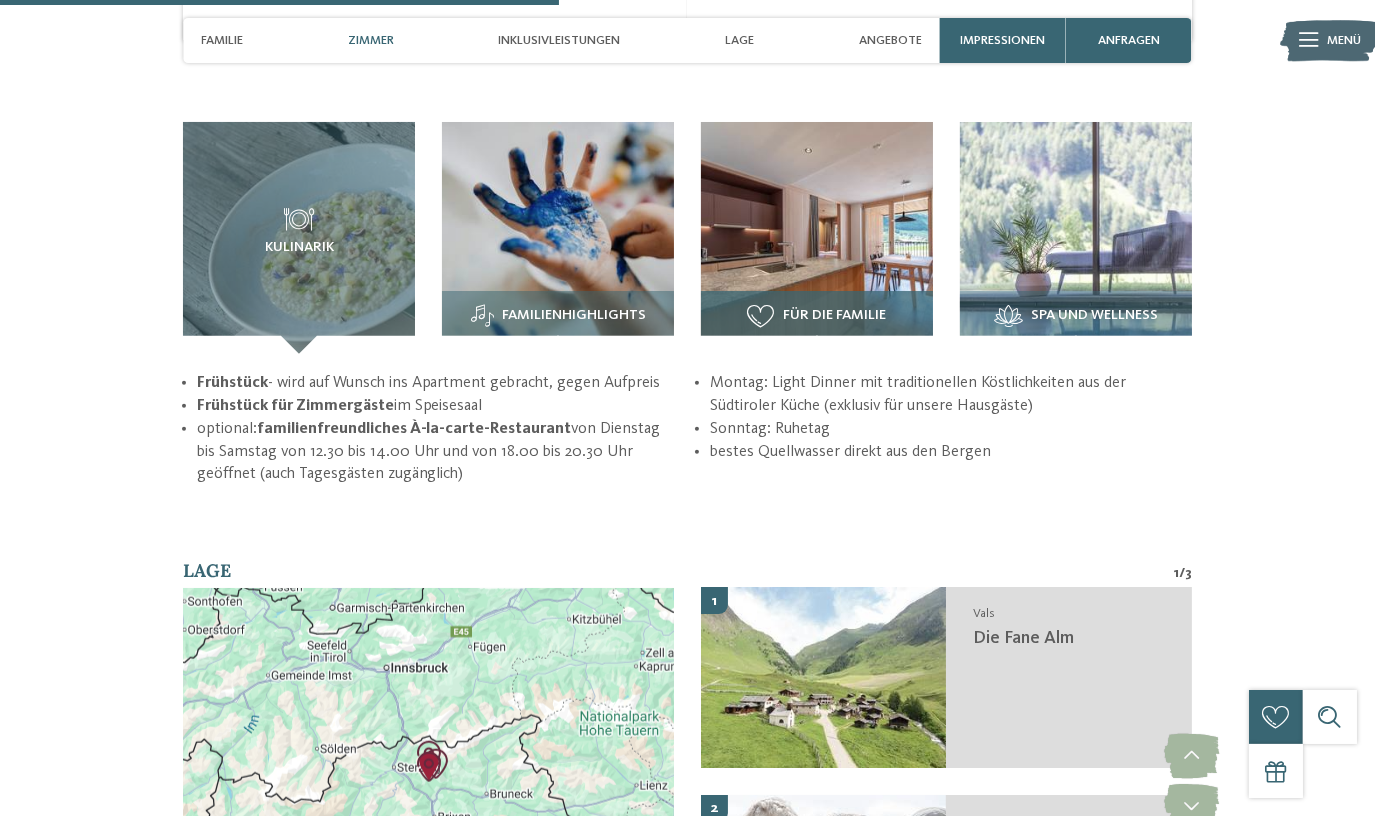 copy on "von Dienstag bis Samstag von 12.30 bis 14.00 Uhr und von 18.00 bis 20.30 Uhr geöffnet (auch Tagesgästen zugänglich)" 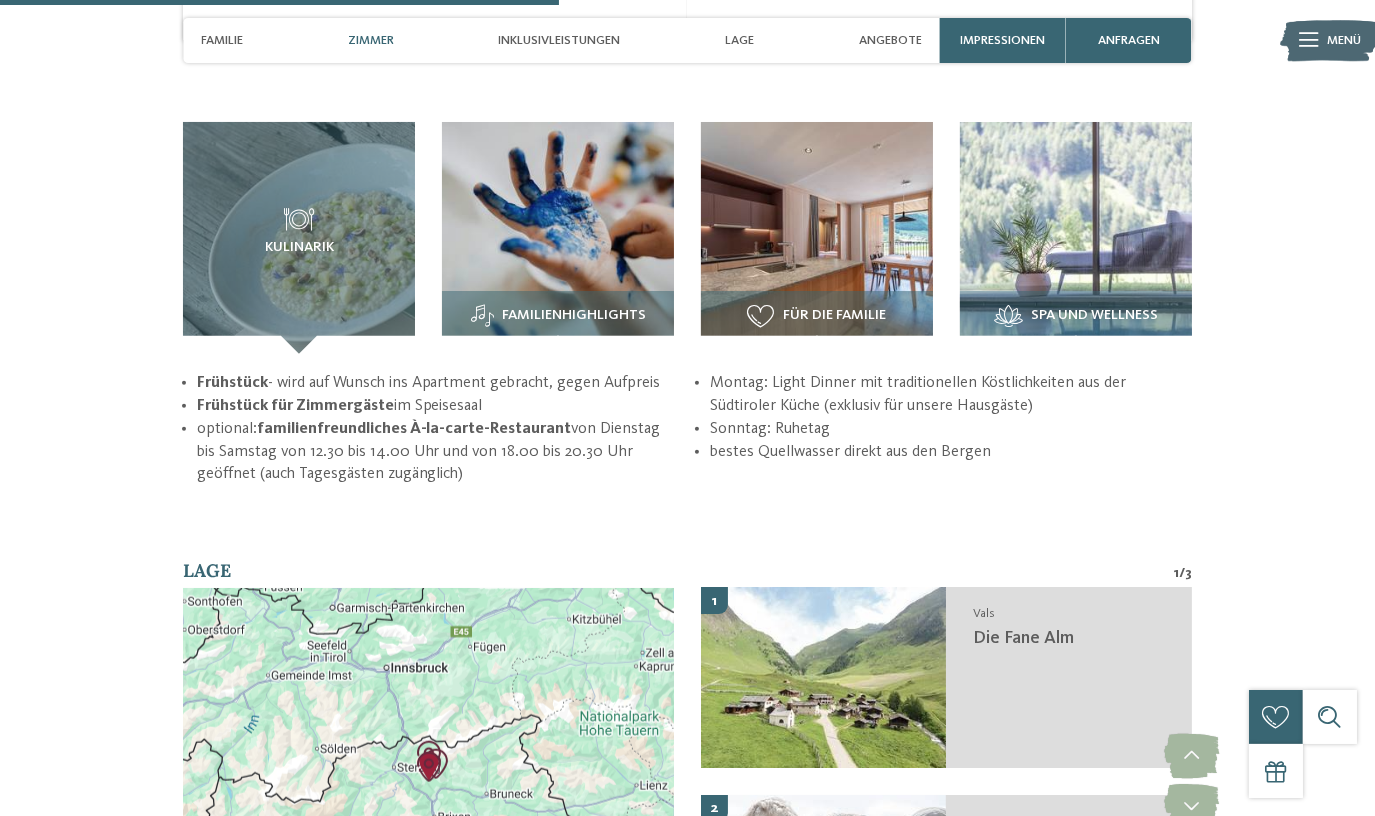 click on "Frühstück für Zimmergäste  im Speisesaal" at bounding box center (438, 406) 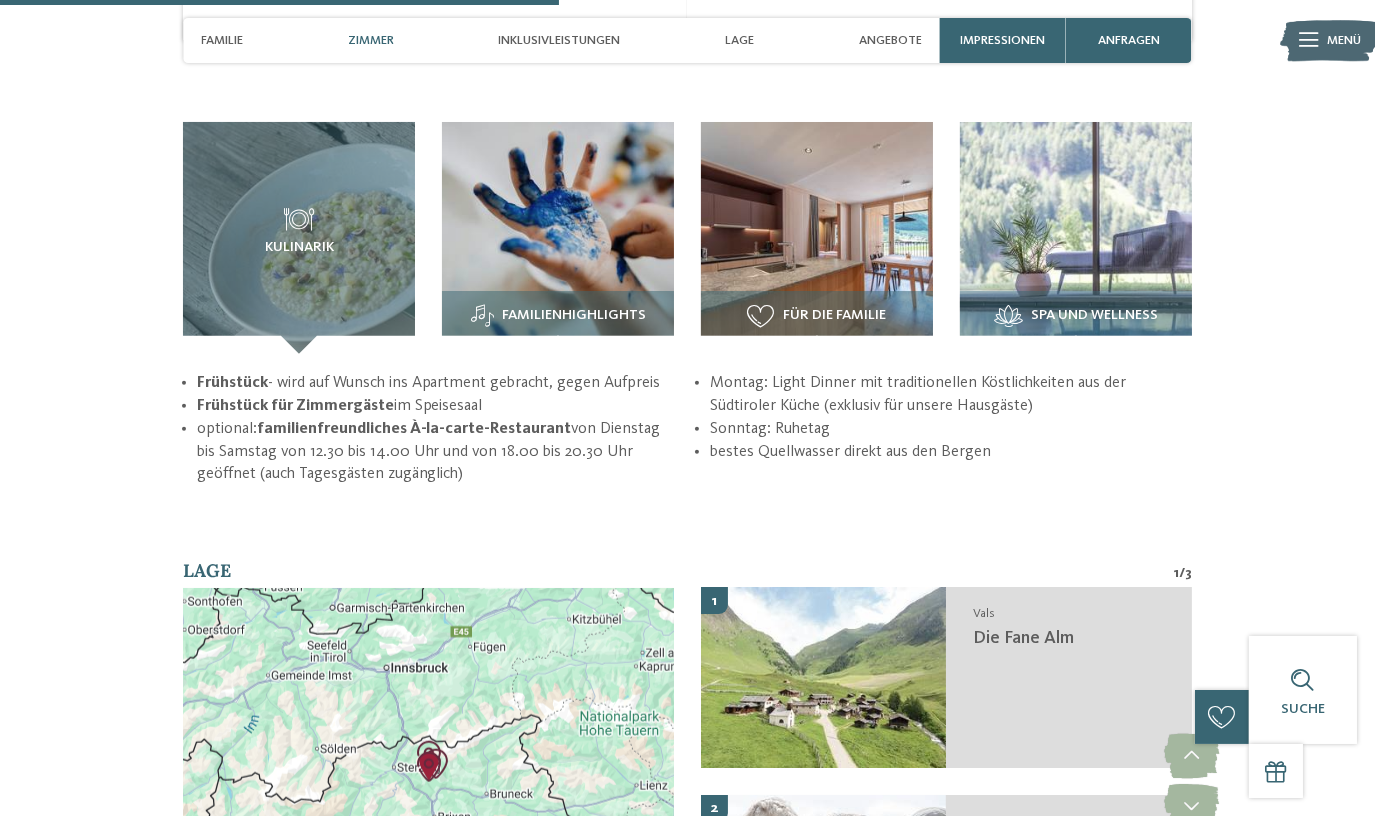 drag, startPoint x: 258, startPoint y: 429, endPoint x: 618, endPoint y: 469, distance: 362.2154 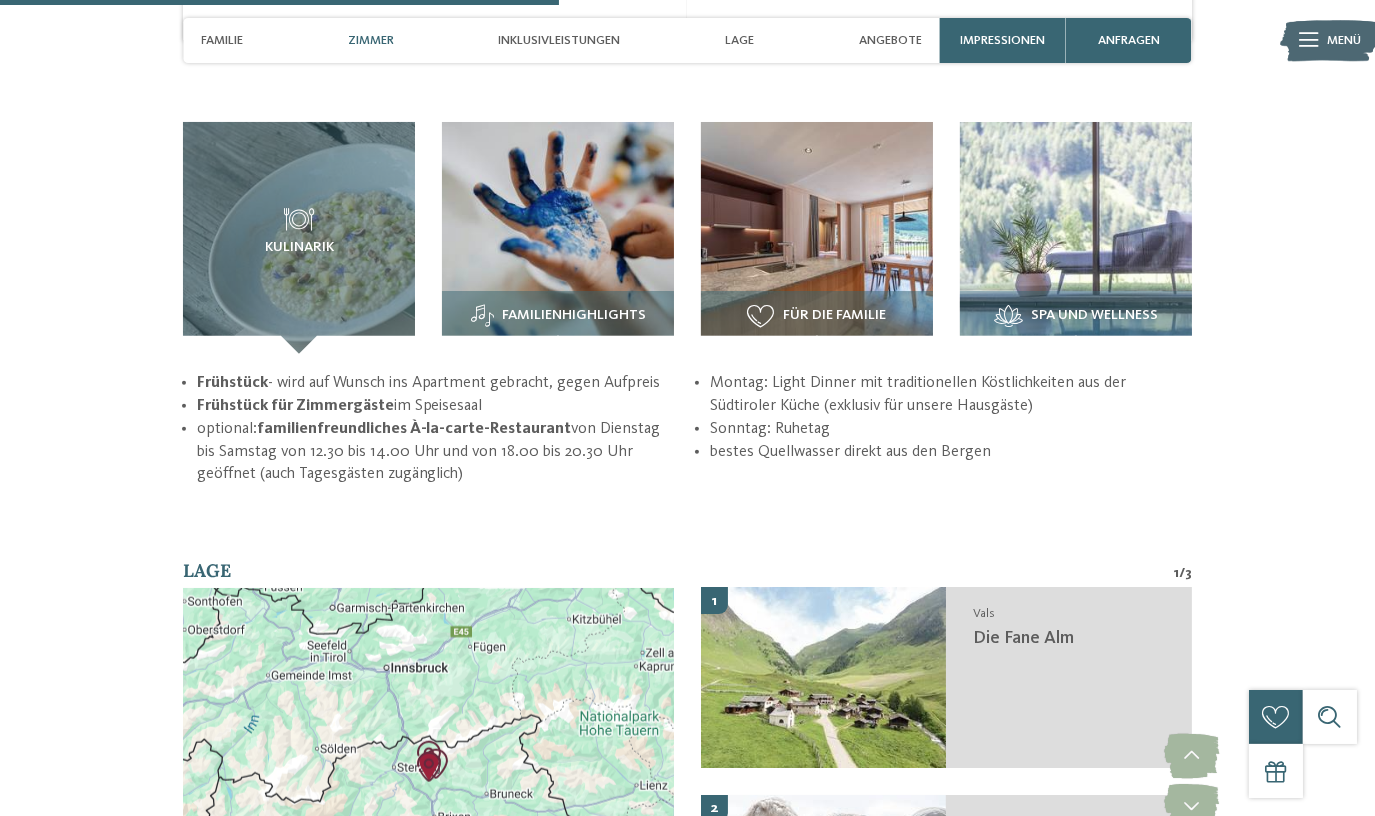click on "zurück zur Hotelübersicht
Familie Gatterer" at bounding box center (687, 508) 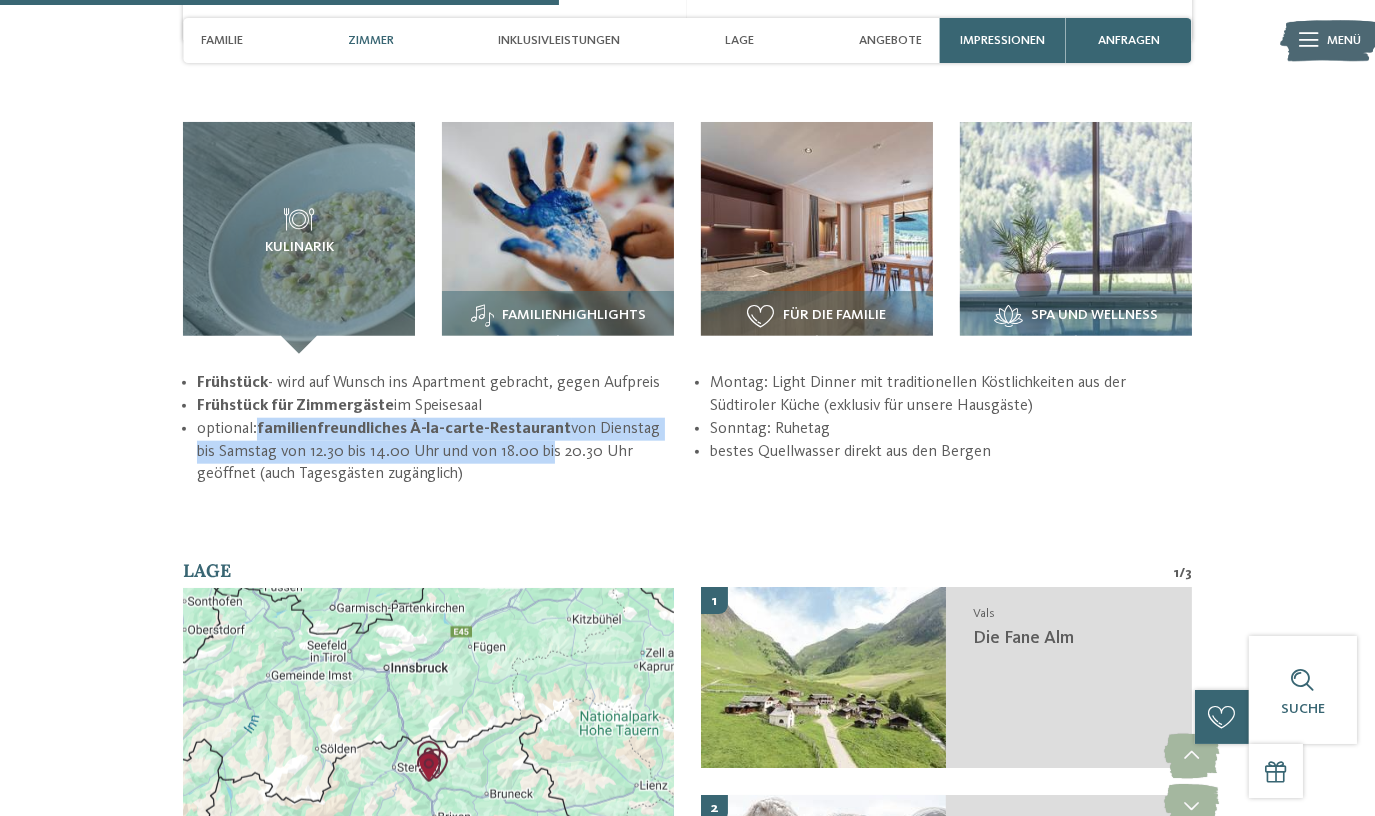 drag, startPoint x: 261, startPoint y: 428, endPoint x: 514, endPoint y: 455, distance: 254.43663 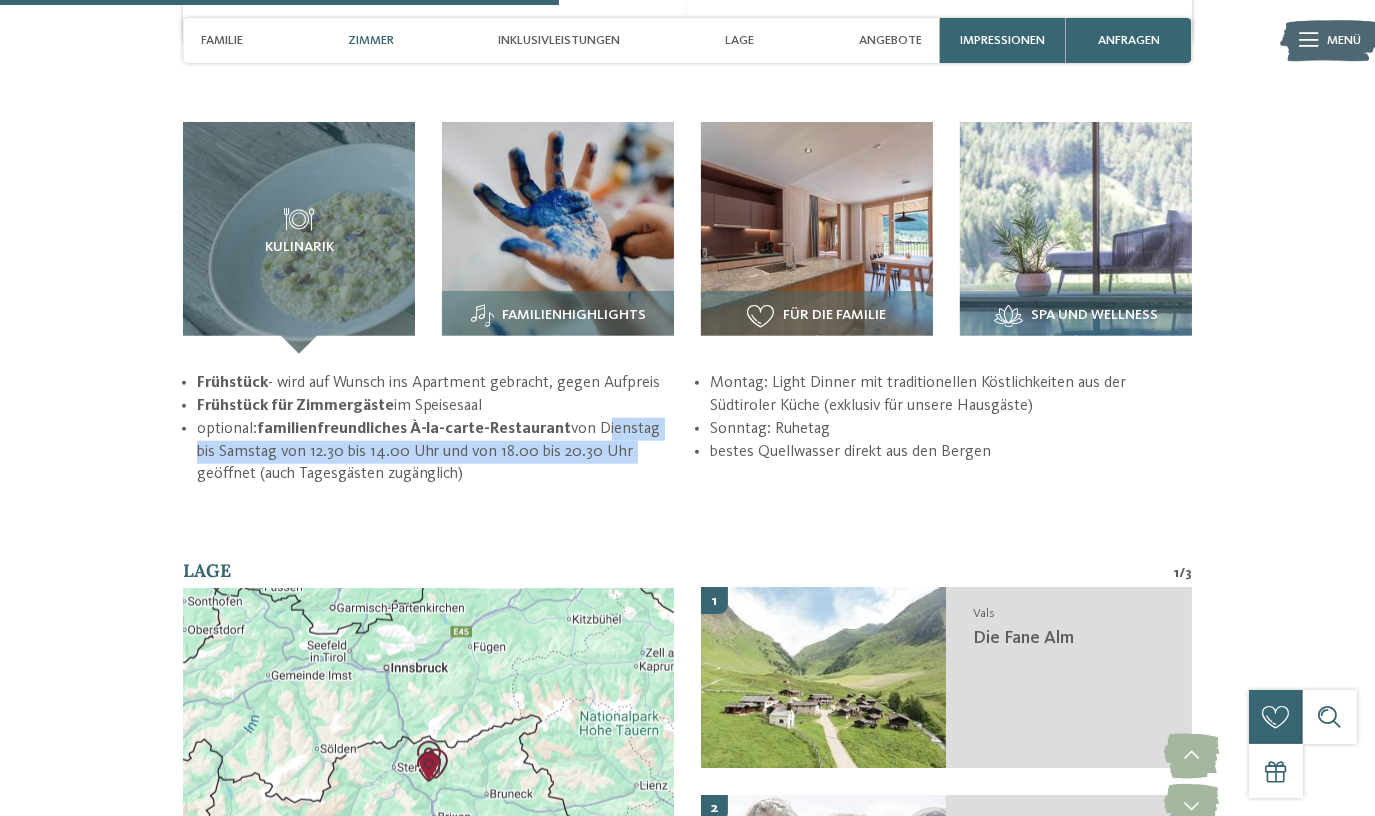 drag, startPoint x: 596, startPoint y: 426, endPoint x: 598, endPoint y: 453, distance: 27.073973 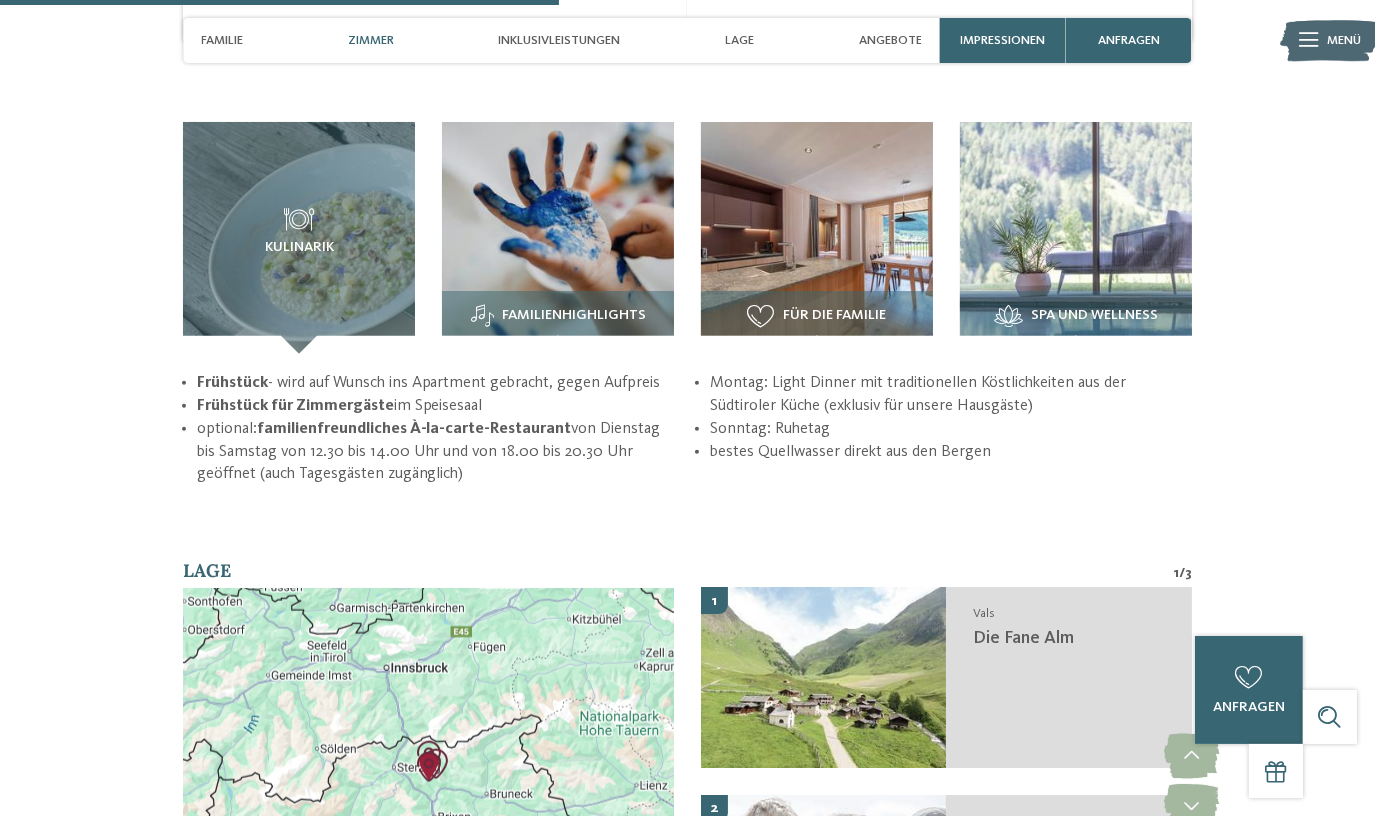 click on "Montag: Light Dinner mit traditionellen Köstlichkeiten aus der Südtiroler Küche (exklusiv für unsere Hausgäste)" at bounding box center (951, 394) 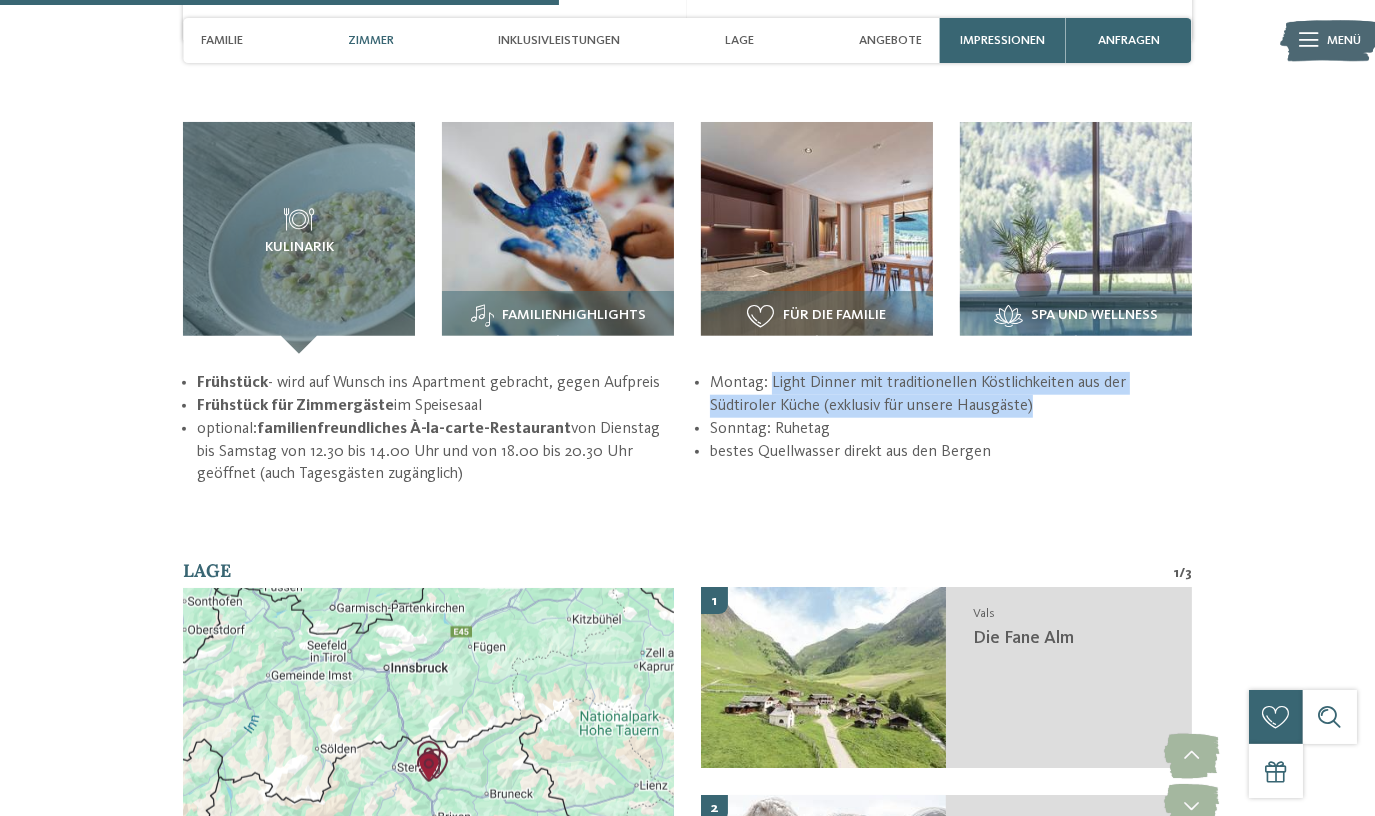 drag, startPoint x: 770, startPoint y: 378, endPoint x: 1087, endPoint y: 399, distance: 317.69482 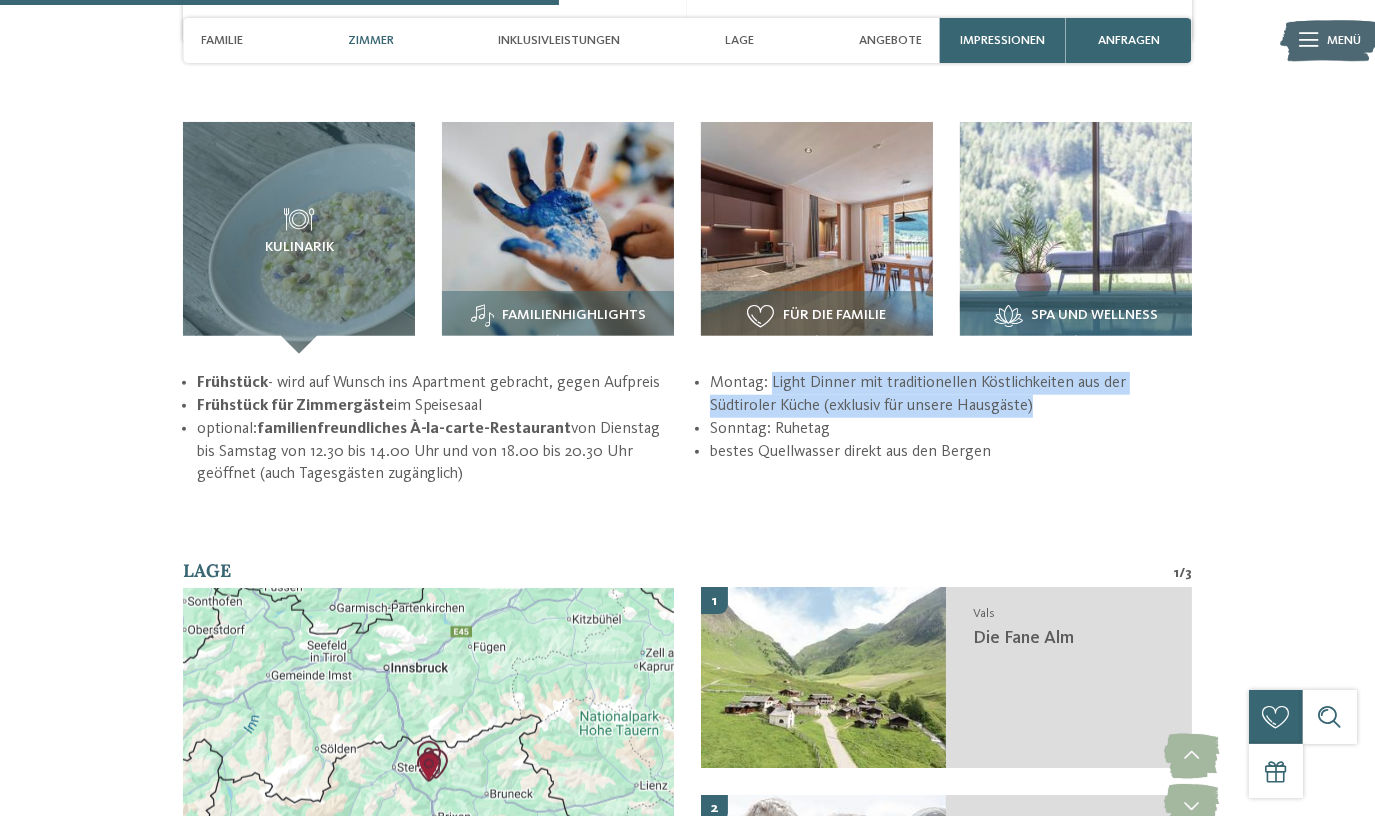 copy on "Light Dinner mit traditionellen Köstlichkeiten aus der Südtiroler Küche (exklusiv für unsere Hausgäste)" 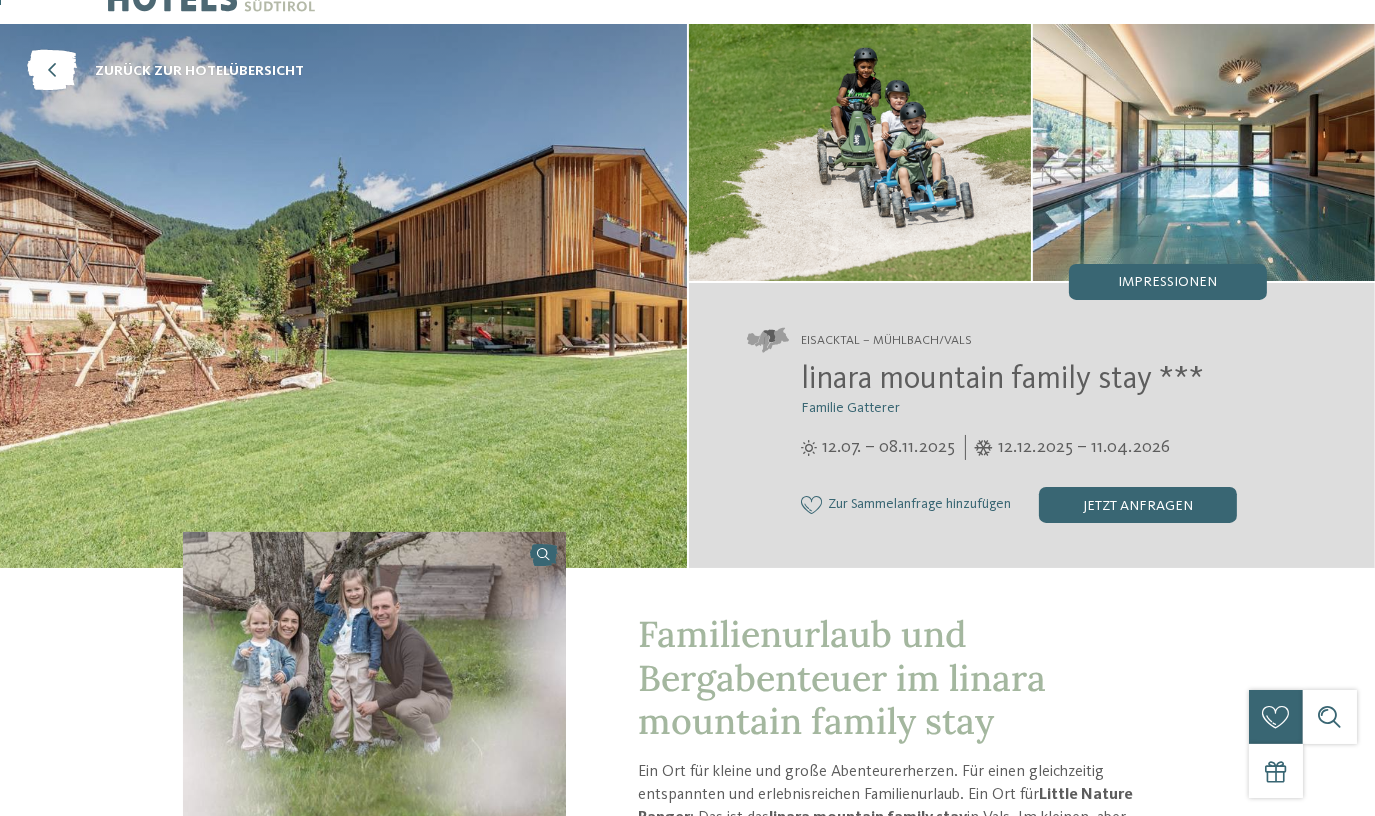 scroll, scrollTop: 0, scrollLeft: 0, axis: both 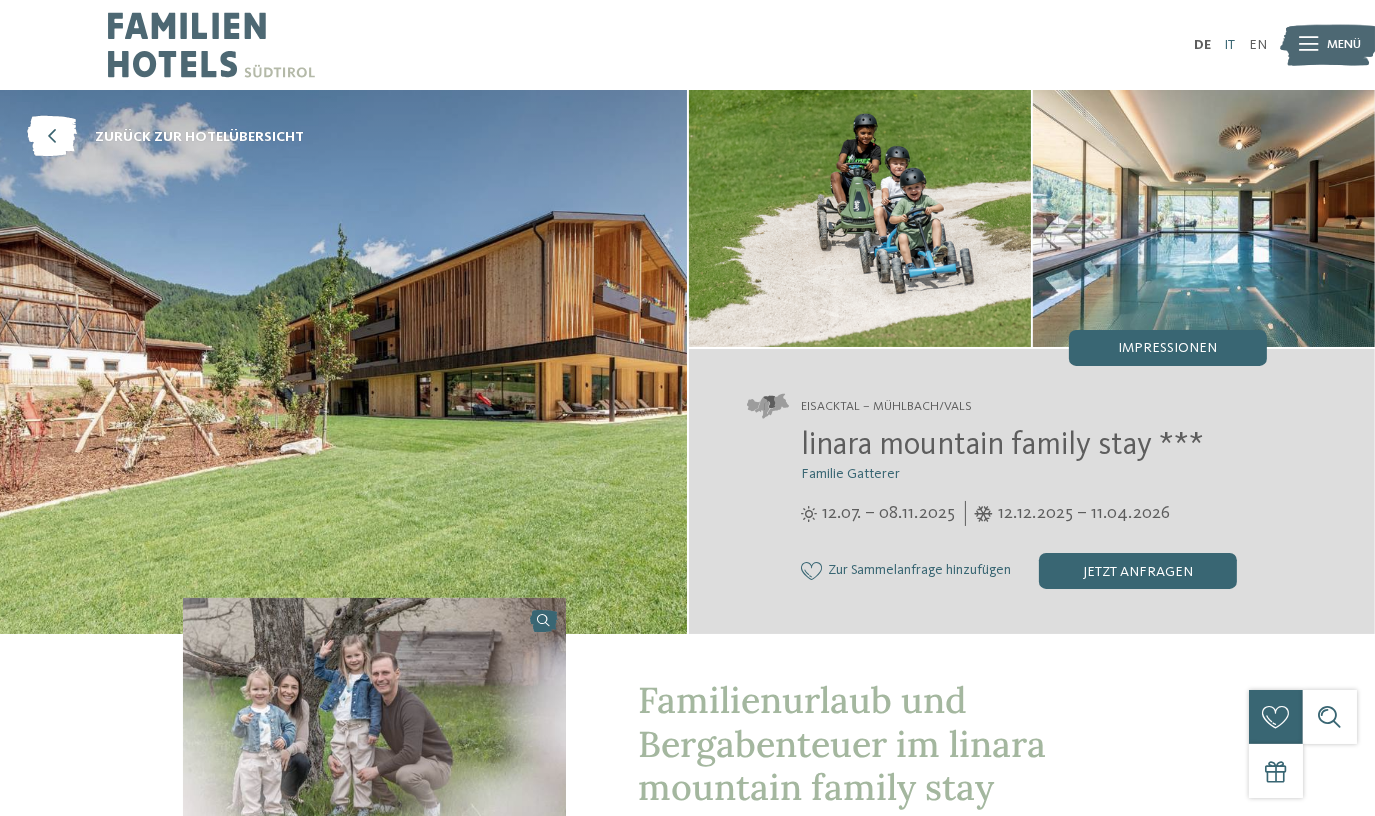 click on "IT" at bounding box center (1229, 45) 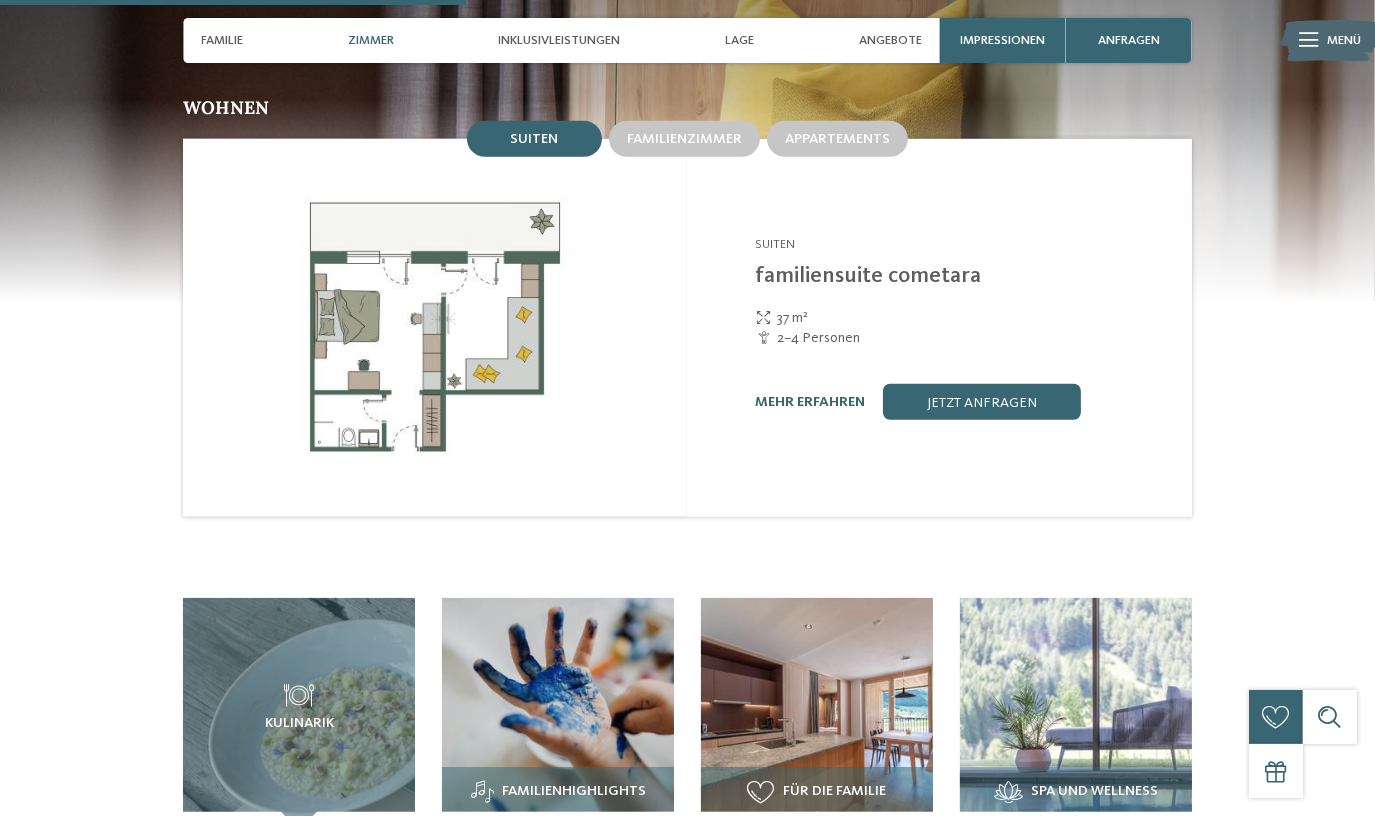 scroll, scrollTop: 2090, scrollLeft: 0, axis: vertical 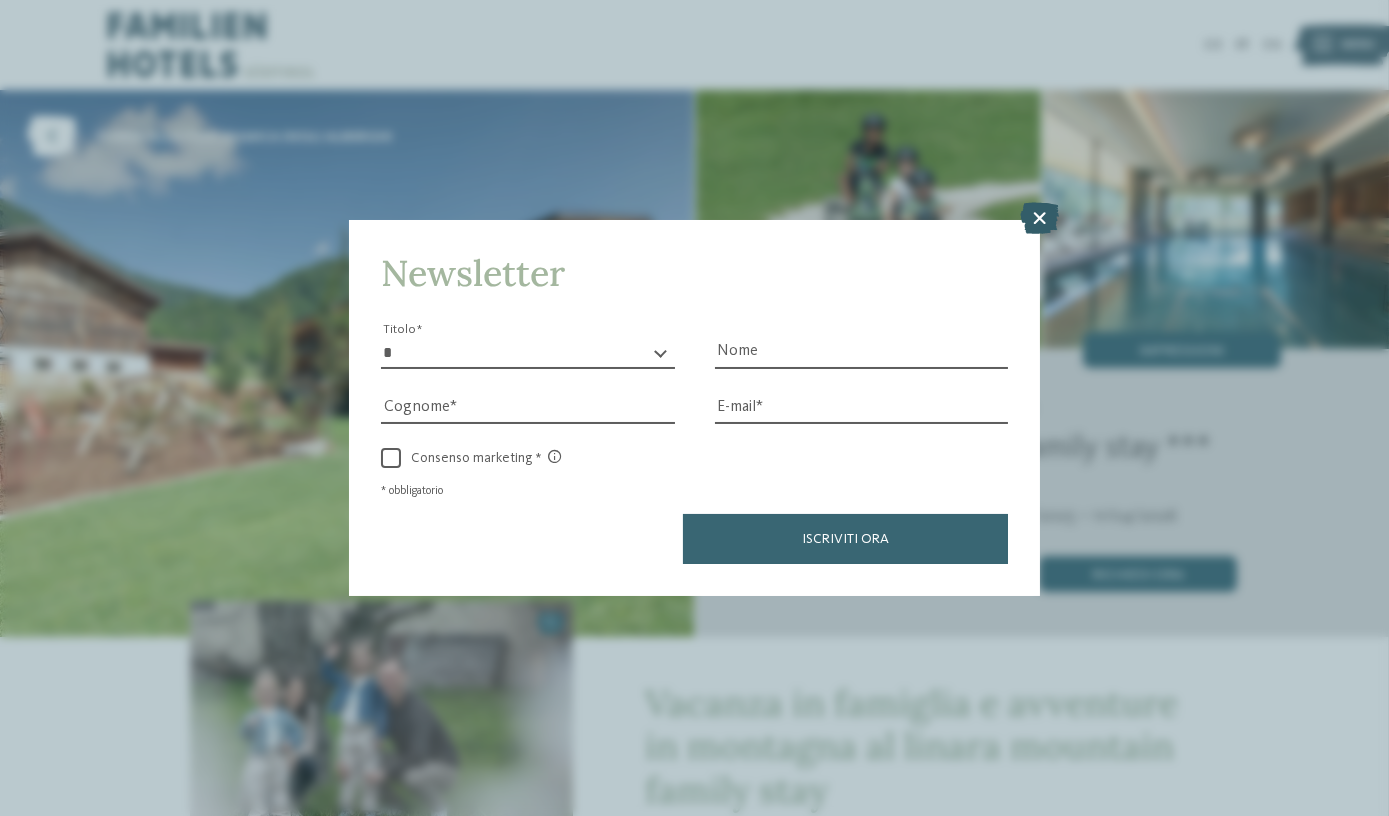 click at bounding box center (1039, 219) 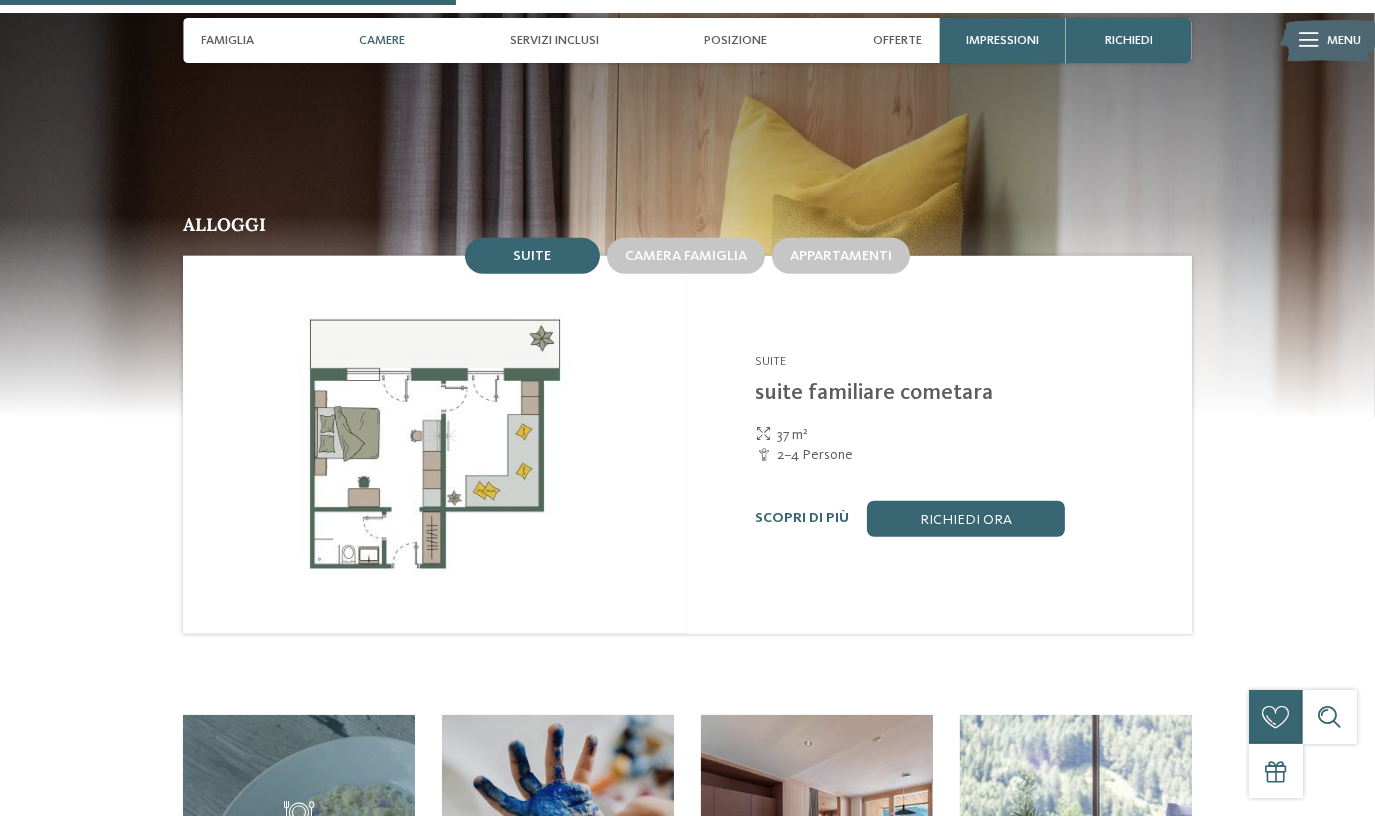 scroll, scrollTop: 2363, scrollLeft: 0, axis: vertical 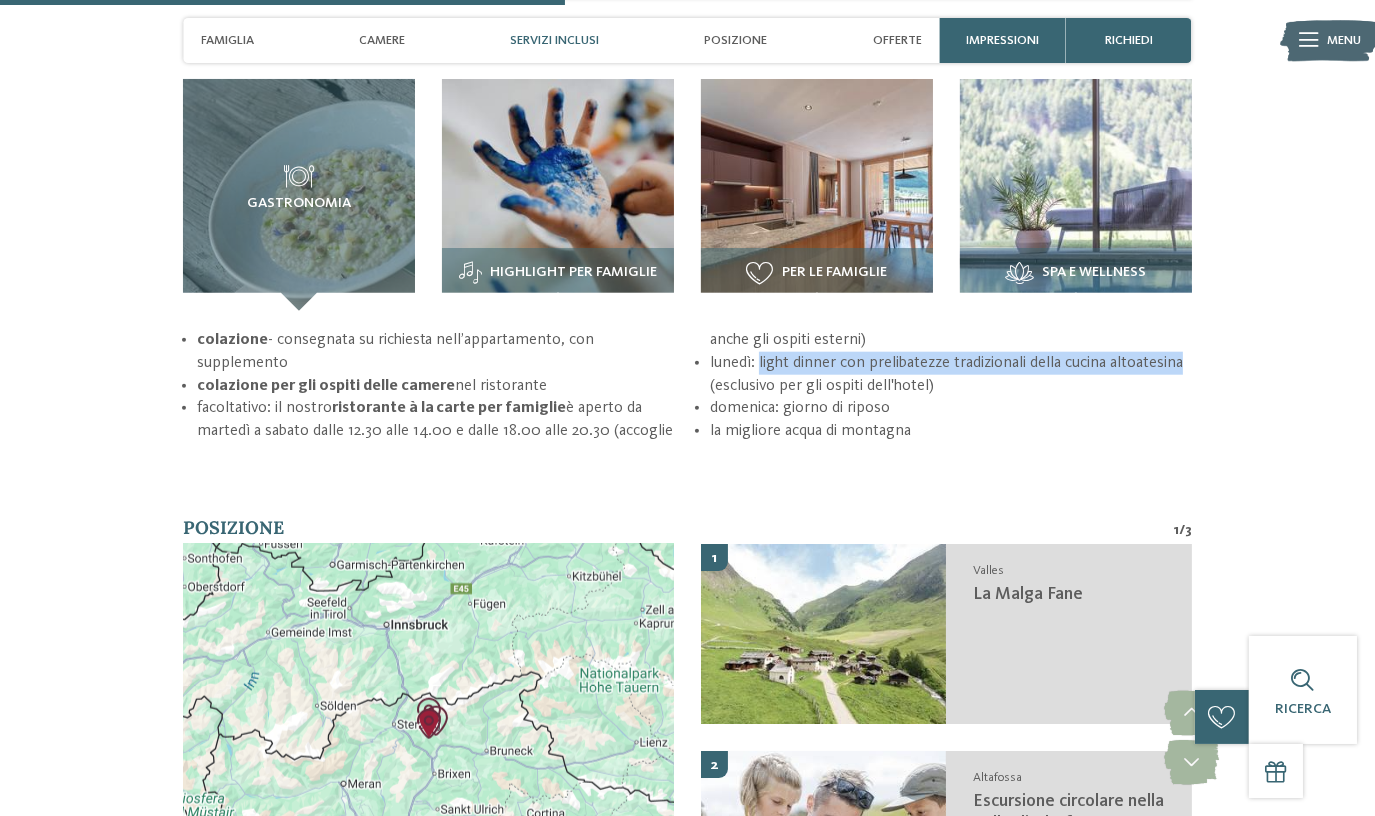 drag, startPoint x: 760, startPoint y: 341, endPoint x: 1229, endPoint y: 347, distance: 469.0384 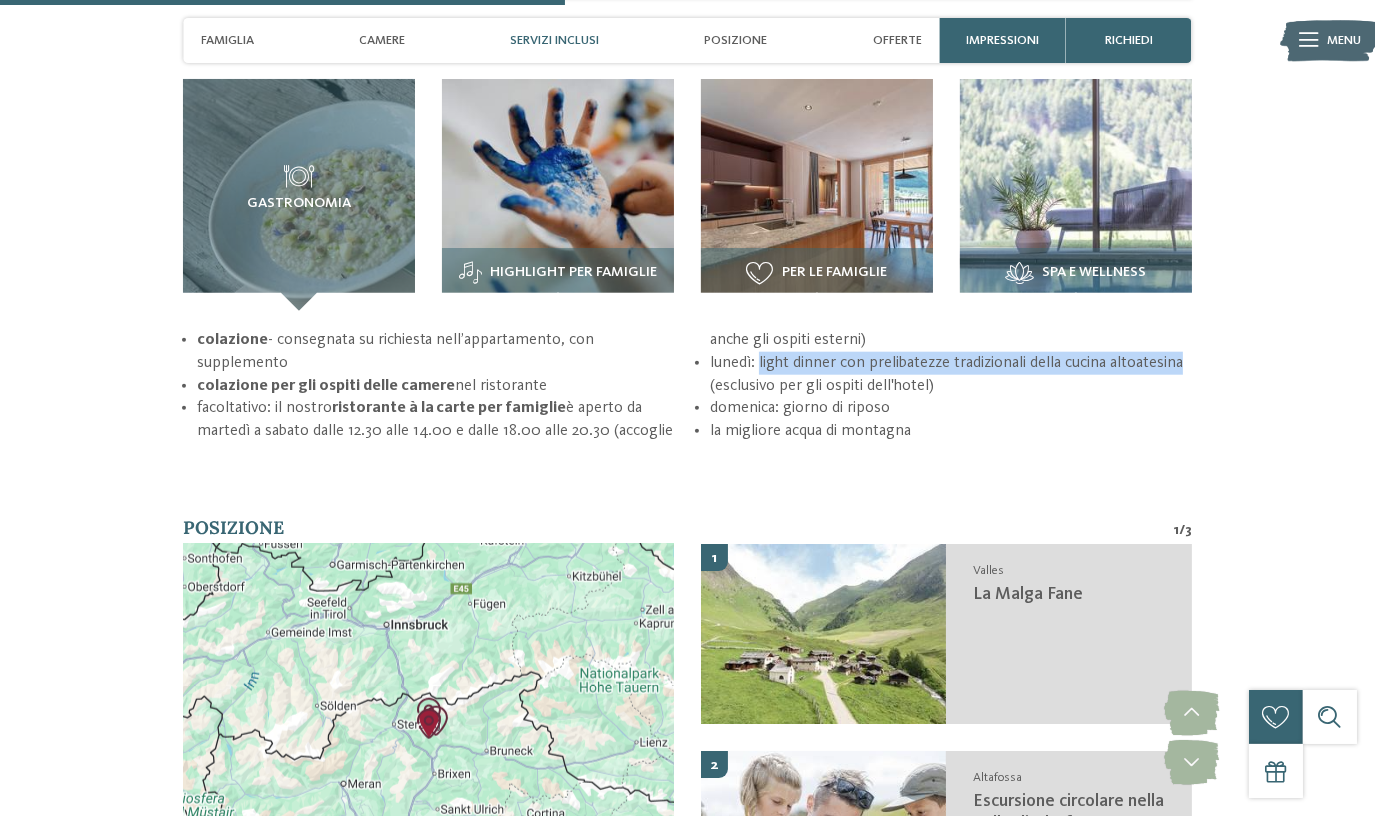 copy on "light dinner con prelibatezze tradizionali della cucina altoatesina" 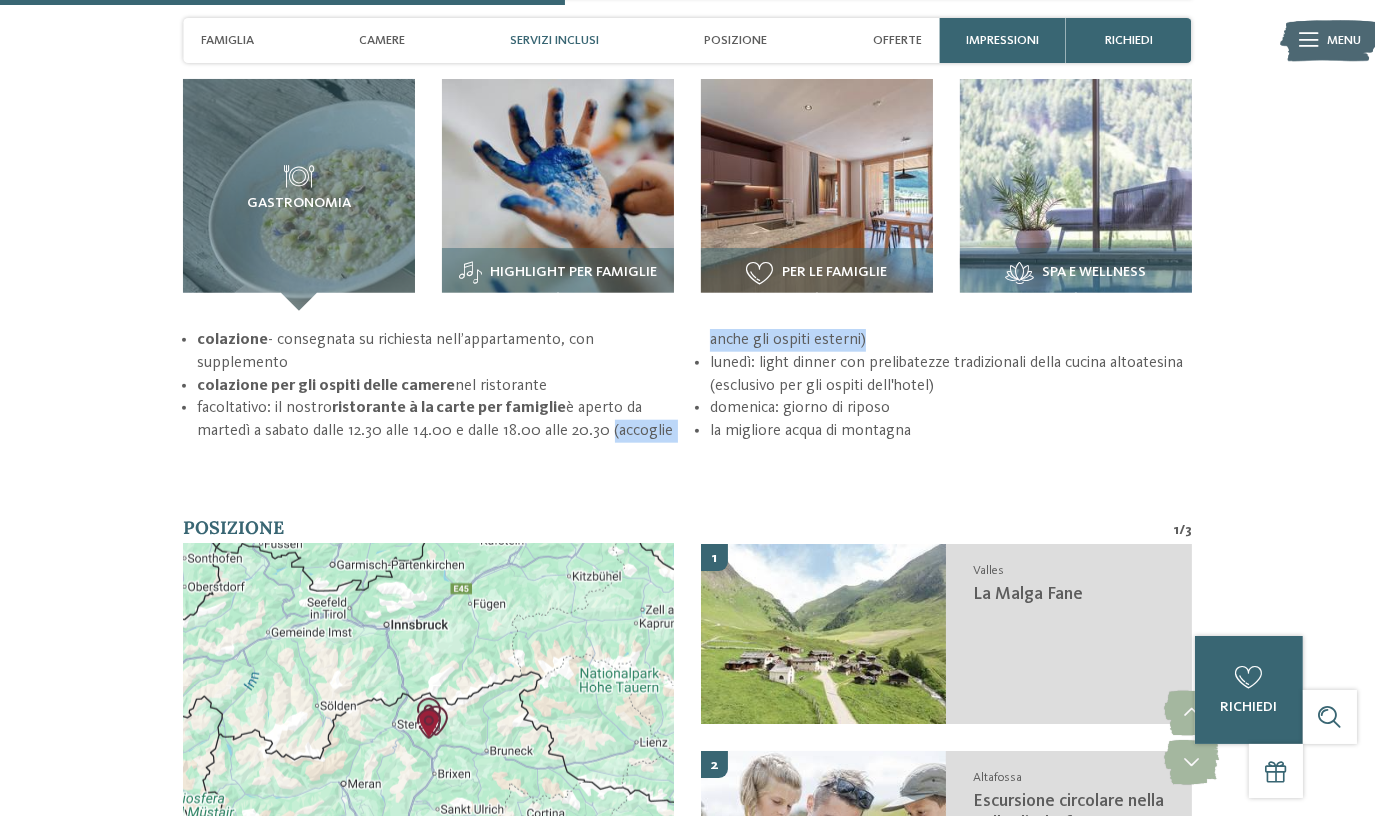 drag, startPoint x: 606, startPoint y: 412, endPoint x: 872, endPoint y: 306, distance: 286.34244 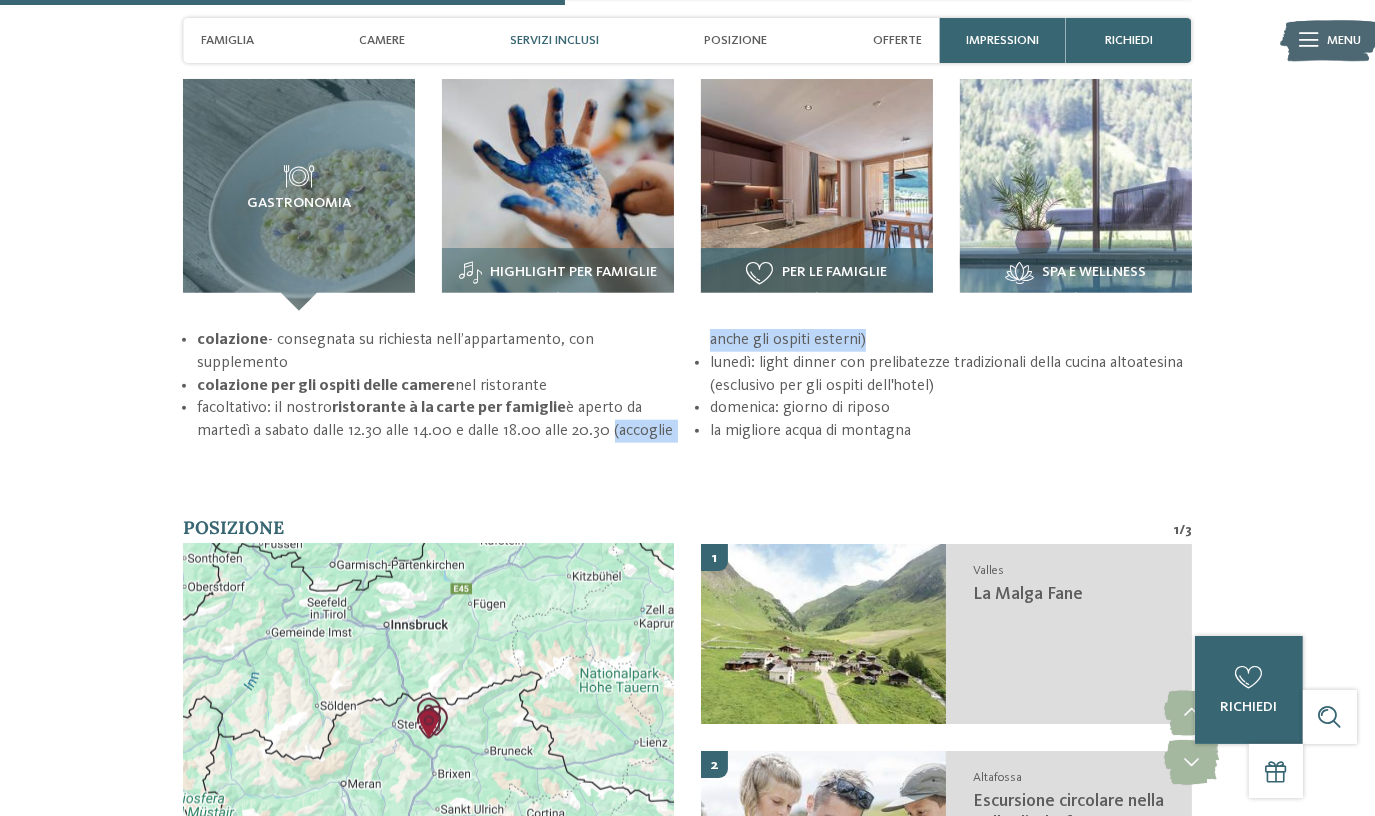 copy on "(accoglie anche gli ospiti esterni)" 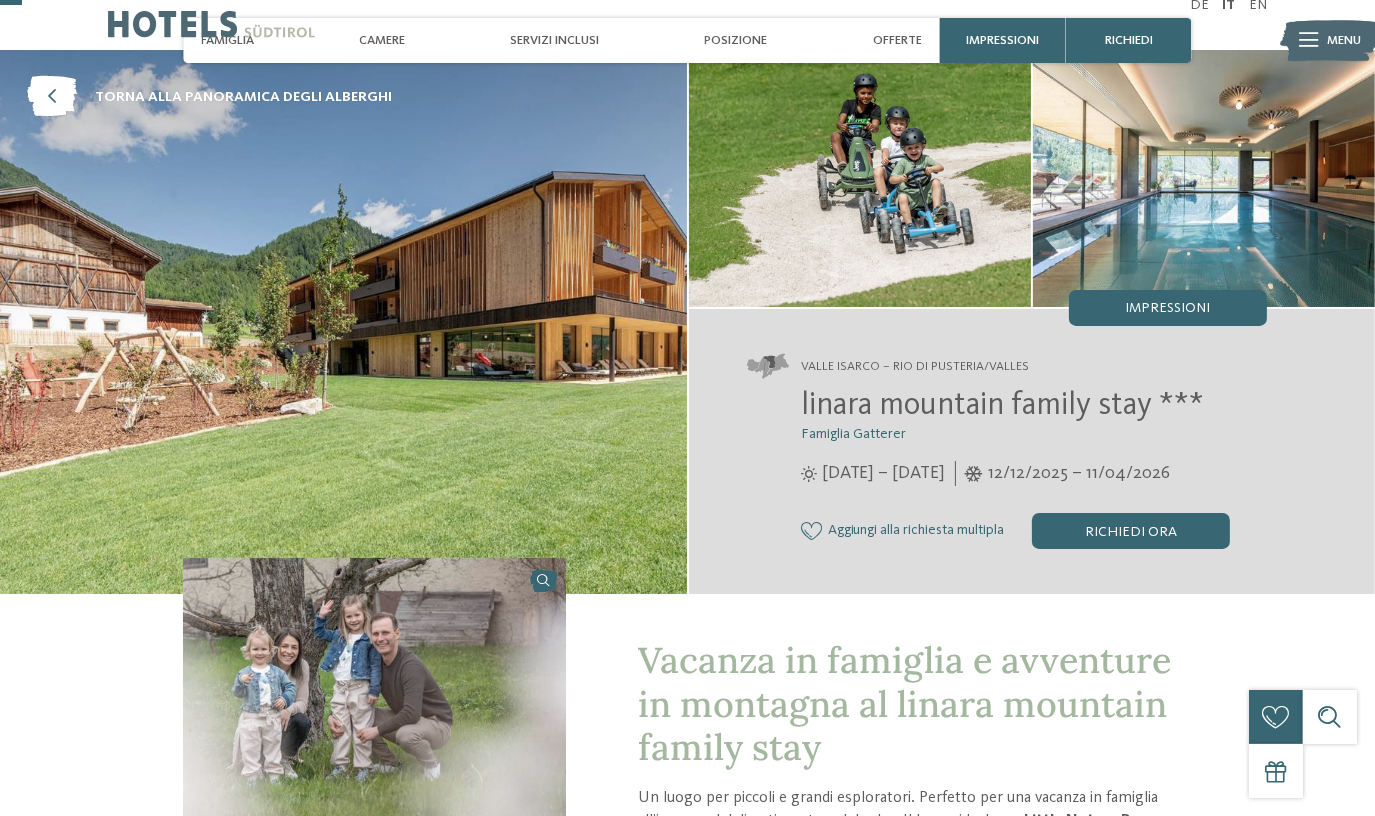scroll, scrollTop: 0, scrollLeft: 0, axis: both 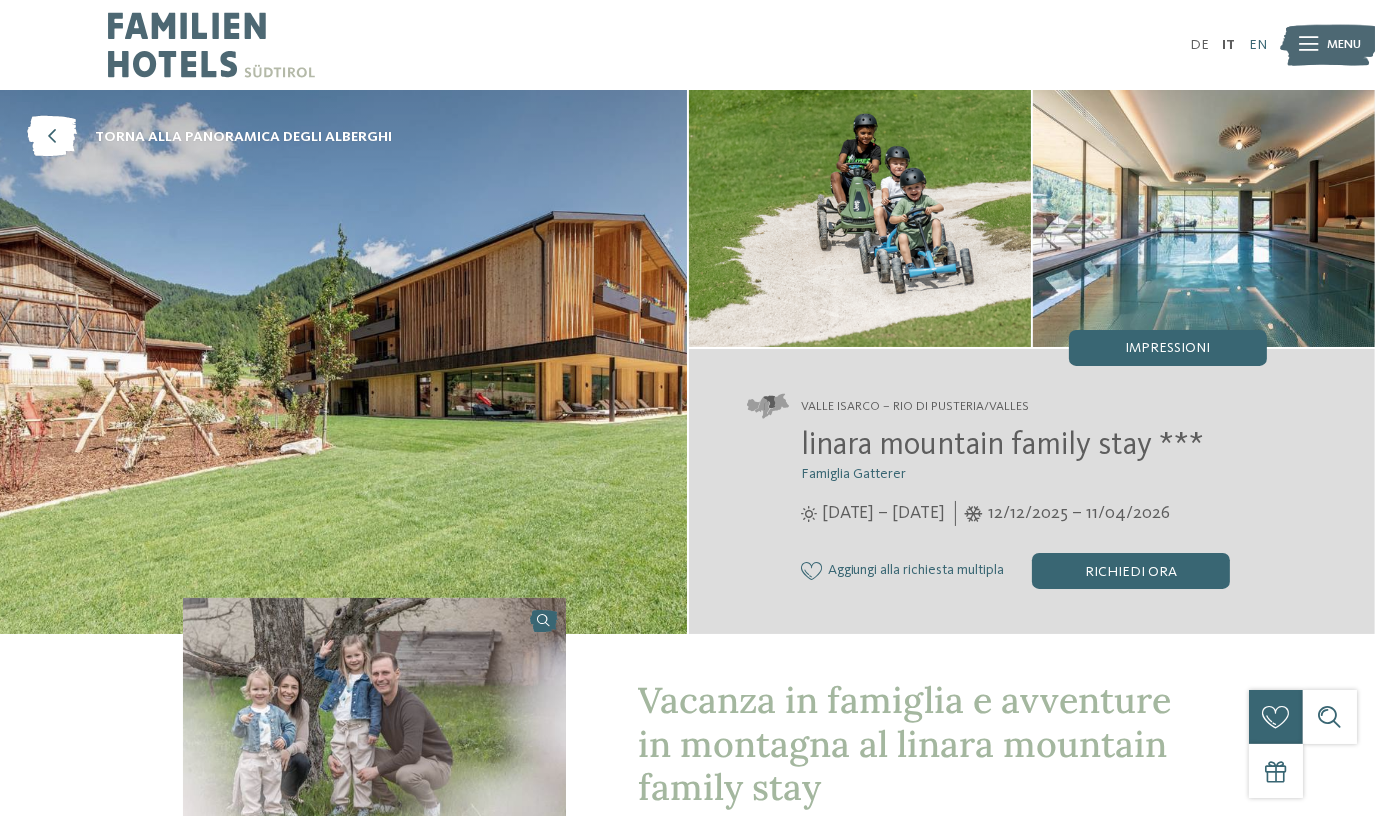 click on "EN" at bounding box center (1258, 45) 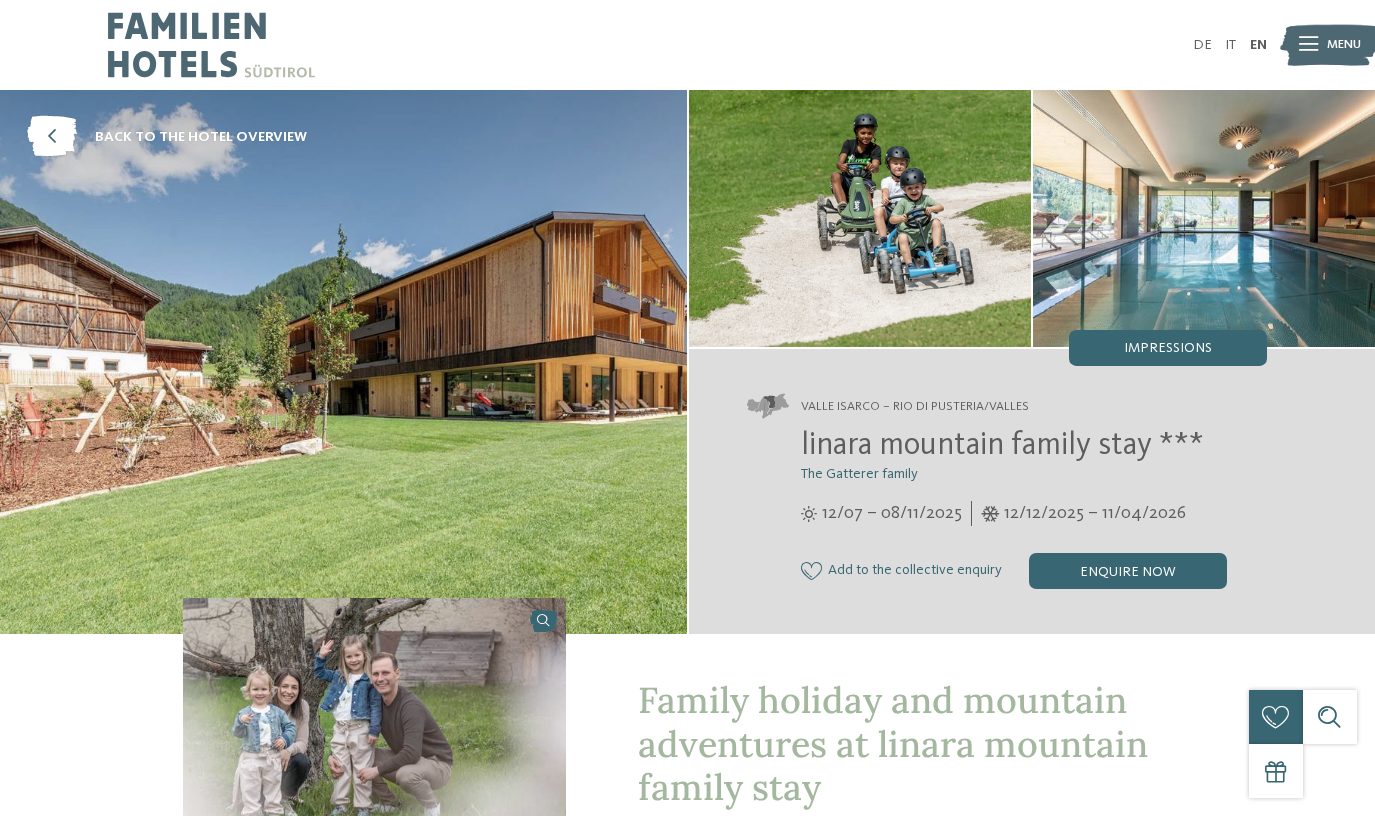 scroll, scrollTop: 0, scrollLeft: 0, axis: both 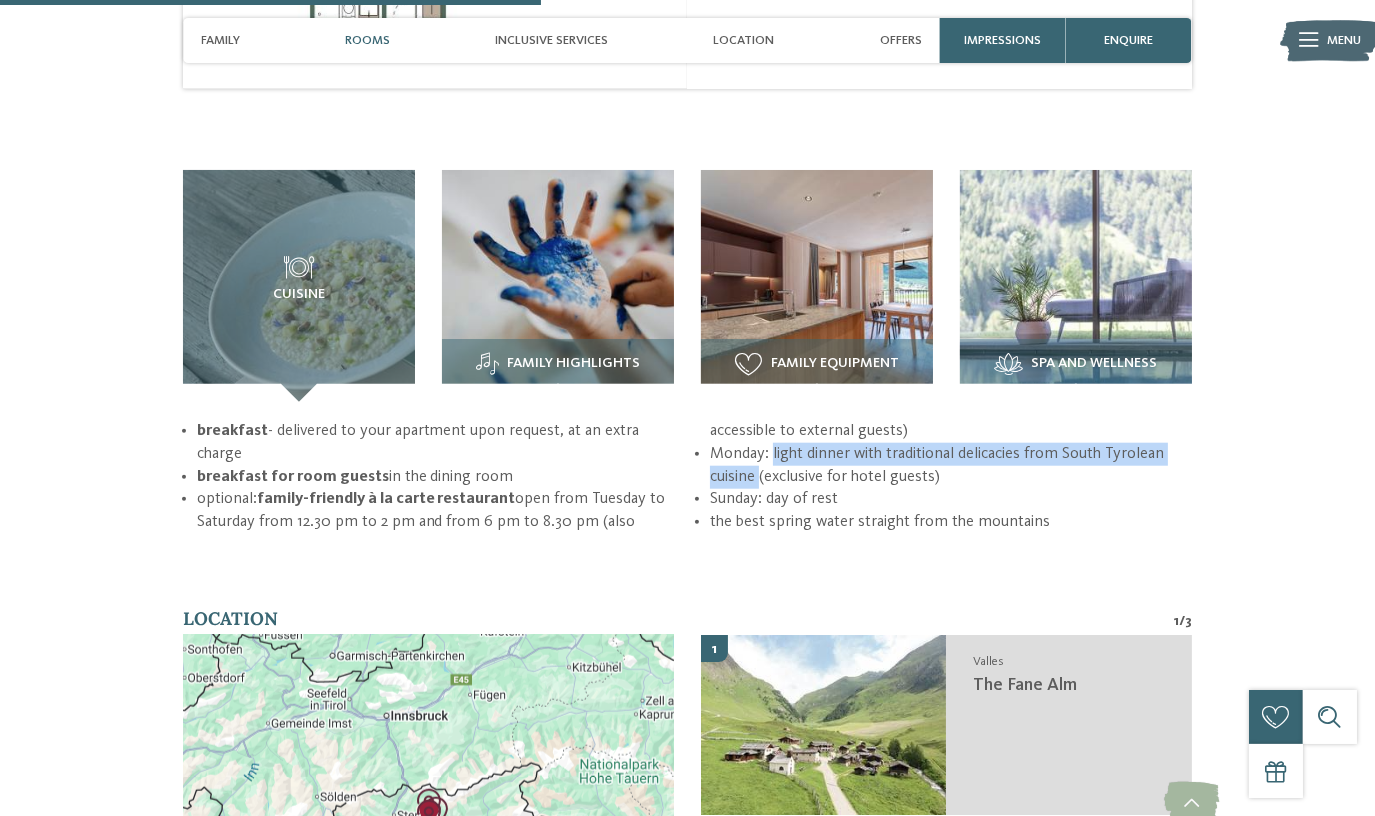 drag, startPoint x: 771, startPoint y: 449, endPoint x: 761, endPoint y: 476, distance: 28.79236 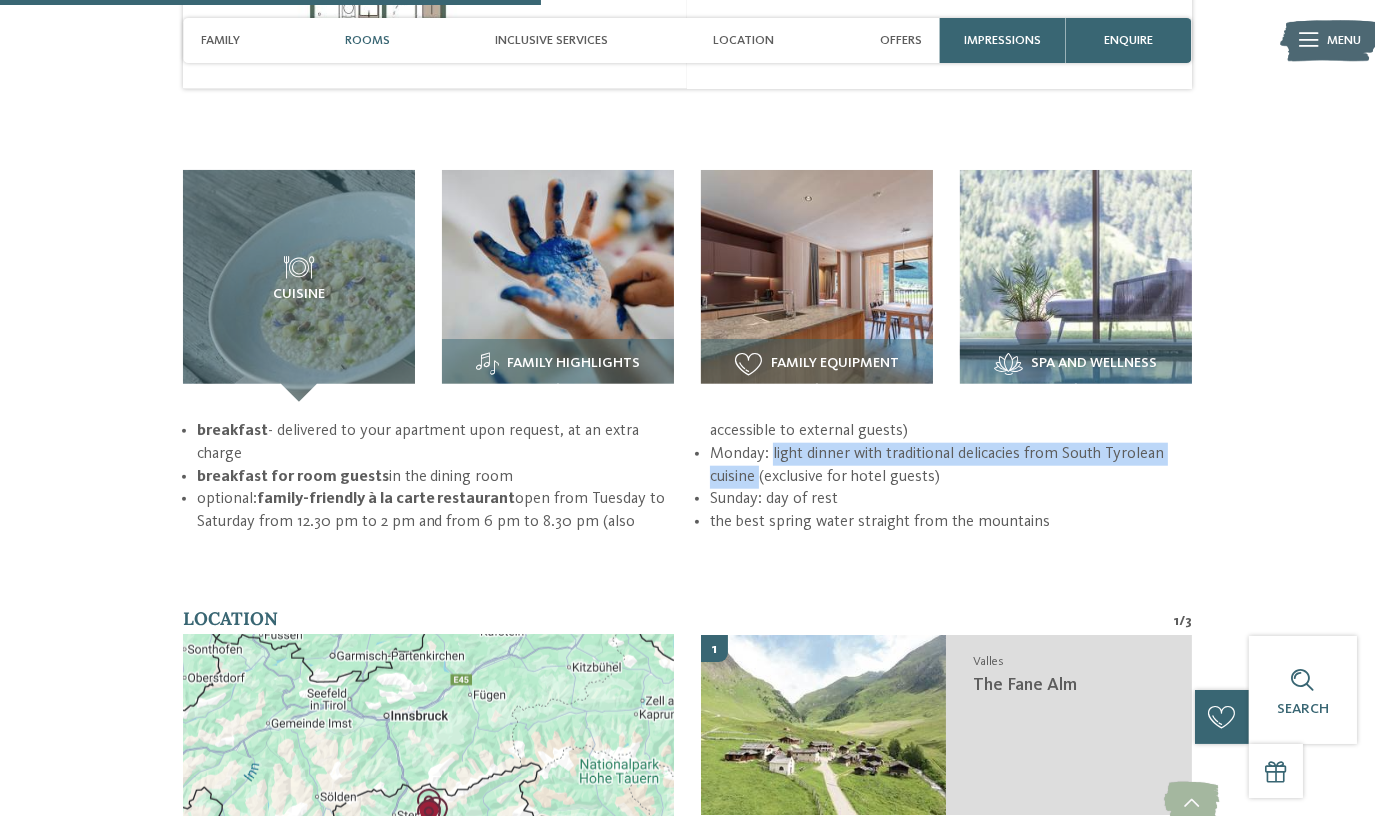 copy on "light dinner with traditional delicacies from South Tyrolean cuisine" 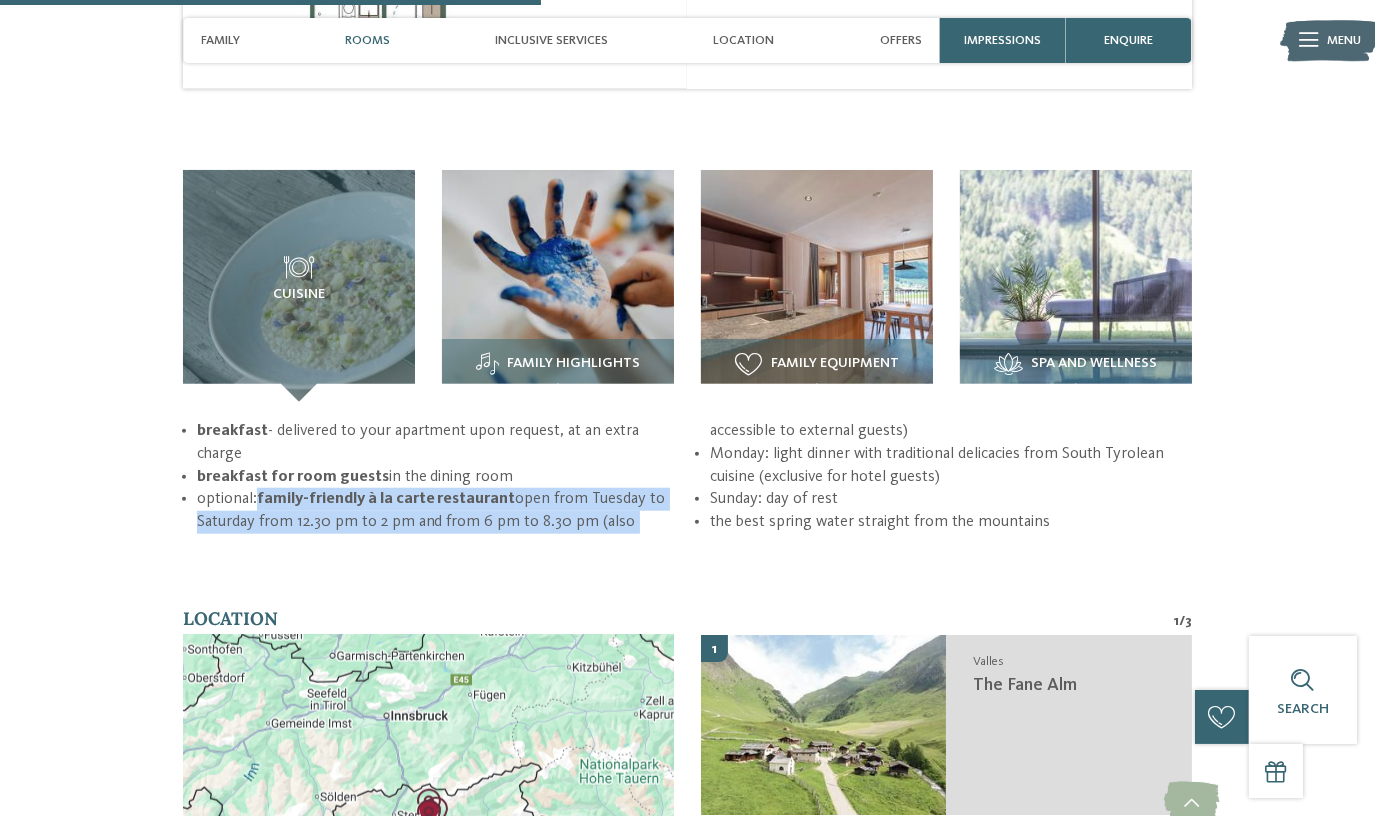 drag, startPoint x: 260, startPoint y: 492, endPoint x: 667, endPoint y: 518, distance: 407.82962 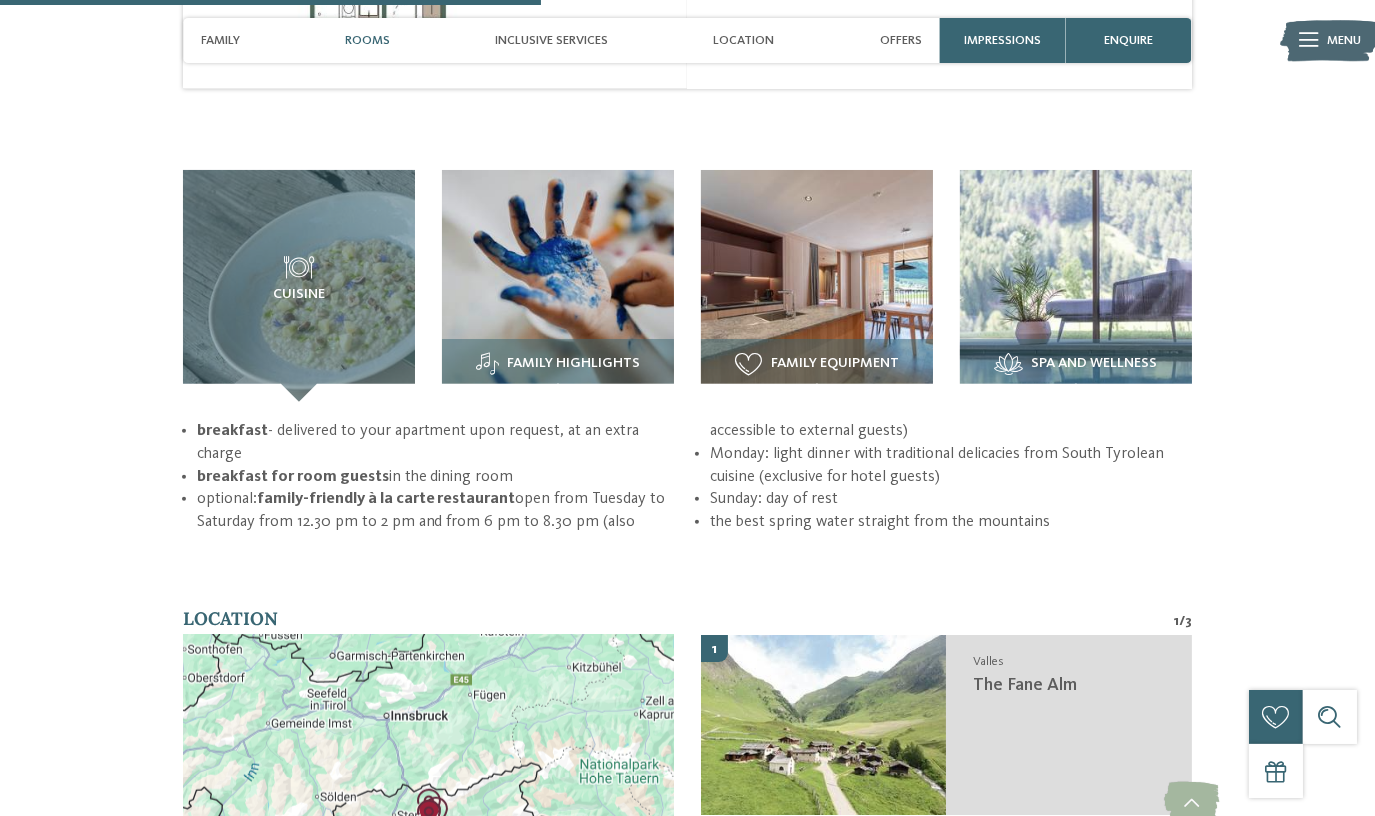 drag, startPoint x: 589, startPoint y: 493, endPoint x: 919, endPoint y: 421, distance: 337.76324 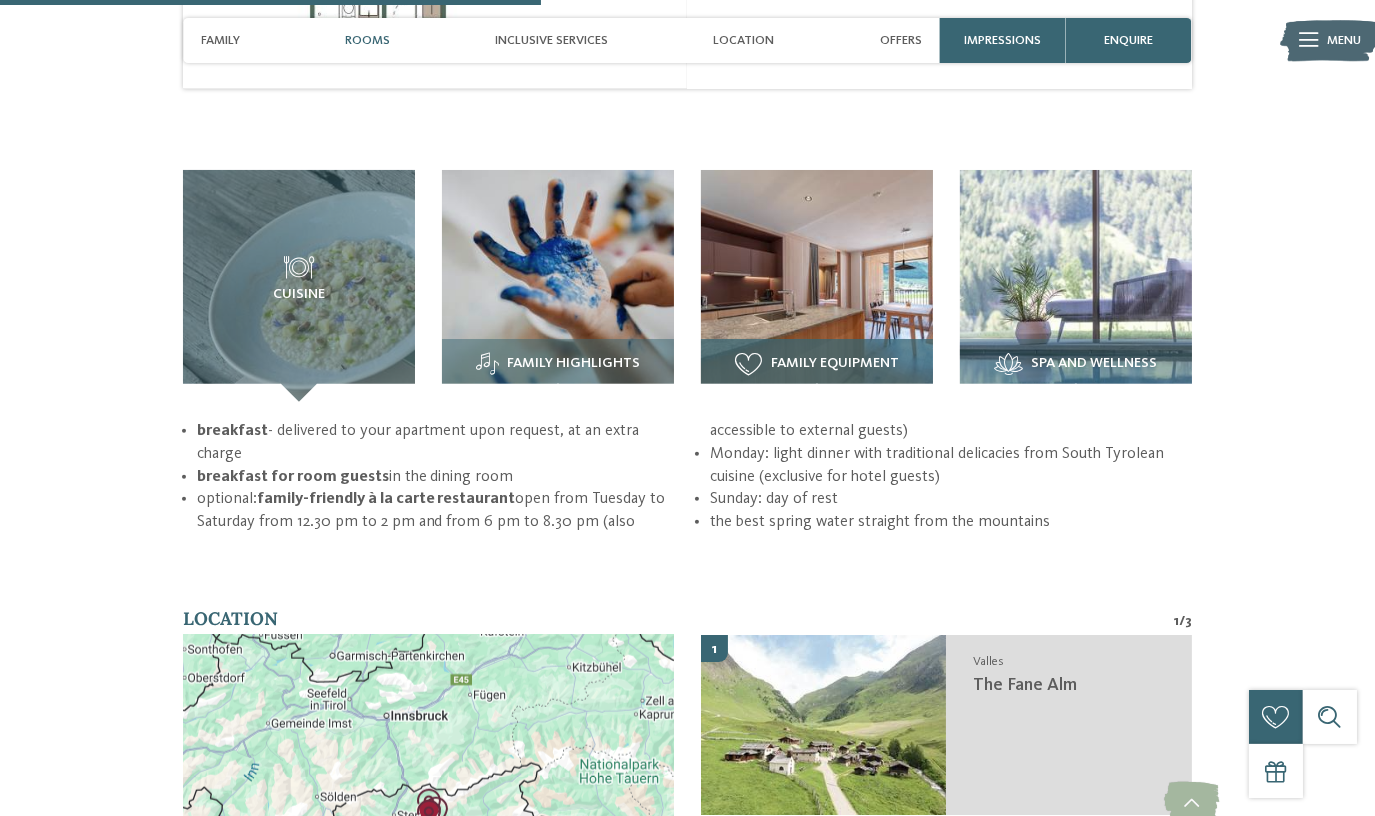 copy on "Tuesday to Saturday from 12.30 pm to 2 pm and from 6 pm to 8.30 pm (also accessible to external guests)" 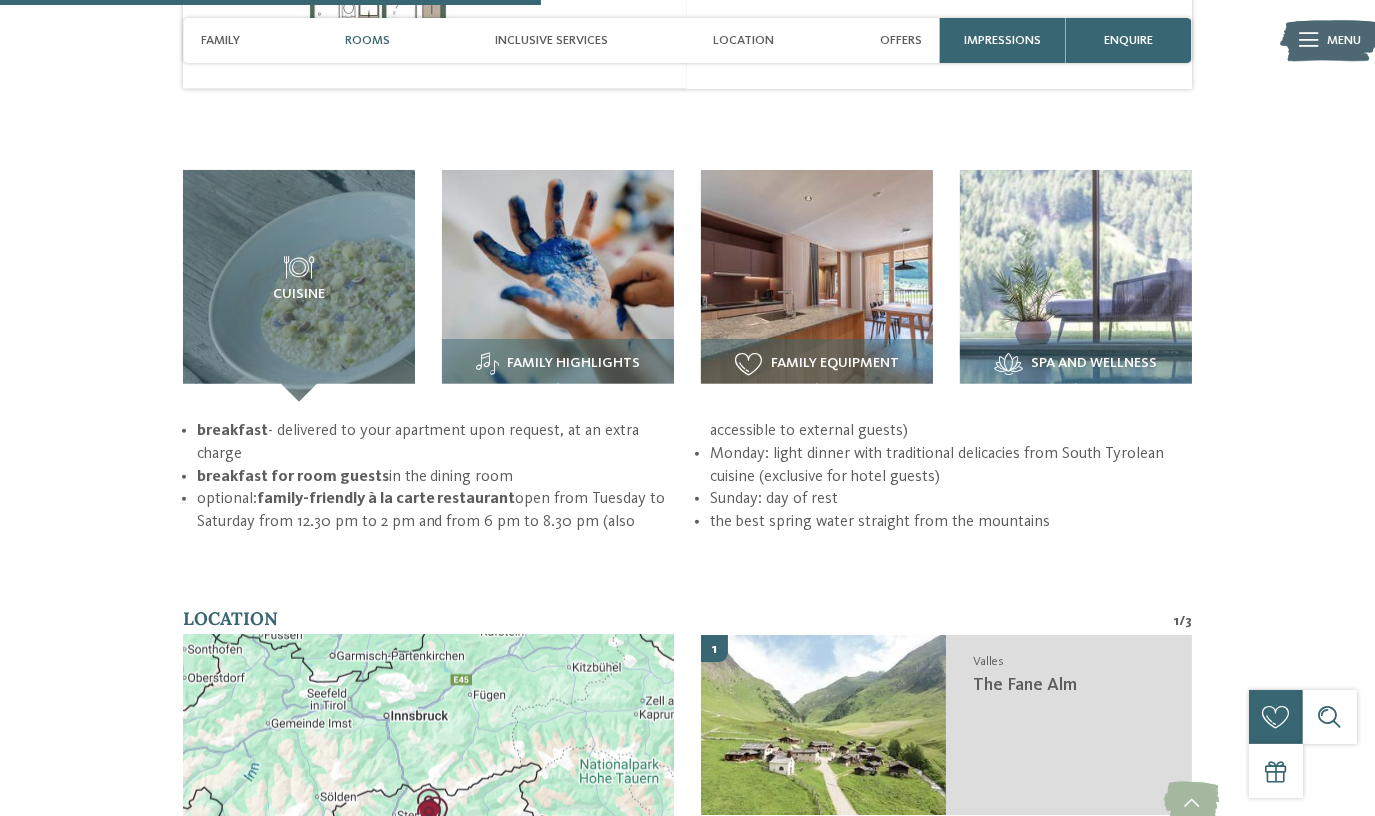 click on "Monday: light dinner with traditional delicacies from South Tyrolean cuisine (exclusive for hotel guests)" at bounding box center (951, 465) 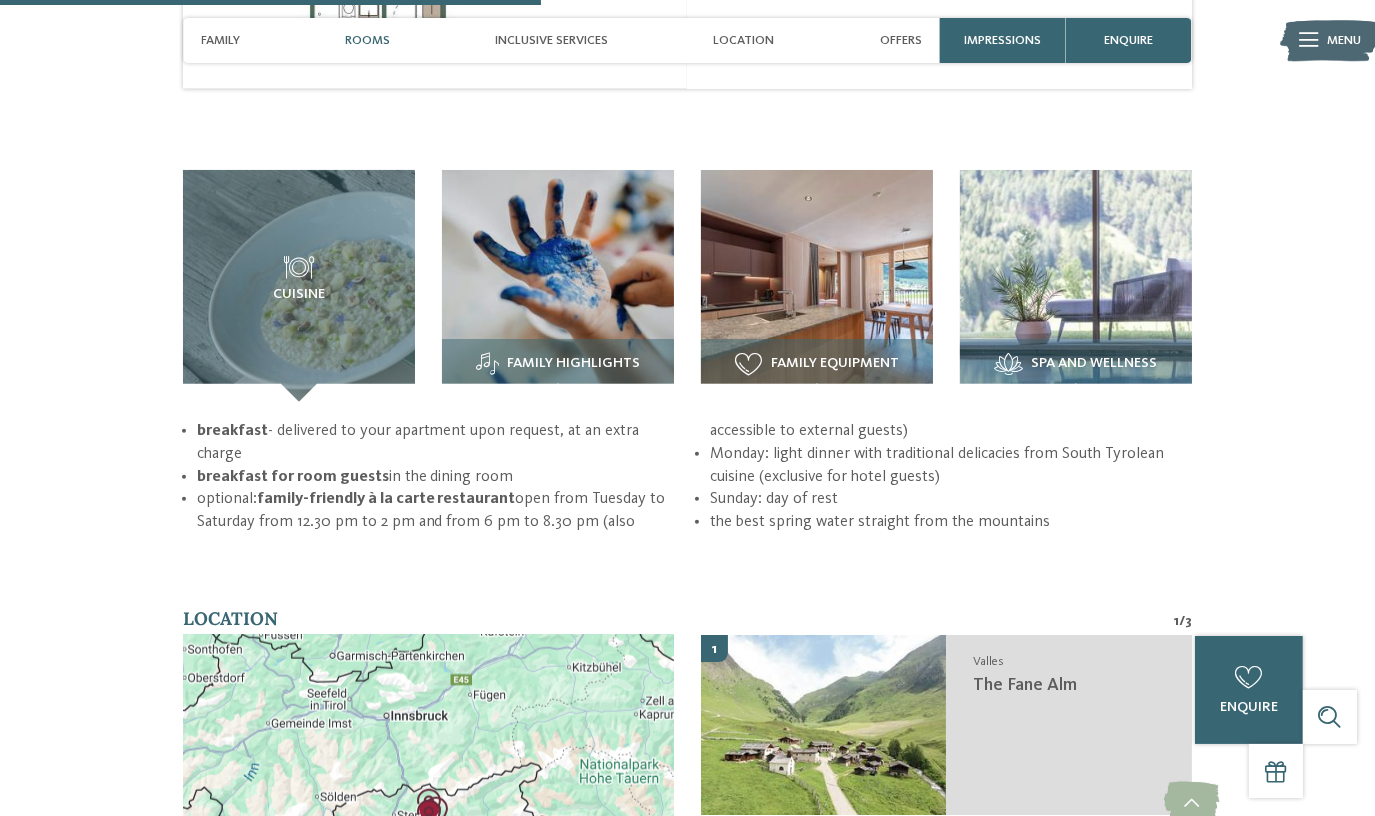 drag, startPoint x: 586, startPoint y: 520, endPoint x: 932, endPoint y: 422, distance: 359.6109 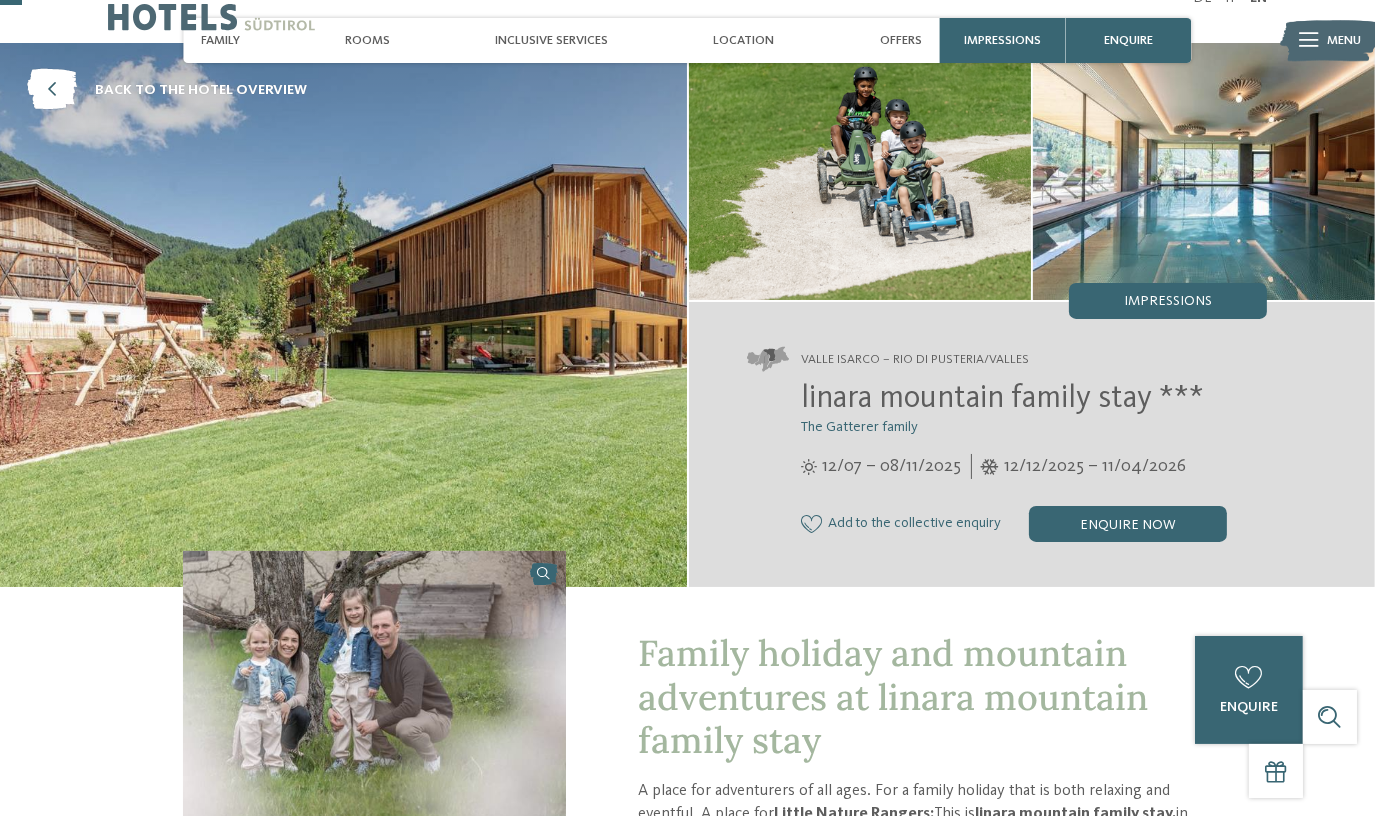 scroll, scrollTop: 0, scrollLeft: 0, axis: both 